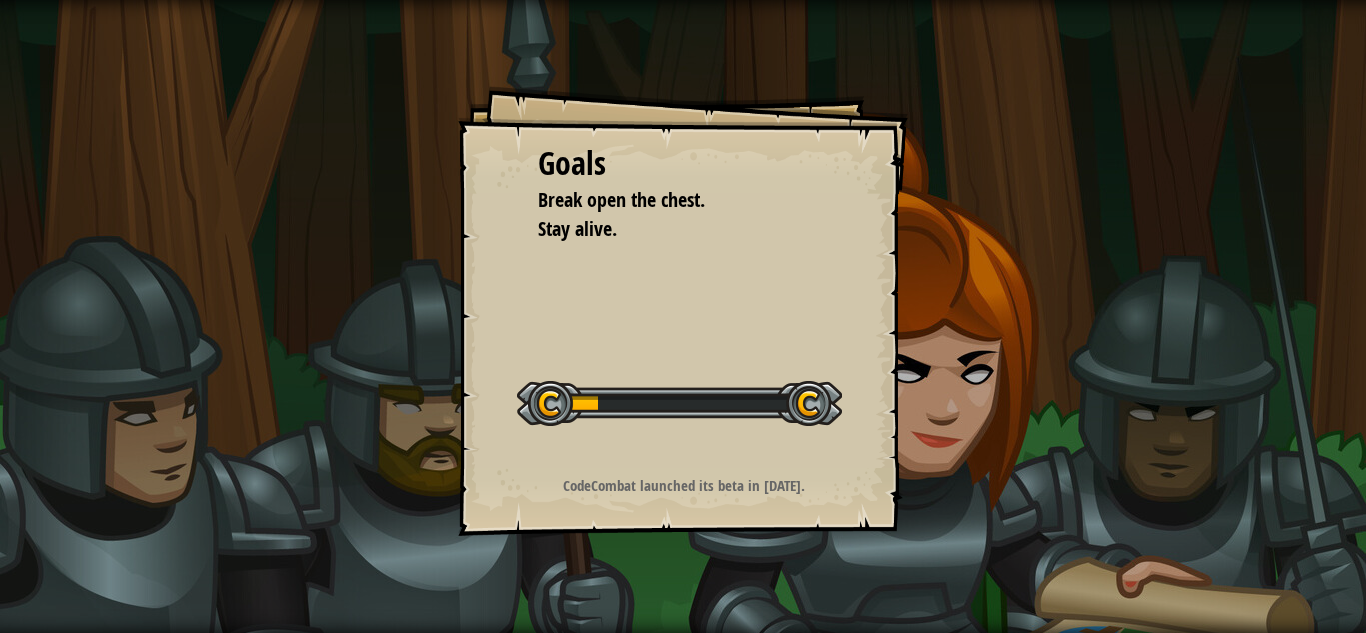 scroll, scrollTop: 0, scrollLeft: 0, axis: both 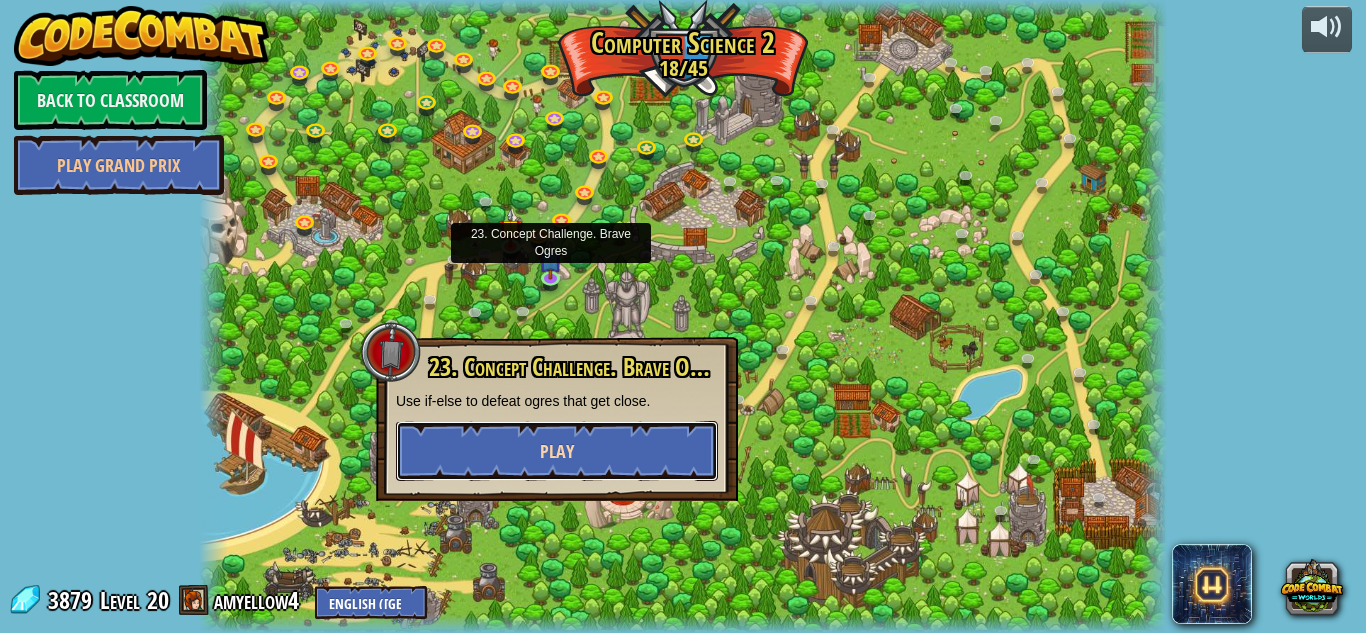 click on "Play" at bounding box center (557, 451) 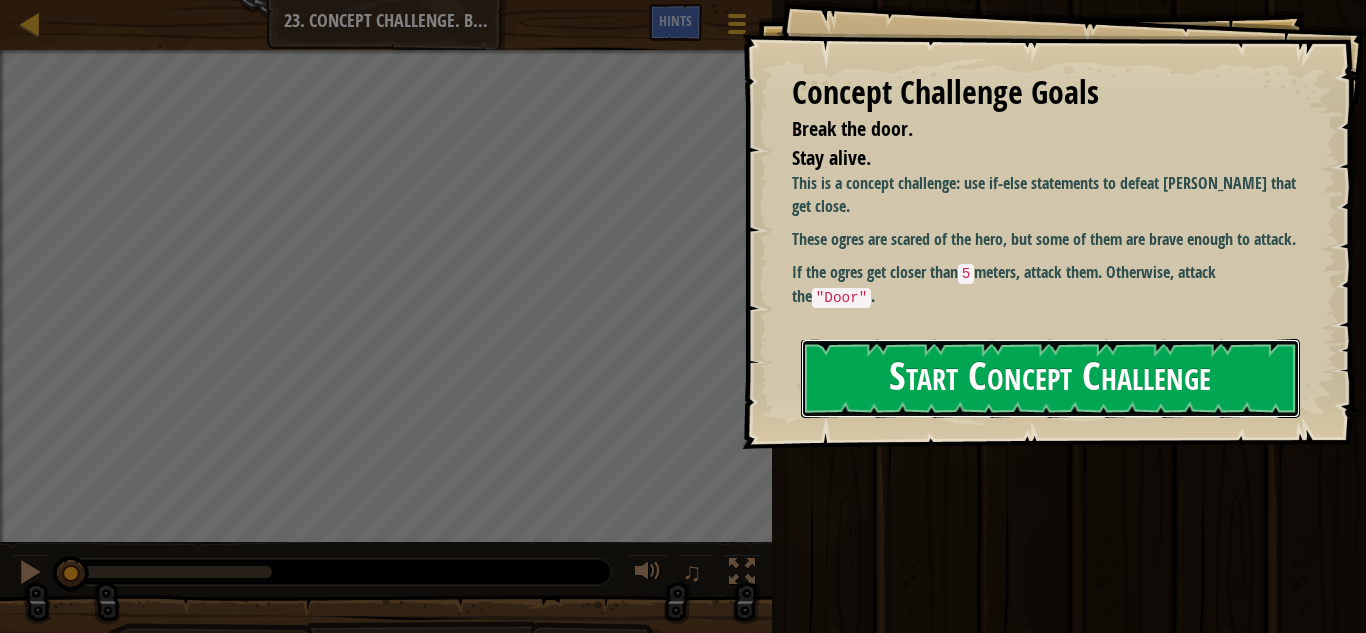 click on "Start Concept Challenge" at bounding box center (1050, 378) 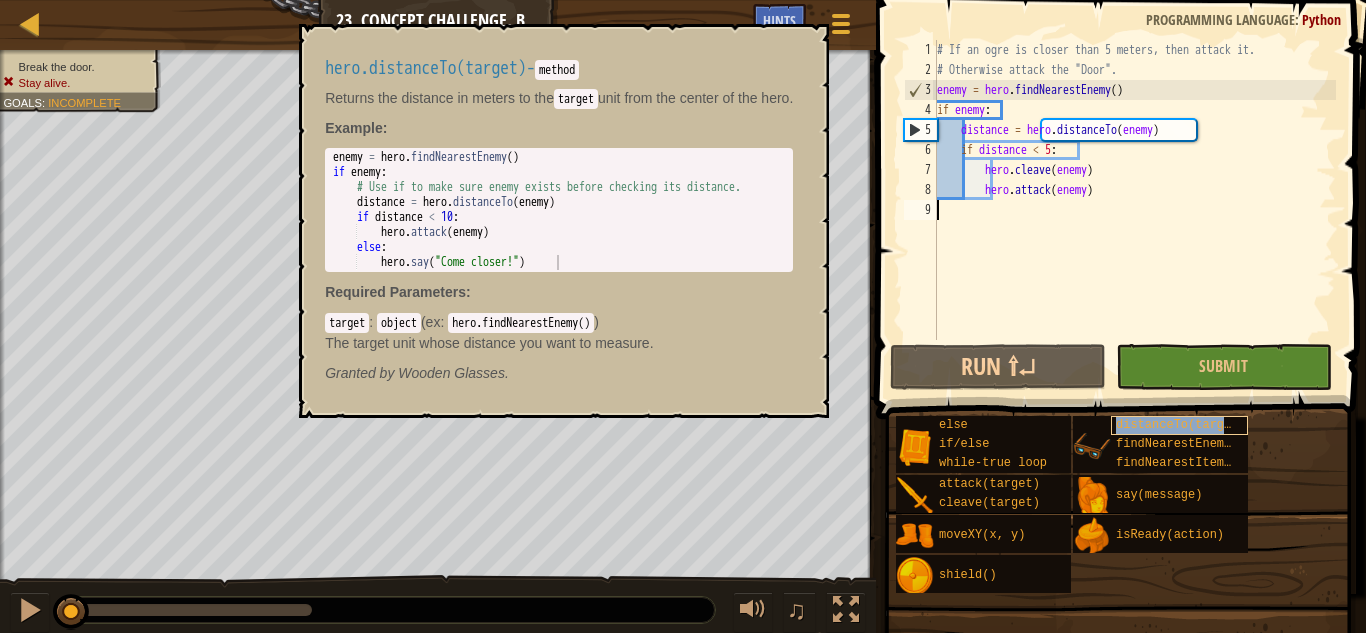 click on "distanceTo(target)" at bounding box center [1181, 425] 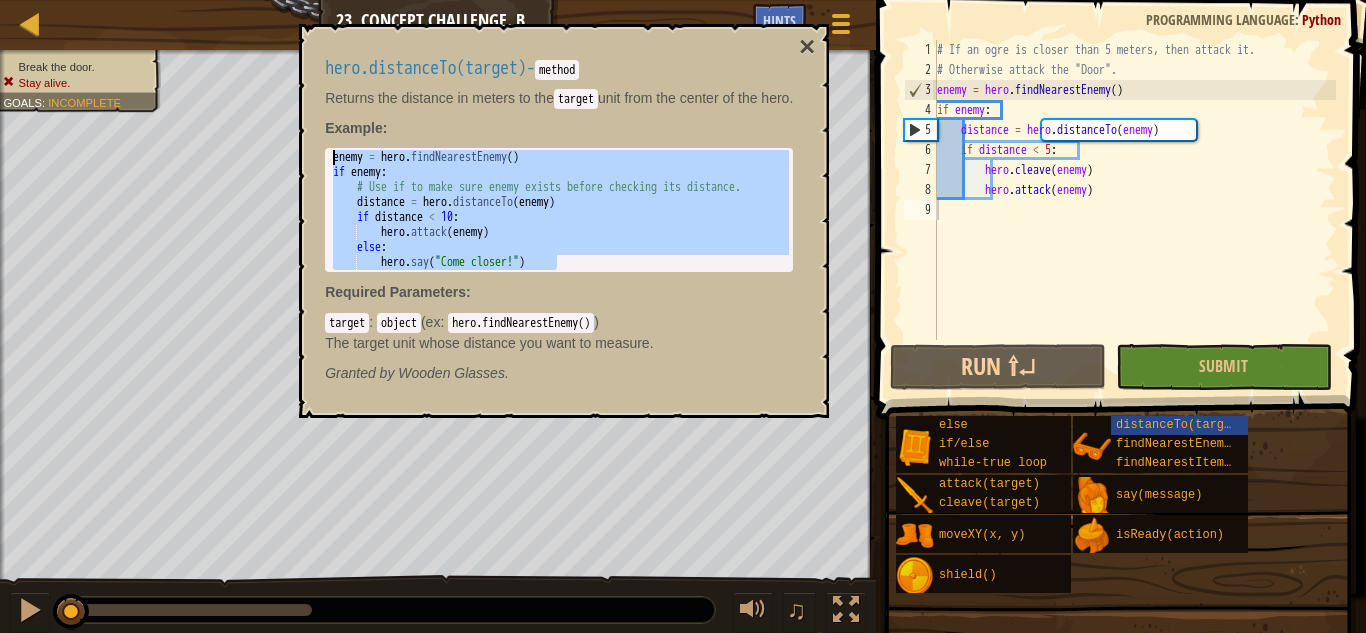 click on "Map Computer Science 2 23. Concept Challenge. Brave Ogres Game Menu Done Hints 1     הההההההההההההההההההההההההההההההההההההההההההההההההההההההההההההההההההההההההההההההההההההההההההההההההההההההההההההההההההההההההההההההההההההההההההההההההההההההההההההההההההההההההההההההההההההההההההההההההההההההההההההההההההההההההההההההההההההההההההההההההההההההההההההההה XXXXXXXXXXXXXXXXXXXXXXXXXXXXXXXXXXXXXXXXXXXXXXXXXXXXXXXXXXXXXXXXXXXXXXXXXXXXXXXXXXXXXXXXXXXXXXXXXXXXXXXXXXXXXXXXXXXXXXXXXXXXXXXXXXXXXXXXXXXXXXXXXXXXXXXXXXXXXXXXXXXXXXXXXXXXXXXXXXXXXXXXXXXXXXXXXXXXXXXXXXXXXXXXXXXXXXXXXXXXXXXXXXXXXXXXXXXXXXXXXXXXXXXXXXXXXXXX Solution × Hints 1 2 3 4 5 6 7 8 9 # If an ogre is closer than 5 meters, then attack it. # Otherwise attack the "Door". enemy   =   hero . findNearestEnemy ( ) if   :" at bounding box center (683, 0) 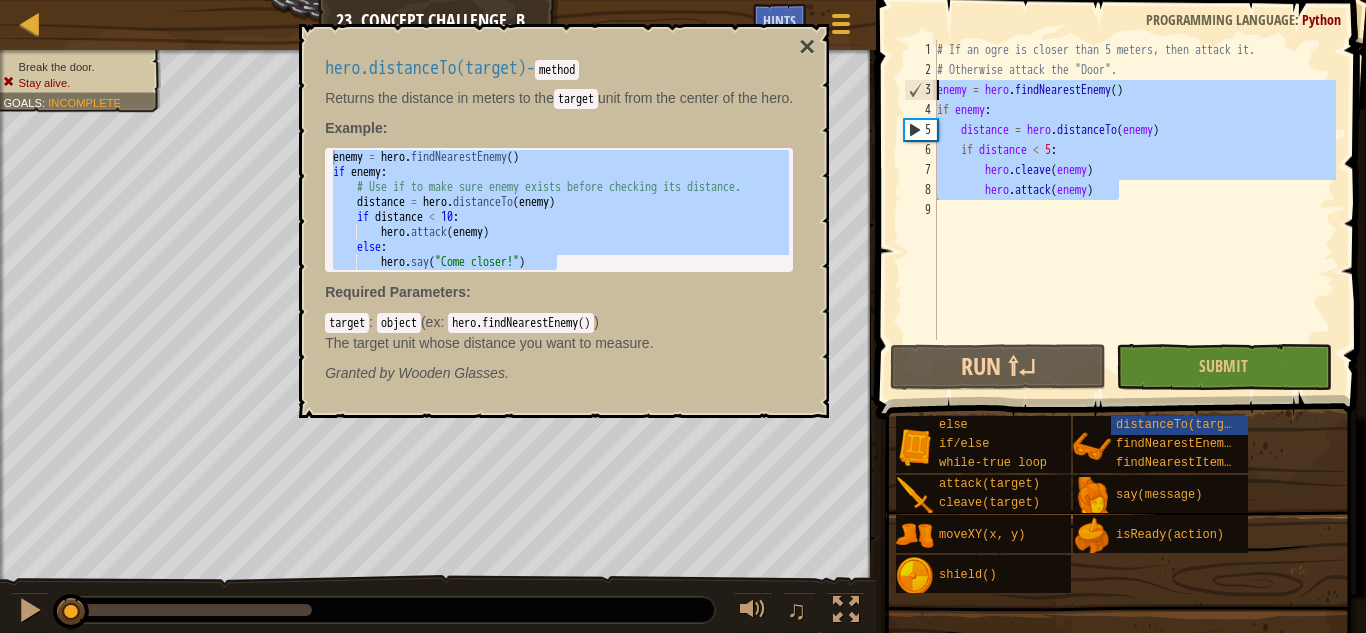 drag, startPoint x: 1151, startPoint y: 197, endPoint x: 892, endPoint y: 93, distance: 279.10034 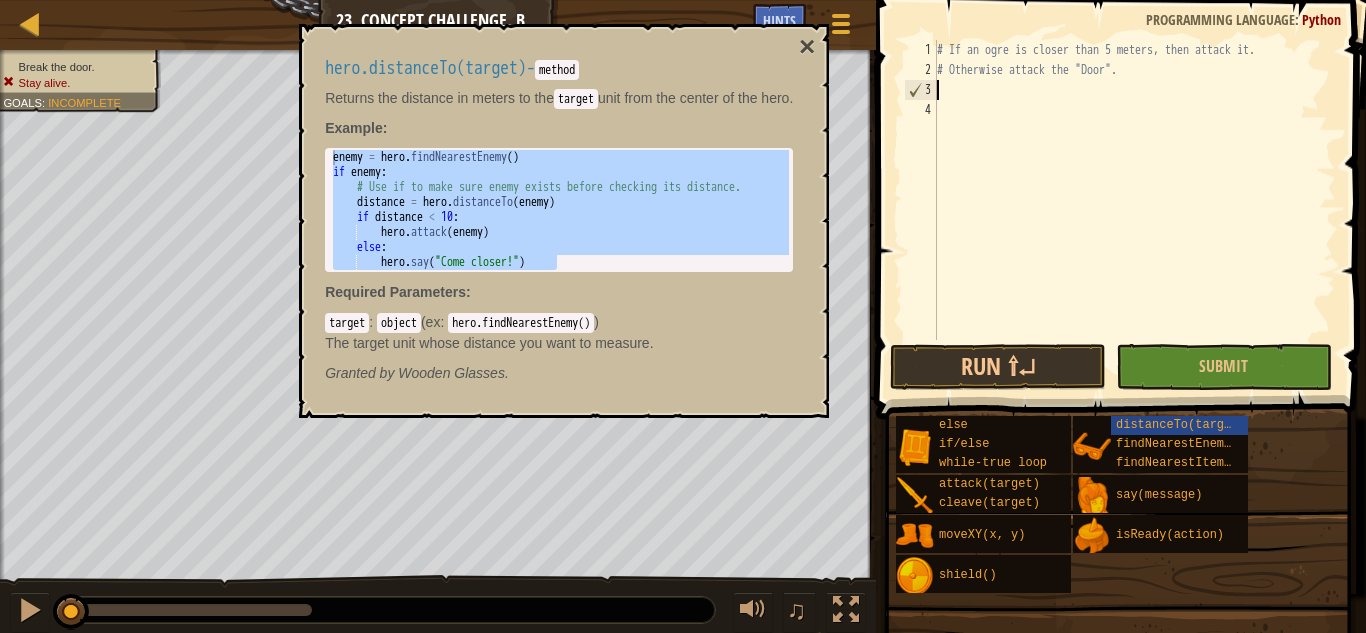 paste on "hero.say("Come closer!")" 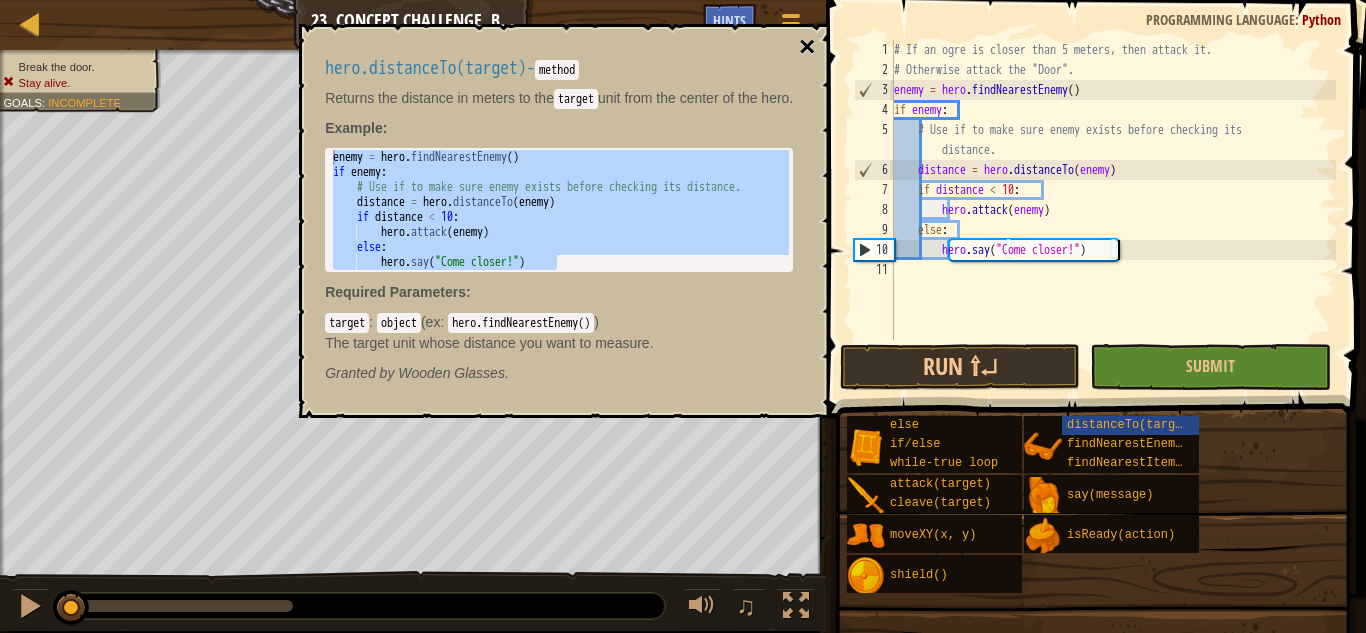 click on "×" at bounding box center (807, 47) 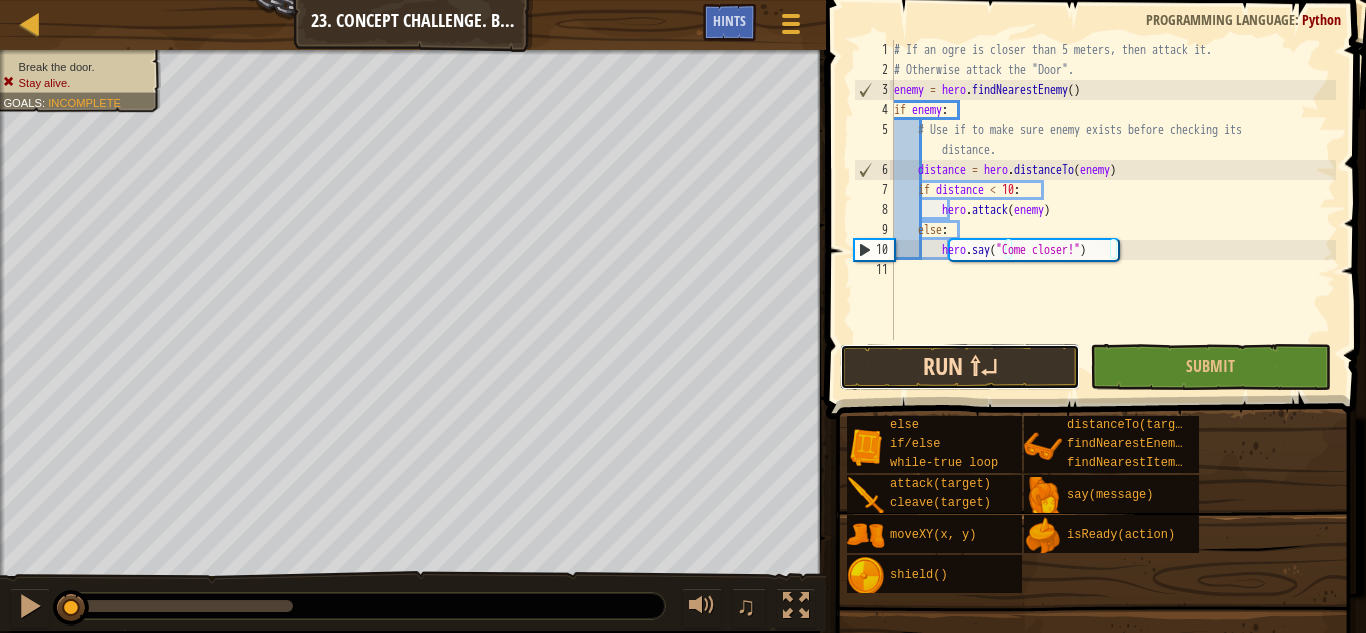 click on "Run ⇧↵" at bounding box center [960, 367] 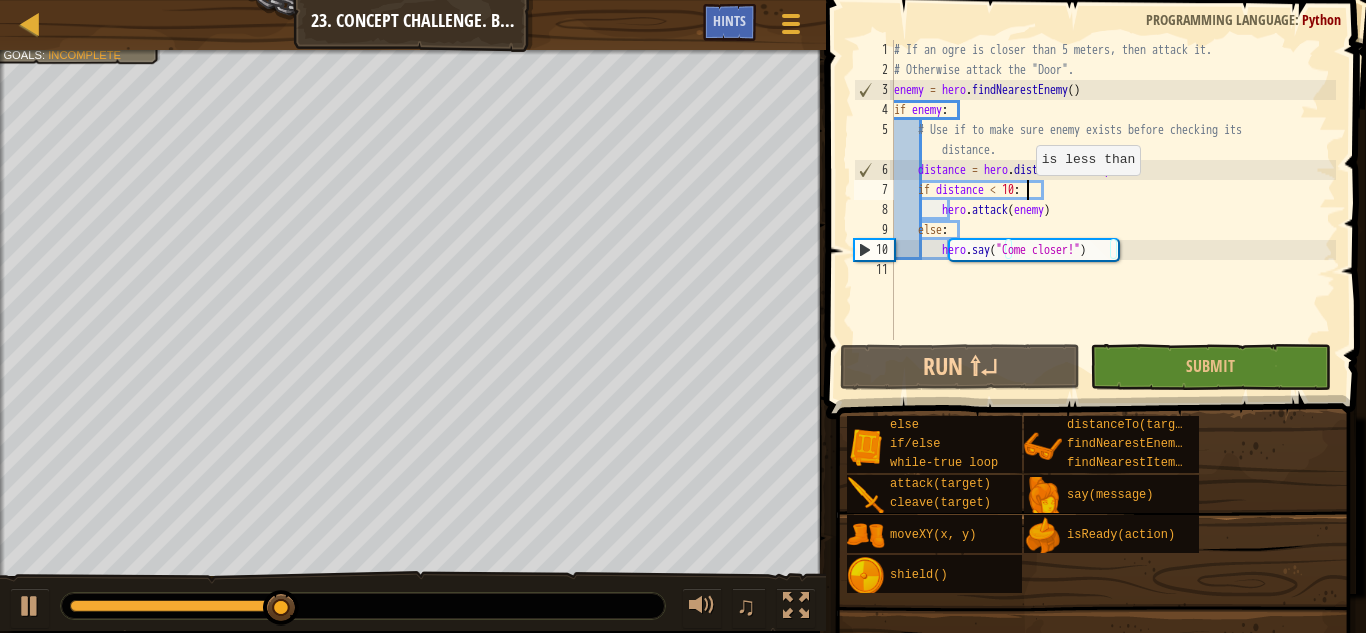 click on "# If an ogre is closer than 5 meters, then attack it. # Otherwise attack the "Door". enemy   =   hero . findNearestEnemy ( ) if   enemy :      # Use if to make sure enemy exists before checking its           distance.      distance   =   hero . distanceTo ( enemy )      if   distance   <   10 :          hero . attack ( enemy )      else :          hero . say ( "Come closer!" )" at bounding box center [1113, 210] 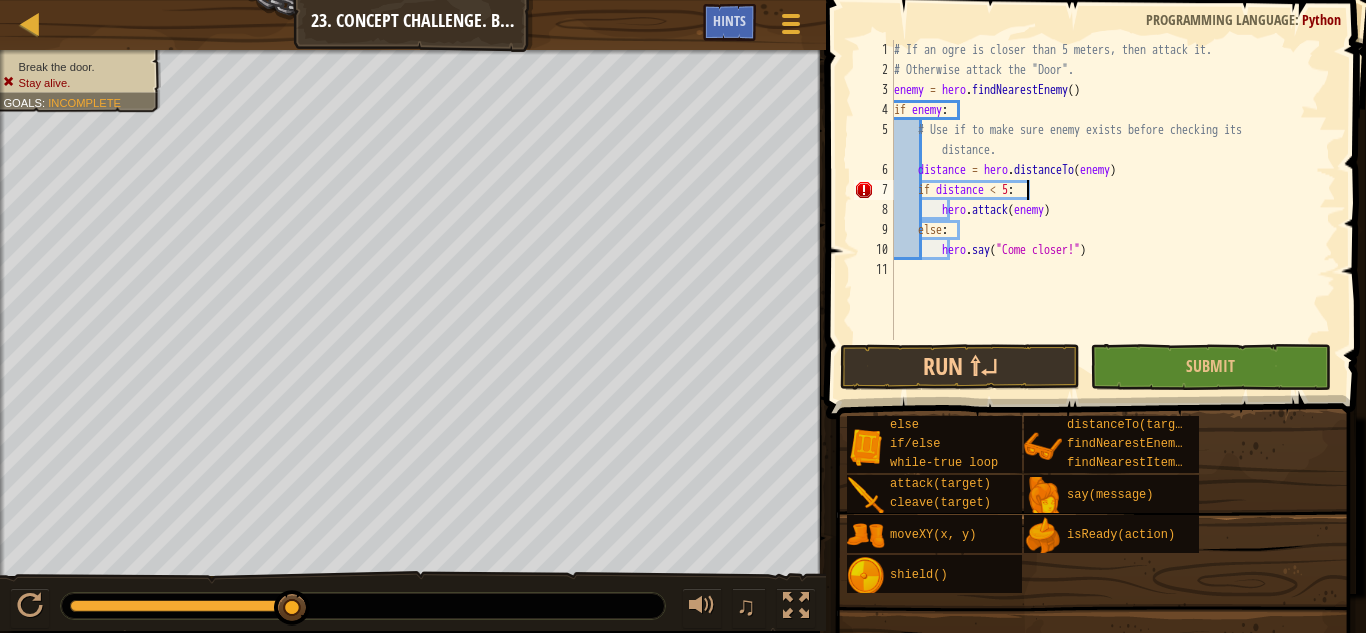 scroll, scrollTop: 9, scrollLeft: 19, axis: both 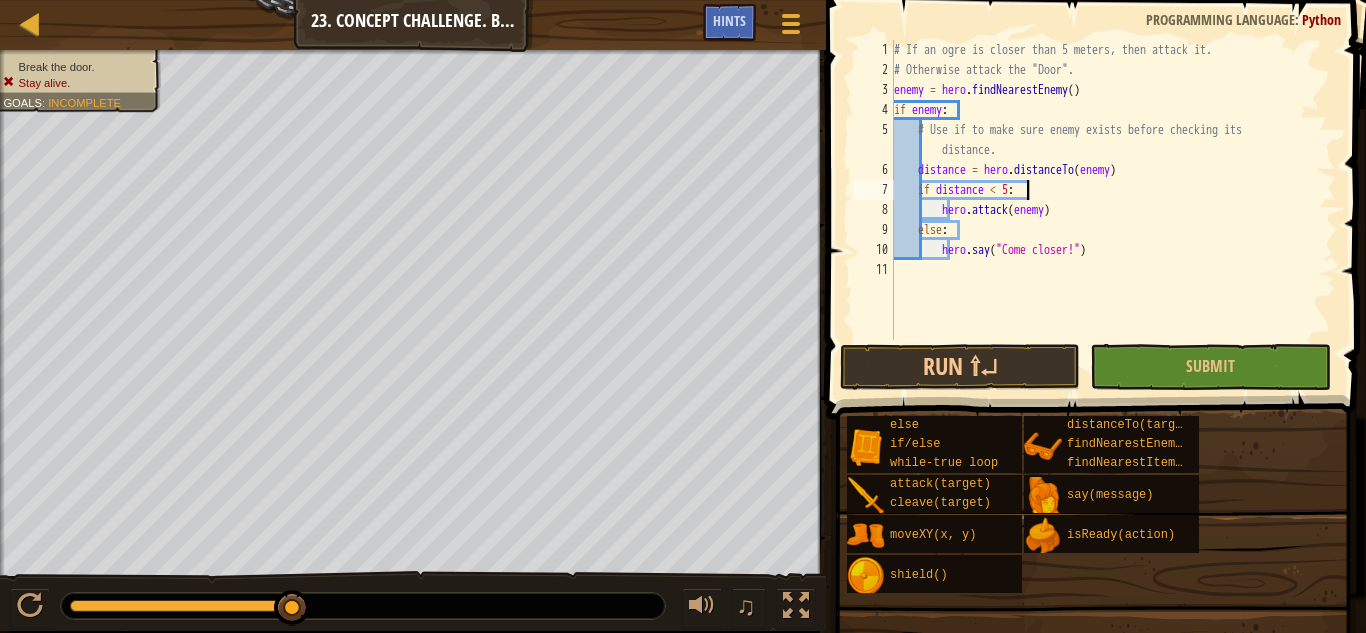 click on "# If an ogre is closer than 5 meters, then attack it. # Otherwise attack the "Door". enemy   =   hero . findNearestEnemy ( ) if   enemy :      # Use if to make sure enemy exists before checking its           distance.      distance   =   hero . distanceTo ( enemy )      if   distance   <   5 :          hero . attack ( enemy )      else :          hero . say ( "Come closer!" )" at bounding box center (1113, 210) 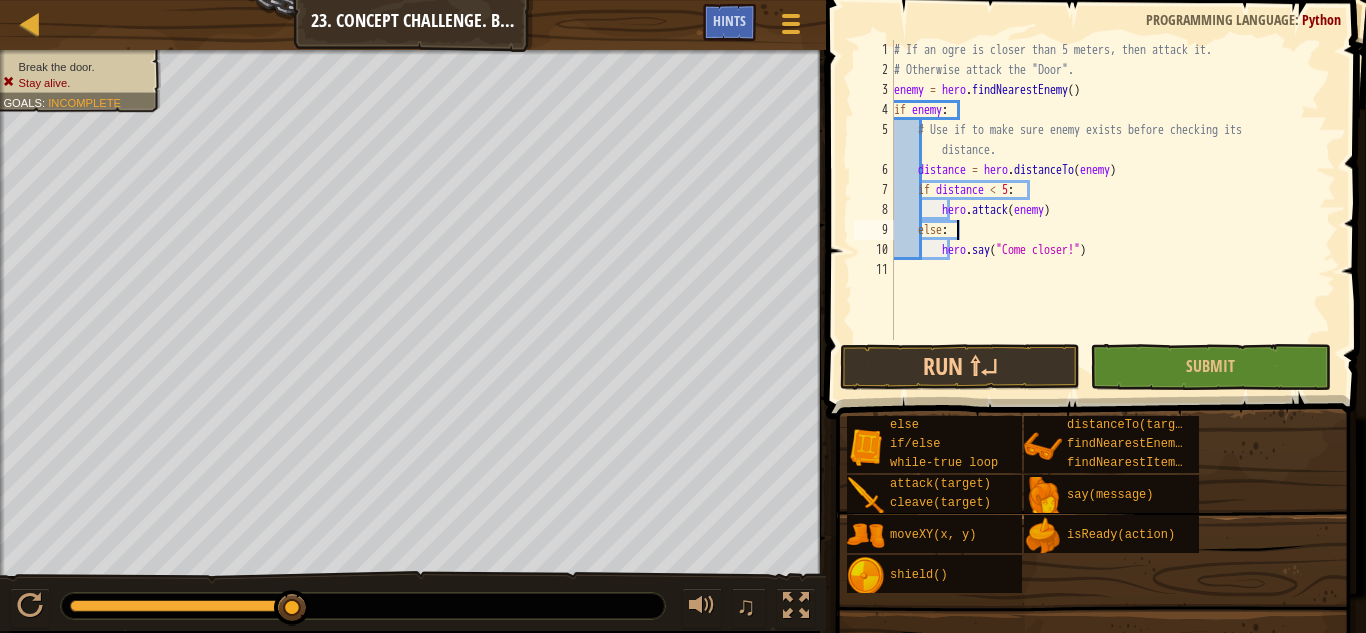 scroll, scrollTop: 9, scrollLeft: 8, axis: both 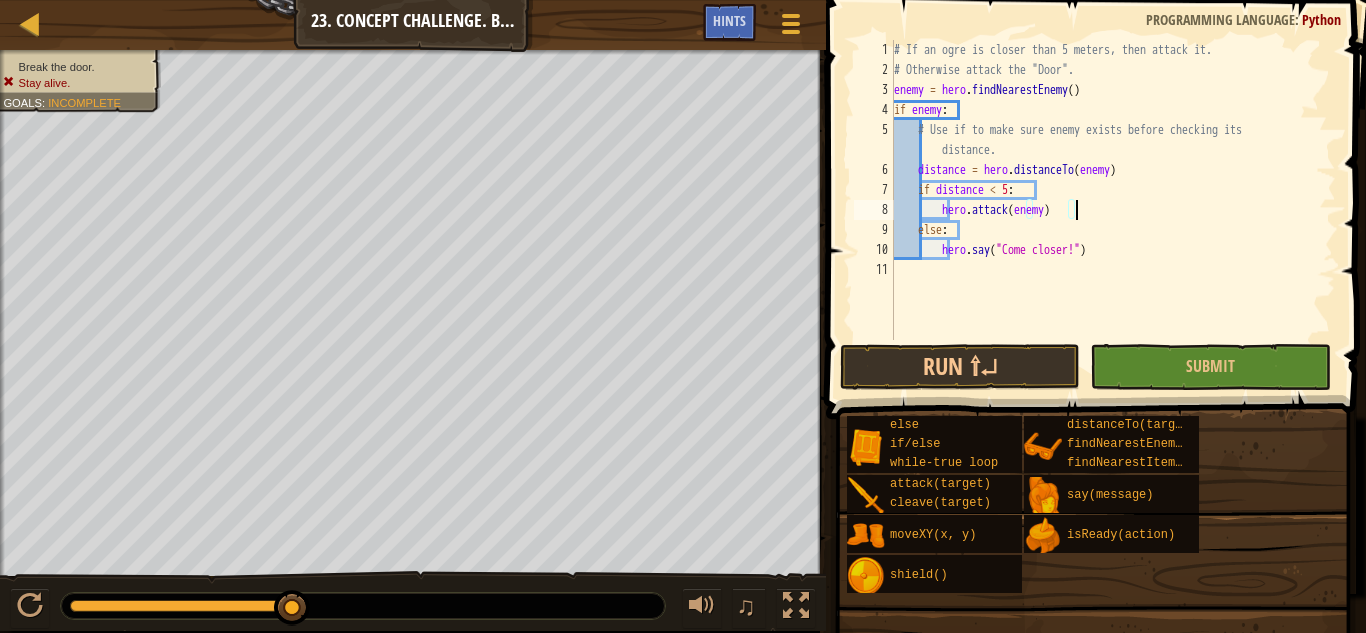click on "# If an ogre is closer than 5 meters, then attack it. # Otherwise attack the "Door". enemy   =   hero . findNearestEnemy ( ) if   enemy :      # Use if to make sure enemy exists before checking its           distance.      distance   =   hero . distanceTo ( enemy )      if   distance   <   5 :          hero . attack ( enemy )      else :          hero . say ( "Come closer!" )" at bounding box center (1113, 210) 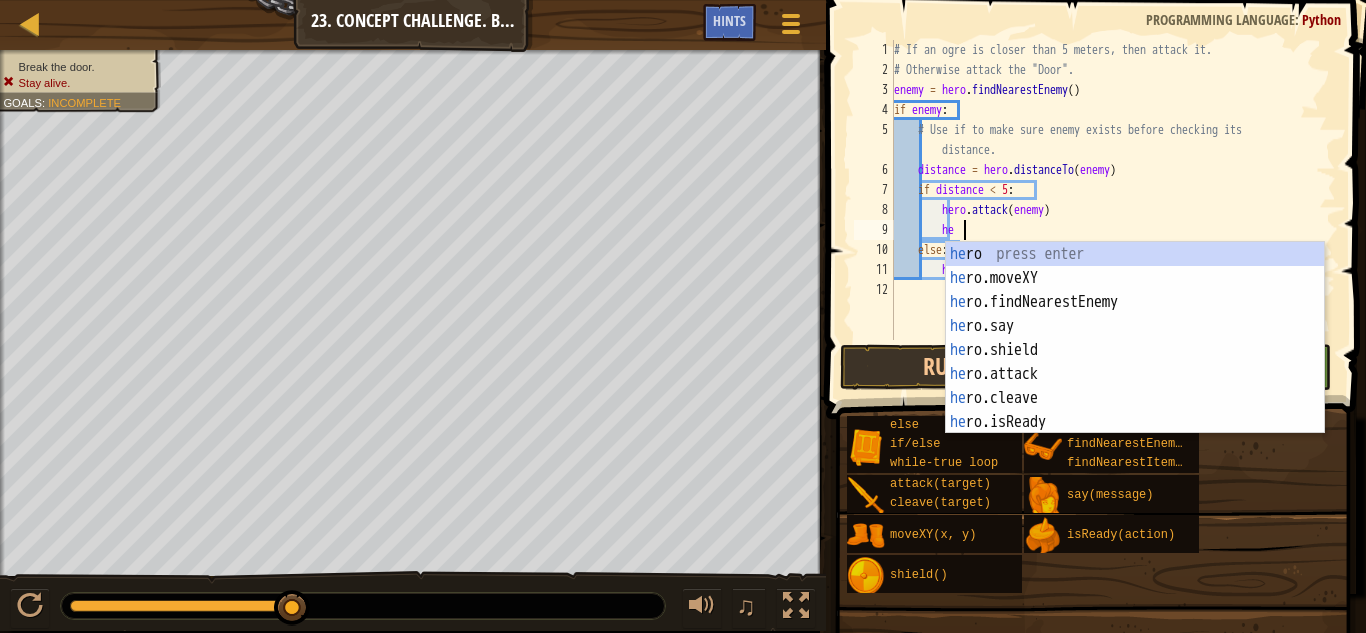 scroll, scrollTop: 9, scrollLeft: 10, axis: both 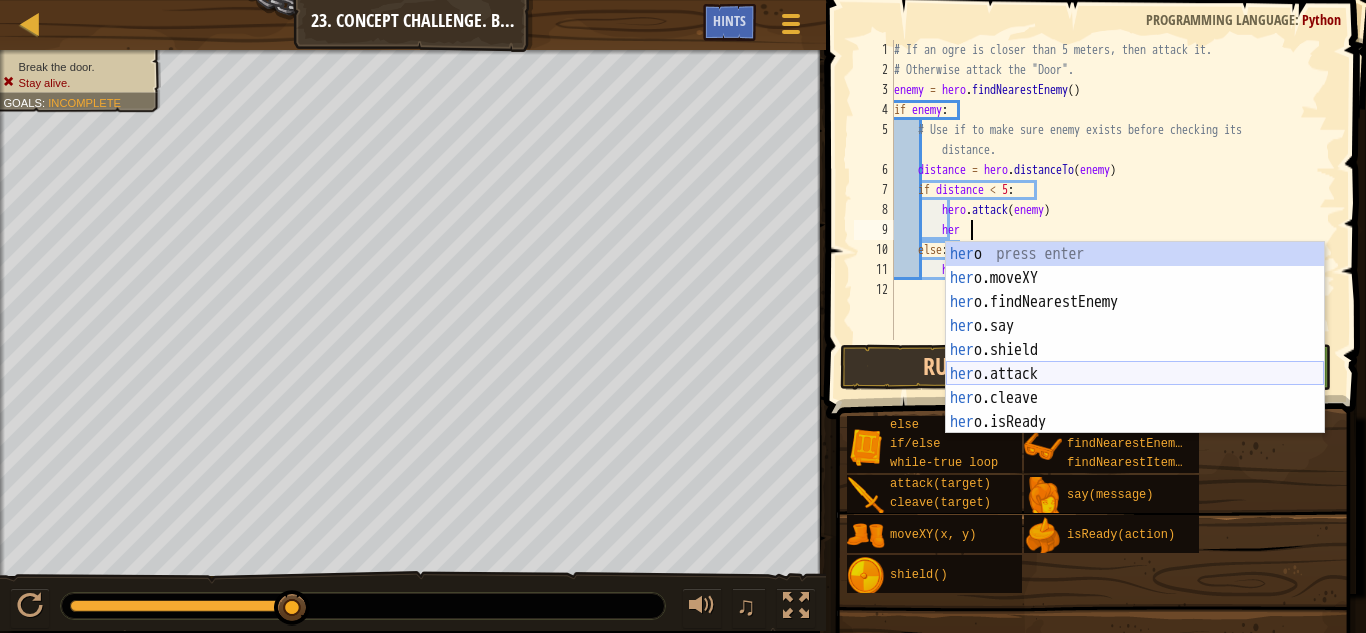 click on "her o press enter her o.moveXY press enter her o.findNearestEnemy press enter her o.say press enter her o.shield press enter her o.attack press enter her o.cleave press enter her o.isReady press enter her o.distanceTo press enter" at bounding box center (1135, 362) 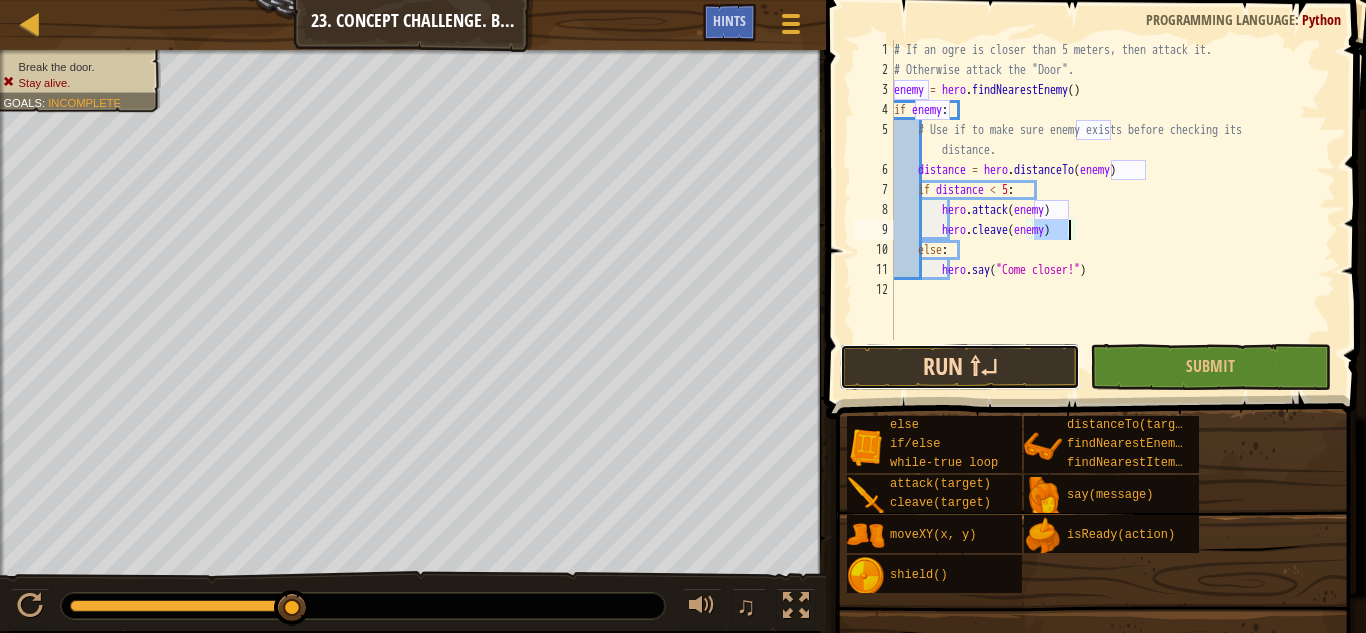 click on "Run ⇧↵" at bounding box center [960, 367] 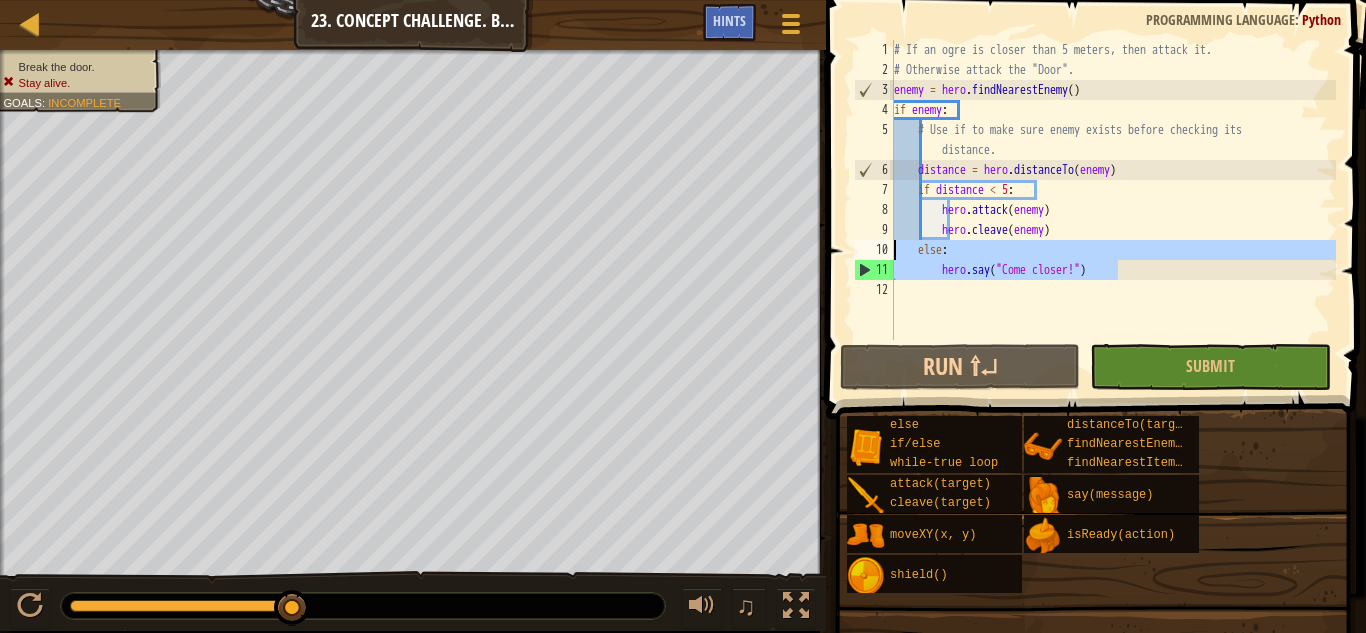 drag, startPoint x: 1124, startPoint y: 279, endPoint x: 876, endPoint y: 256, distance: 249.06425 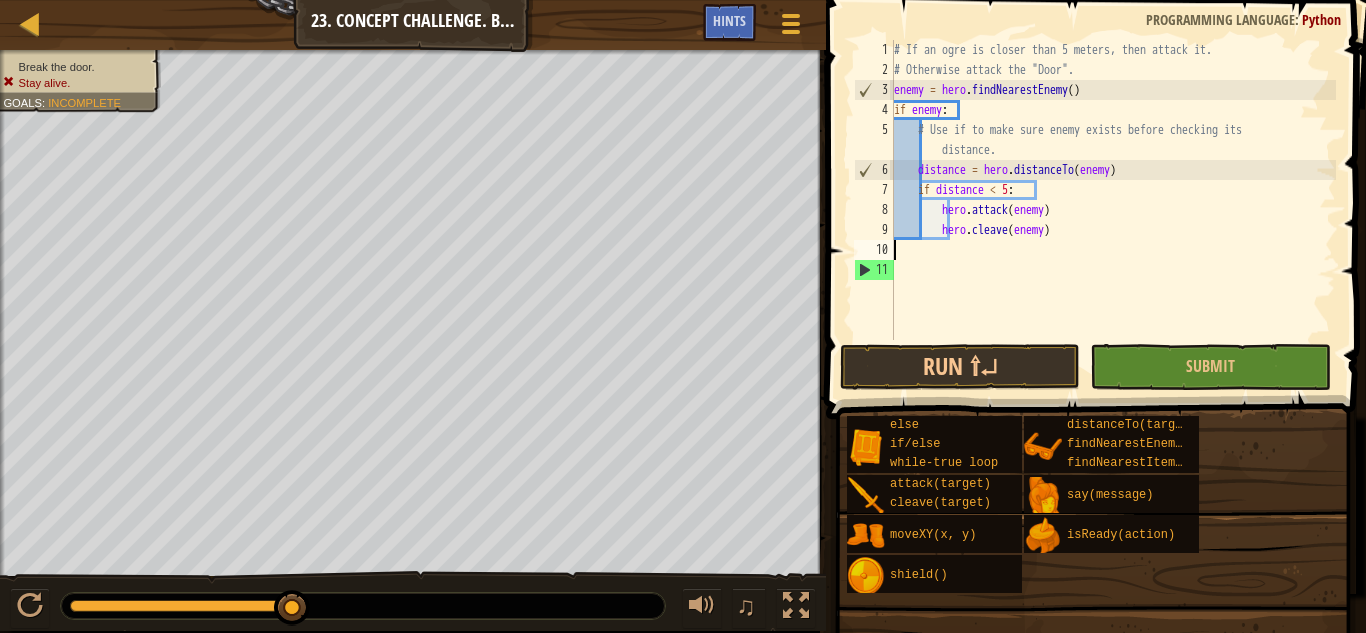 scroll, scrollTop: 9, scrollLeft: 0, axis: vertical 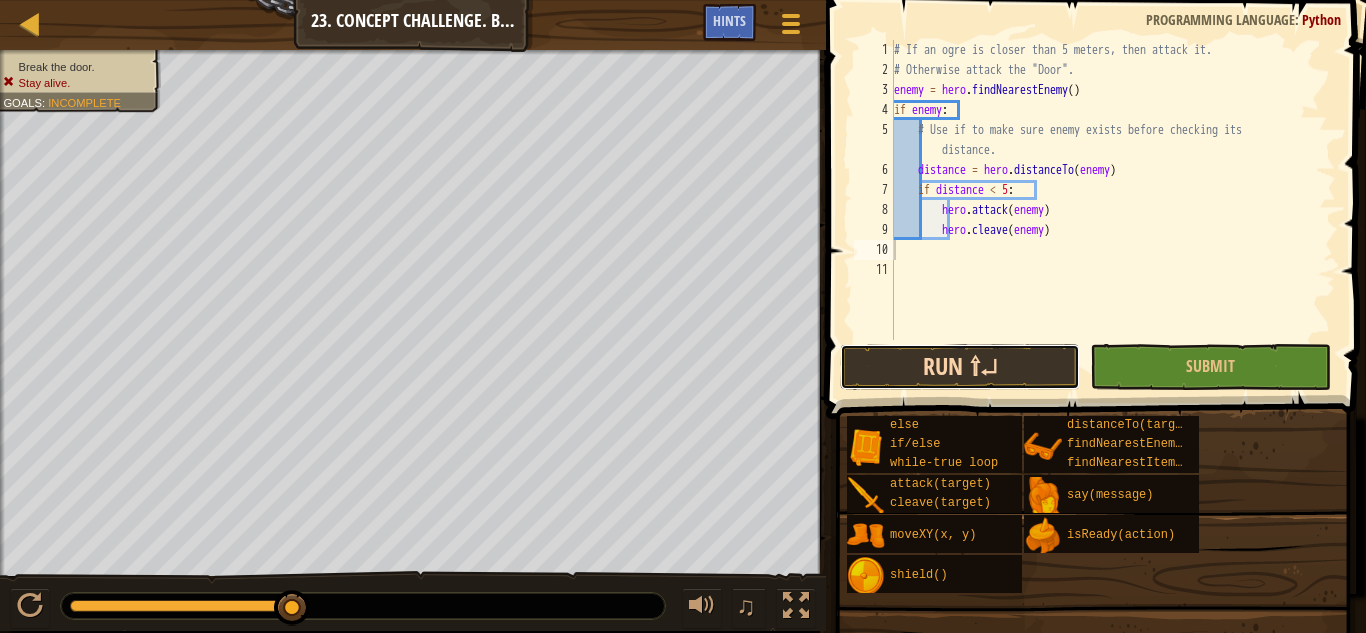 click on "Run ⇧↵" at bounding box center [960, 367] 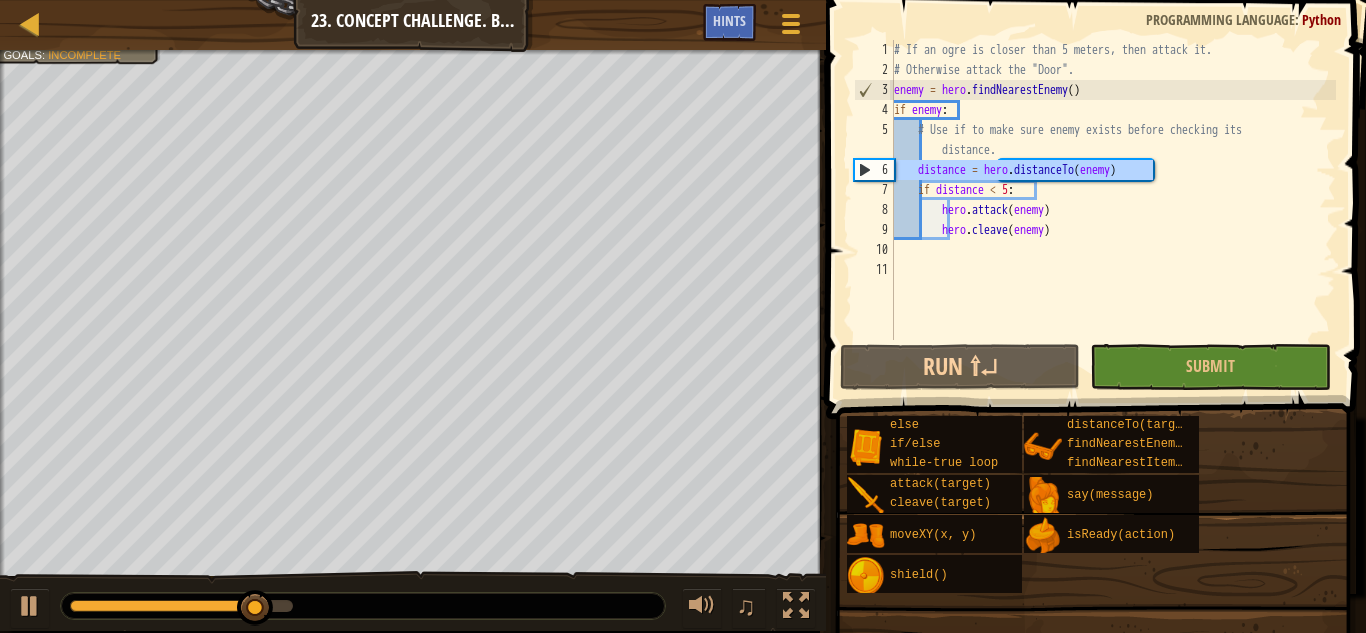 drag, startPoint x: 1182, startPoint y: 170, endPoint x: 831, endPoint y: 171, distance: 351.00143 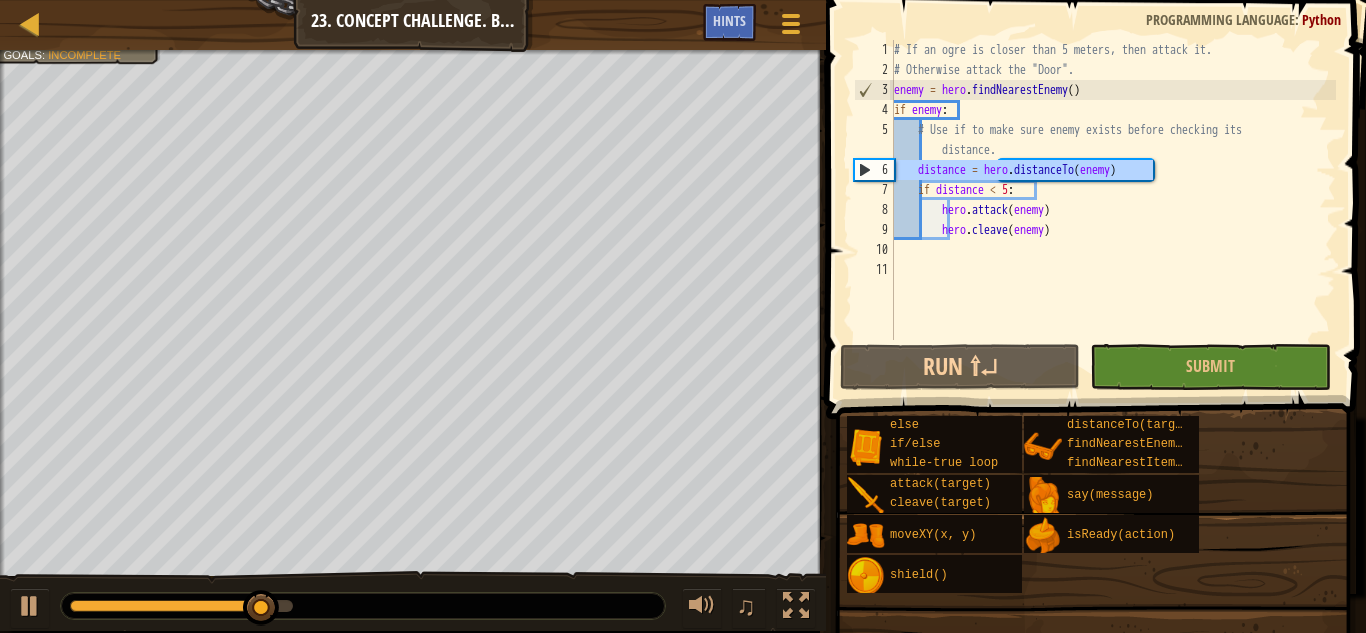 type on "\" 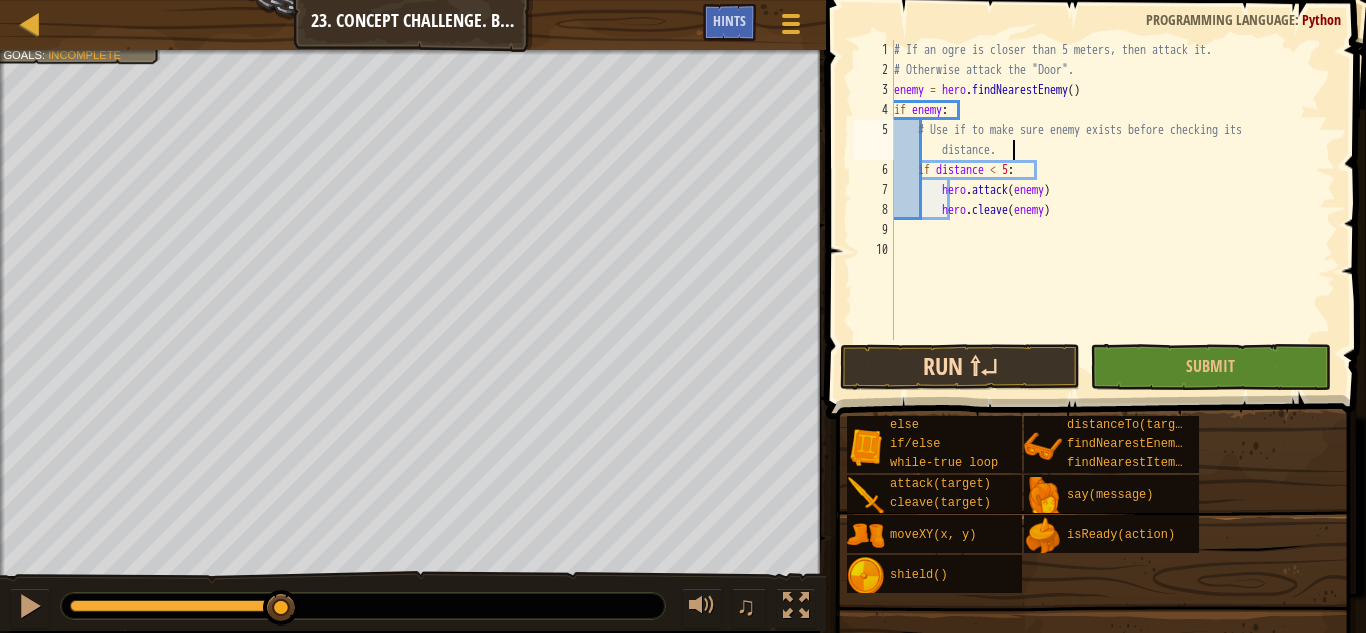 type on "# Use if to make sure enemy exists before checking its distance." 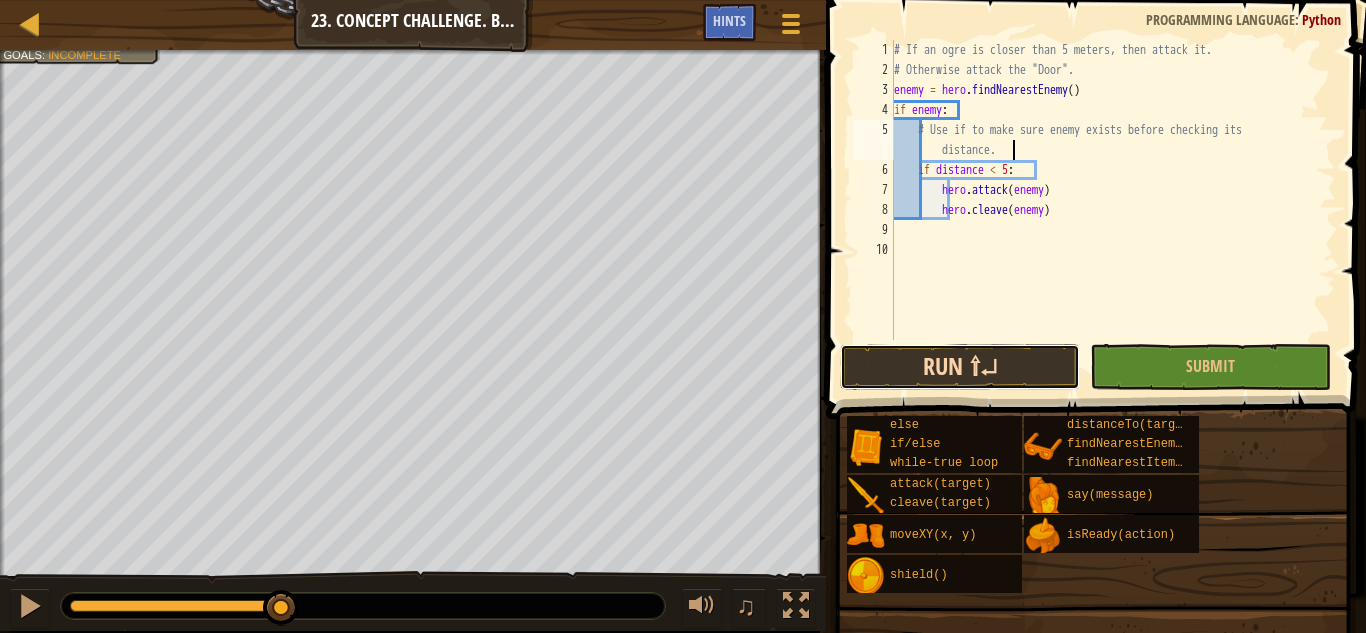 click on "Run ⇧↵" at bounding box center (960, 367) 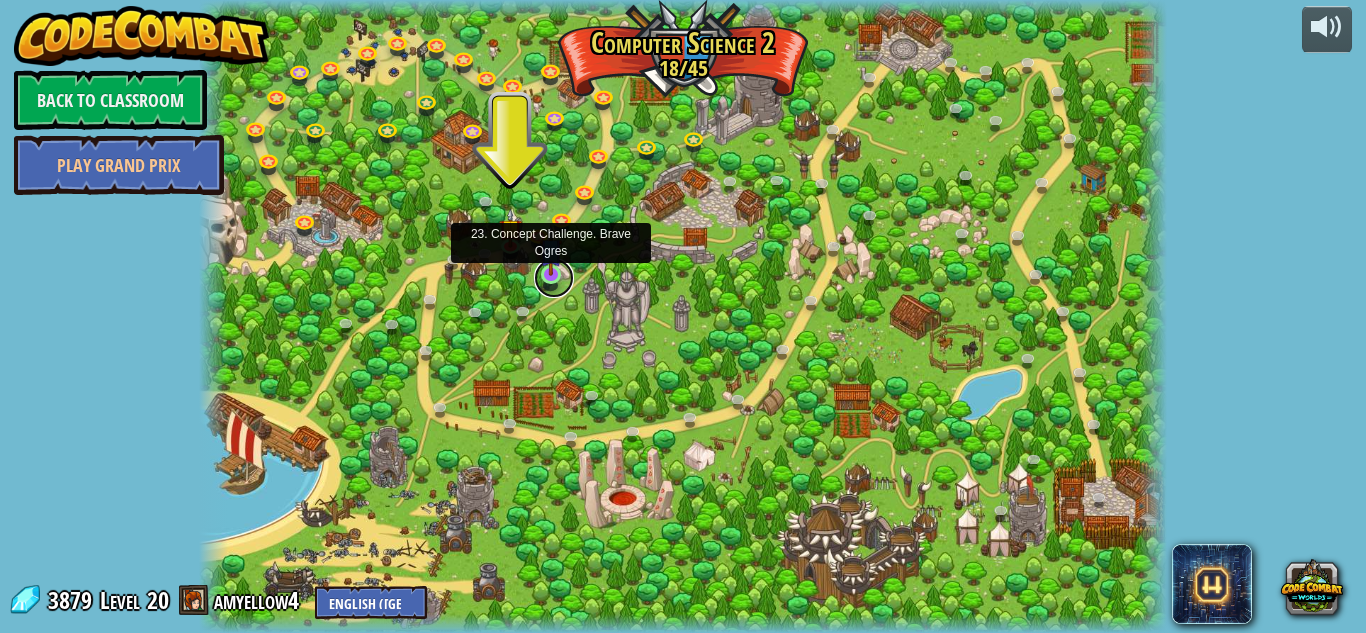 click at bounding box center (554, 278) 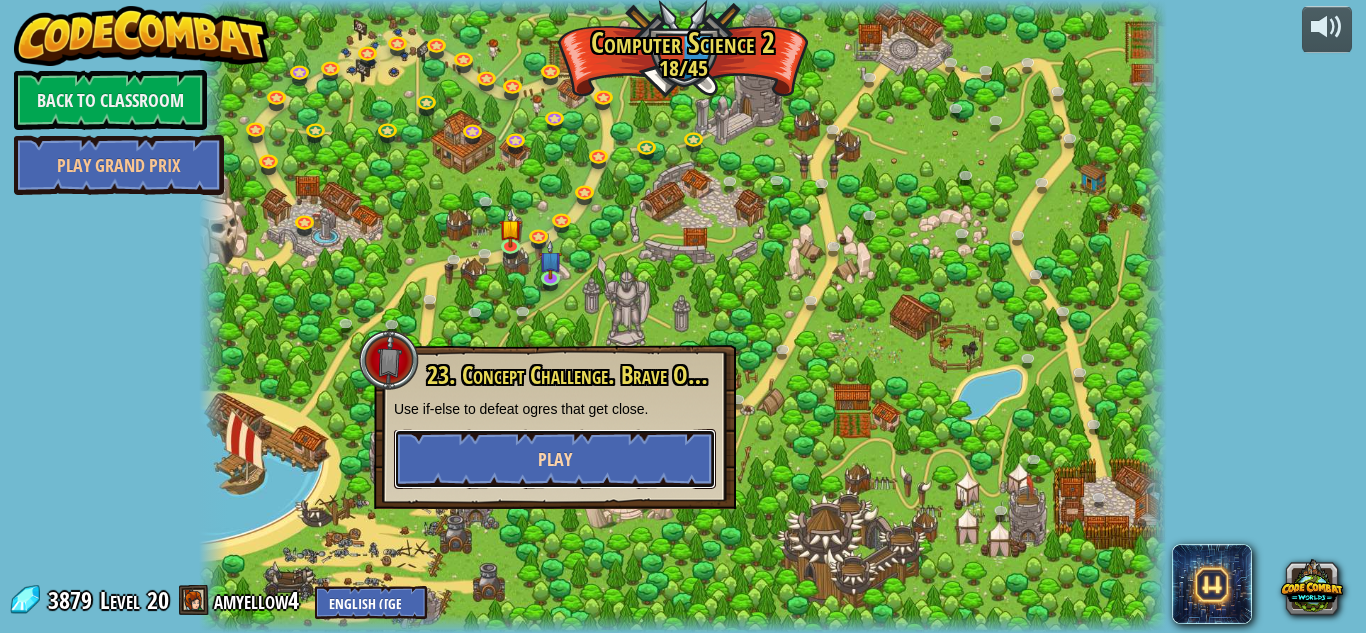 click on "Play" at bounding box center [555, 459] 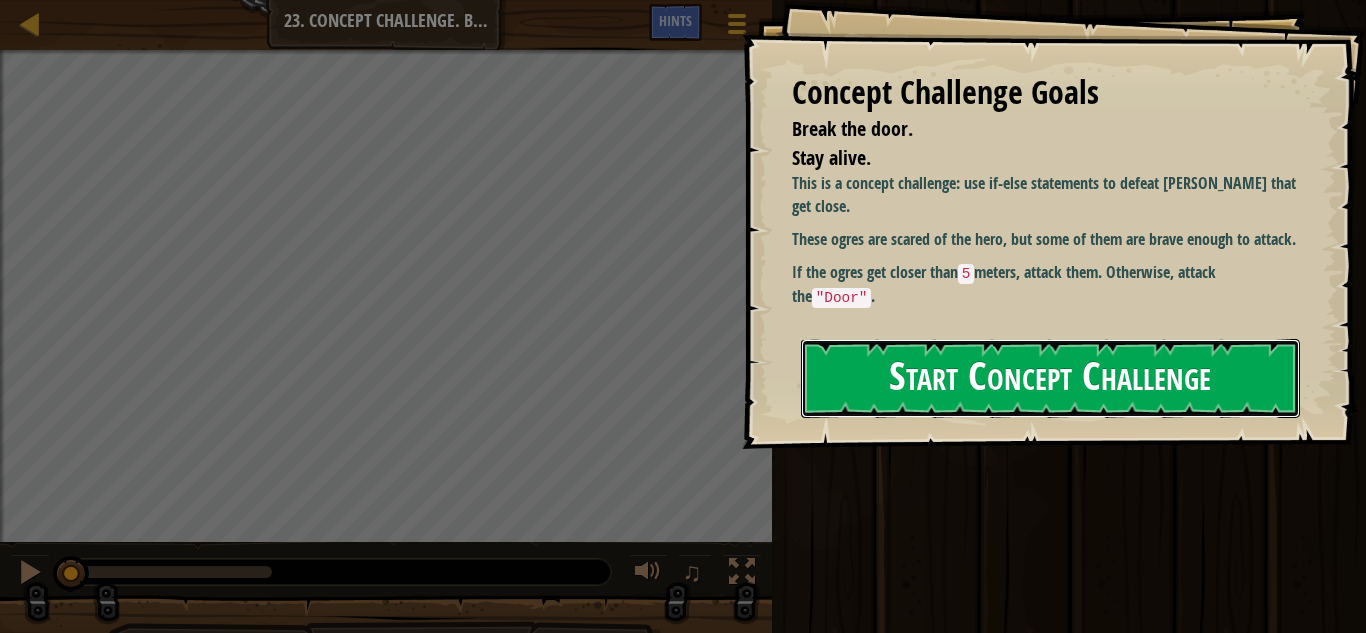 click on "Start Concept Challenge" at bounding box center (1050, 378) 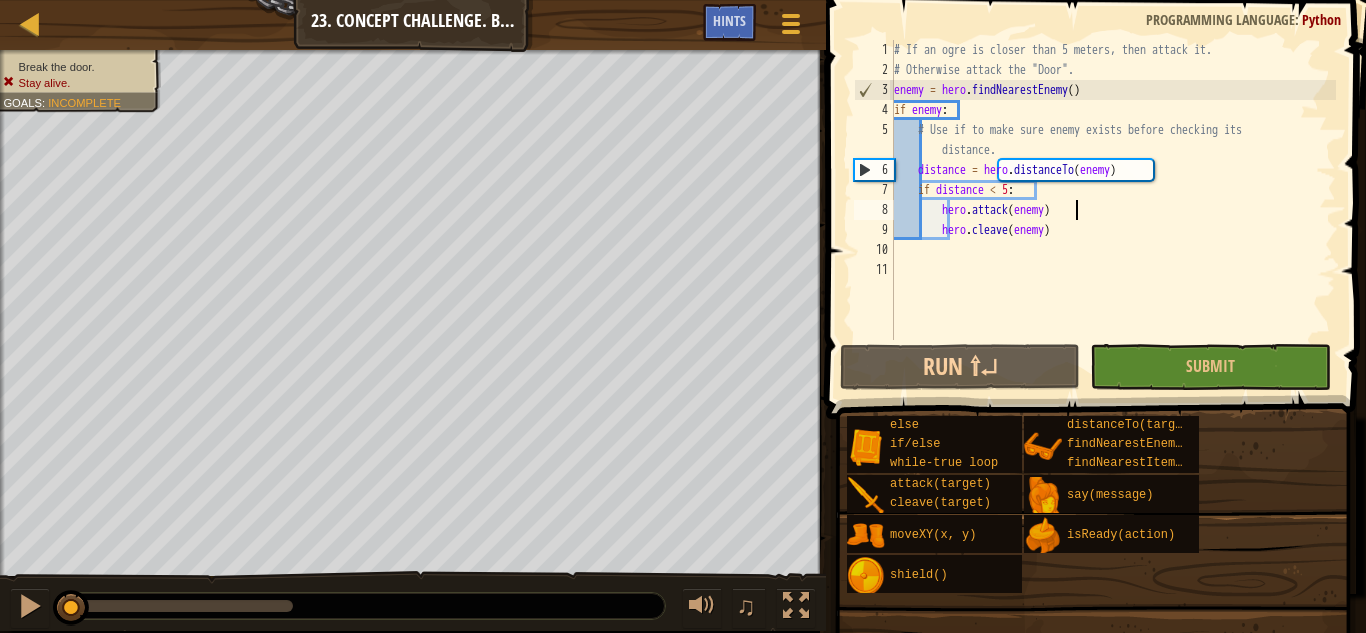 click on "# If an ogre is closer than 5 meters, then attack it. # Otherwise attack the "Door". enemy   =   hero . findNearestEnemy ( ) if   enemy :      # Use if to make sure enemy exists before checking its           distance.      distance   =   hero . distanceTo ( enemy )      if   distance   <   5 :          hero . attack ( enemy )          hero . cleave ( enemy )" at bounding box center (1113, 210) 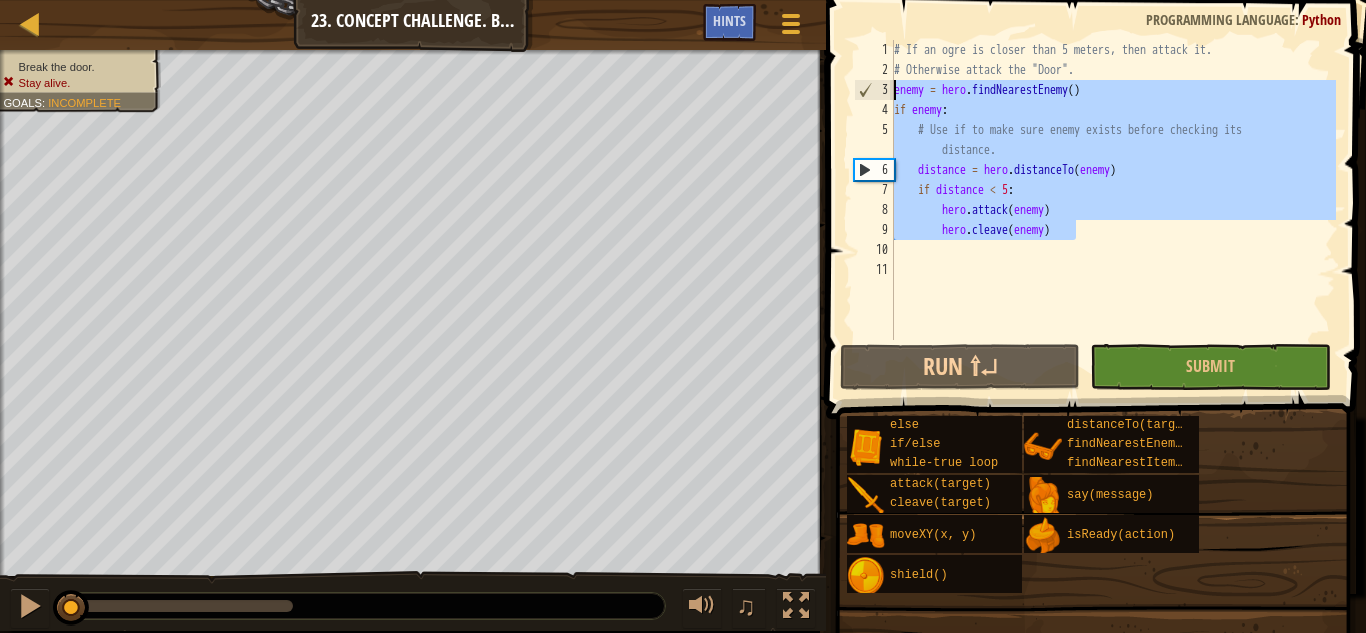 drag, startPoint x: 1097, startPoint y: 231, endPoint x: 823, endPoint y: 86, distance: 310.00162 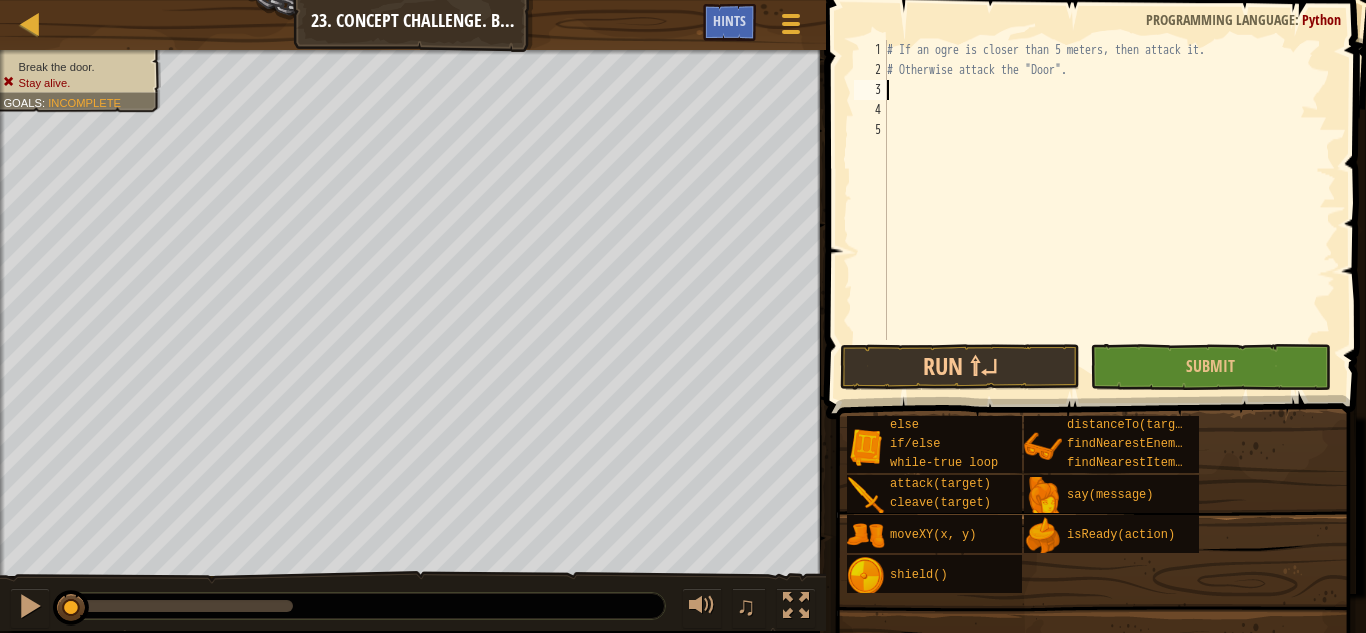 paste on "hero.say("Come closer!")" 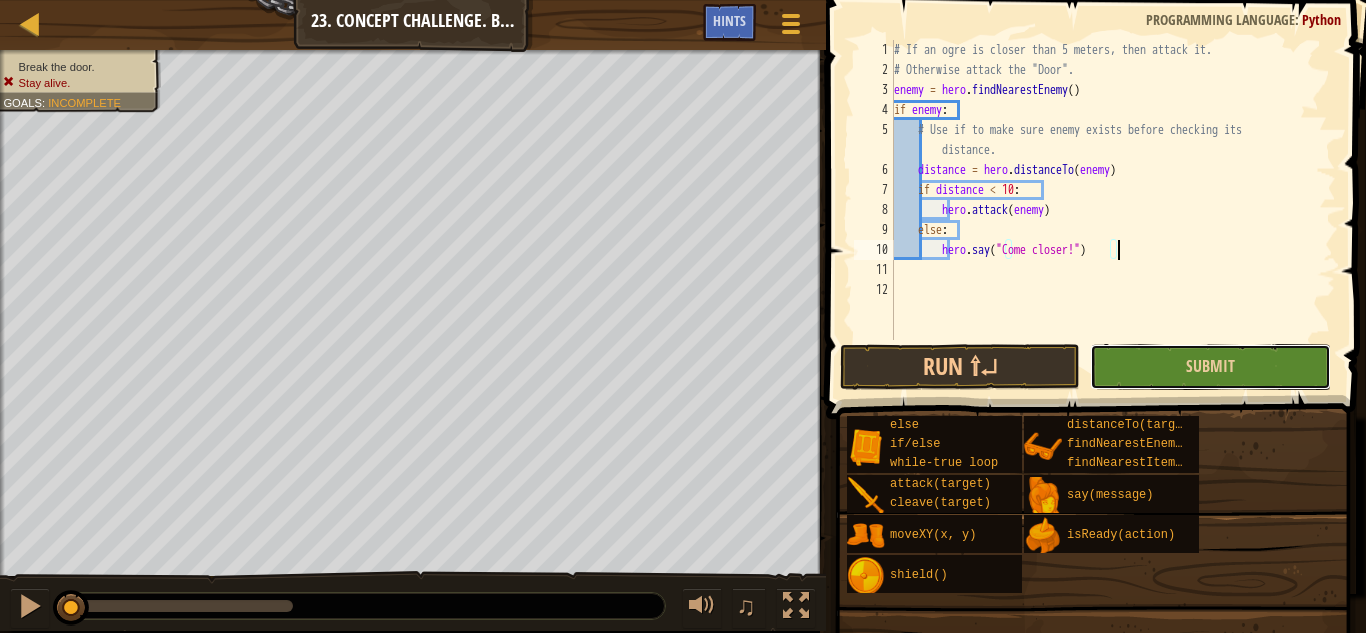 click on "Submit" at bounding box center [1210, 367] 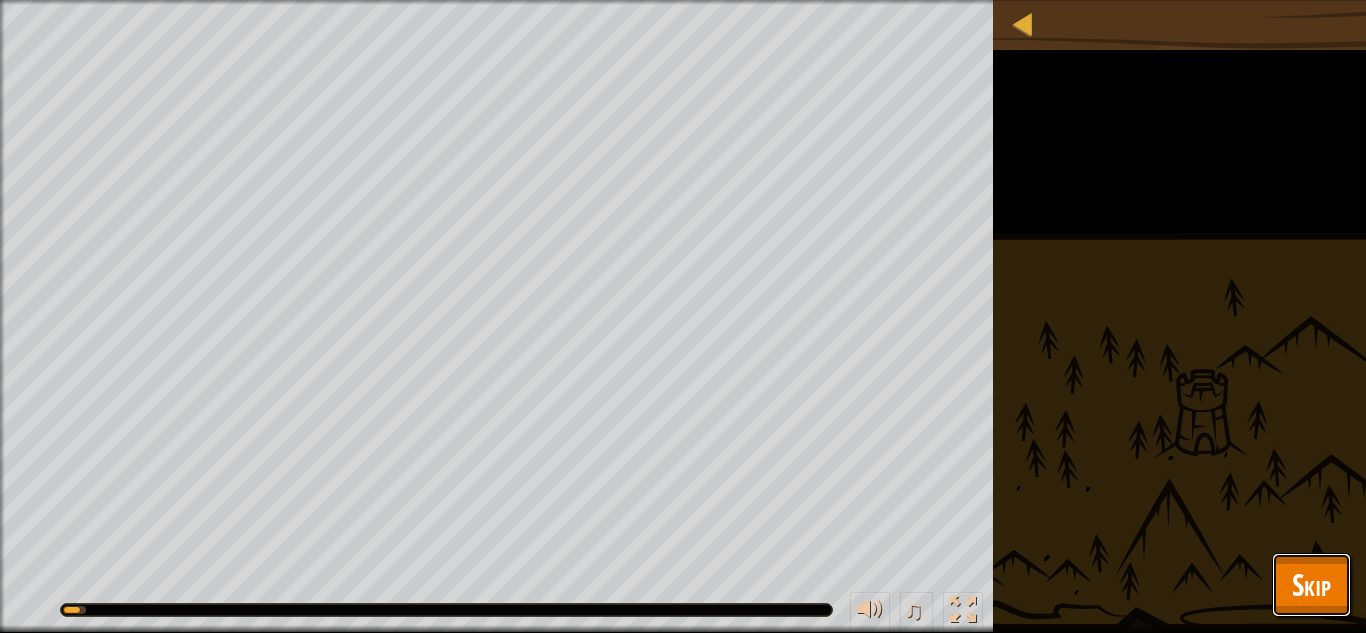 click on "Skip" at bounding box center [1311, 584] 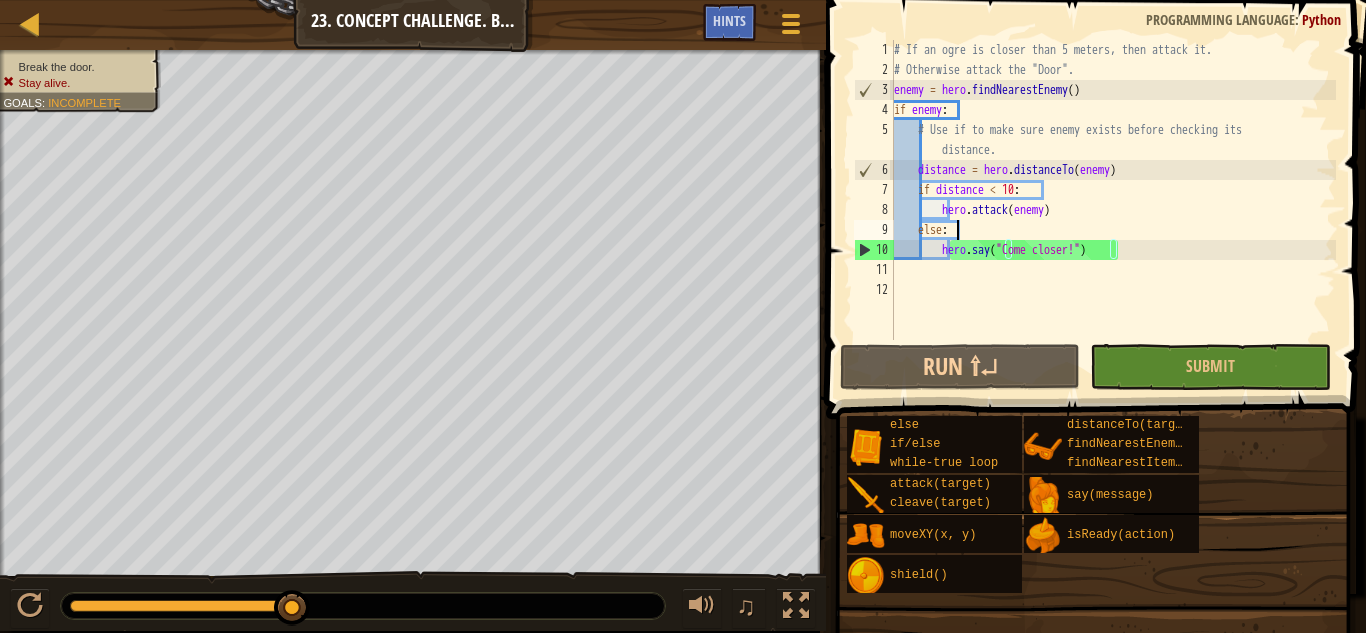 click on "# If an ogre is closer than 5 meters, then attack it. # Otherwise attack the "Door". enemy   =   hero . findNearestEnemy ( ) if   enemy :      # Use if to make sure enemy exists before checking its           distance.      distance   =   hero . distanceTo ( enemy )      if   distance   <   10 :          hero . attack ( enemy )      else :          hero . say ( "Come closer!" )" at bounding box center (1113, 210) 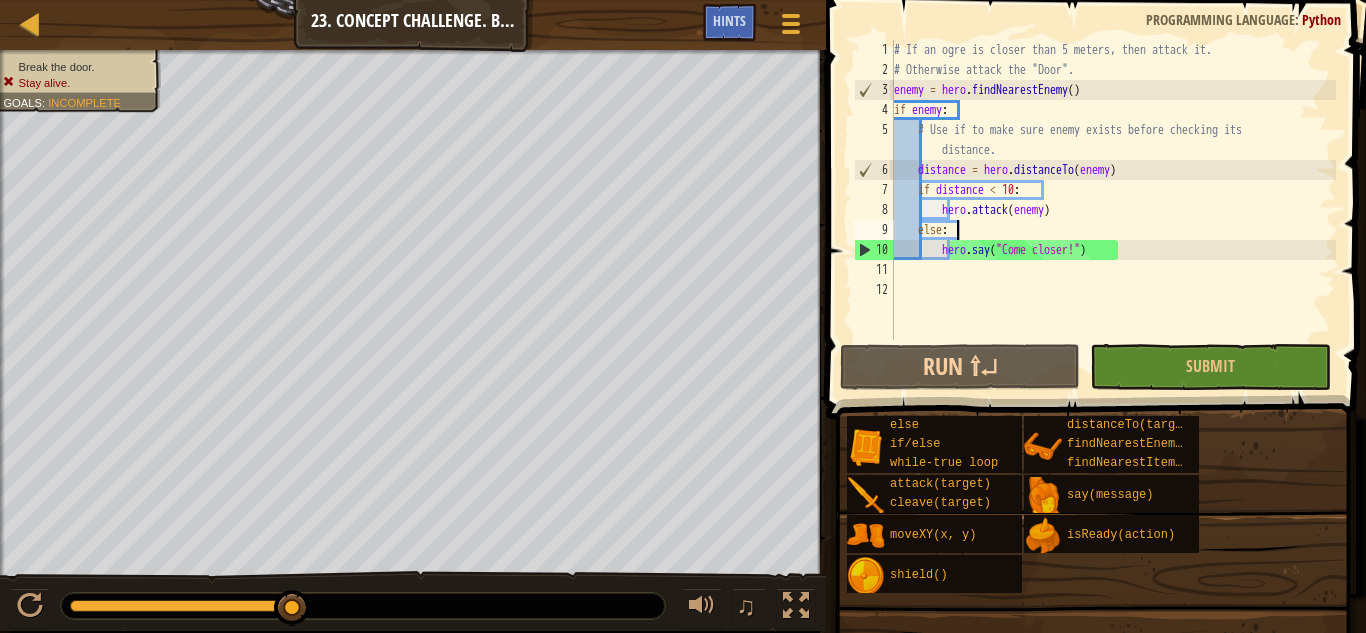 click on "# If an ogre is closer than 5 meters, then attack it. # Otherwise attack the "Door". enemy   =   hero . findNearestEnemy ( ) if   enemy :      # Use if to make sure enemy exists before checking its           distance.      distance   =   hero . distanceTo ( enemy )      if   distance   <   10 :          hero . attack ( enemy )      else :          hero . say ( "Come closer!" )" at bounding box center (1113, 210) 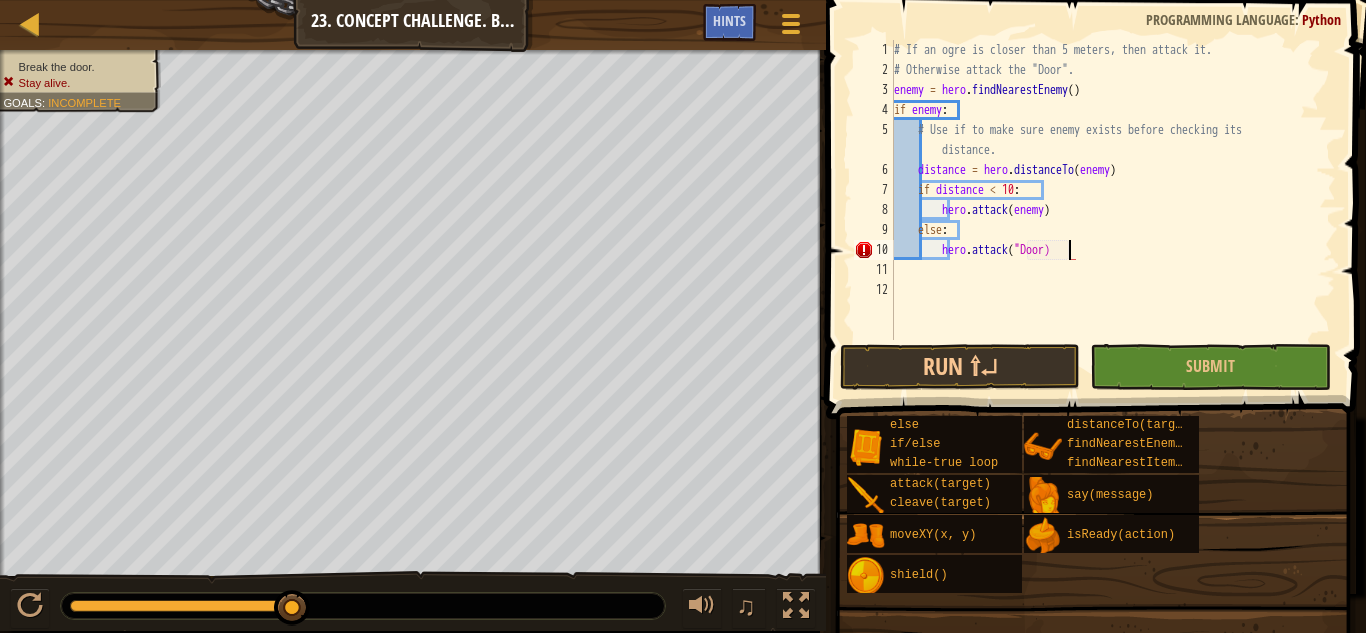 scroll, scrollTop: 9, scrollLeft: 26, axis: both 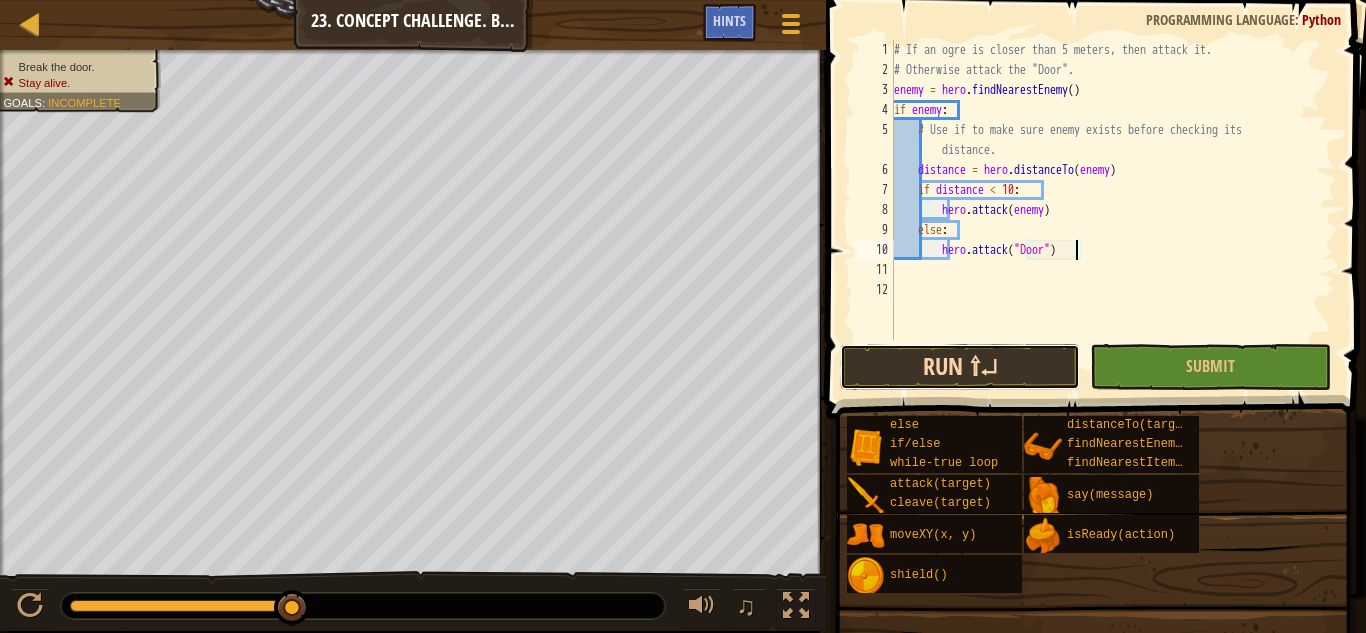 click on "Run ⇧↵" at bounding box center (960, 367) 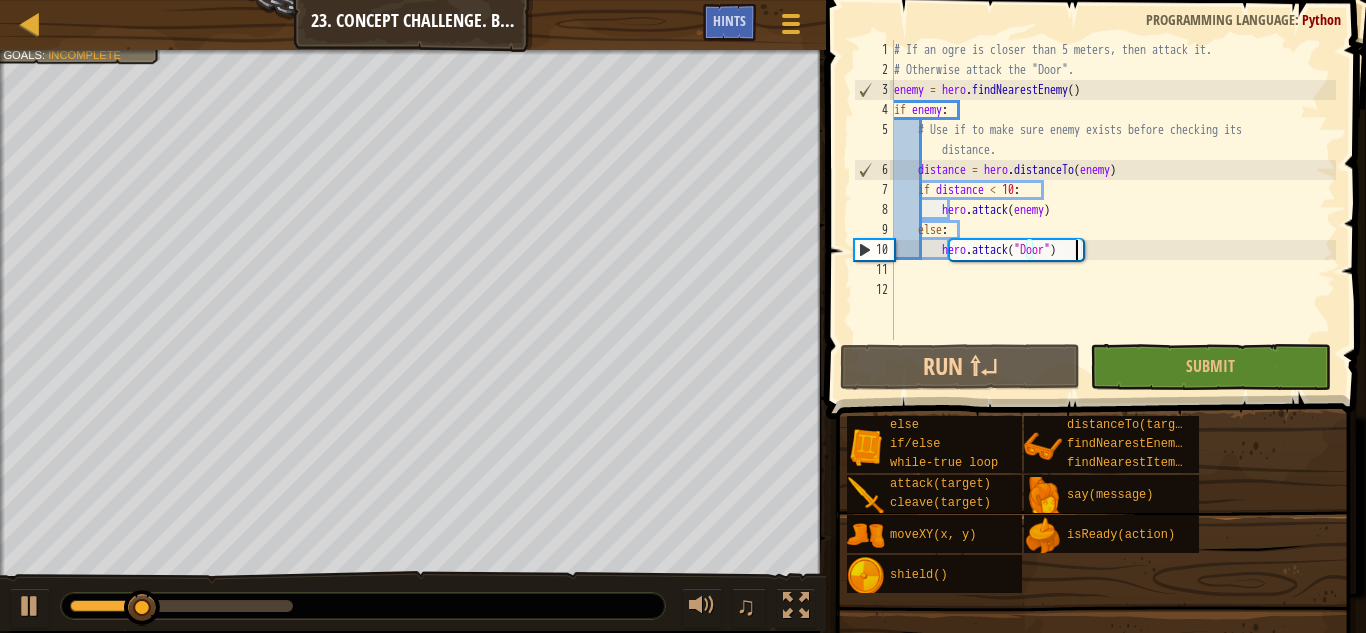 click on "# If an ogre is closer than 5 meters, then attack it. # Otherwise attack the "Door". enemy   =   hero . findNearestEnemy ( ) if   enemy :      # Use if to make sure enemy exists before checking its           distance.      distance   =   hero . distanceTo ( enemy )      if   distance   <   10 :          hero . attack ( enemy )      else :          hero . attack ( "Door" )" at bounding box center [1113, 210] 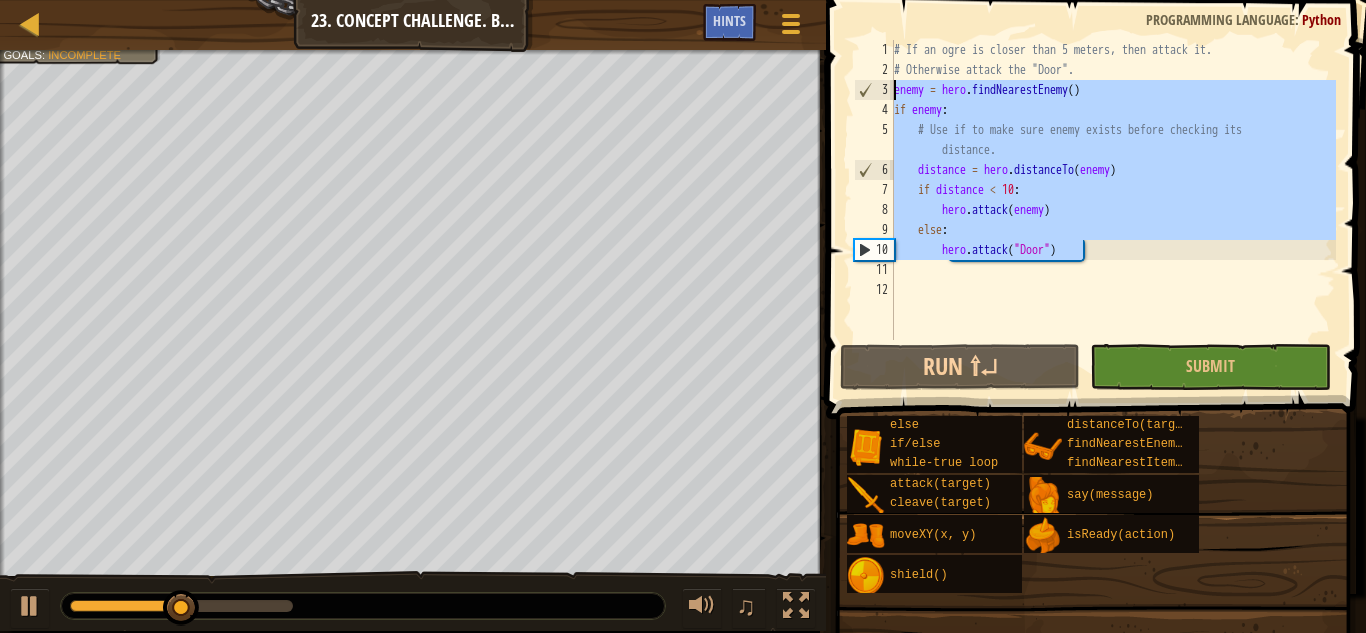 drag, startPoint x: 1111, startPoint y: 257, endPoint x: 842, endPoint y: 82, distance: 320.9143 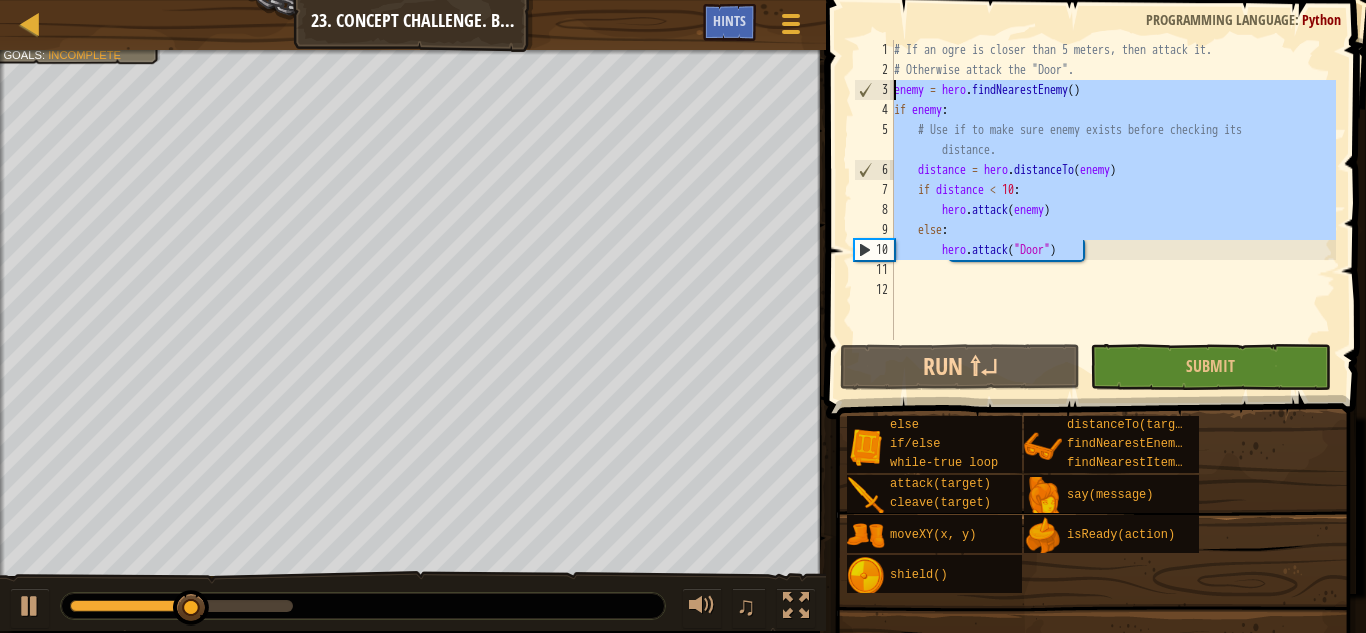 click on "# If an ogre is closer than 5 meters, then attack it. # Otherwise attack the "Door". enemy   =   hero . findNearestEnemy ( ) if   enemy :      # Use if to make sure enemy exists before checking its           distance.      distance   =   hero . distanceTo ( enemy )      if   distance   <   10 :          hero . attack ( enemy )      else :          hero . attack ( "Door" )" at bounding box center [1113, 210] 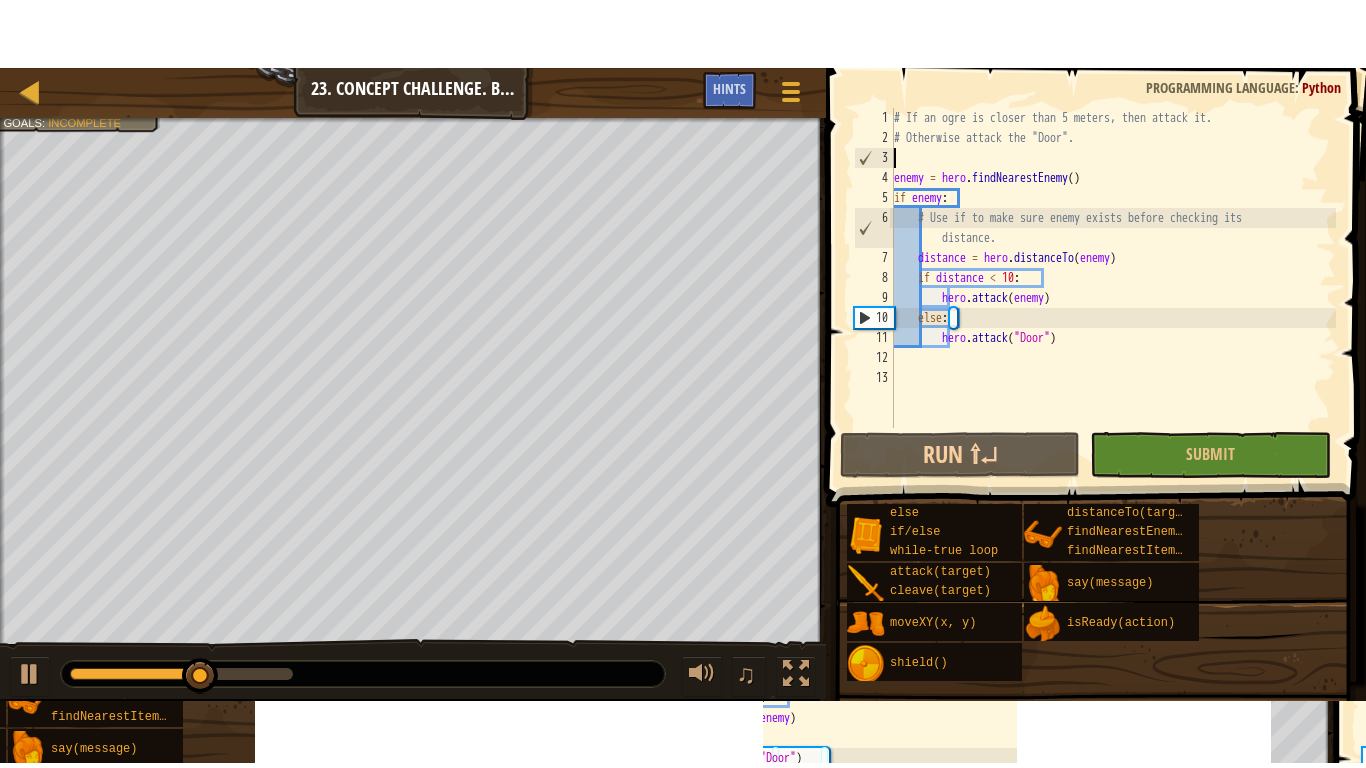 scroll, scrollTop: 9, scrollLeft: 0, axis: vertical 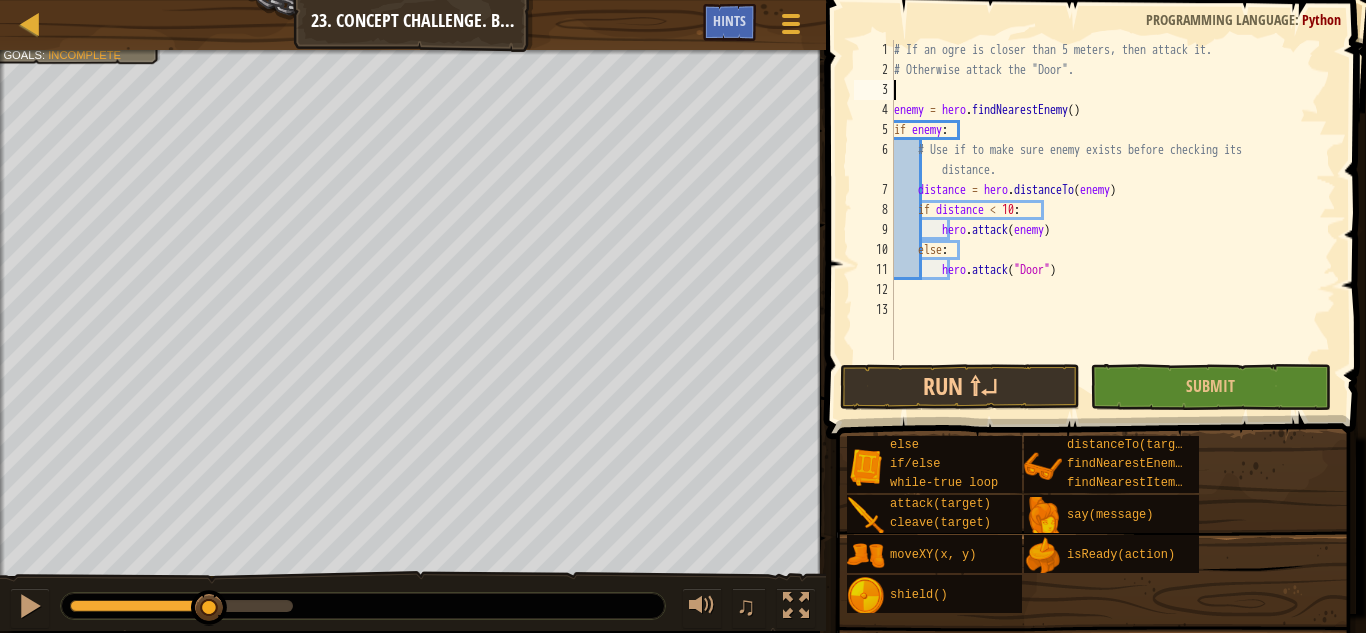 type on "t" 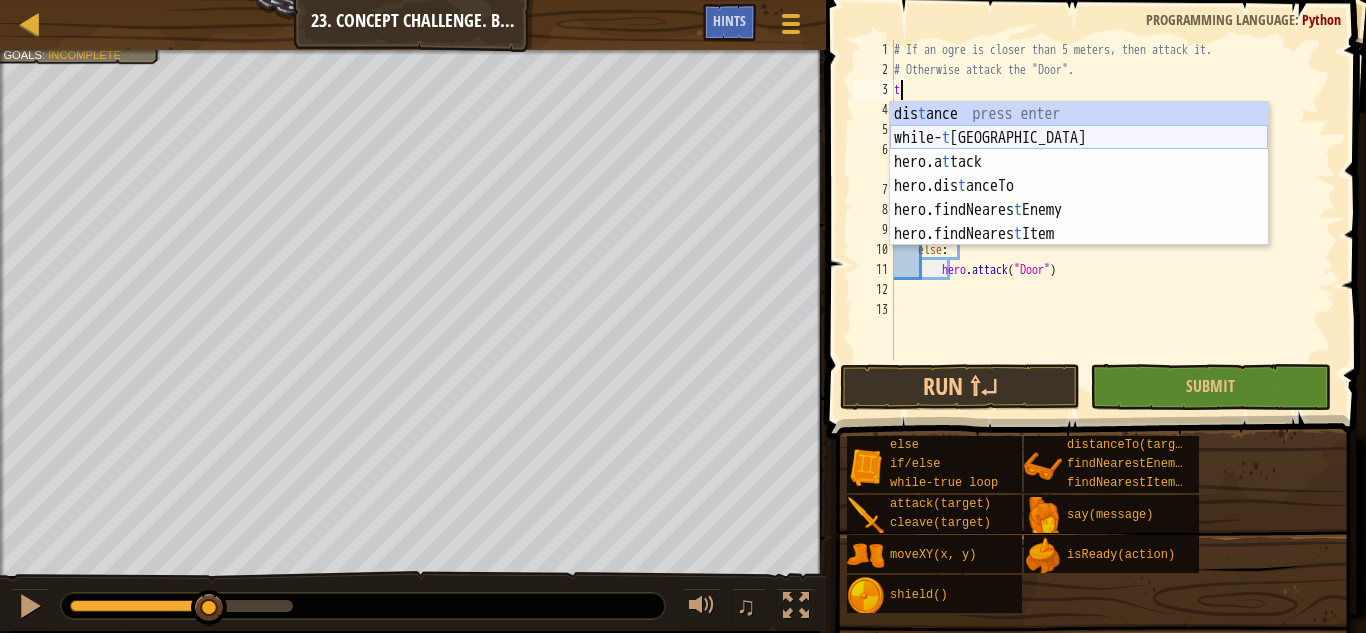 click on "dis t ance press enter while- t rue loop press enter hero.a t tack press enter hero.dis t anceTo press enter hero.findNeares t Enemy press enter hero.findNeares t Item press enter" at bounding box center (1079, 198) 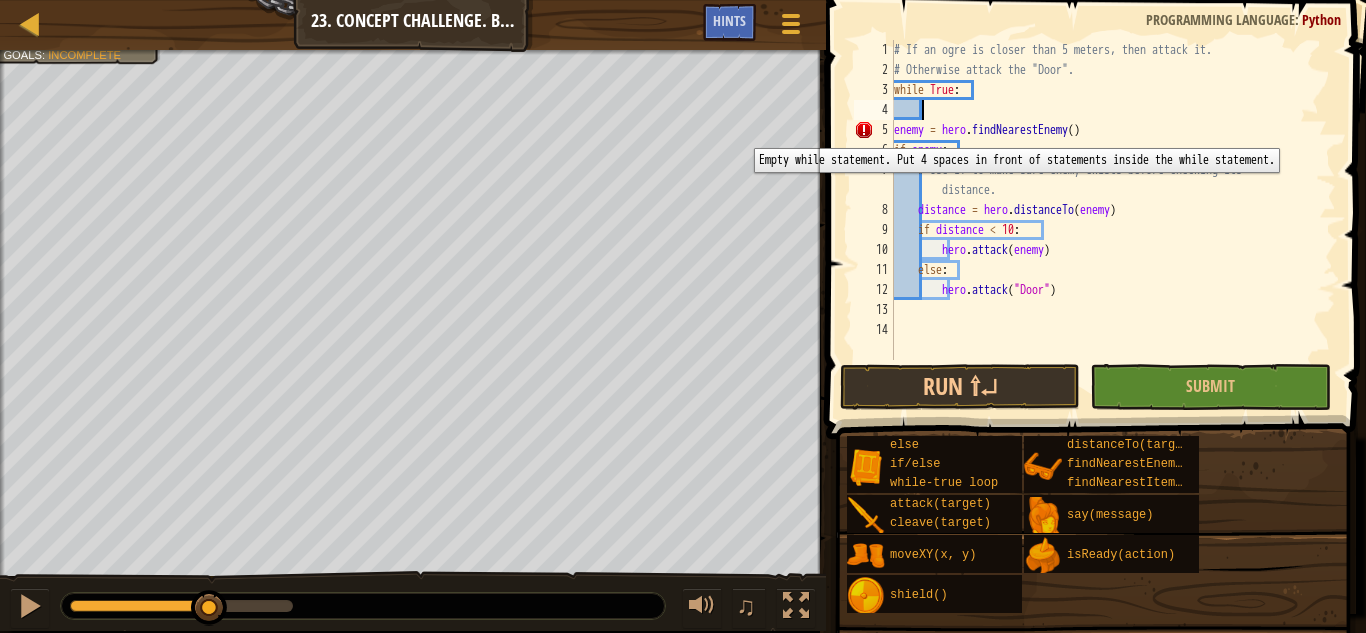 click on "5" at bounding box center [874, 130] 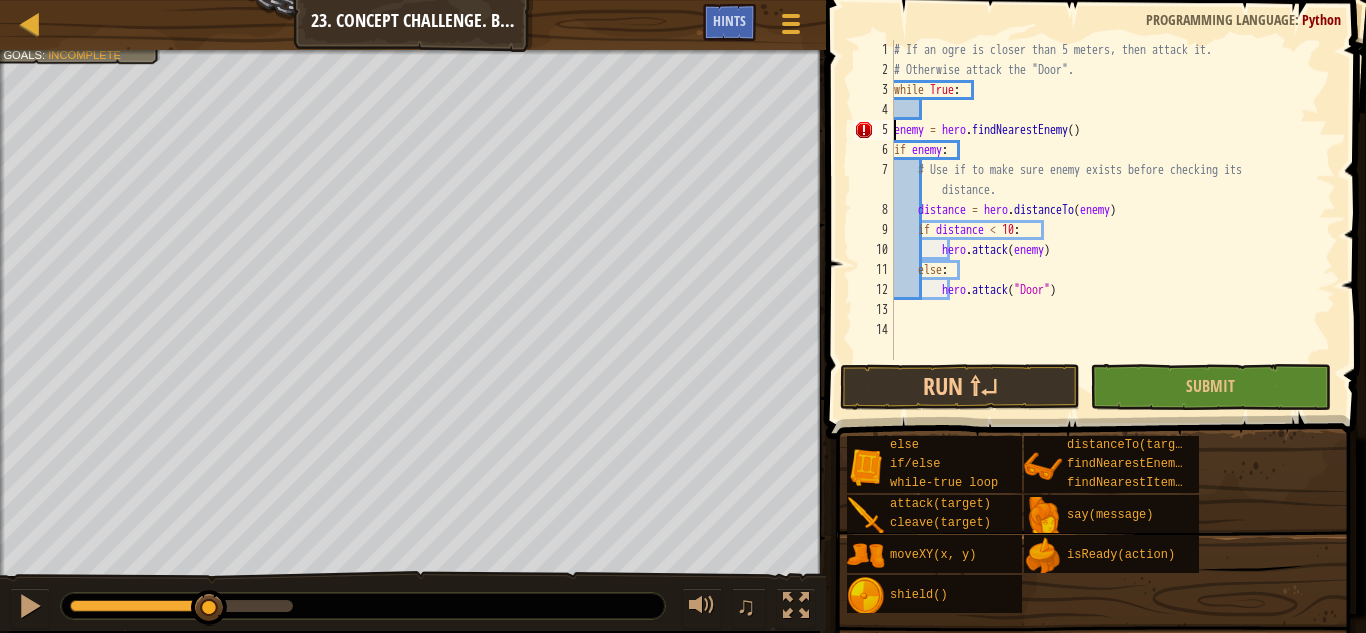 click on "# If an ogre is closer than 5 meters, then attack it. # Otherwise attack the "Door". while   True :      enemy   =   hero . findNearestEnemy ( ) if   enemy :      # Use if to make sure enemy exists before checking its           distance.      distance   =   hero . distanceTo ( enemy )      if   distance   <   10 :          hero . attack ( enemy )      else :          hero . attack ( "Door" )" at bounding box center (1113, 220) 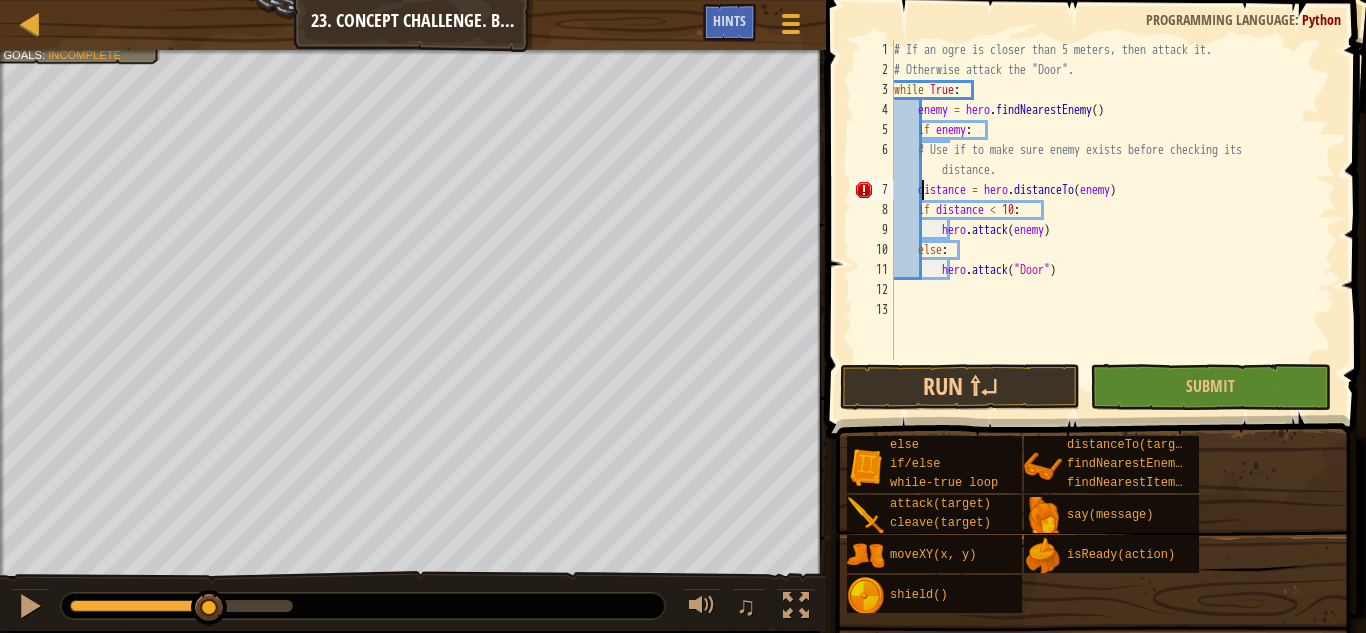 click on "# If an ogre is closer than 5 meters, then attack it. # Otherwise attack the "Door". while   True :      enemy   =   hero . findNearestEnemy ( )      if   enemy :      # Use if to make sure enemy exists before checking its           distance.      distance   =   hero . distanceTo ( enemy )      if   distance   <   10 :          hero . attack ( enemy )      else :          hero . attack ( "Door" )" at bounding box center (1113, 220) 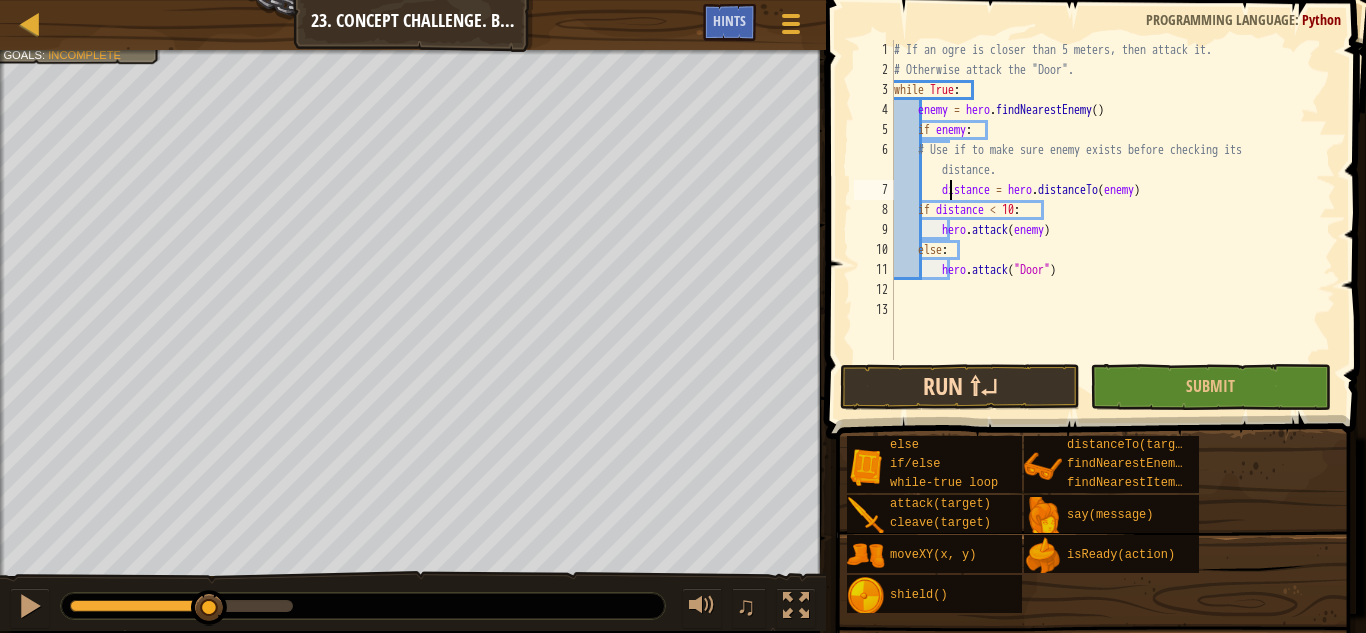 type on "distance = hero.distanceTo(enemy)" 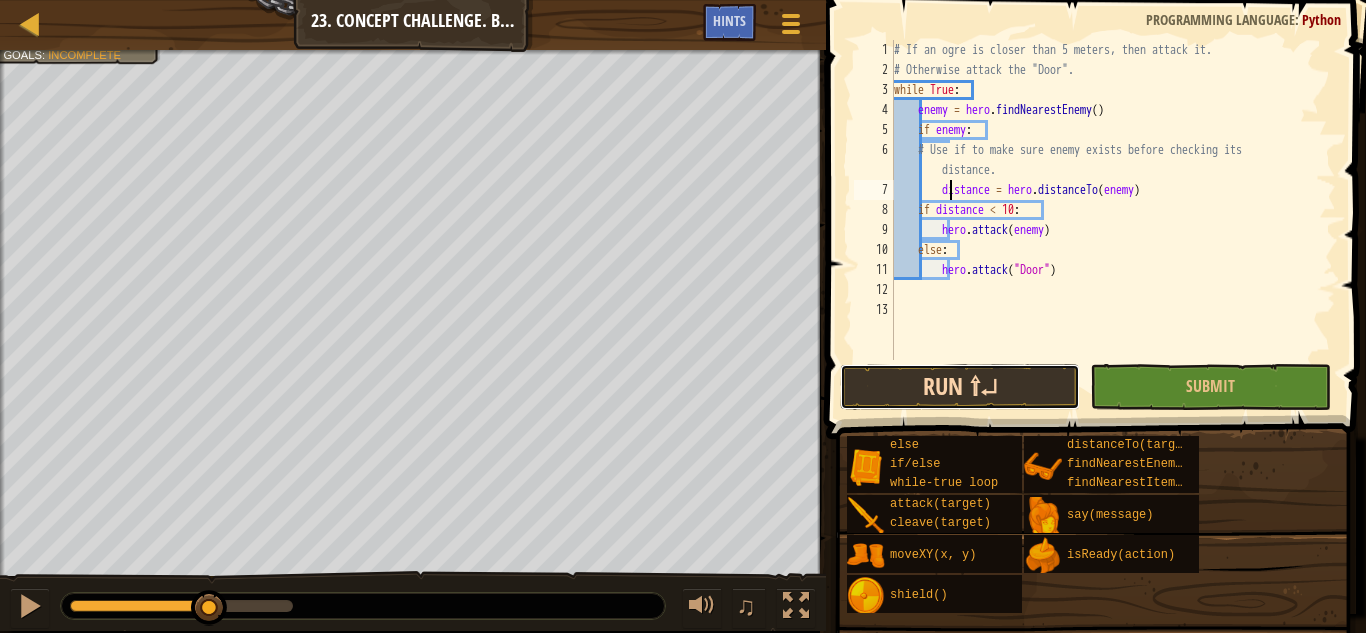 click on "Run ⇧↵" at bounding box center [960, 387] 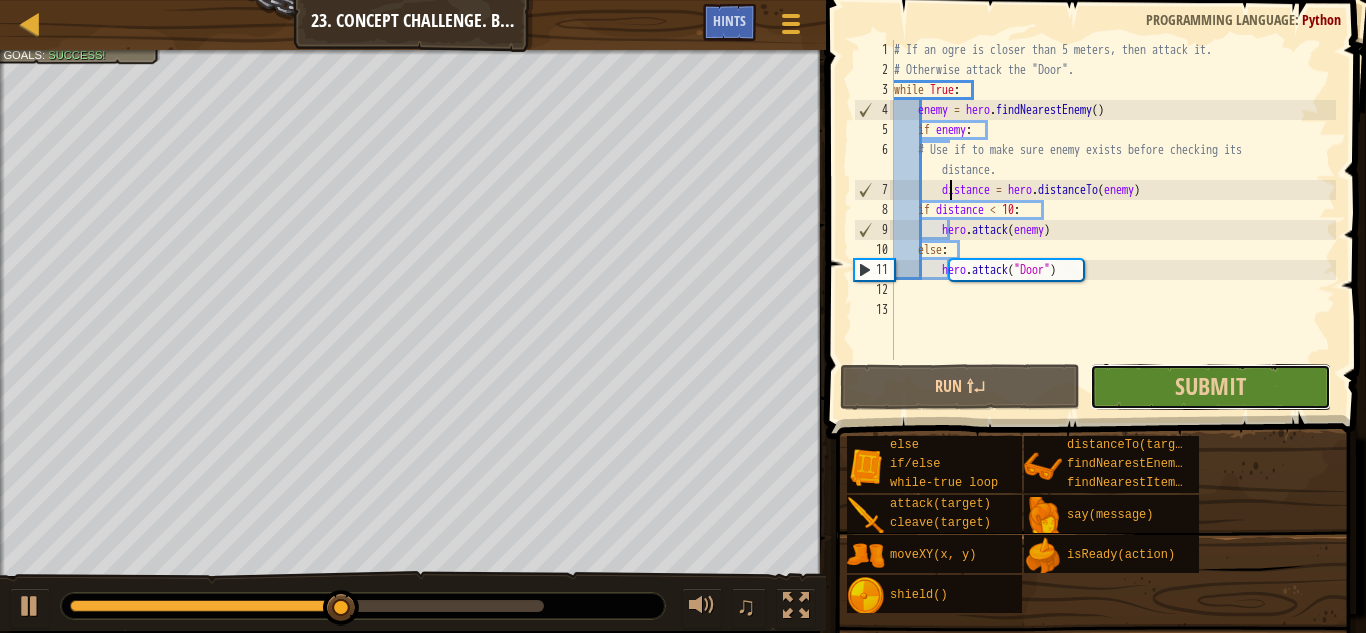 click on "Submit" at bounding box center [1210, 387] 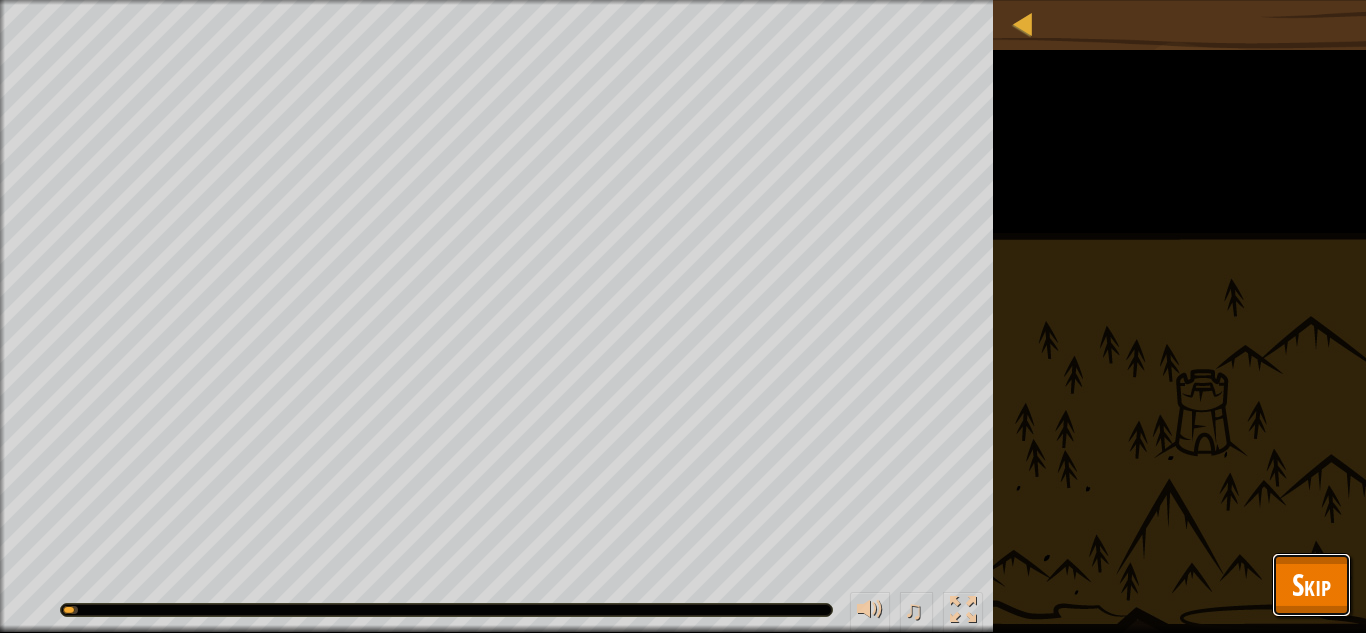 click on "Skip" at bounding box center [1311, 585] 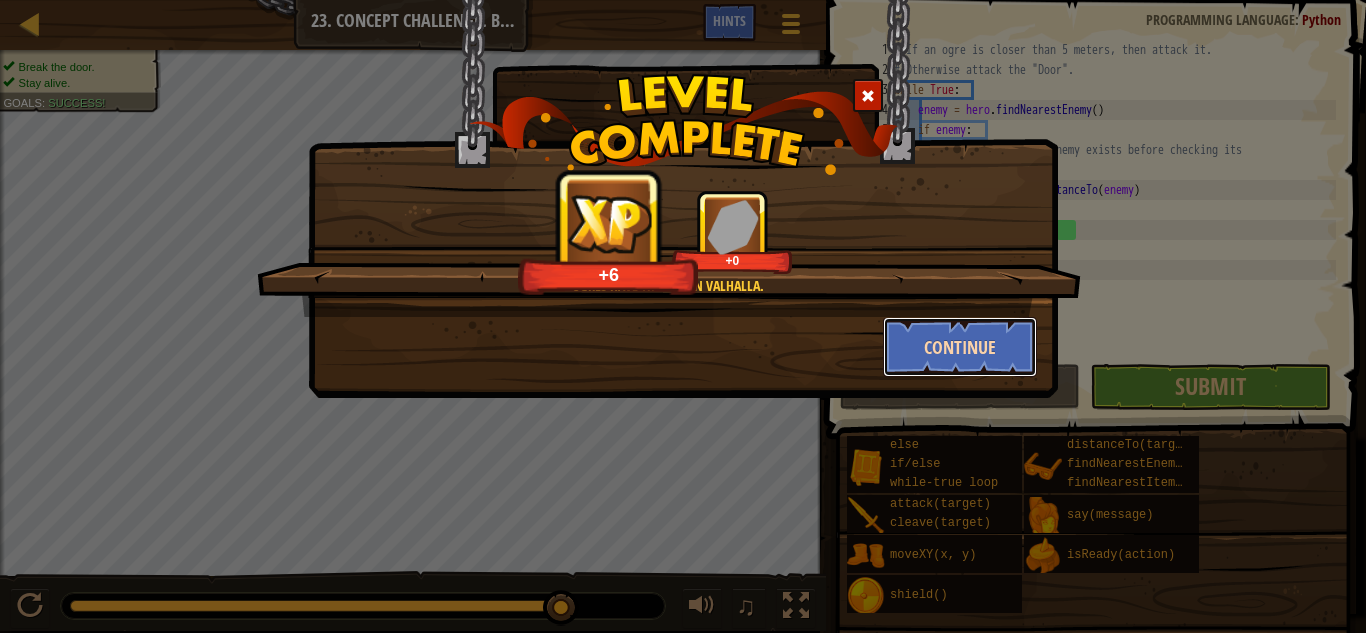 click on "Continue" at bounding box center [960, 347] 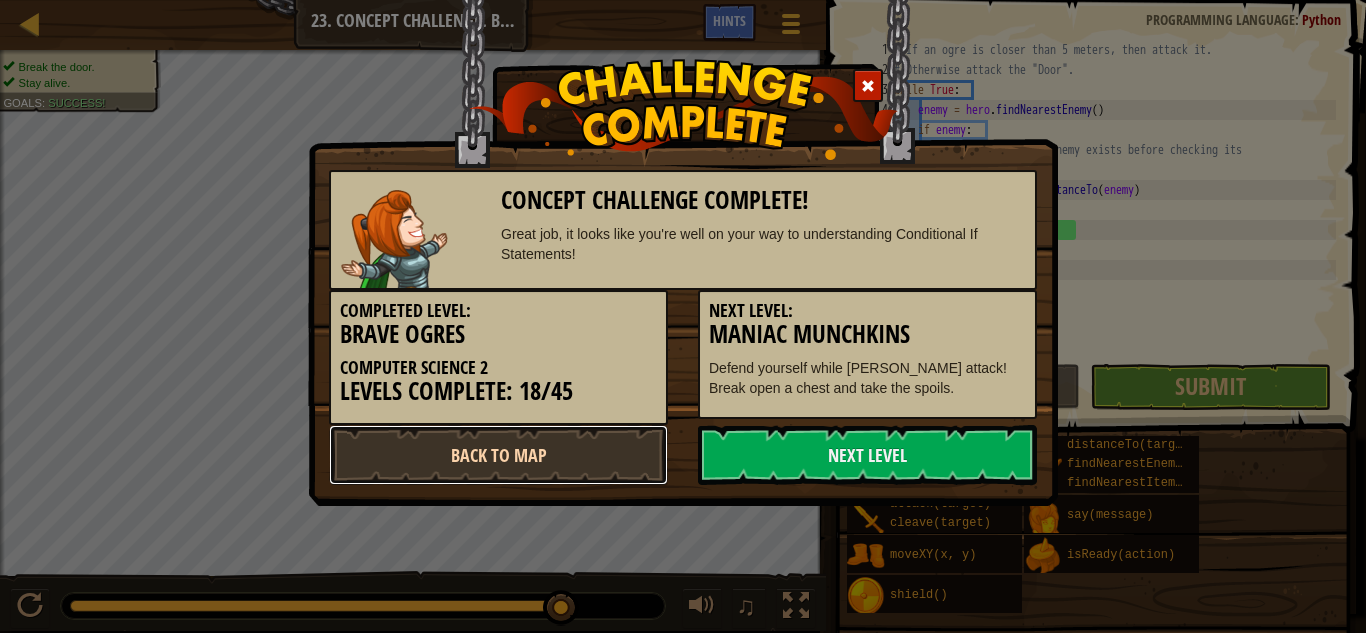 click on "Back to Map" at bounding box center (498, 455) 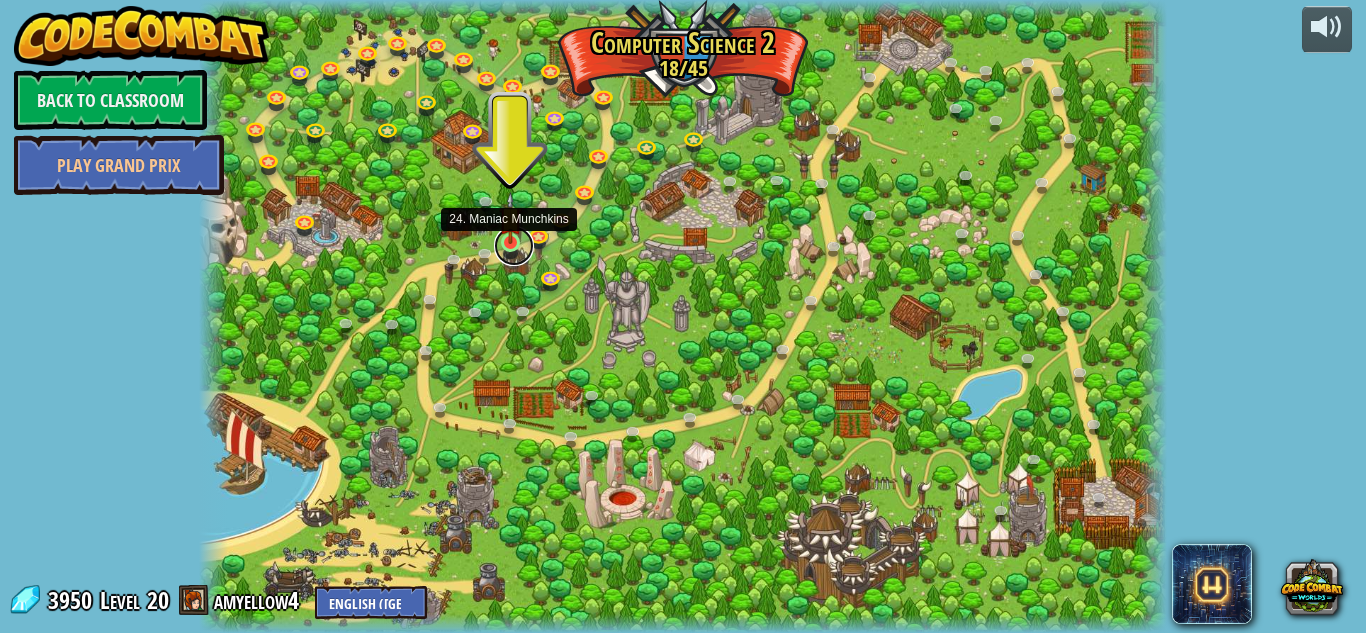 click at bounding box center [514, 246] 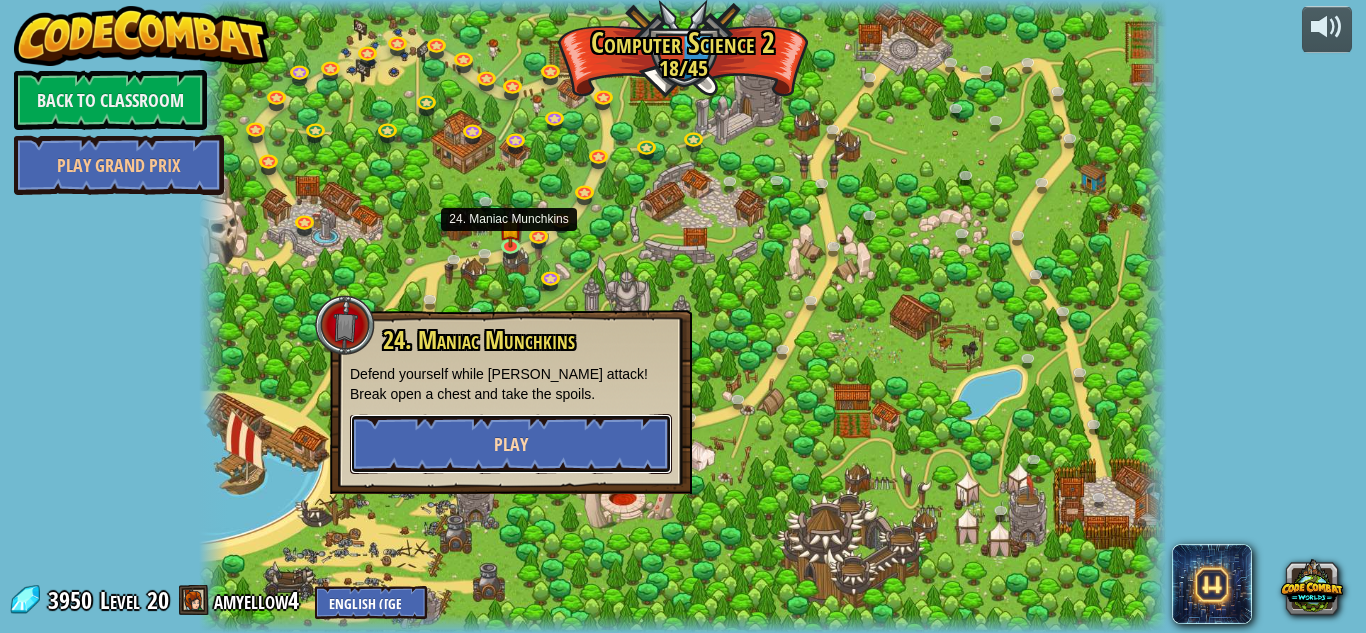 click on "Play" at bounding box center [511, 444] 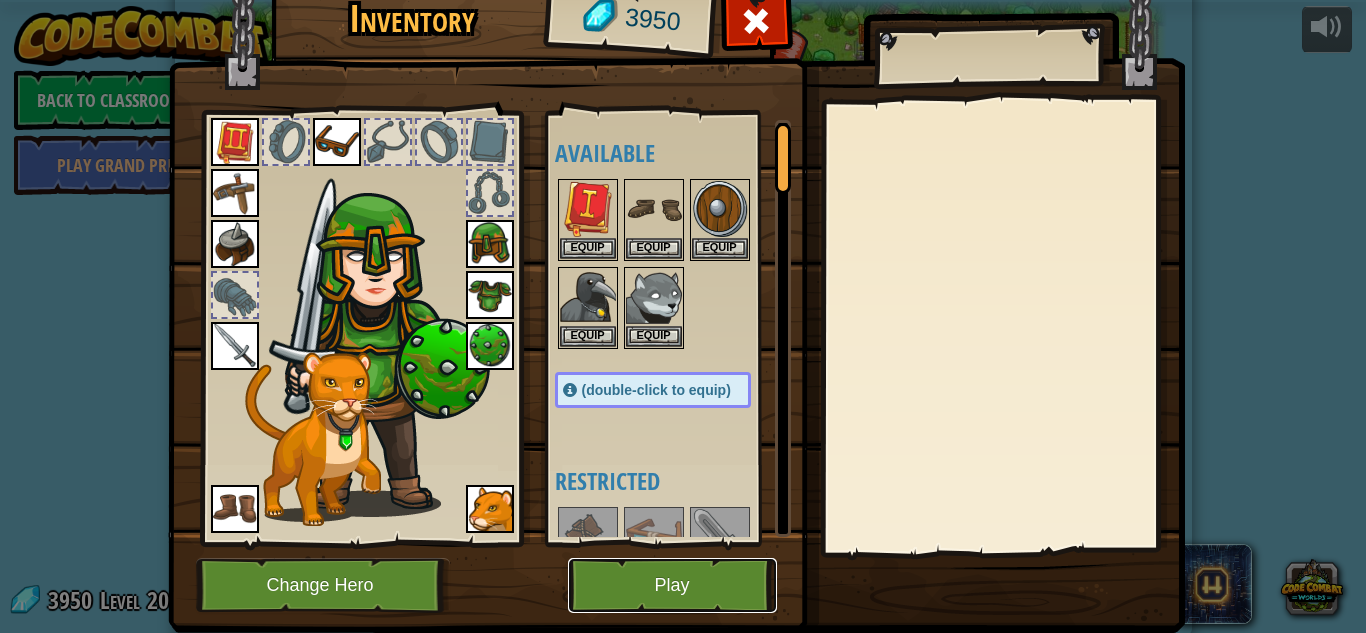 click on "Play" at bounding box center (672, 585) 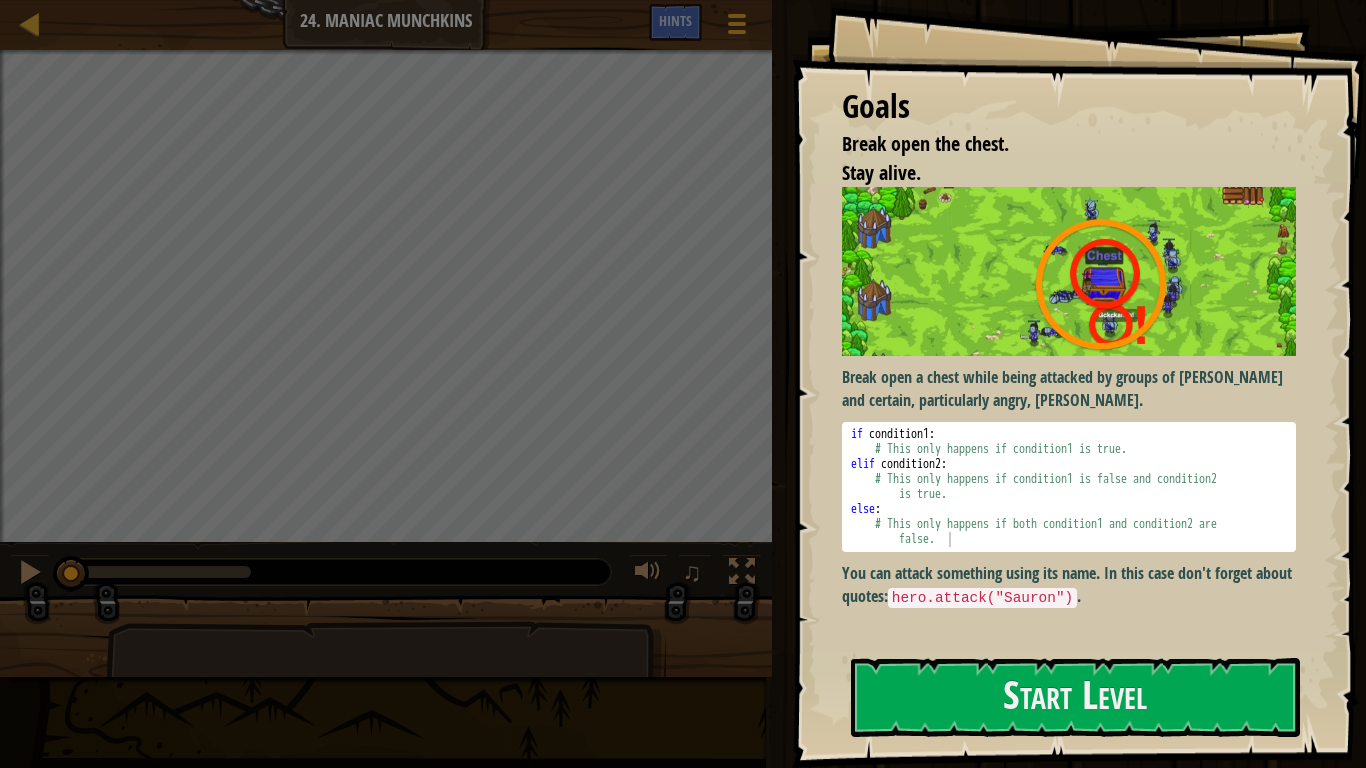 click on "Goals Break open the chest. Stay alive.
Break open a chest while being attacked by groups of munchkins and certain, particularly angry, [PERSON_NAME].
1 2 3 4 5 6 if   condition1 :      # This only happens if condition1 is true. elif   condition2 :      # This only happens if condition1 is false and condition2           is true. else :      # This only happens if both condition1 and condition2 are           false.     הההההההההההההההההההההההההההההההההההההההההההההההההההההההההההההההההההההההההההההההההההההההההההההההההההההההההההההההההההההההההההההההההההההההההההההההההההההההההההההההההההההההההההההההההההההההההההההההההההההההההההההההההההההההההההההההההההההההההההההההההההההההההההההההה
hero.attack("Sauron") .
Start Level Subscribe Back to my courses" at bounding box center (1079, 384) 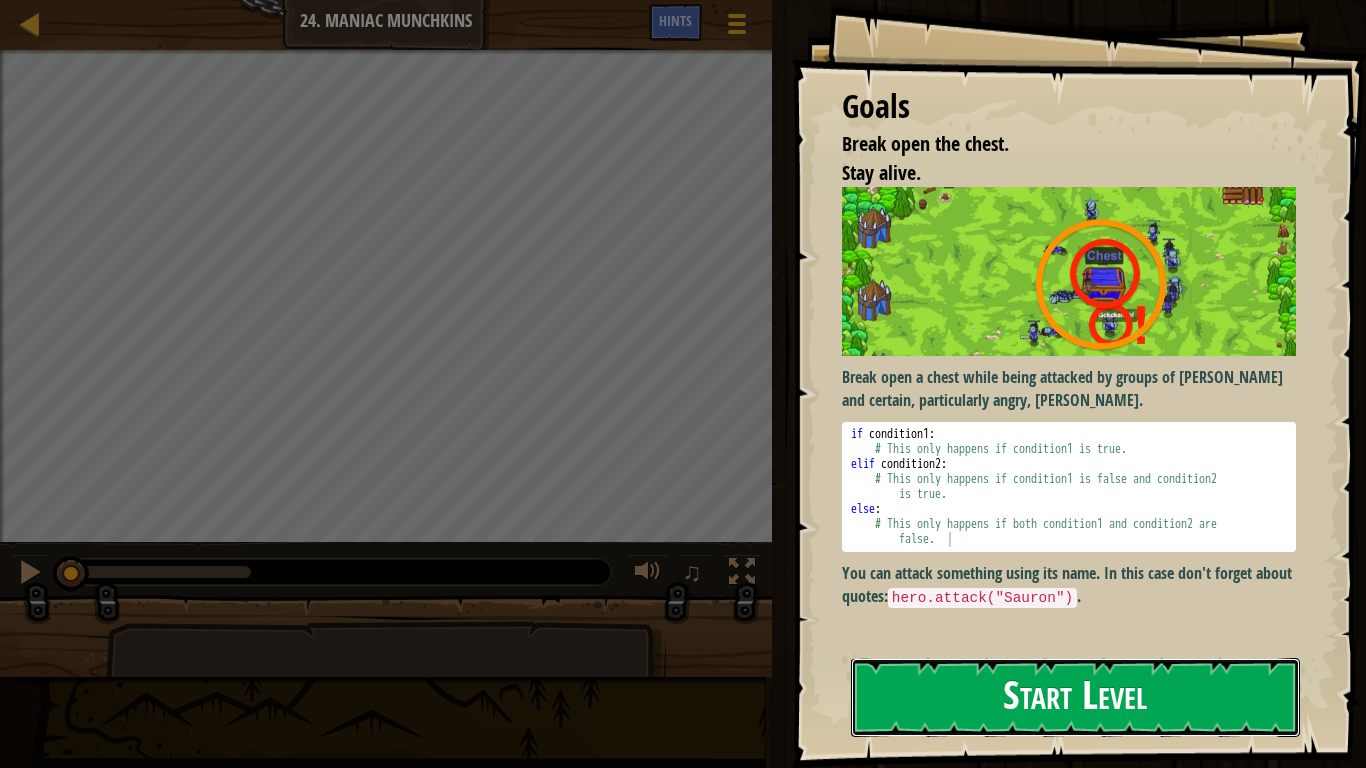click on "Start Level" at bounding box center [1075, 697] 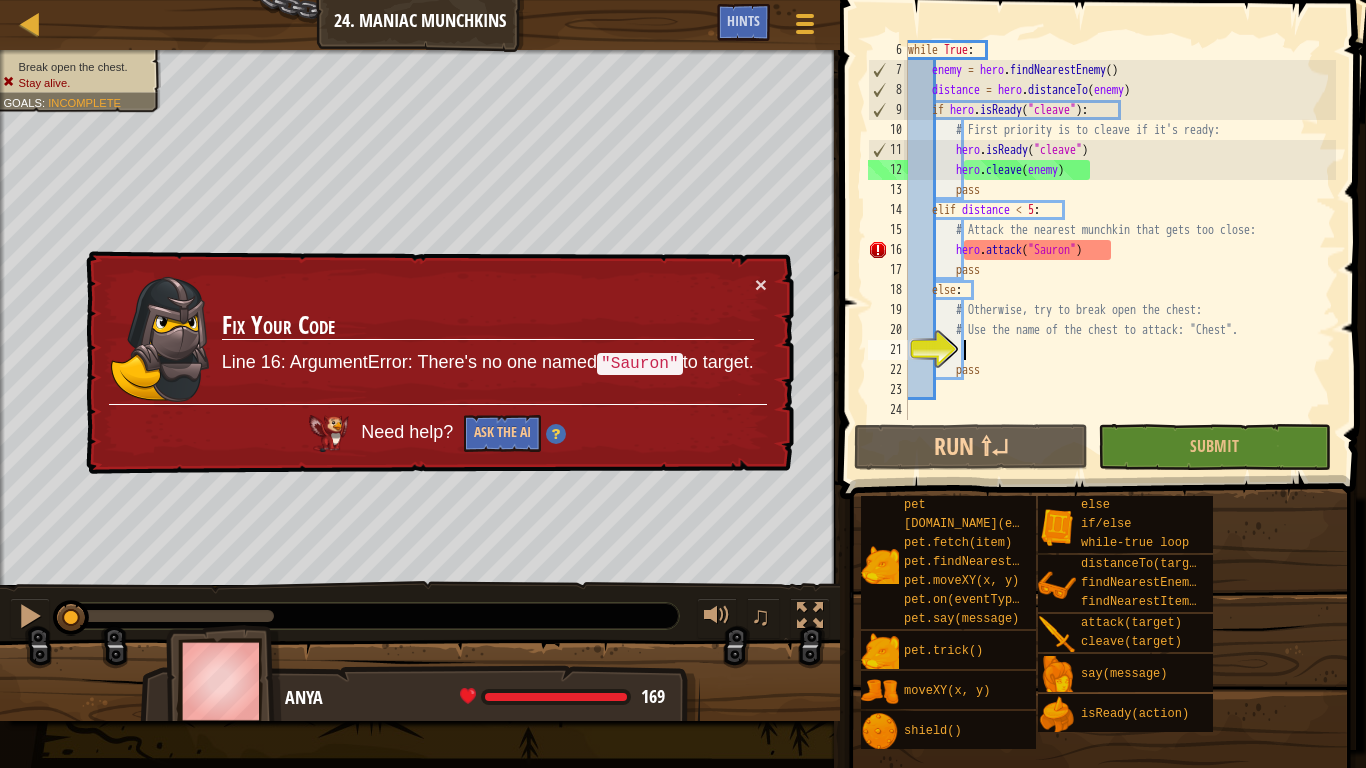 scroll, scrollTop: 100, scrollLeft: 0, axis: vertical 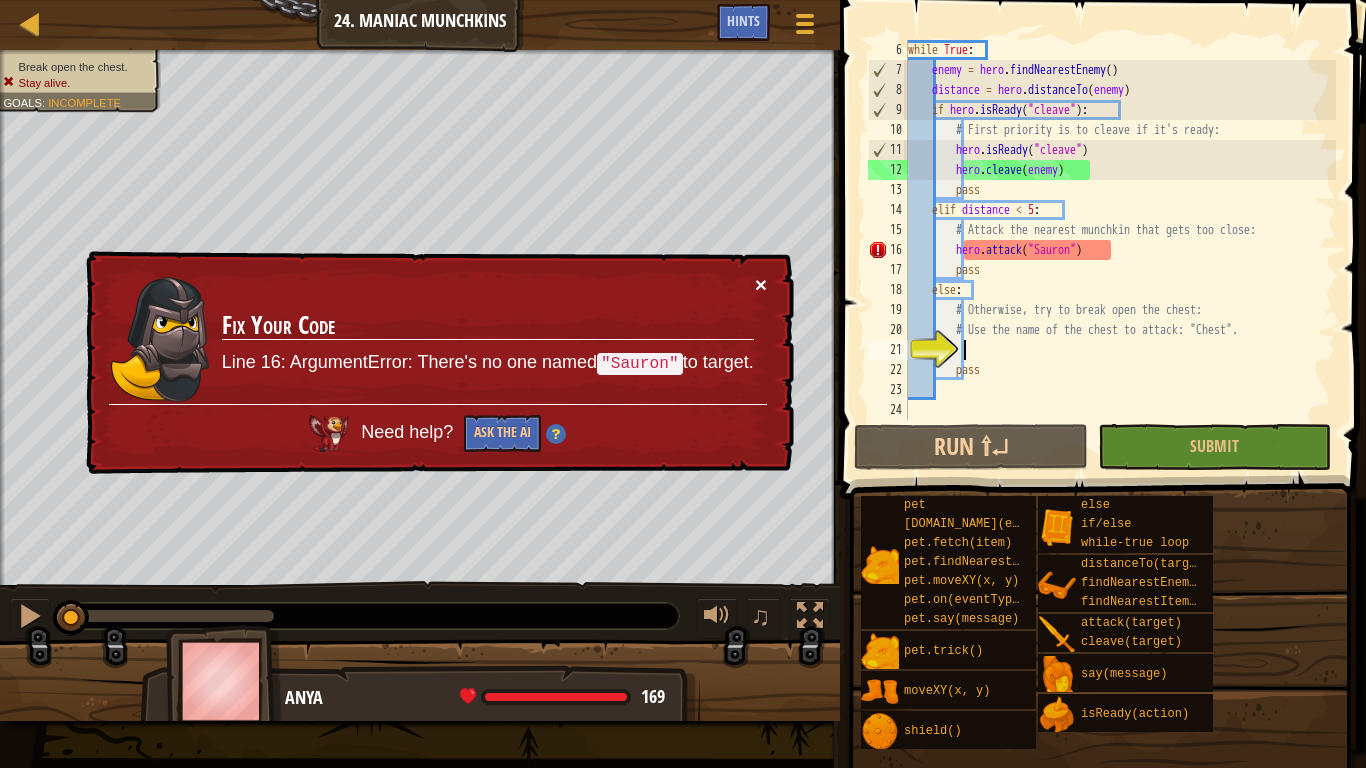 click on "×" at bounding box center (761, 284) 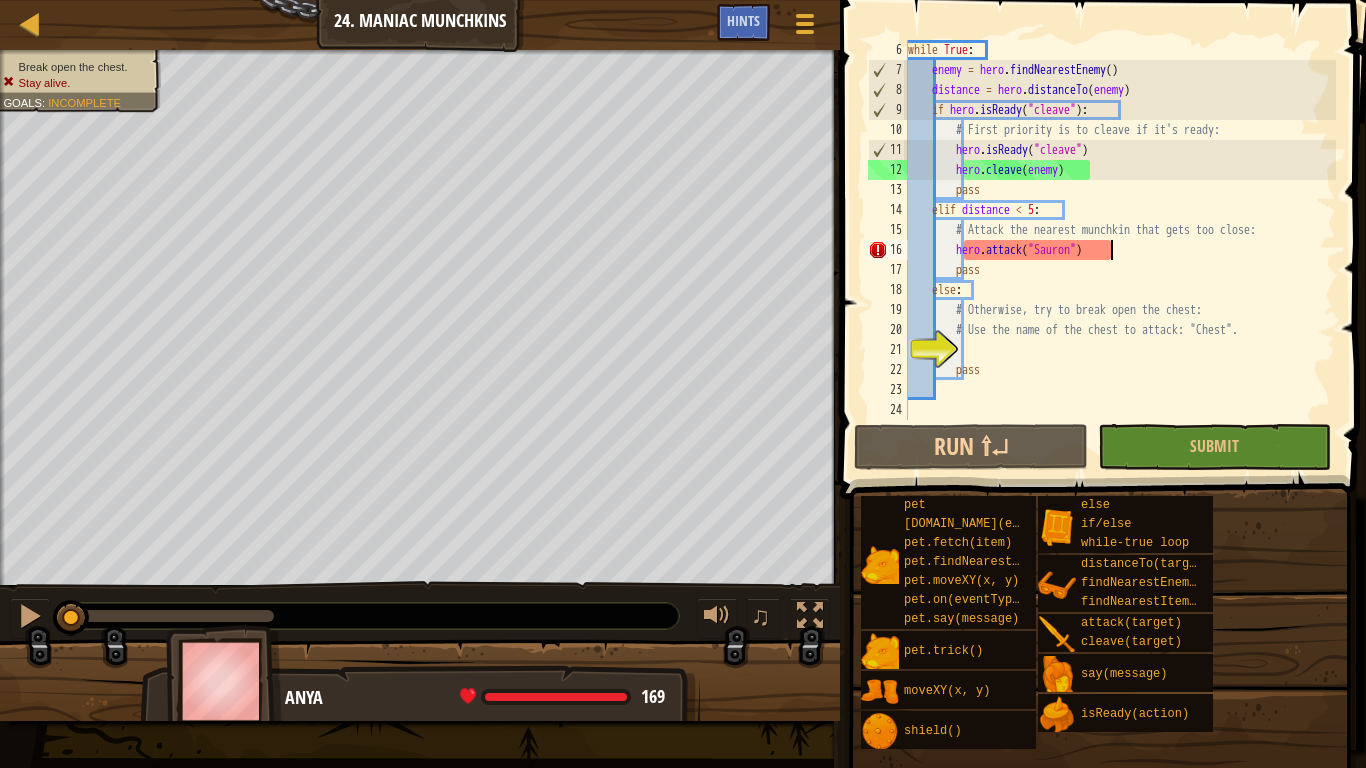 click on "while   True :      enemy   =   hero . findNearestEnemy ( )      distance   =   hero . distanceTo ( enemy )      if   hero . isReady ( "cleave" ) :          # First priority is to cleave if it's ready:          hero . isReady ( "cleave" )          hero . cleave ( enemy )          pass      elif   distance   <   5 :          # Attack the nearest munchkin that gets too close:          hero . attack ( "Sauron" )          pass      else :          # Otherwise, try to break open the chest:          # Use the name of the chest to attack: "Chest".                   pass" at bounding box center [1120, 250] 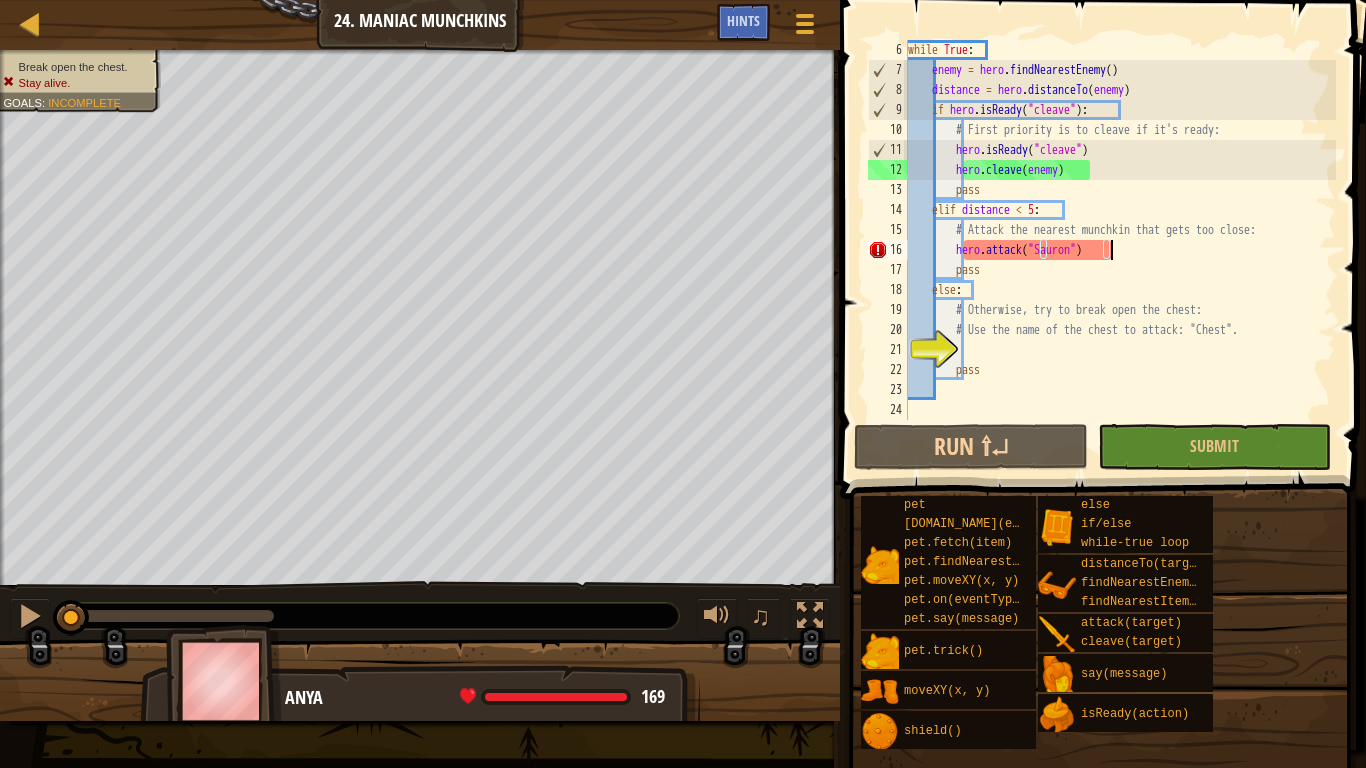 click on "while   True :      enemy   =   hero . findNearestEnemy ( )      distance   =   hero . distanceTo ( enemy )      if   hero . isReady ( "cleave" ) :          # First priority is to cleave if it's ready:          hero . isReady ( "cleave" )          hero . cleave ( enemy )          pass      elif   distance   <   5 :          # Attack the nearest munchkin that gets too close:          hero . attack ( "Sauron" )          pass      else :          # Otherwise, try to break open the chest:          # Use the name of the chest to attack: "Chest".                   pass" at bounding box center (1120, 250) 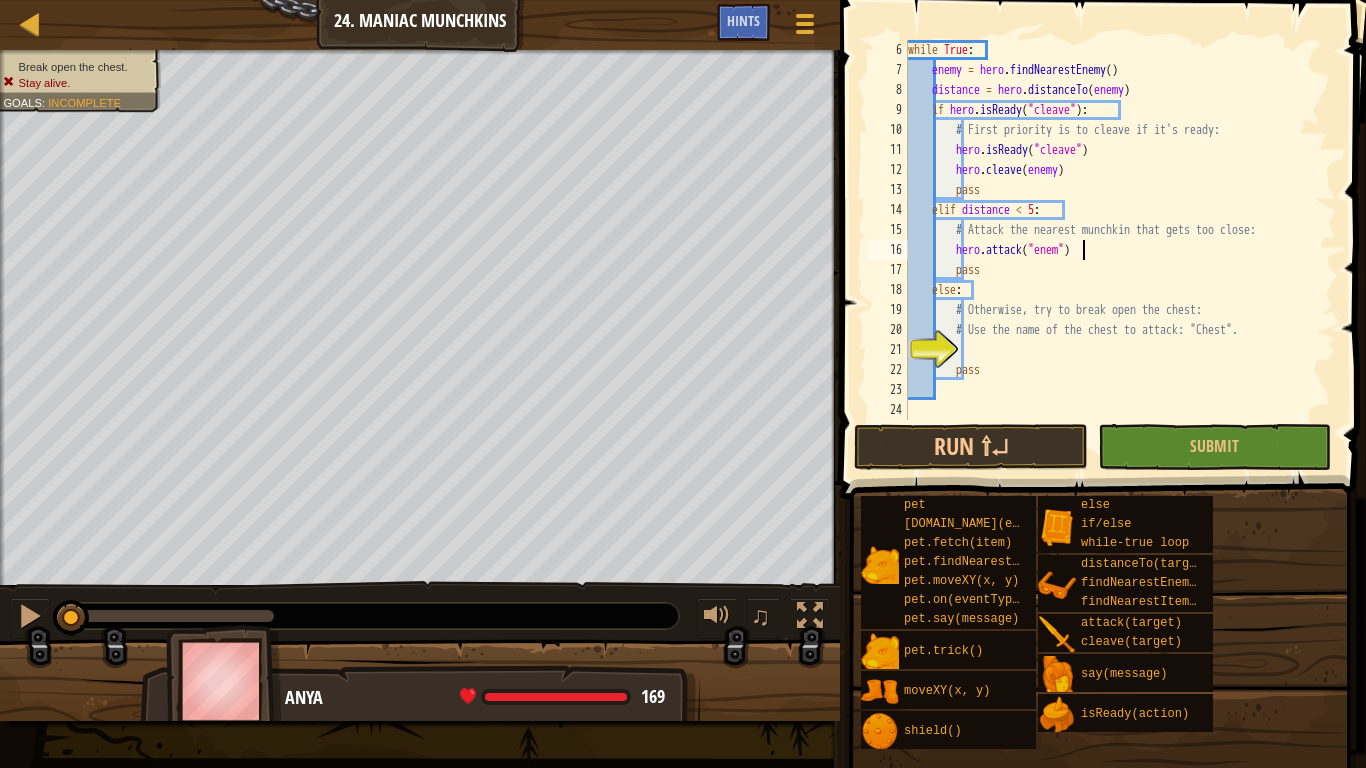 type on "hero.attack("enemy")" 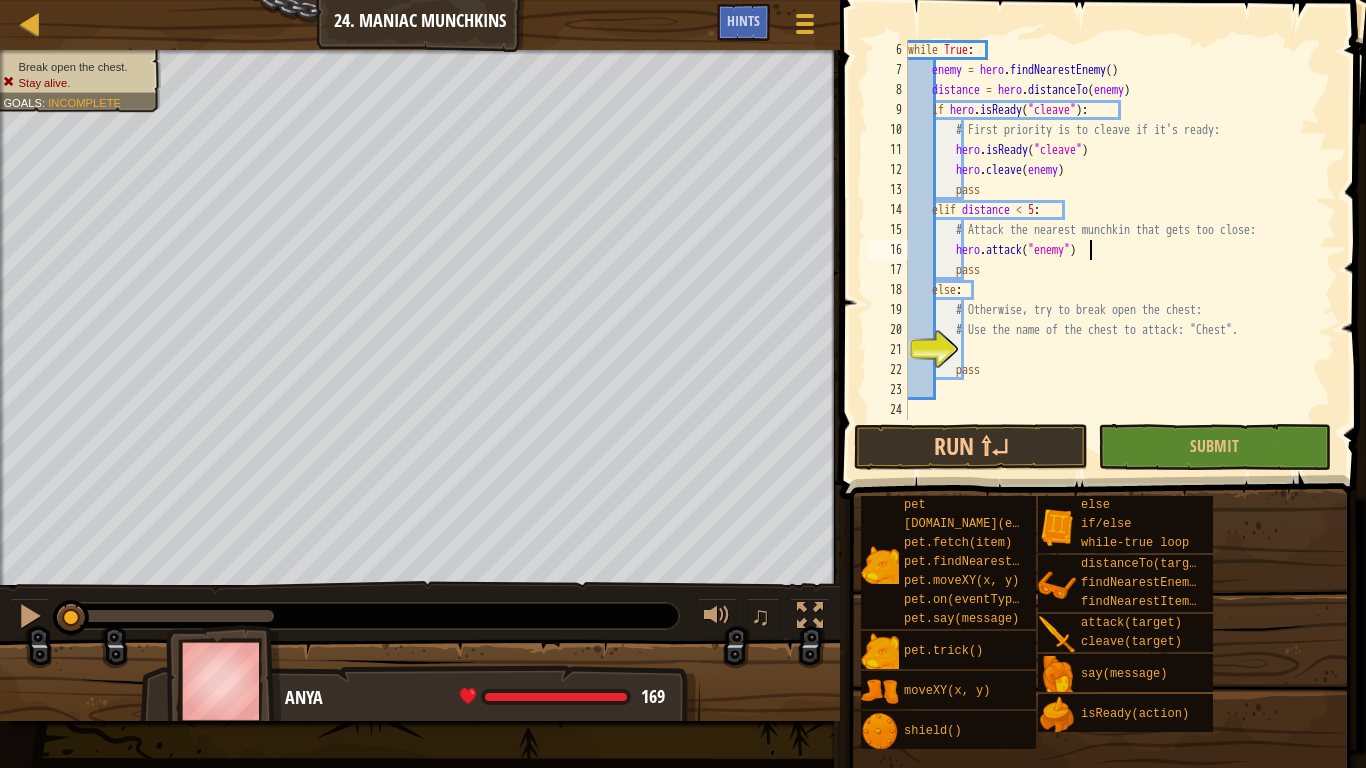 click on "while   True :      enemy   =   hero . findNearestEnemy ( )      distance   =   hero . distanceTo ( enemy )      if   hero . isReady ( "cleave" ) :          # First priority is to cleave if it's ready:          hero . isReady ( "cleave" )          hero . cleave ( enemy )          pass      elif   distance   <   5 :          # Attack the nearest munchkin that gets too close:          hero . attack ( "enemy" )          pass      else :          # Otherwise, try to break open the chest:          # Use the name of the chest to attack: "Chest".                   pass" at bounding box center (1120, 250) 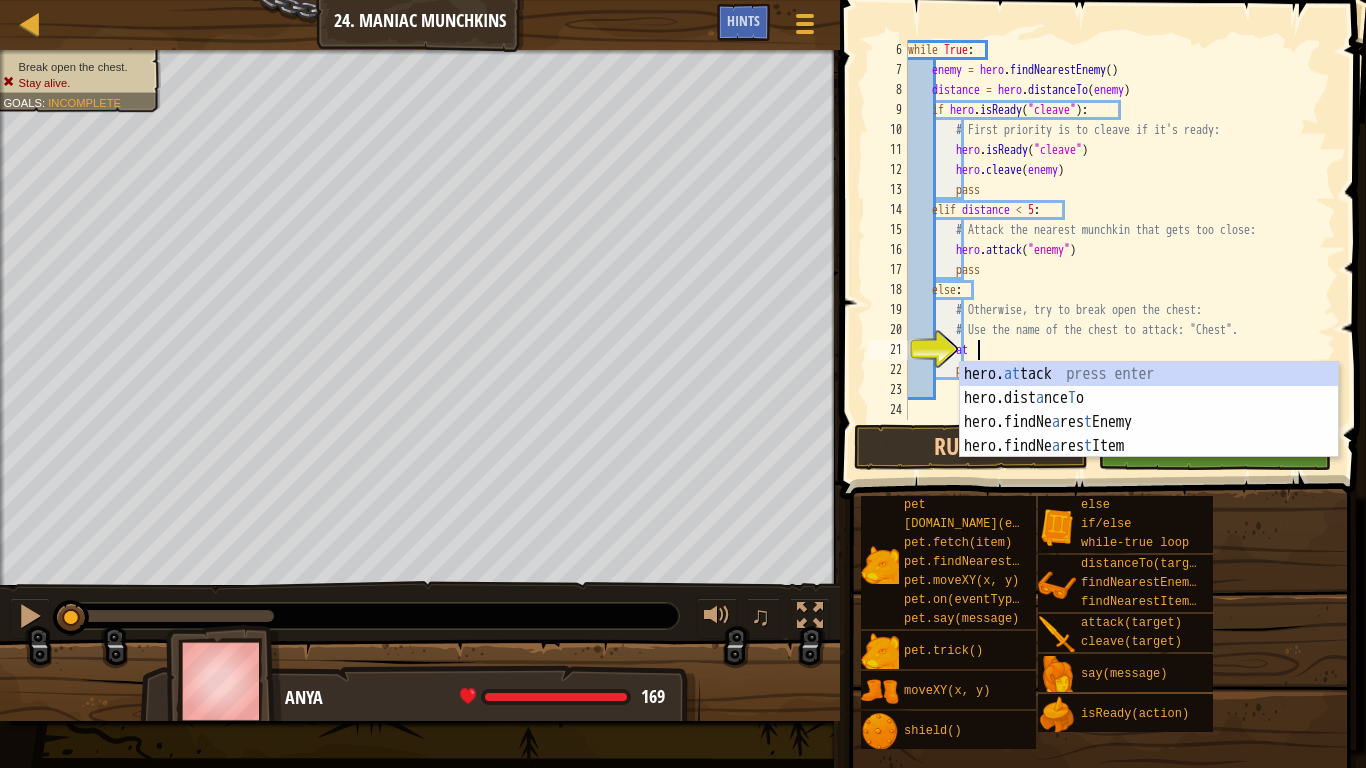 scroll, scrollTop: 9, scrollLeft: 9, axis: both 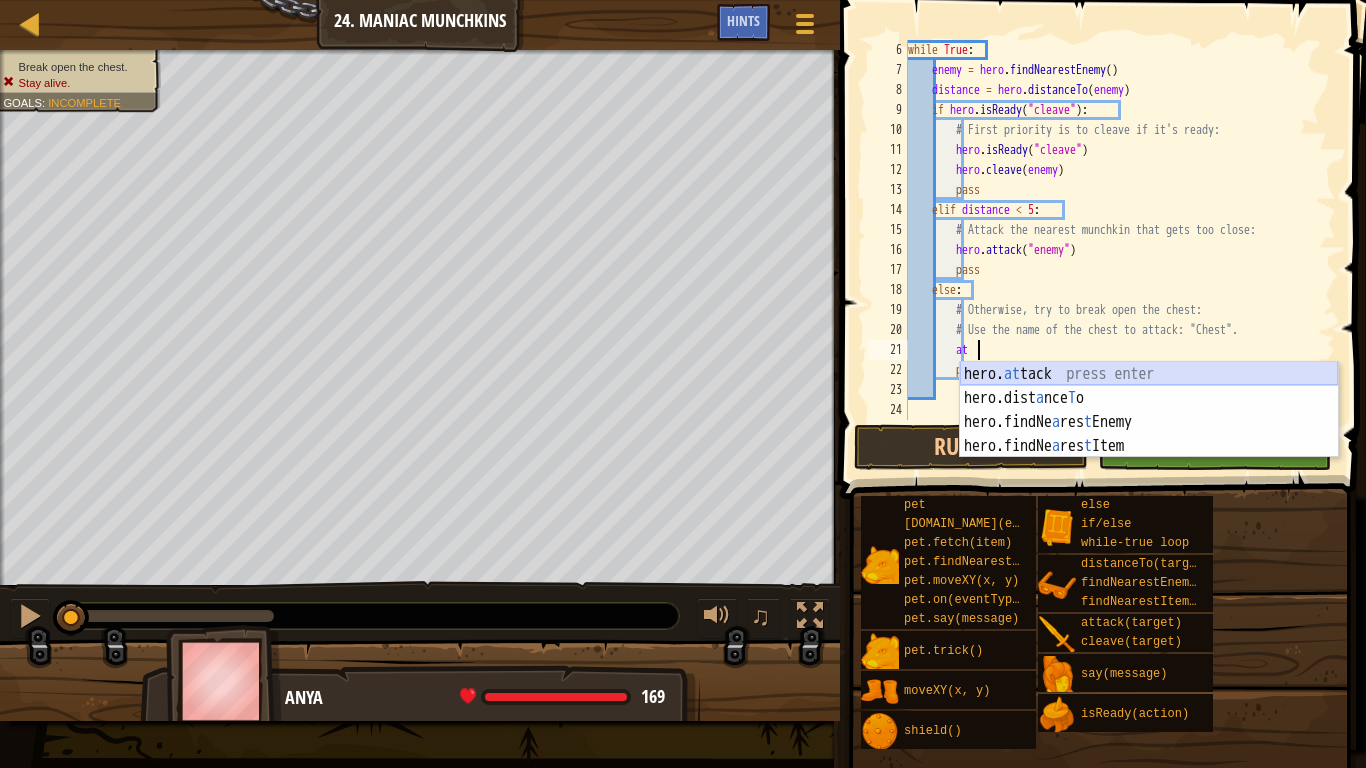 click on "hero. at tack press enter hero.dist a nce T o press enter hero.findNe a res t Enemy press enter hero.findNe a res t Item press enter" at bounding box center [1149, 434] 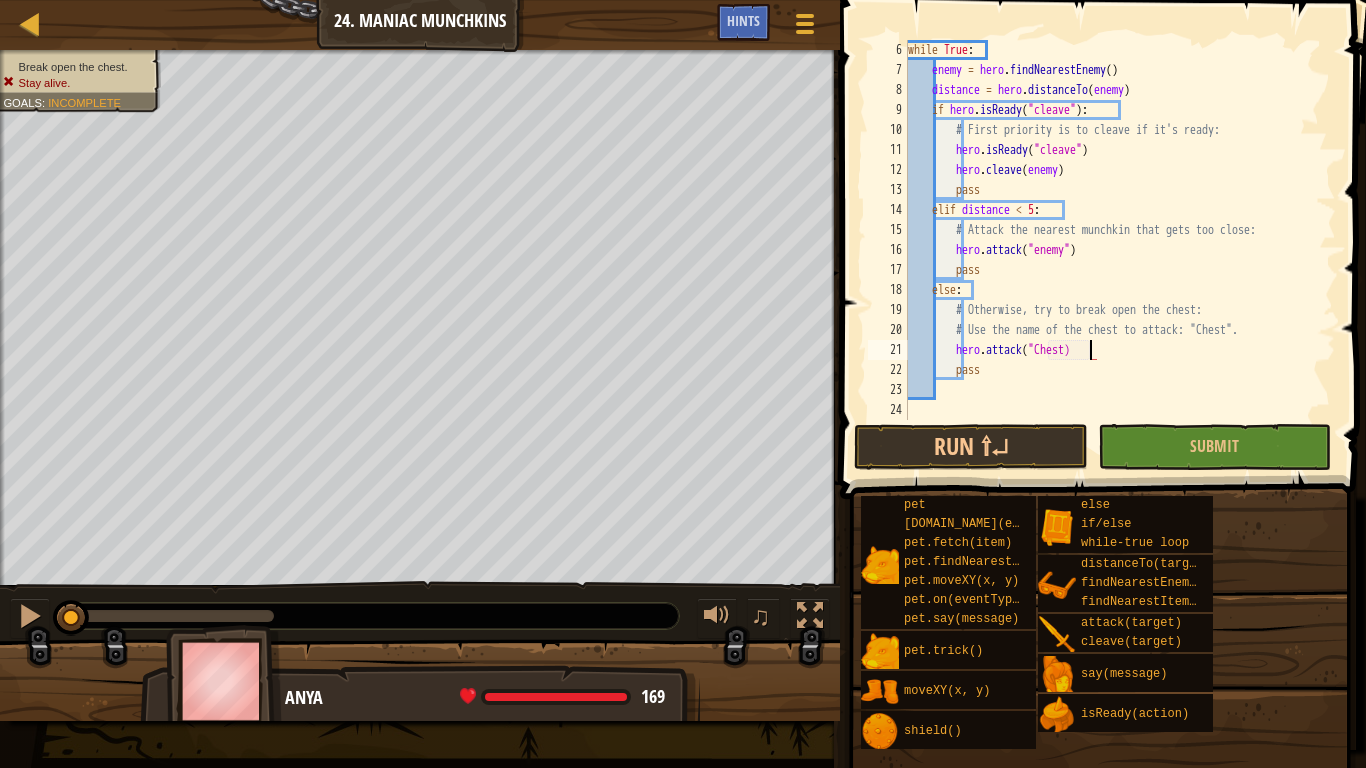 scroll, scrollTop: 9, scrollLeft: 27, axis: both 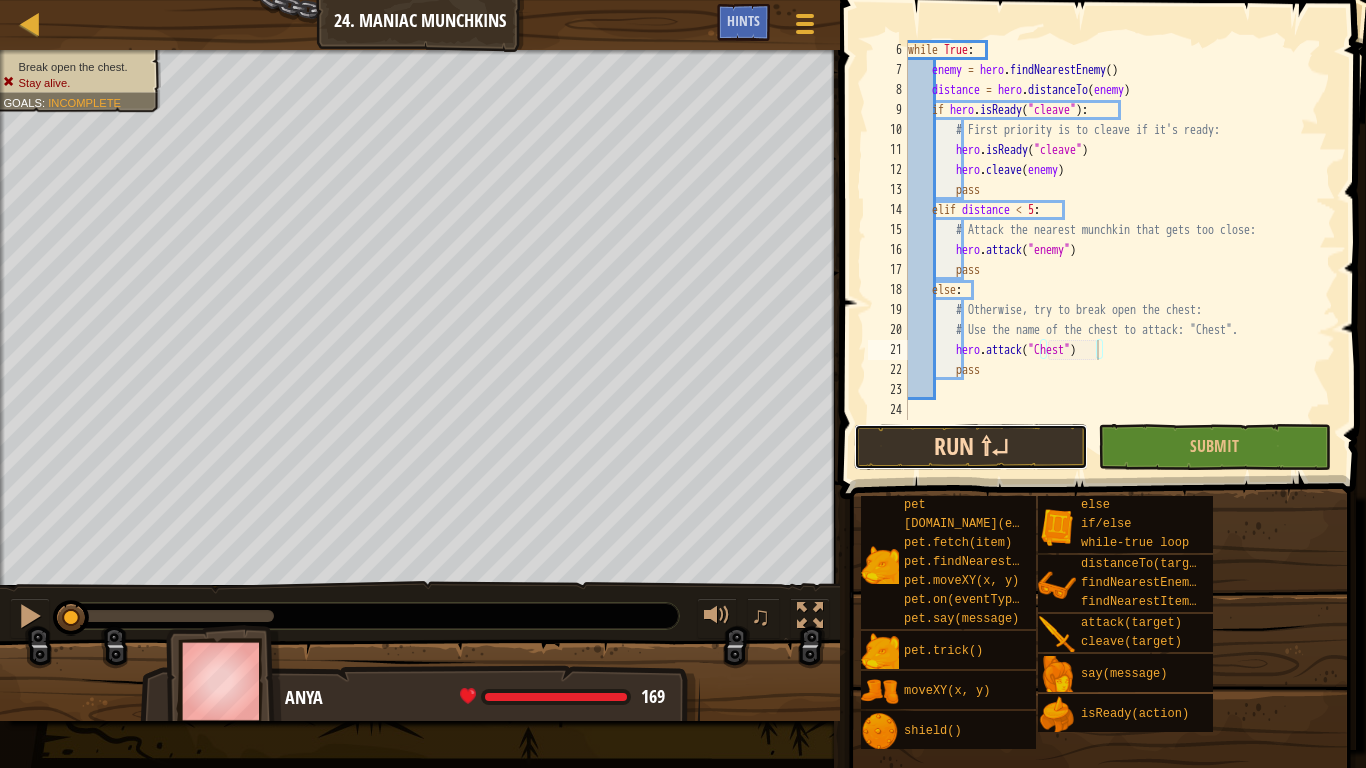 click on "Run ⇧↵" at bounding box center [970, 447] 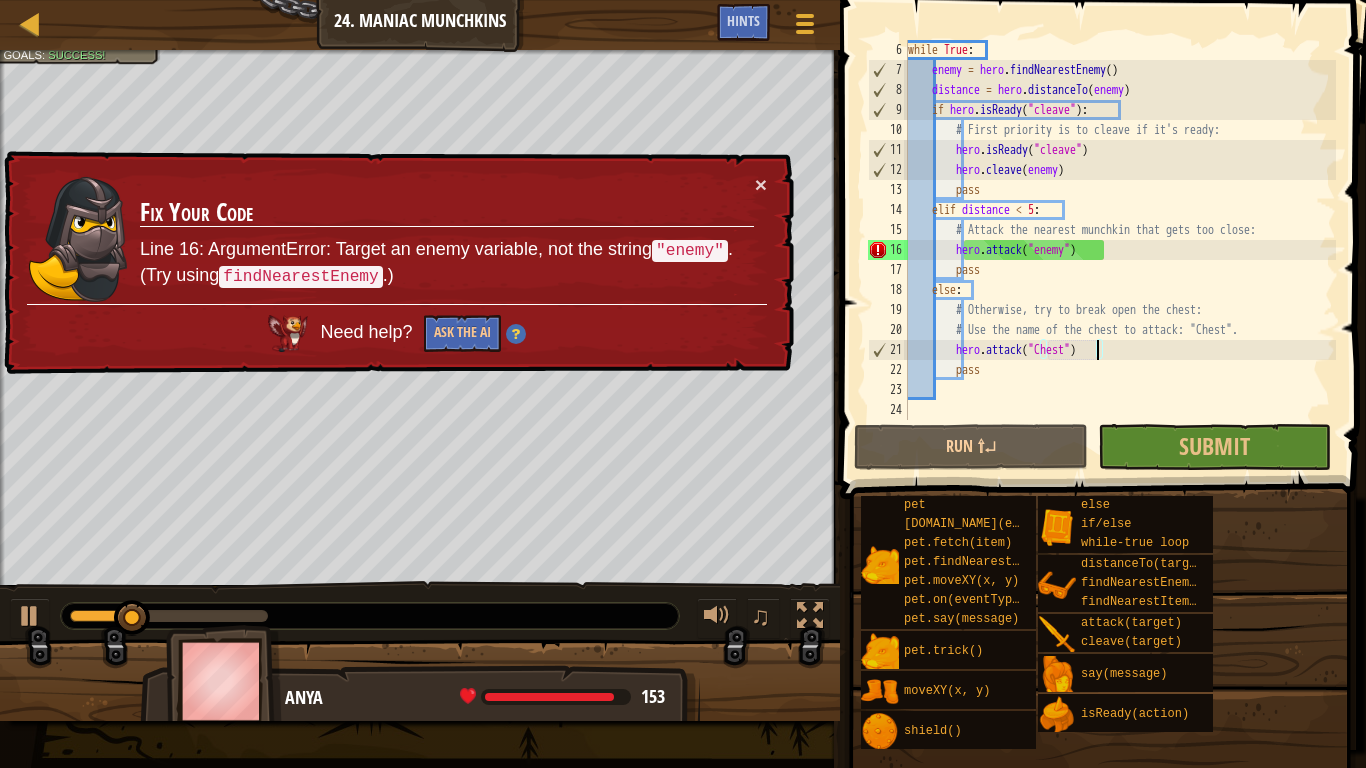click at bounding box center (1326, 180) 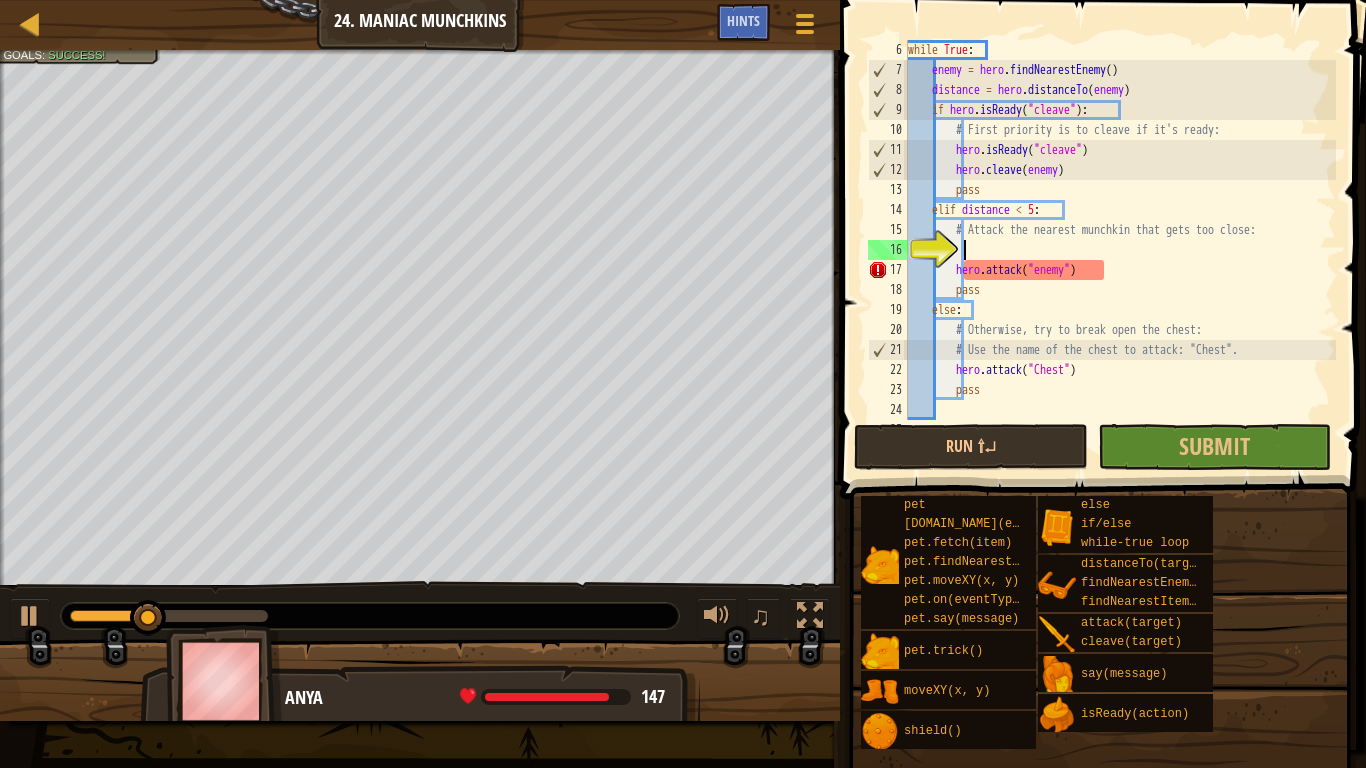 scroll, scrollTop: 9, scrollLeft: 7, axis: both 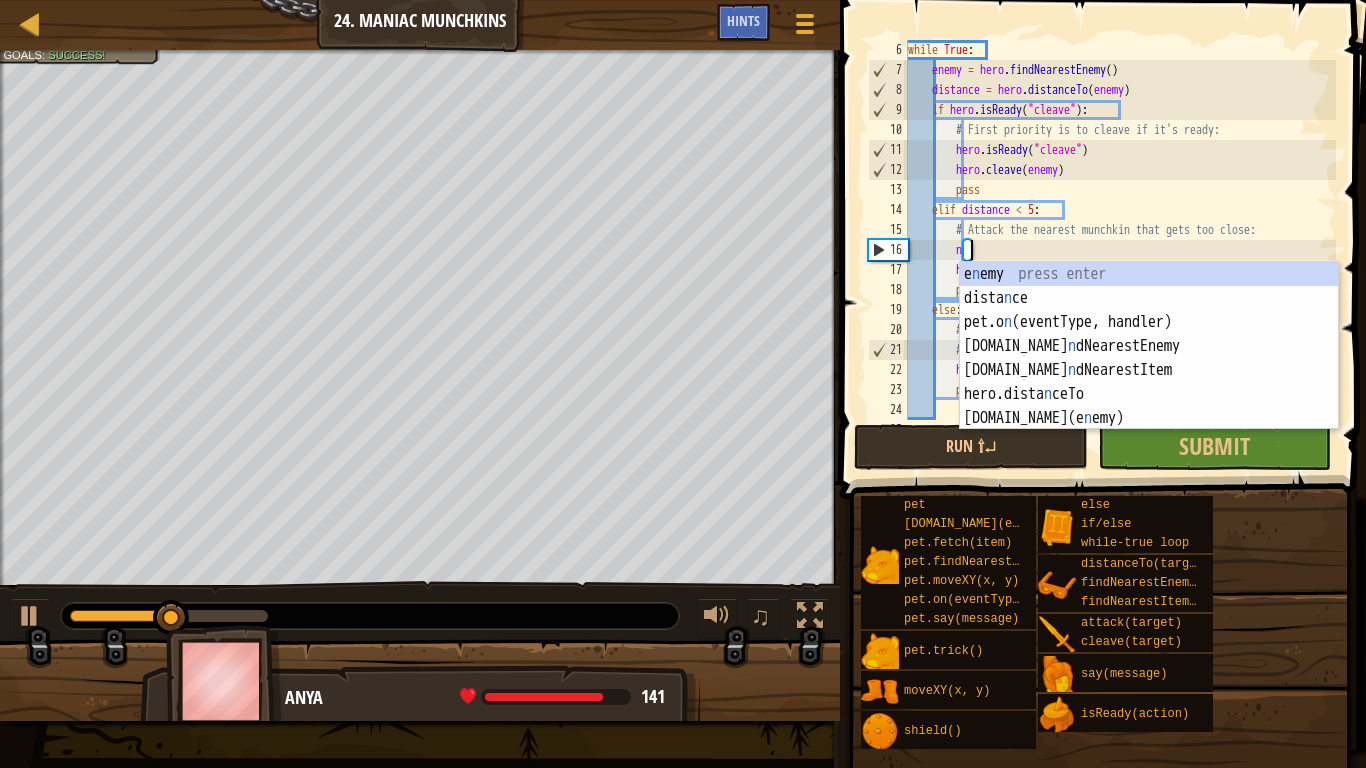 type on "ne" 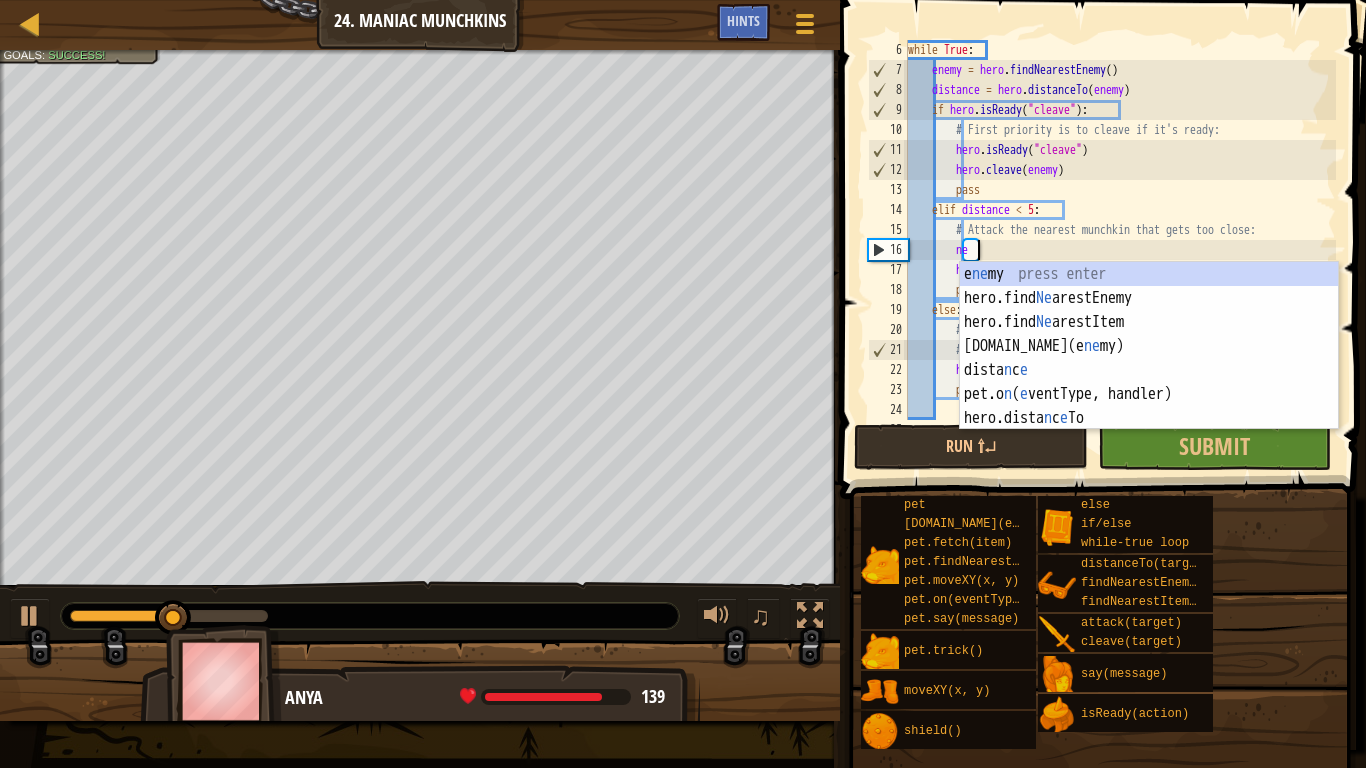 scroll, scrollTop: 9, scrollLeft: 9, axis: both 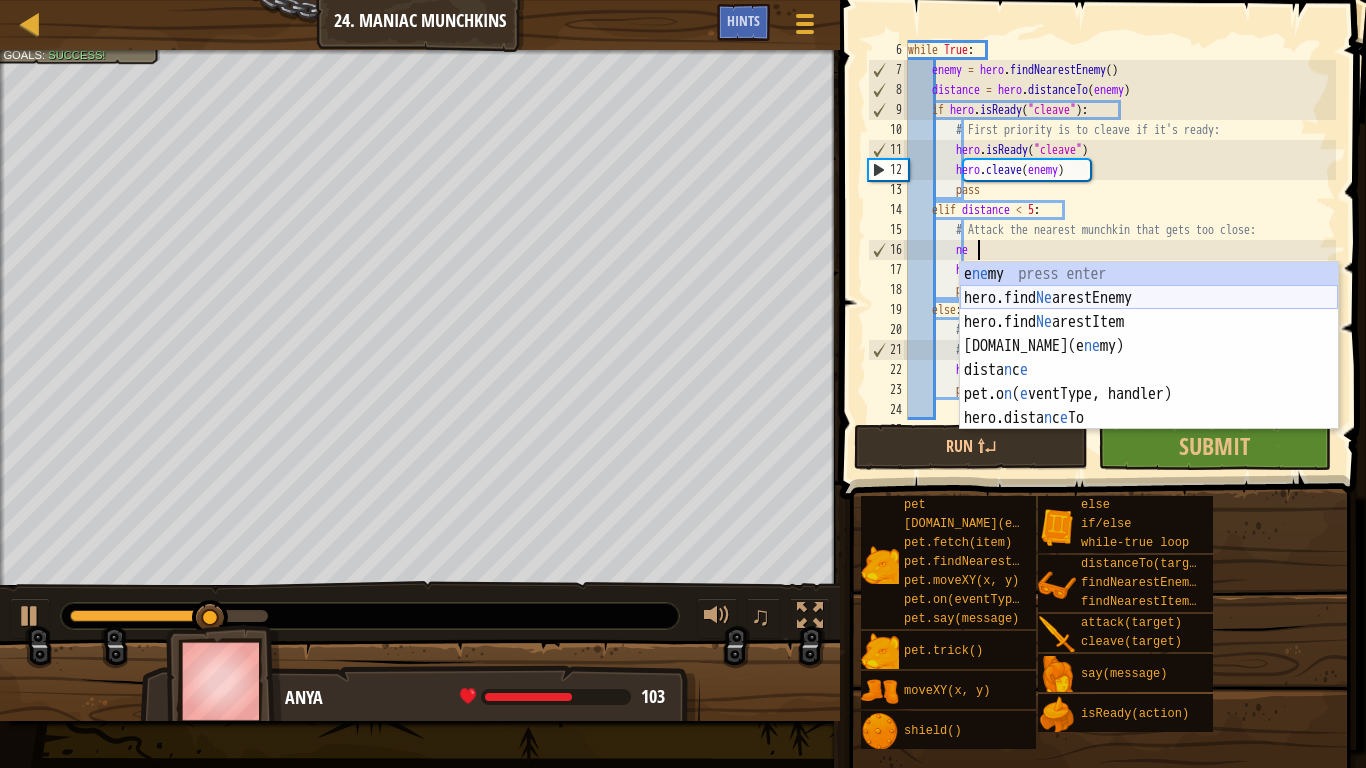 click on "e ne my press enter hero.find Ne arestEnemy press enter hero.find Ne arestItem press enter [DOMAIN_NAME][PERSON_NAME](e ne my) press enter dista n c e press enter pet.o n ( e ventType, handler) press enter hero.dista n c e To press enter" at bounding box center [1149, 370] 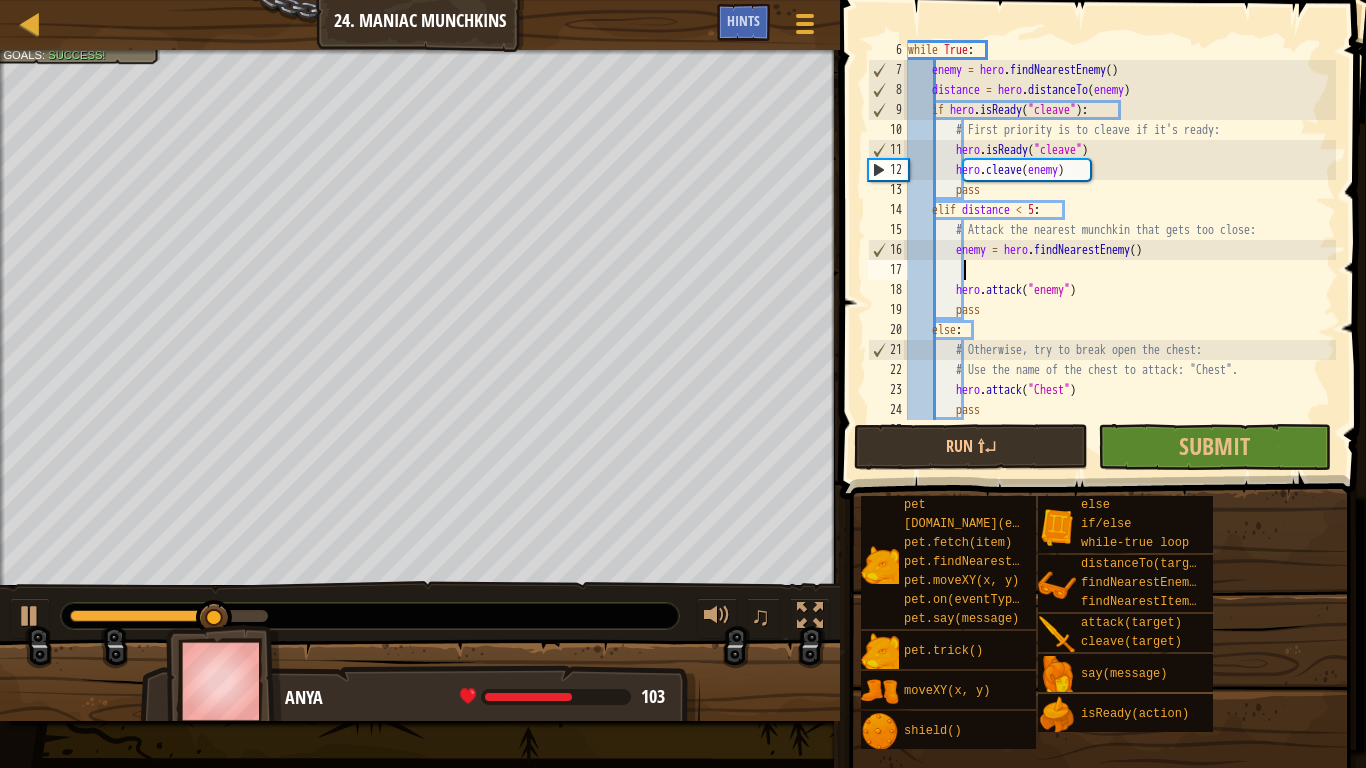 scroll, scrollTop: 9, scrollLeft: 7, axis: both 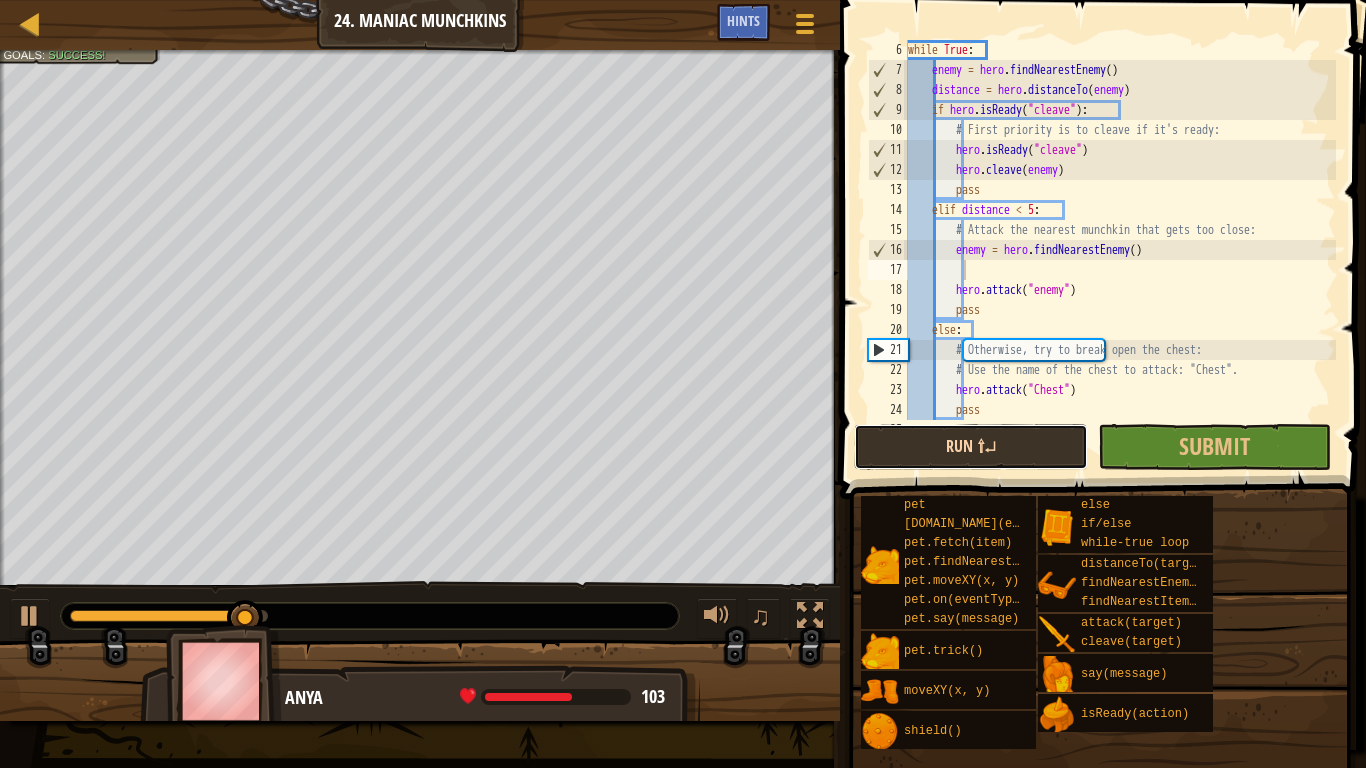 click on "Run ⇧↵" at bounding box center (970, 447) 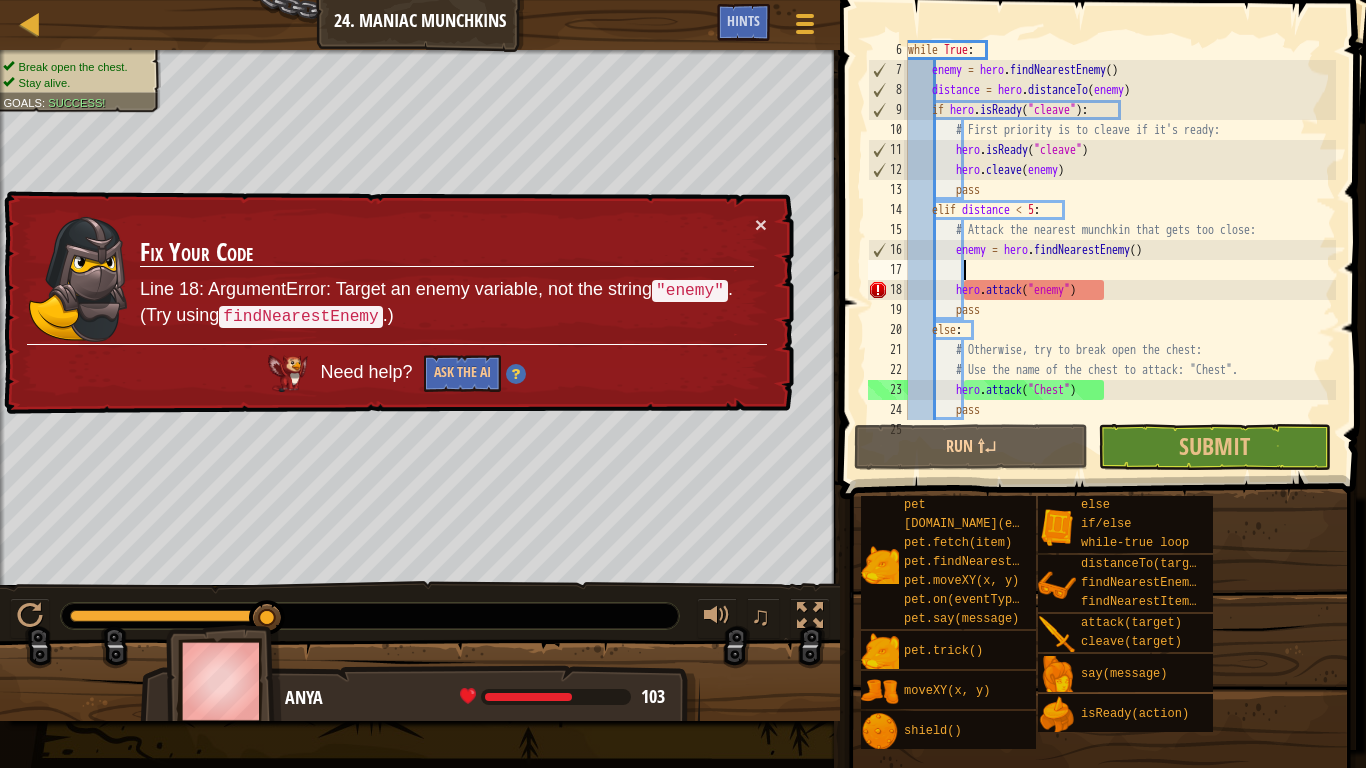 click on "while   True :      enemy   =   hero . findNearestEnemy ( )      distance   =   hero . distanceTo ( enemy )      if   hero . isReady ( "cleave" ) :          # First priority is to cleave if it's ready:          hero . isReady ( "cleave" )          hero . cleave ( enemy )          pass      elif   distance   <   5 :          # Attack the nearest munchkin that gets too close:          enemy   =   hero . findNearestEnemy ( )                   hero . attack ( "enemy" )          pass      else :          # Otherwise, try to break open the chest:          # Use the name of the chest to attack: "Chest".          hero . attack ( "Chest" )          pass" at bounding box center [1120, 250] 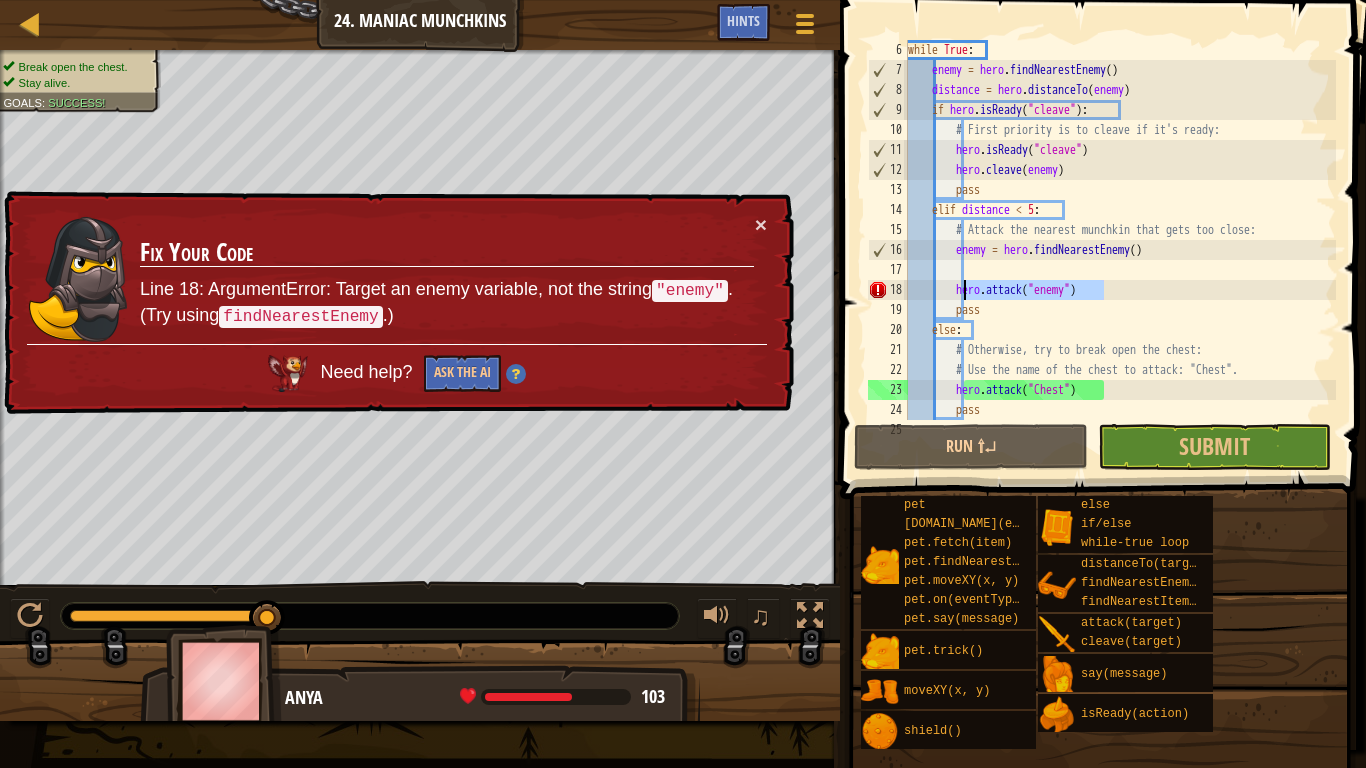 drag, startPoint x: 1137, startPoint y: 297, endPoint x: 966, endPoint y: 293, distance: 171.04678 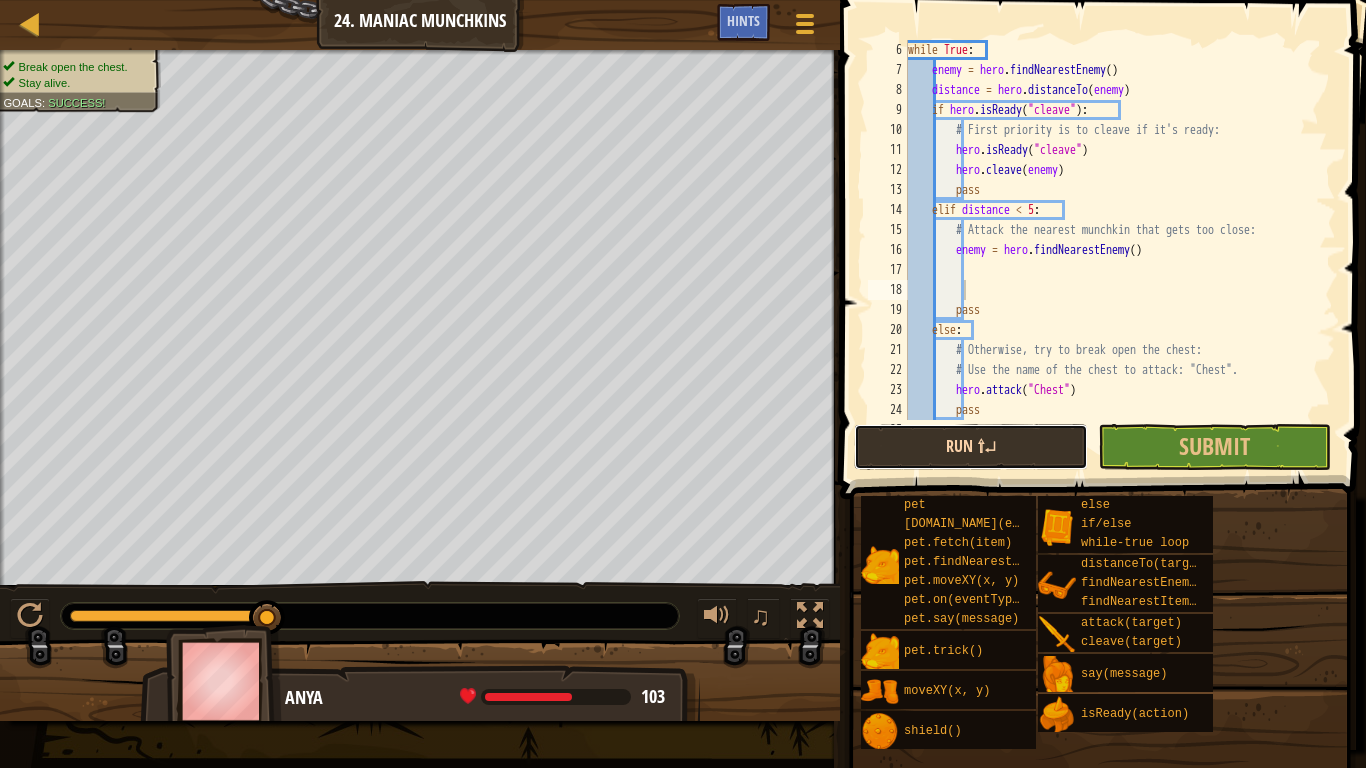 click on "Run ⇧↵" at bounding box center (970, 447) 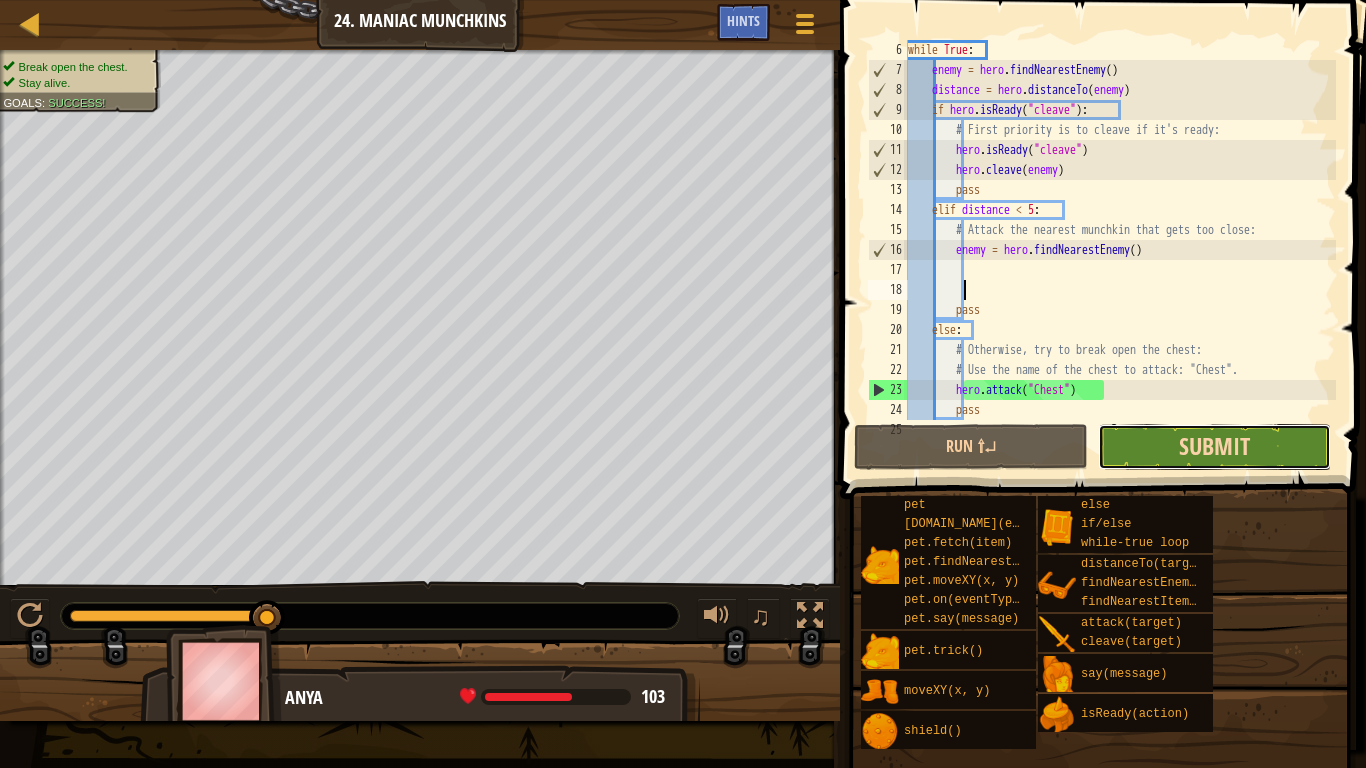 click on "Submit" at bounding box center [1214, 446] 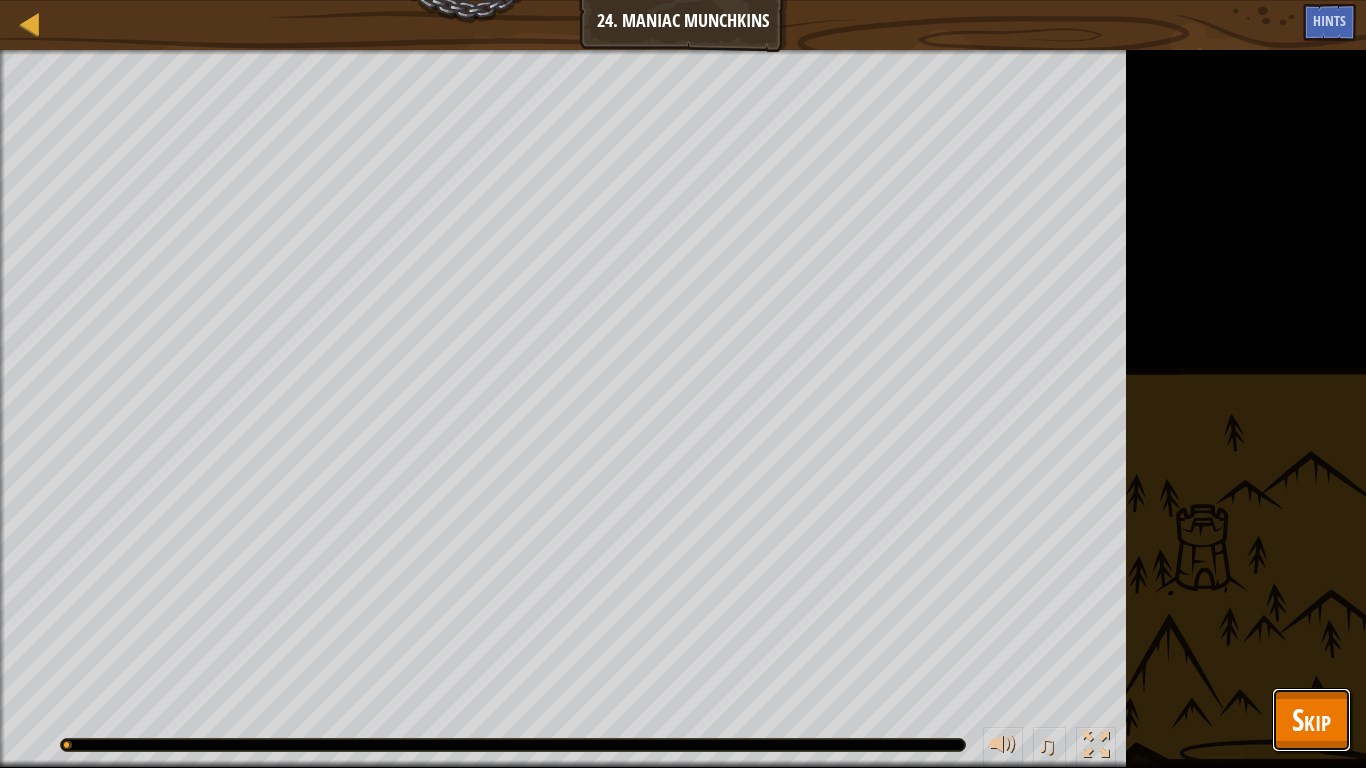 click on "Skip" at bounding box center (1311, 720) 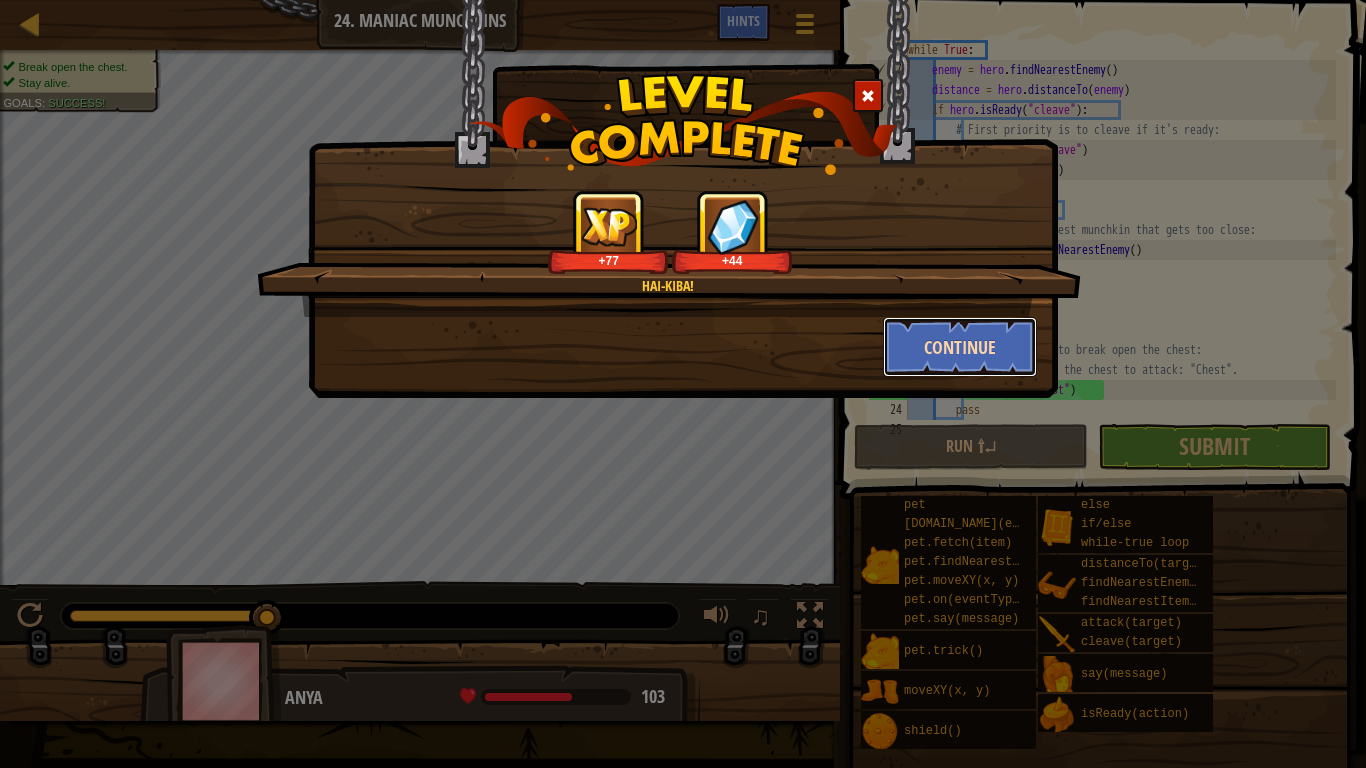 click on "Continue" at bounding box center [960, 347] 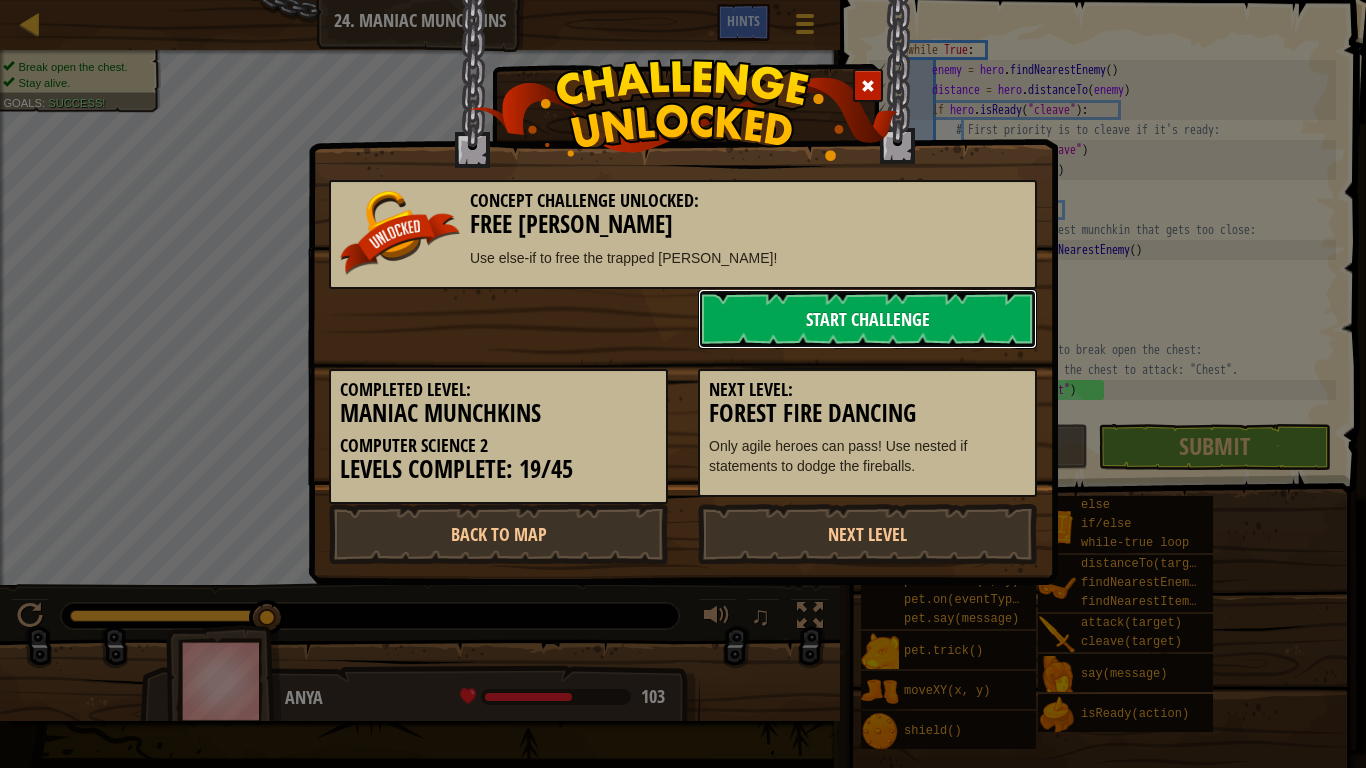click on "Start Challenge" at bounding box center (867, 319) 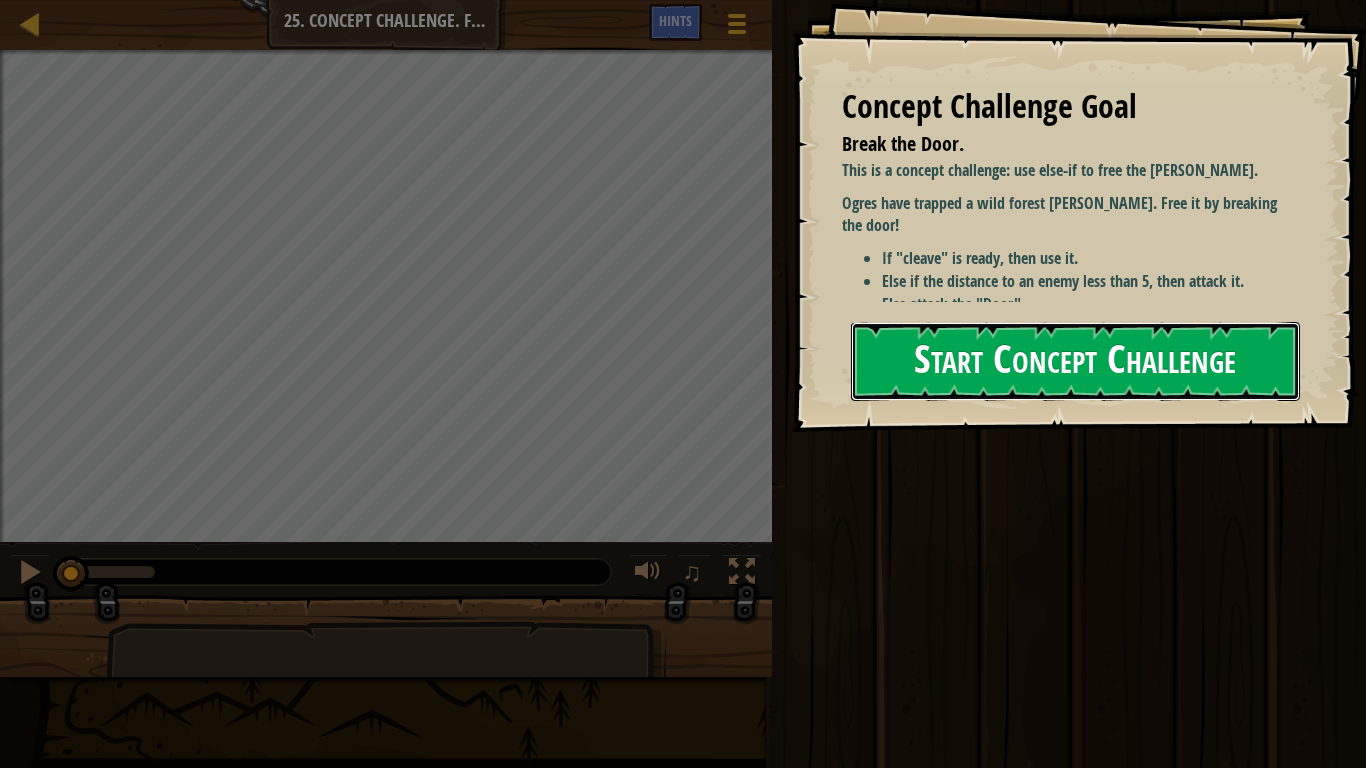click on "Start Concept Challenge" at bounding box center [1075, 361] 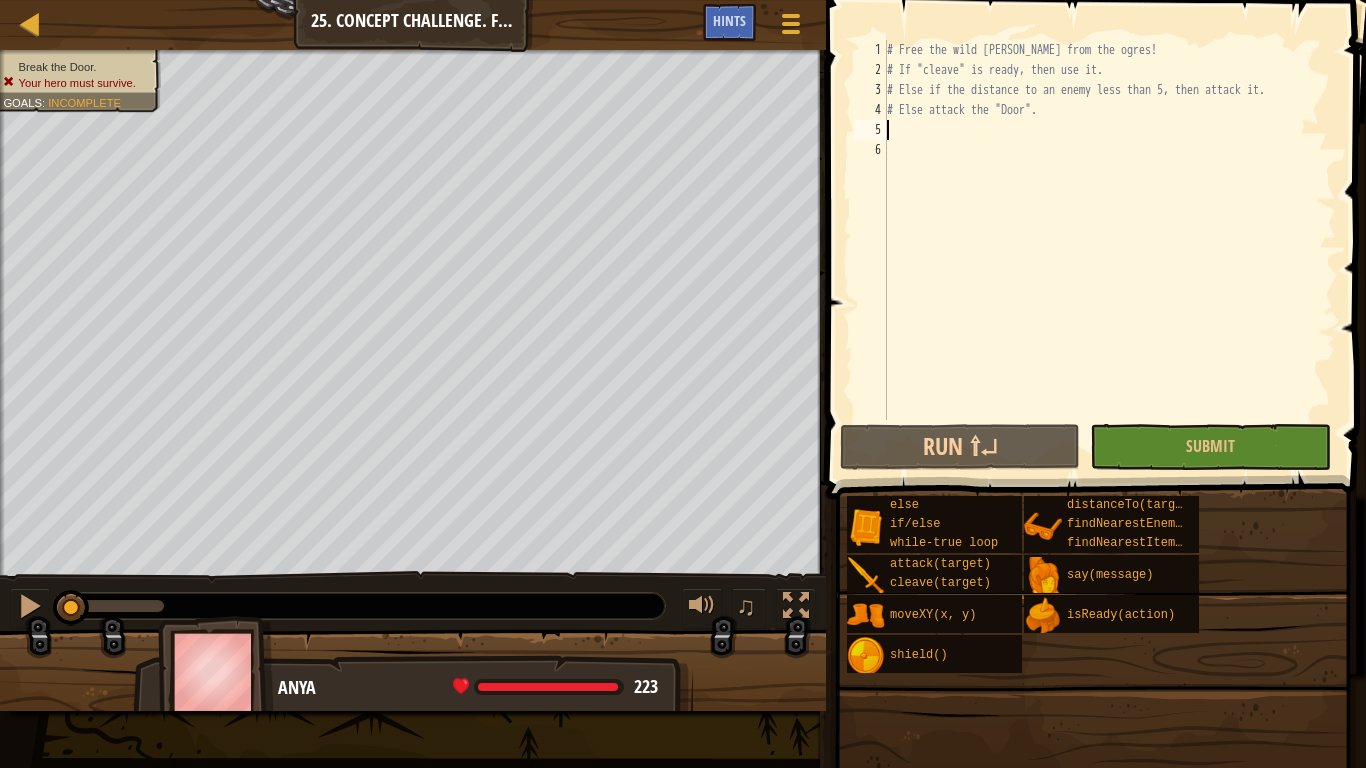 click on "# Free the wild [PERSON_NAME] from the ogres! # If "cleave" is ready, then use it. # Else if the distance to an enemy less than 5, then attack it. # Else attack the "Door"." at bounding box center (1109, 250) 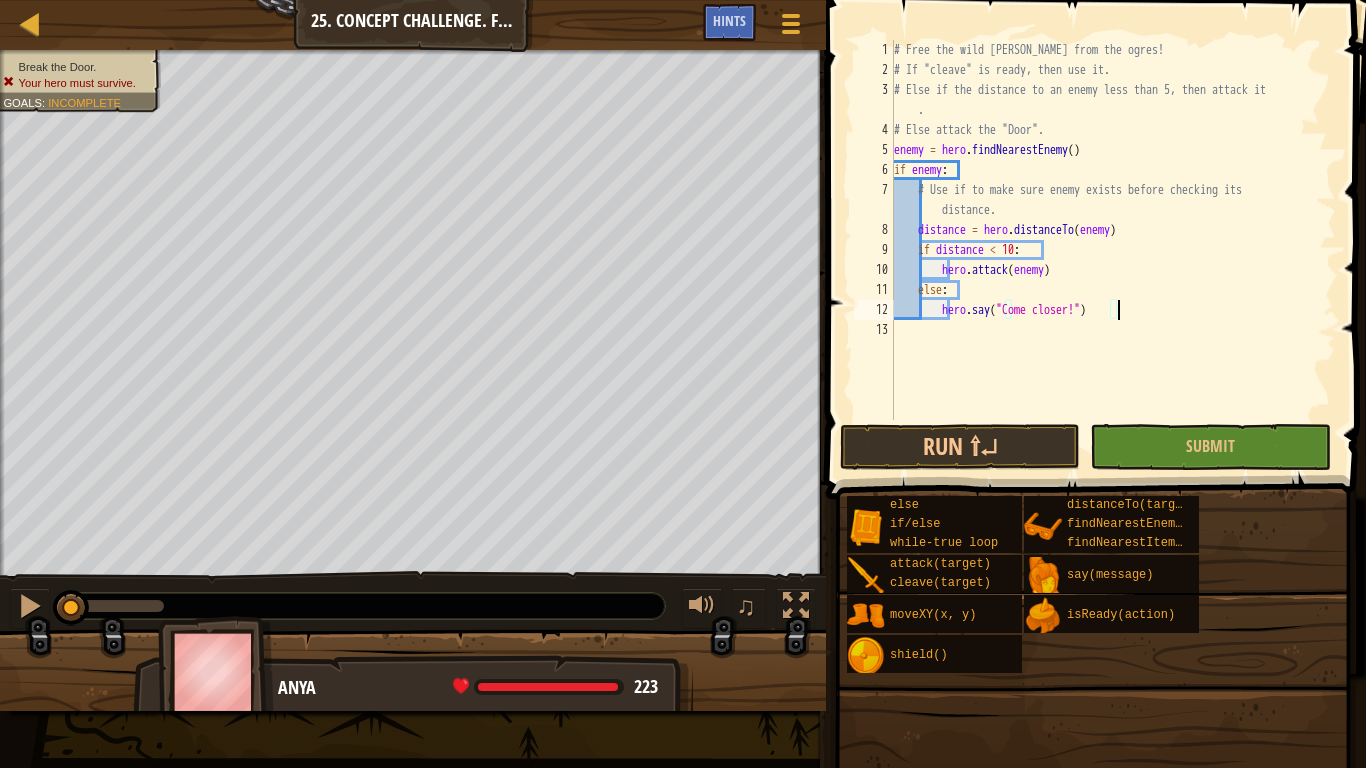 click on "# Free the wild [PERSON_NAME] from the ogres! # If "cleave" is ready, then use it. # Else if the distance to an enemy less than 5, then attack it      . # Else attack the "Door". enemy   =   hero . findNearestEnemy ( ) if   enemy :      # Use if to make sure enemy exists before checking its           distance.      distance   =   hero . distanceTo ( enemy )      if   distance   <   10 :          hero . attack ( enemy )      else :          hero . say ( "Come closer!" )" at bounding box center [1113, 250] 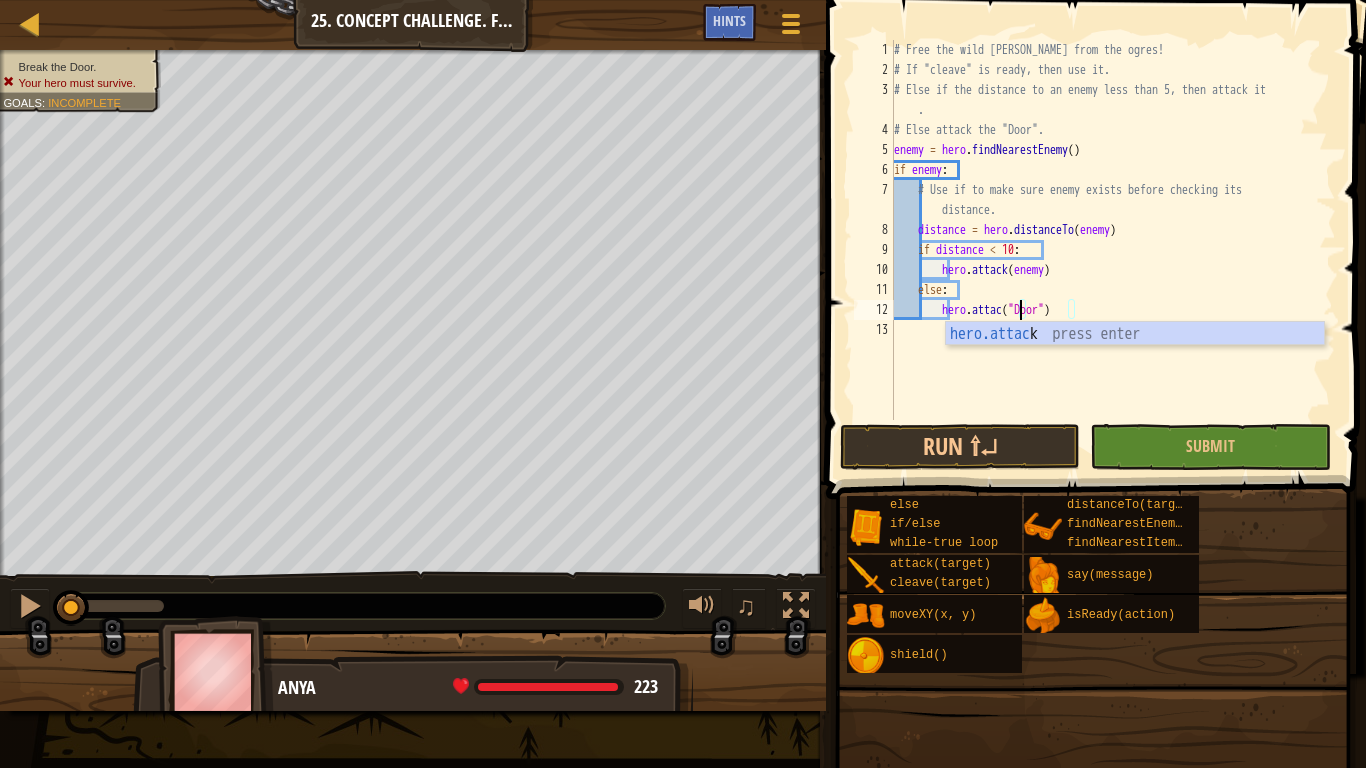 scroll, scrollTop: 9, scrollLeft: 19, axis: both 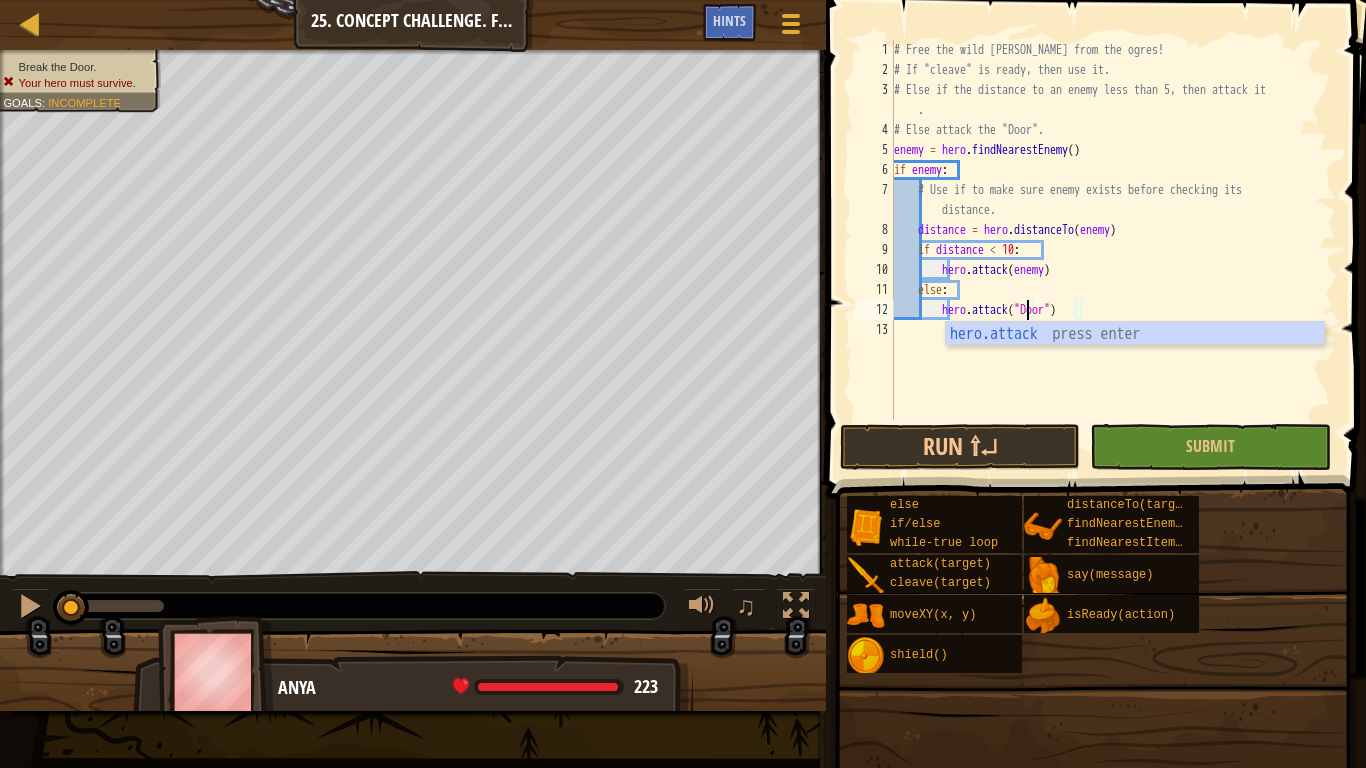 click on "# Free the wild [PERSON_NAME] from the ogres! # If "cleave" is ready, then use it. # Else if the distance to an enemy less than 5, then attack it      . # Else attack the "Door". enemy   =   hero . findNearestEnemy ( ) if   enemy :      # Use if to make sure enemy exists before checking its           distance.      distance   =   hero . distanceTo ( enemy )      if   distance   <   10 :          hero . attack ( enemy )      else :          hero . attack ( "Door" )" at bounding box center [1113, 250] 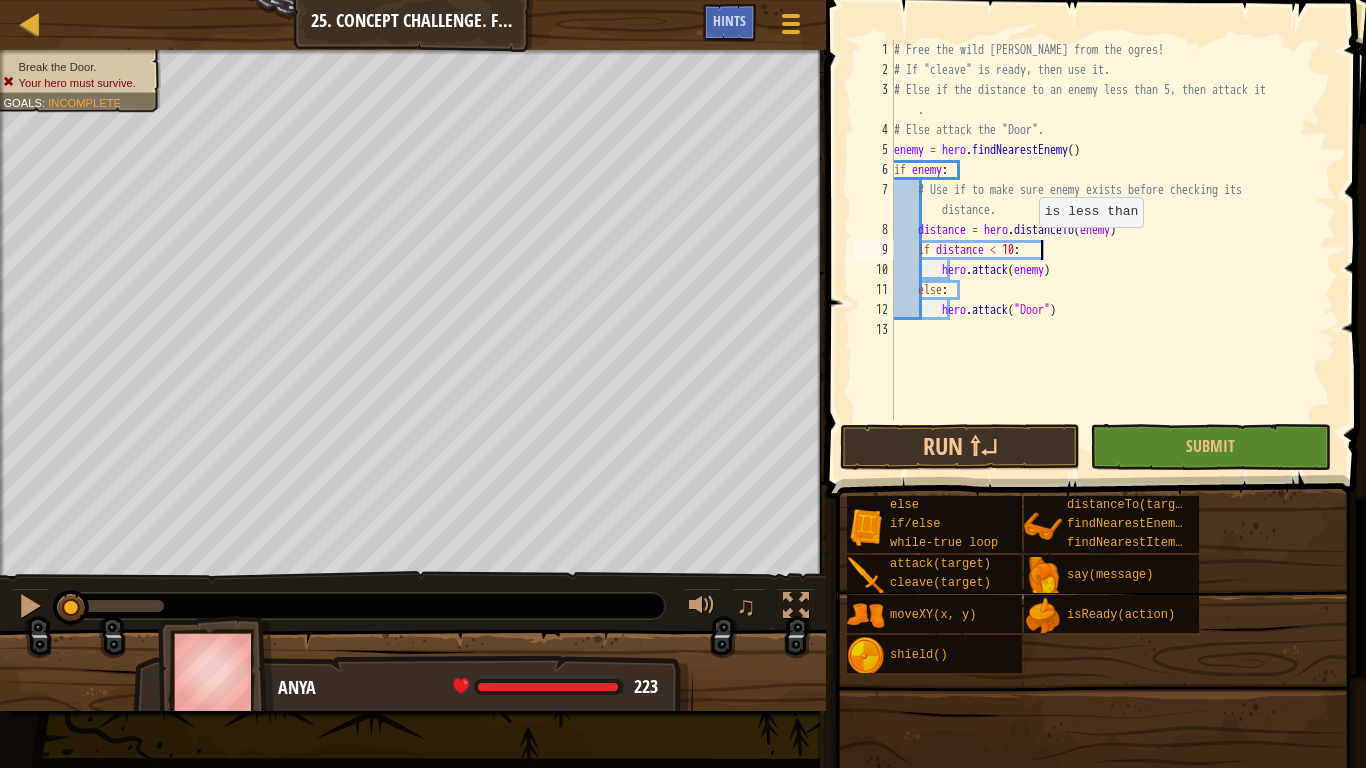 click on "# Free the wild [PERSON_NAME] from the ogres! # If "cleave" is ready, then use it. # Else if the distance to an enemy less than 5, then attack it      . # Else attack the "Door". enemy   =   hero . findNearestEnemy ( ) if   enemy :      # Use if to make sure enemy exists before checking its           distance.      distance   =   hero . distanceTo ( enemy )      if   distance   <   10 :          hero . attack ( enemy )      else :          hero . attack ( "Door" )" at bounding box center (1113, 250) 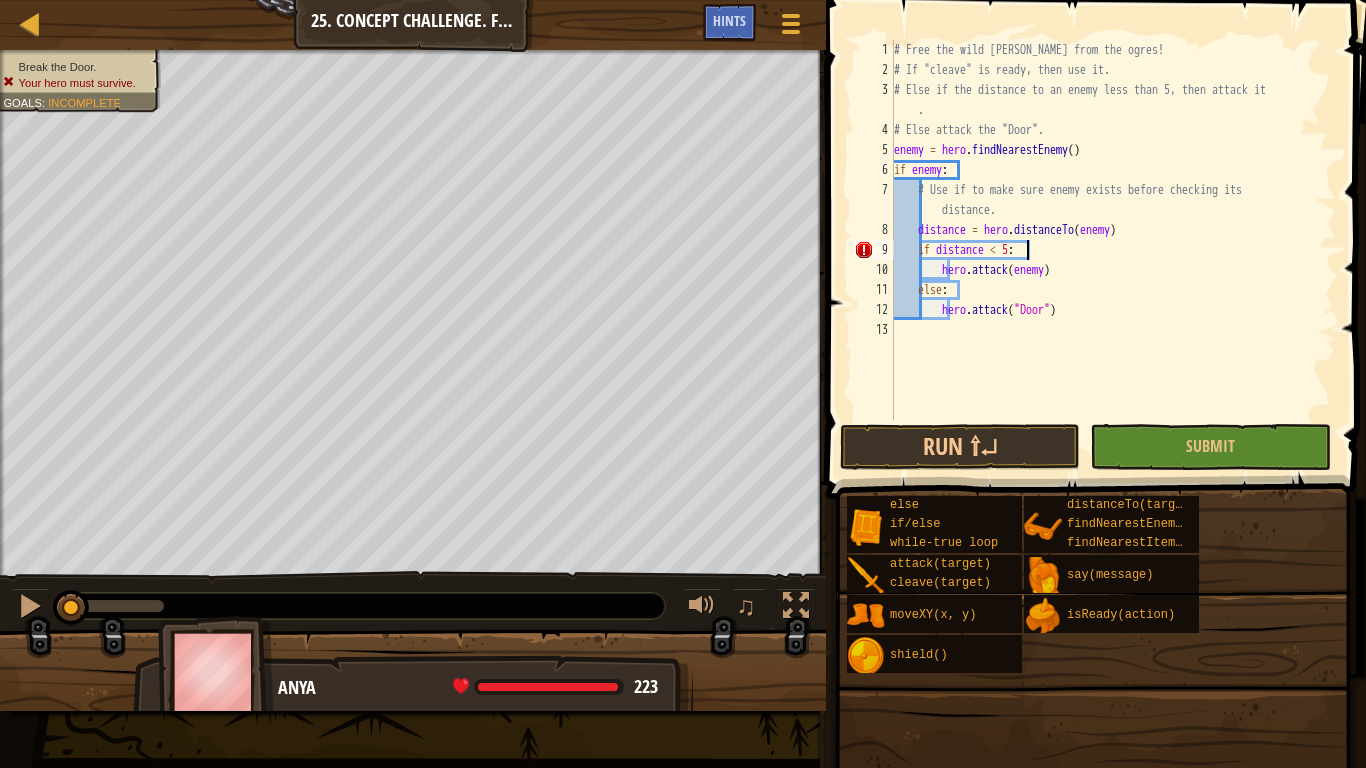 scroll, scrollTop: 9, scrollLeft: 19, axis: both 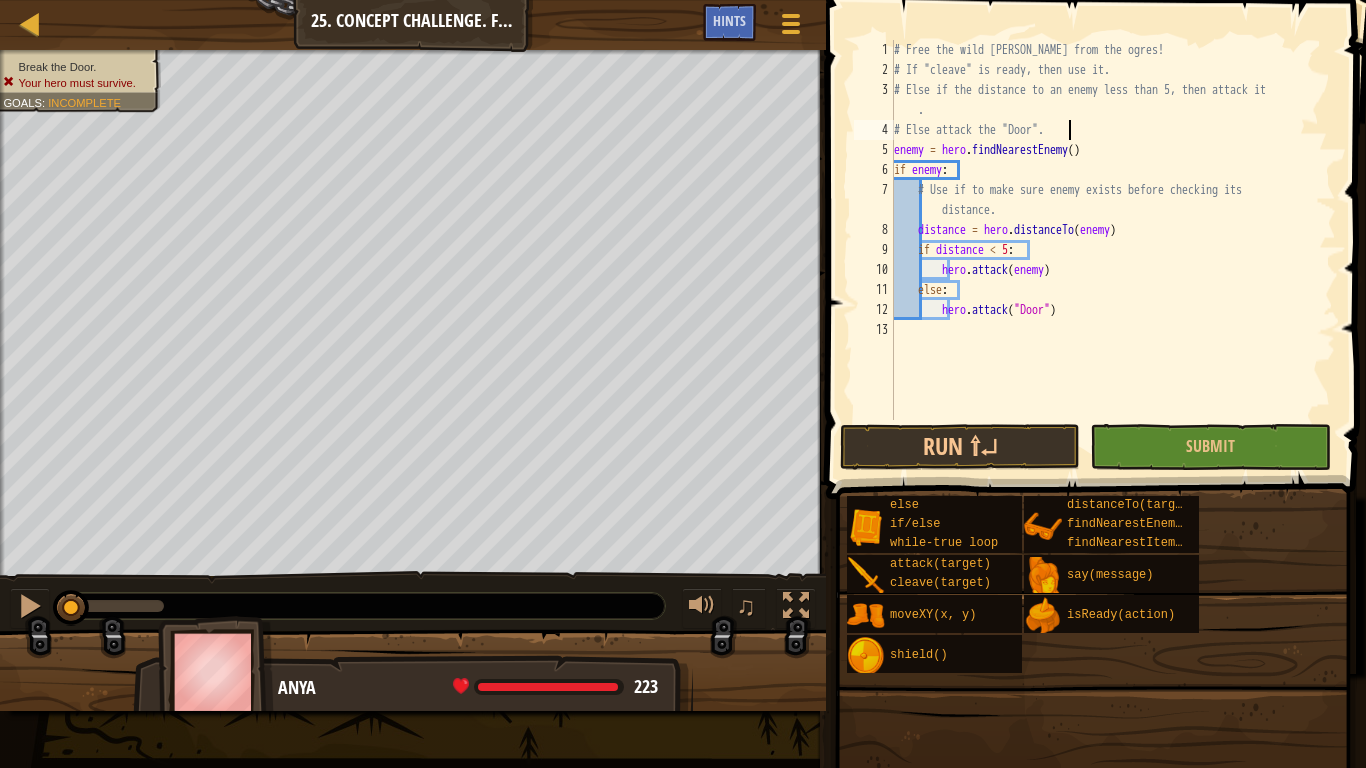 click on "# Free the wild [PERSON_NAME] from the ogres! # If "cleave" is ready, then use it. # Else if the distance to an enemy less than 5, then attack it      . # Else attack the "Door". enemy   =   hero . findNearestEnemy ( ) if   enemy :      # Use if to make sure enemy exists before checking its           distance.      distance   =   hero . distanceTo ( enemy )      if   distance   <   5 :          hero . attack ( enemy )      else :          hero . attack ( "Door" )" at bounding box center (1113, 250) 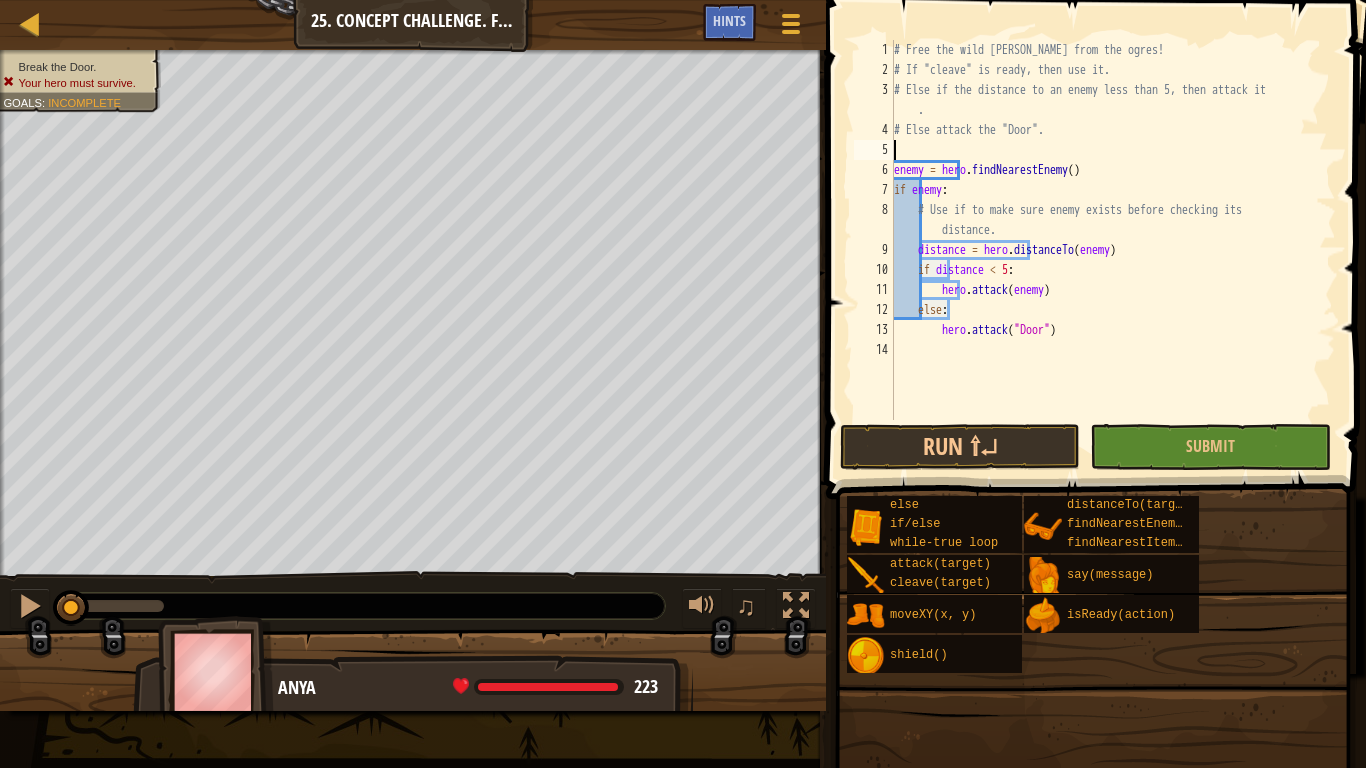 scroll, scrollTop: 9, scrollLeft: 0, axis: vertical 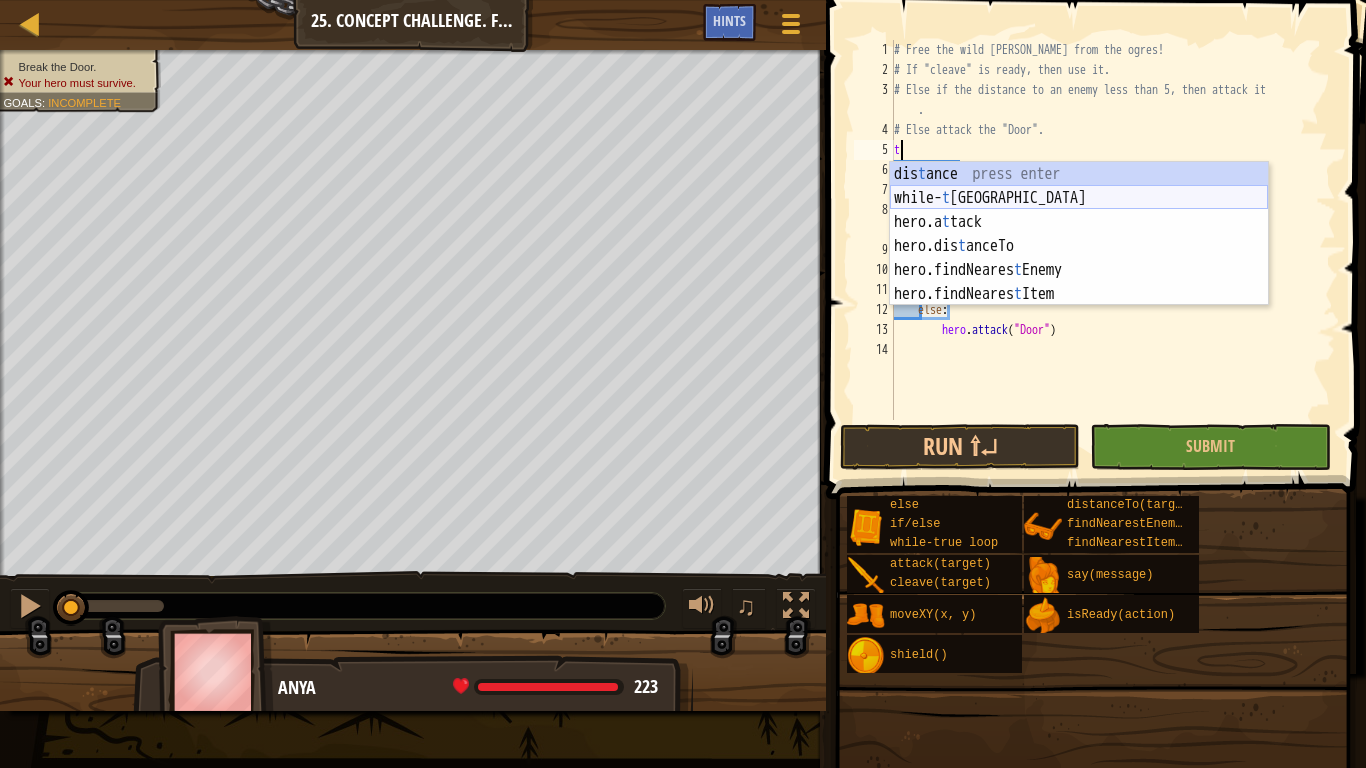 click on "dis t ance press enter while- t rue loop press enter hero.a t tack press enter hero.dis t anceTo press enter hero.findNeares t Enemy press enter hero.findNeares t Item press enter" at bounding box center (1079, 258) 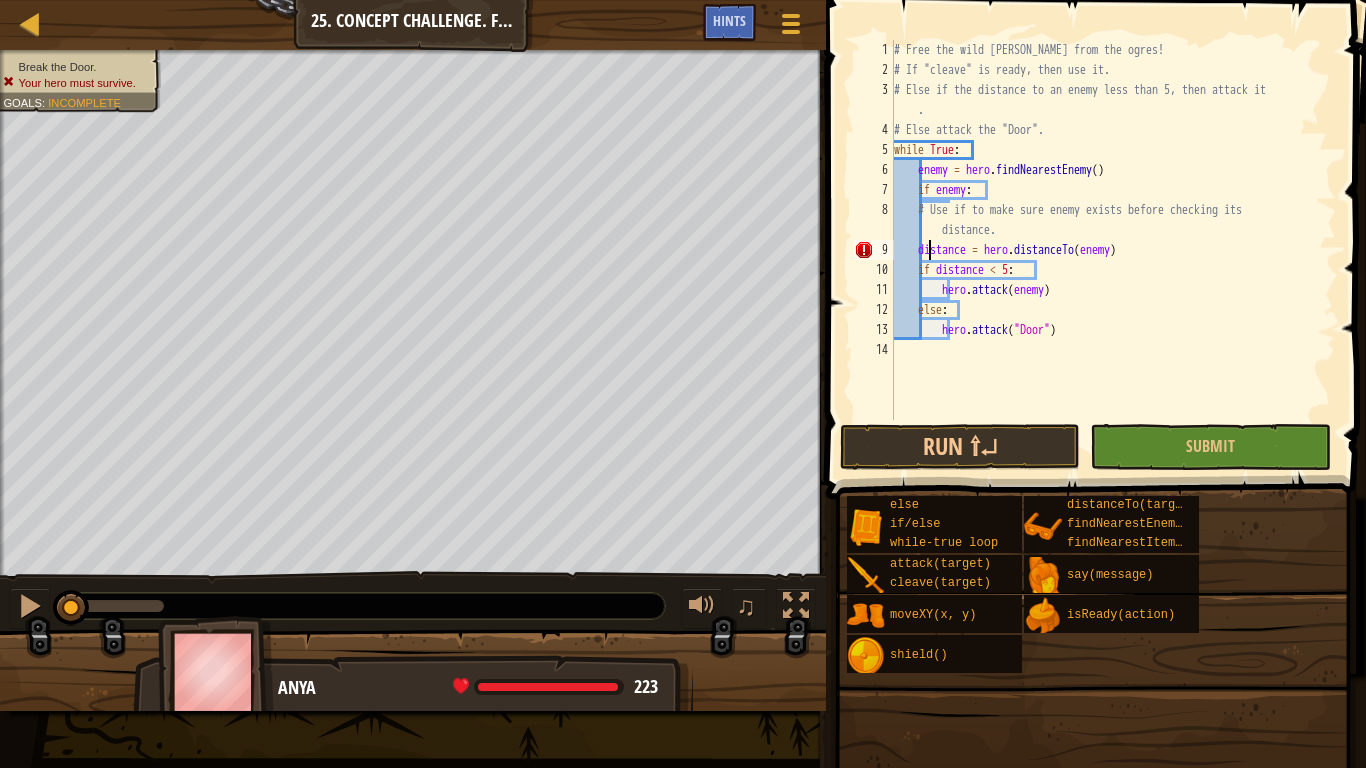 click on "# Free the wild [PERSON_NAME] from the ogres! # If "cleave" is ready, then use it. # Else if the distance to an enemy less than 5, then attack it      . # Else attack the "Door". while   True :      enemy   =   hero . findNearestEnemy ( )      if   enemy :      # Use if to make sure enemy exists before checking its           distance.      distance   =   hero . distanceTo ( enemy )      if   distance   <   5 :          hero . attack ( enemy )      else :          hero . attack ( "Door" )" at bounding box center [1113, 250] 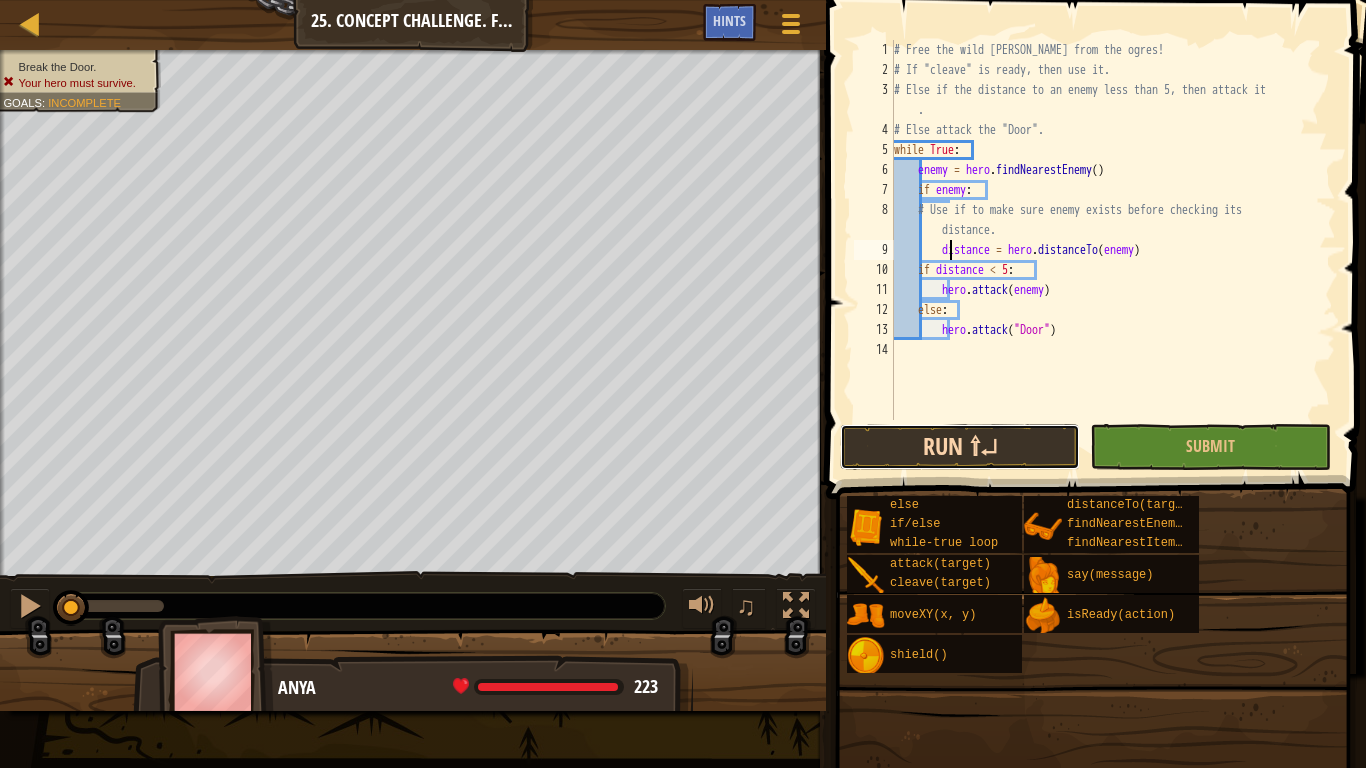 click on "Run ⇧↵" at bounding box center [960, 447] 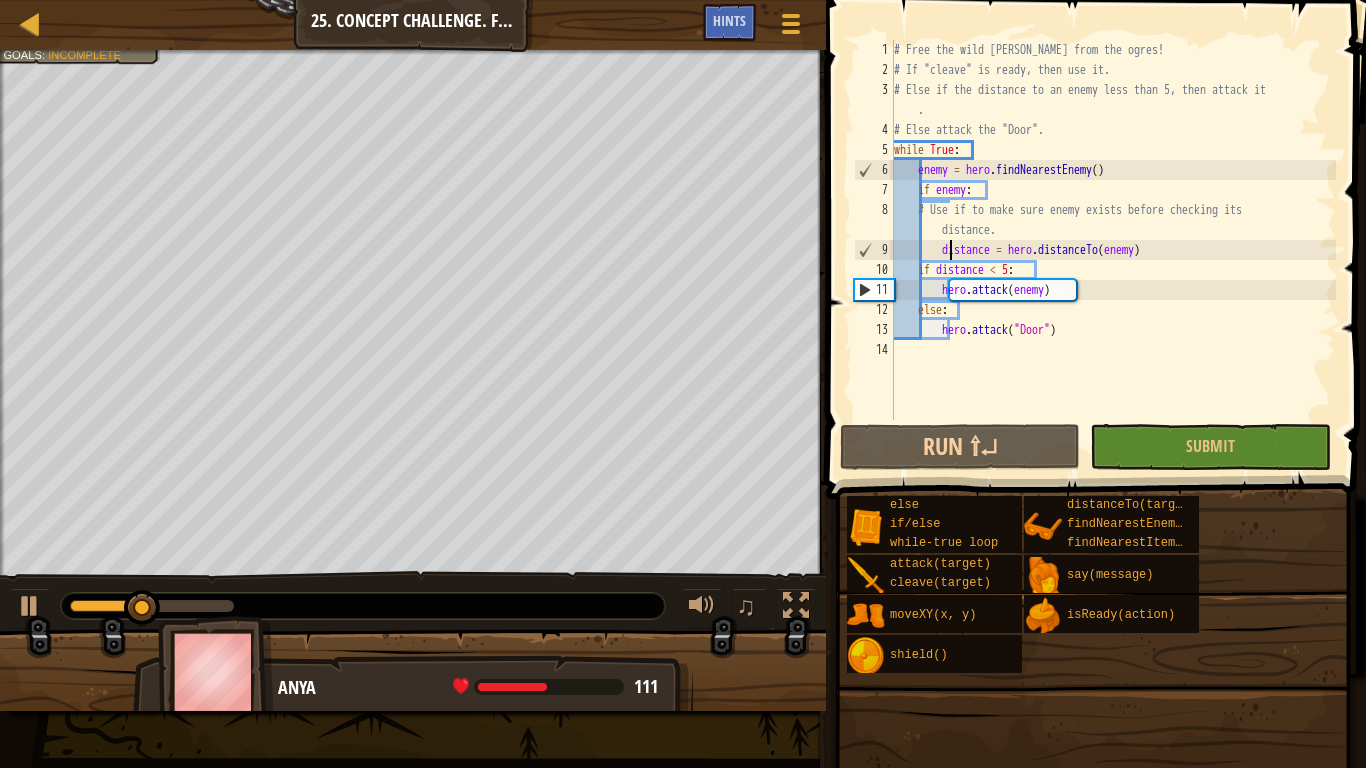 click on "# Free the wild [PERSON_NAME] from the ogres! # If "cleave" is ready, then use it. # Else if the distance to an enemy less than 5, then attack it      . # Else attack the "Door". while   True :      enemy   =   hero . findNearestEnemy ( )      if   enemy :      # Use if to make sure enemy exists before checking its           distance.          distance   =   hero . distanceTo ( enemy )      if   distance   <   5 :          hero . attack ( enemy )      else :          hero . attack ( "Door" )" at bounding box center (1113, 250) 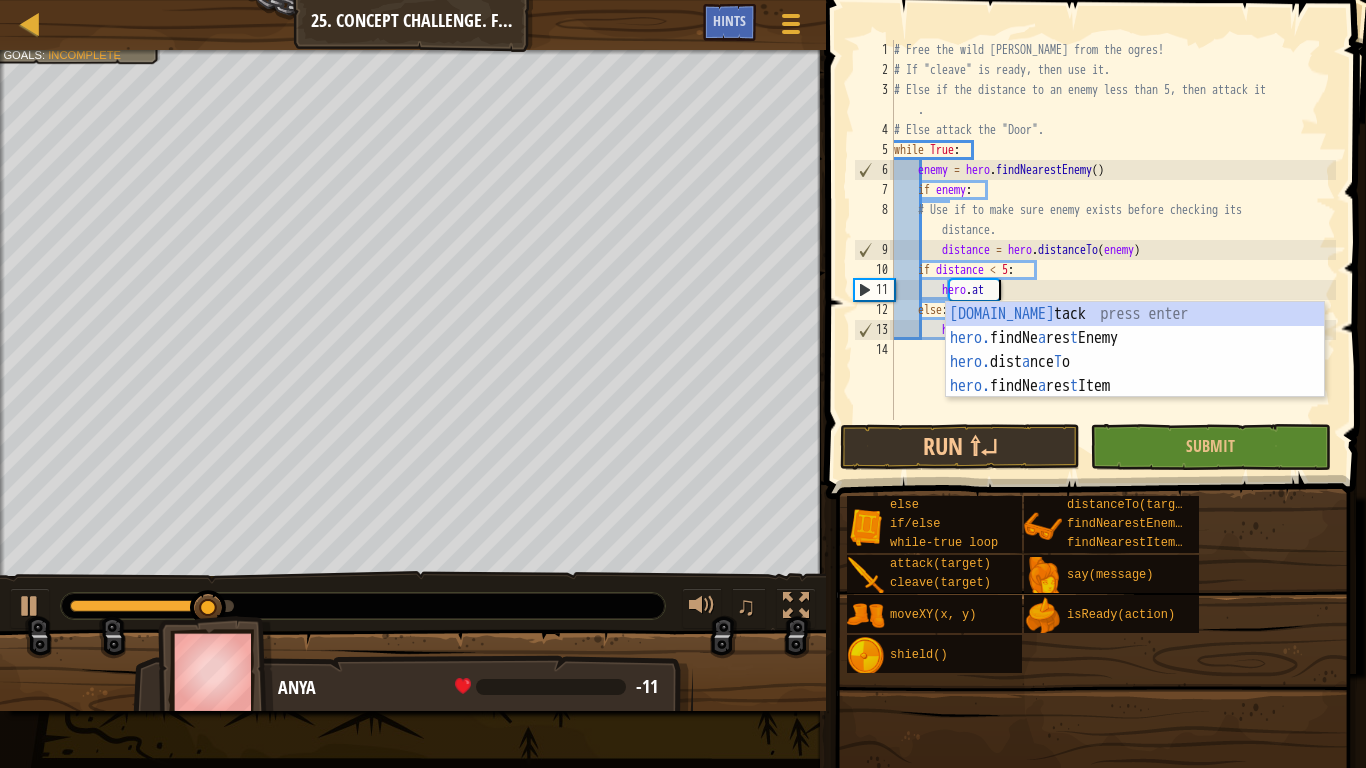 type on "h" 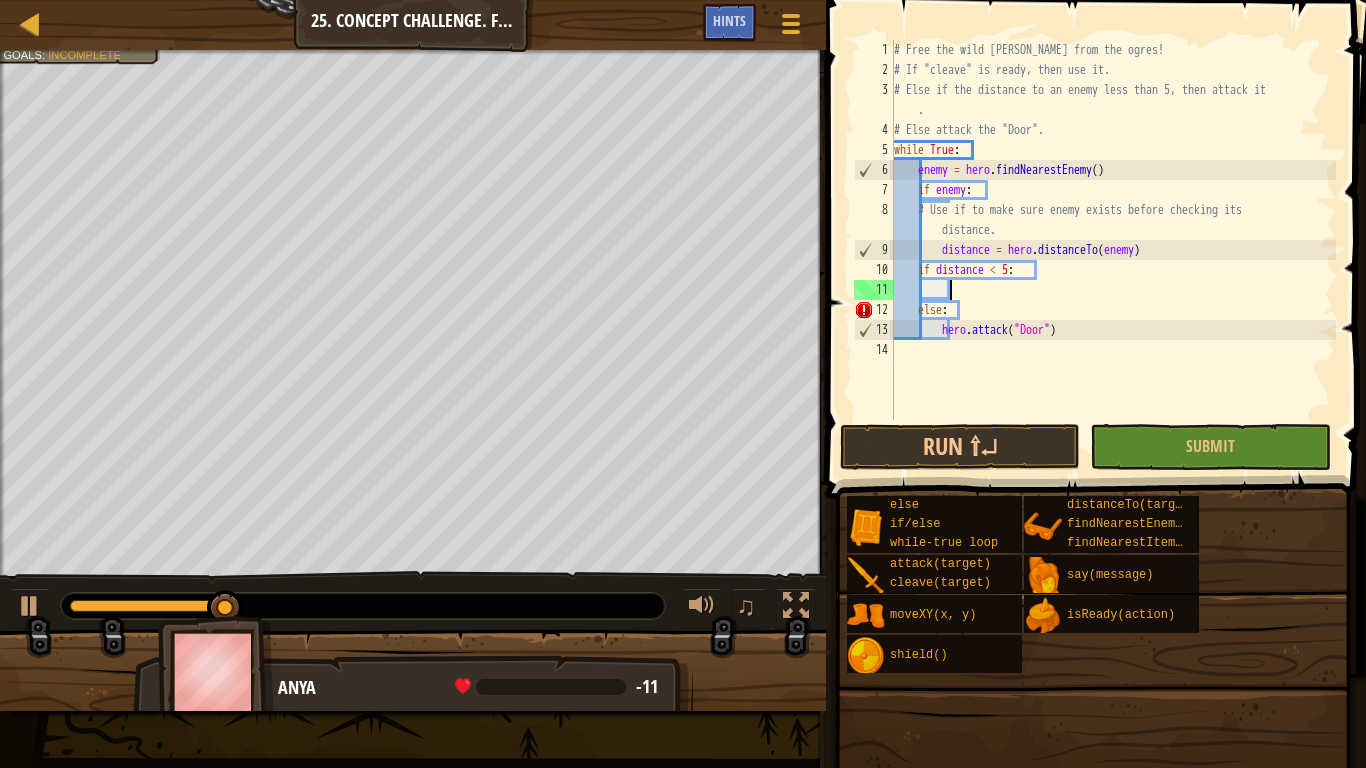 scroll, scrollTop: 9, scrollLeft: 8, axis: both 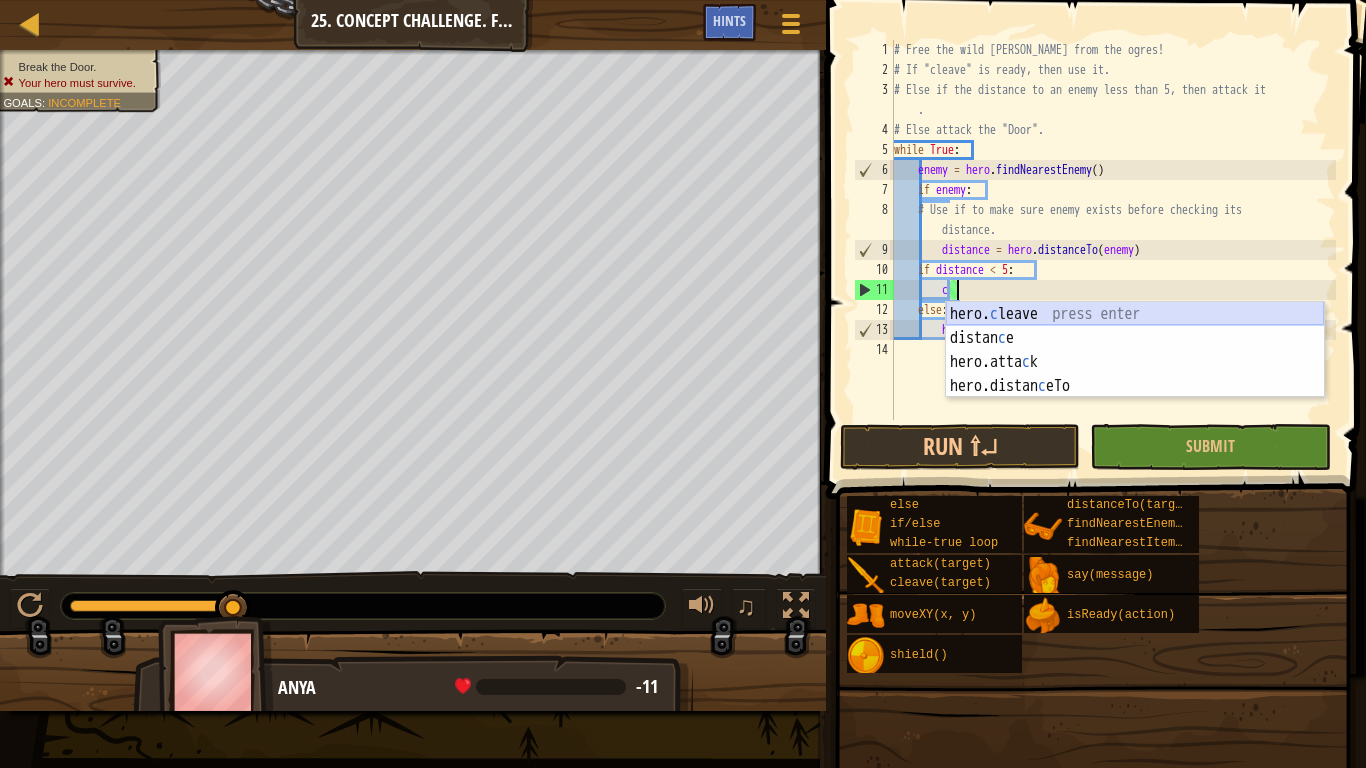 click on "hero. c leave press enter distan c e press enter hero.[PERSON_NAME] press enter hero.distan c eTo press enter" at bounding box center (1135, 374) 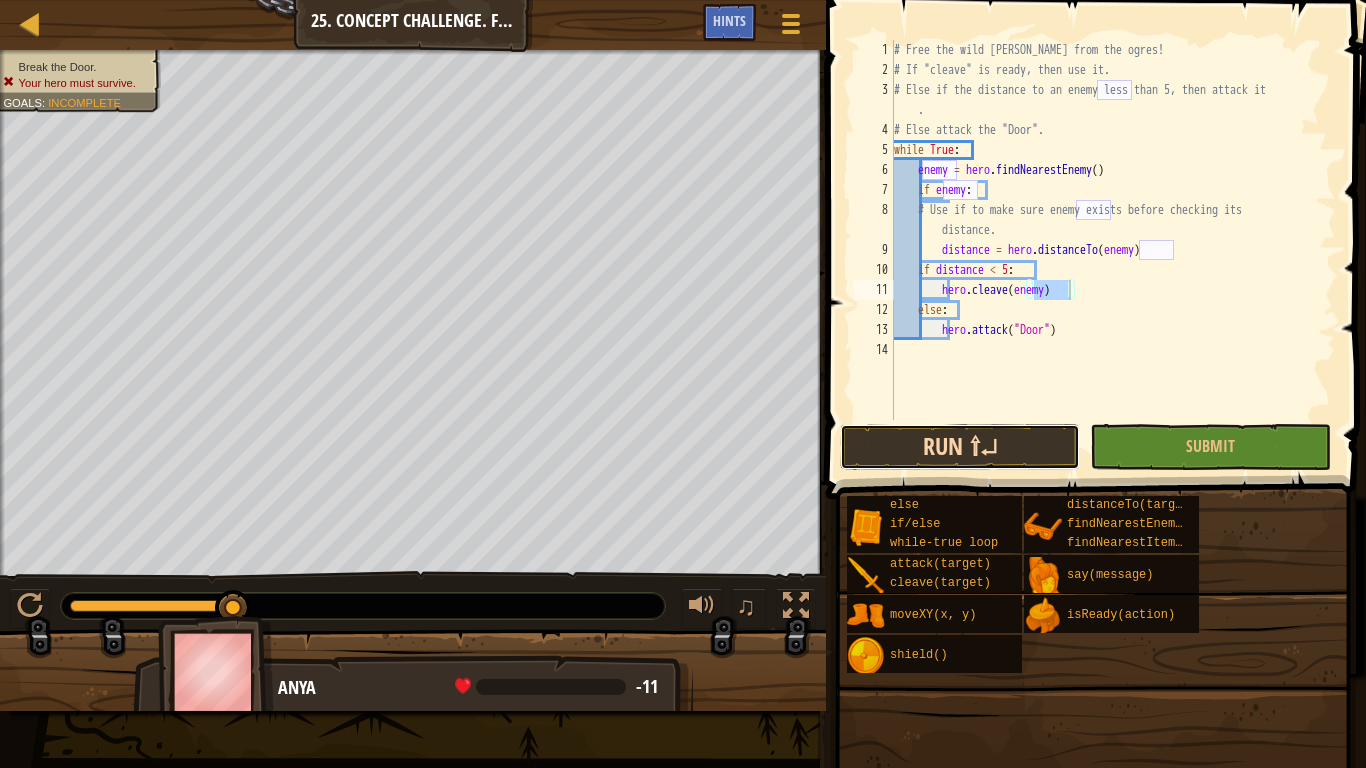 click on "Run ⇧↵" at bounding box center (960, 447) 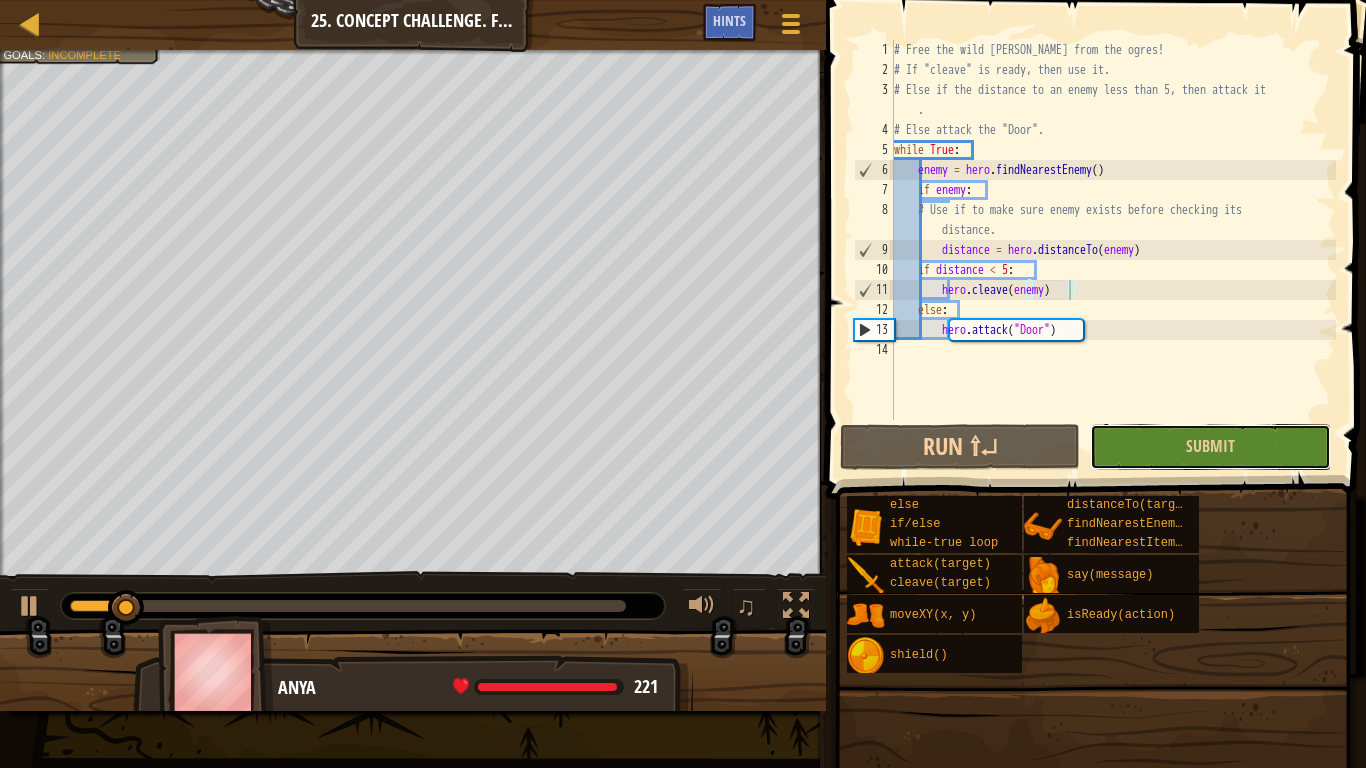 click on "Submit" at bounding box center (1210, 447) 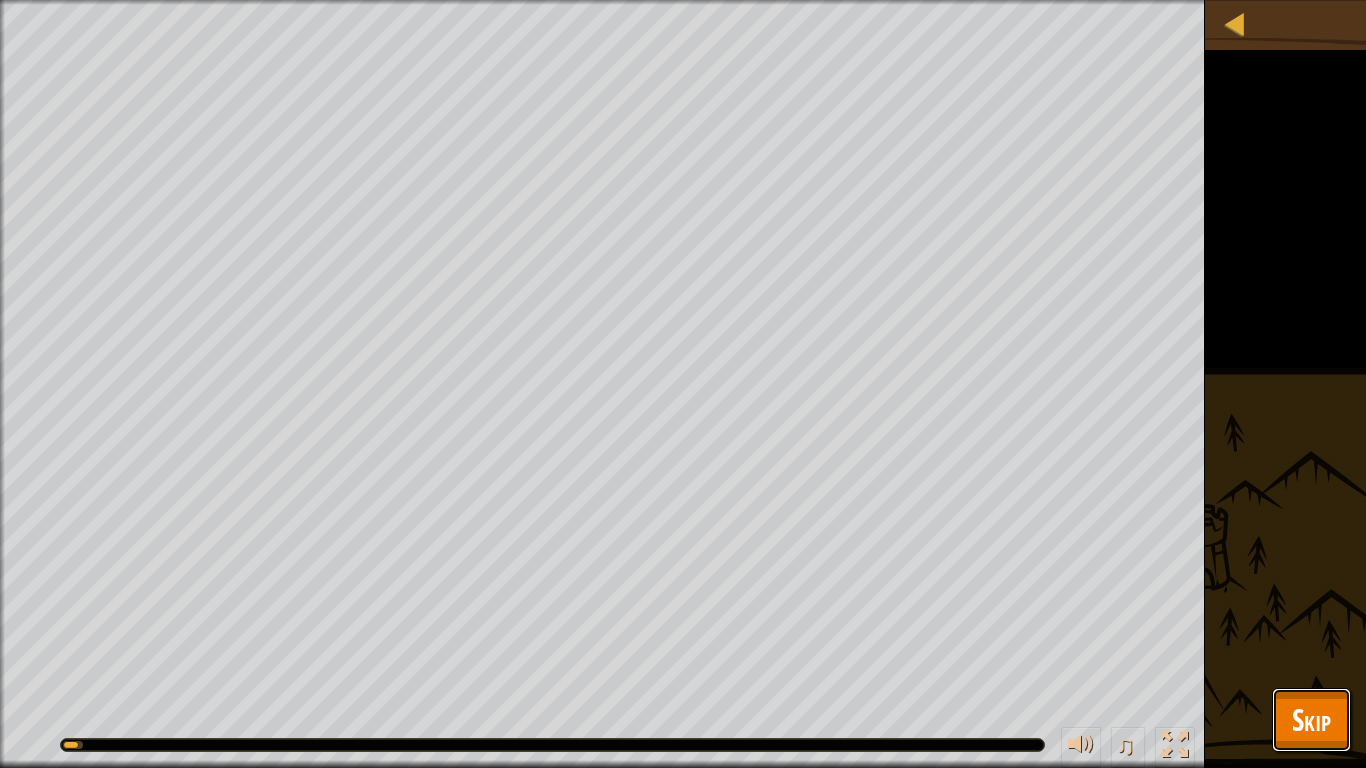 click on "Skip" at bounding box center [1311, 719] 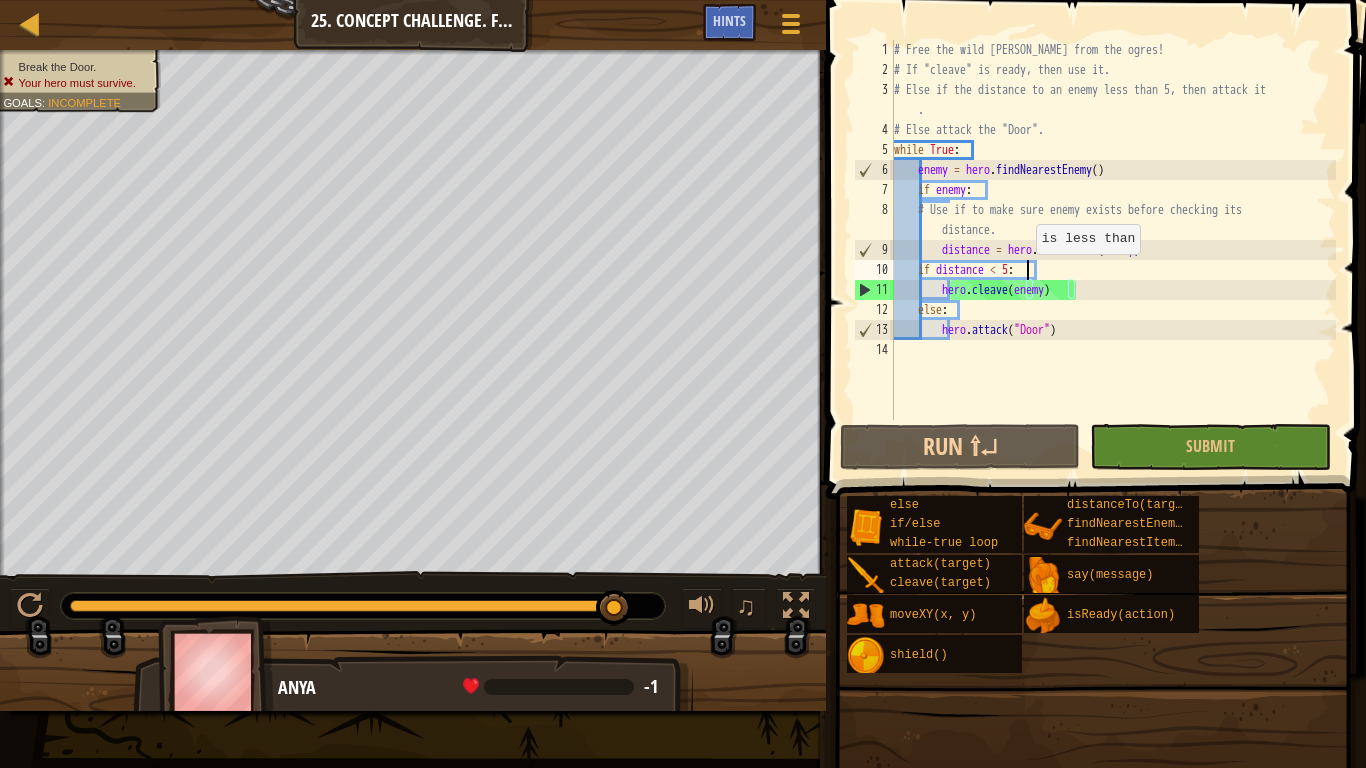 click on "# Free the wild [PERSON_NAME] from the ogres! # If "cleave" is ready, then use it. # Else if the distance to an enemy less than 5, then attack it      . # Else attack the "Door". while   True :      enemy   =   hero . findNearestEnemy ( )      if   enemy :      # Use if to make sure enemy exists before checking its           distance.          distance   =   hero . distanceTo ( enemy )      if   distance   <   5 :          hero . cleave ( enemy )      else :          hero . attack ( "Door" )" at bounding box center [1113, 250] 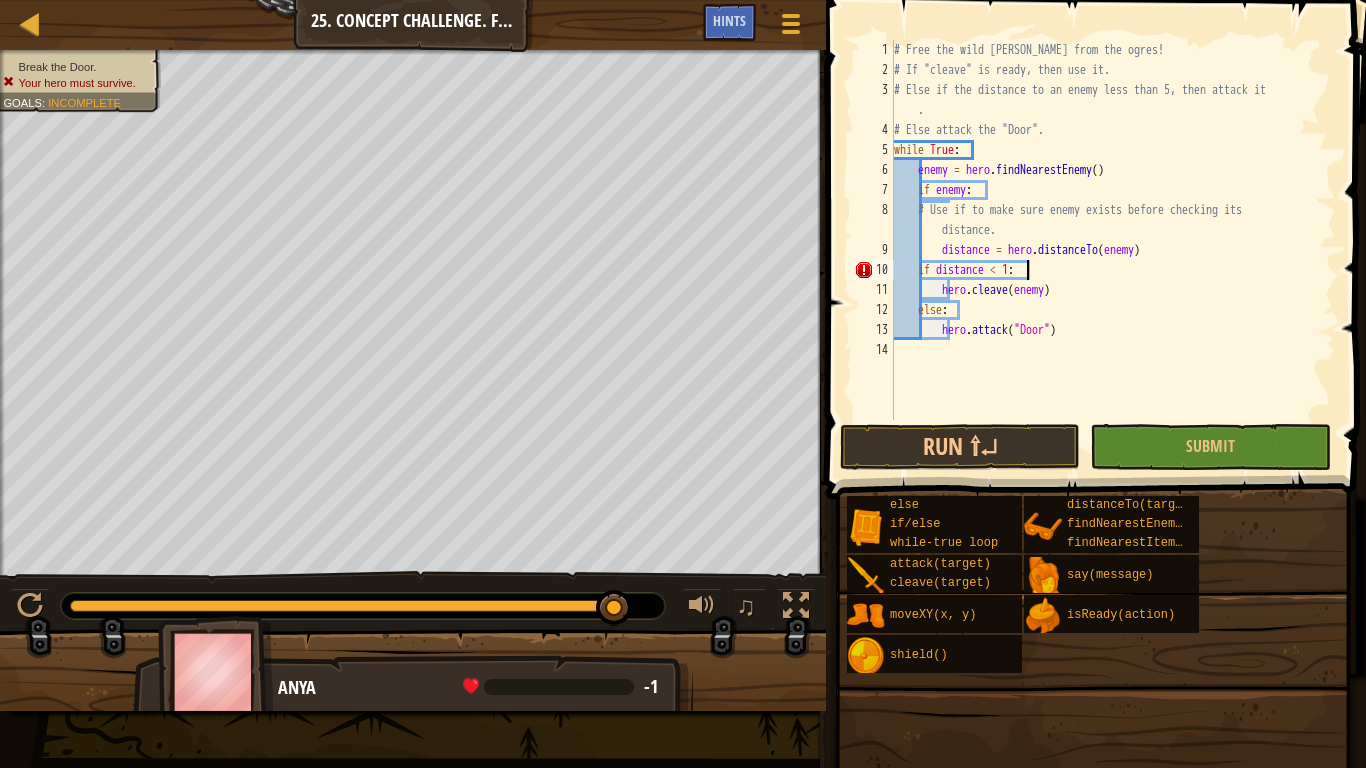scroll, scrollTop: 9, scrollLeft: 20, axis: both 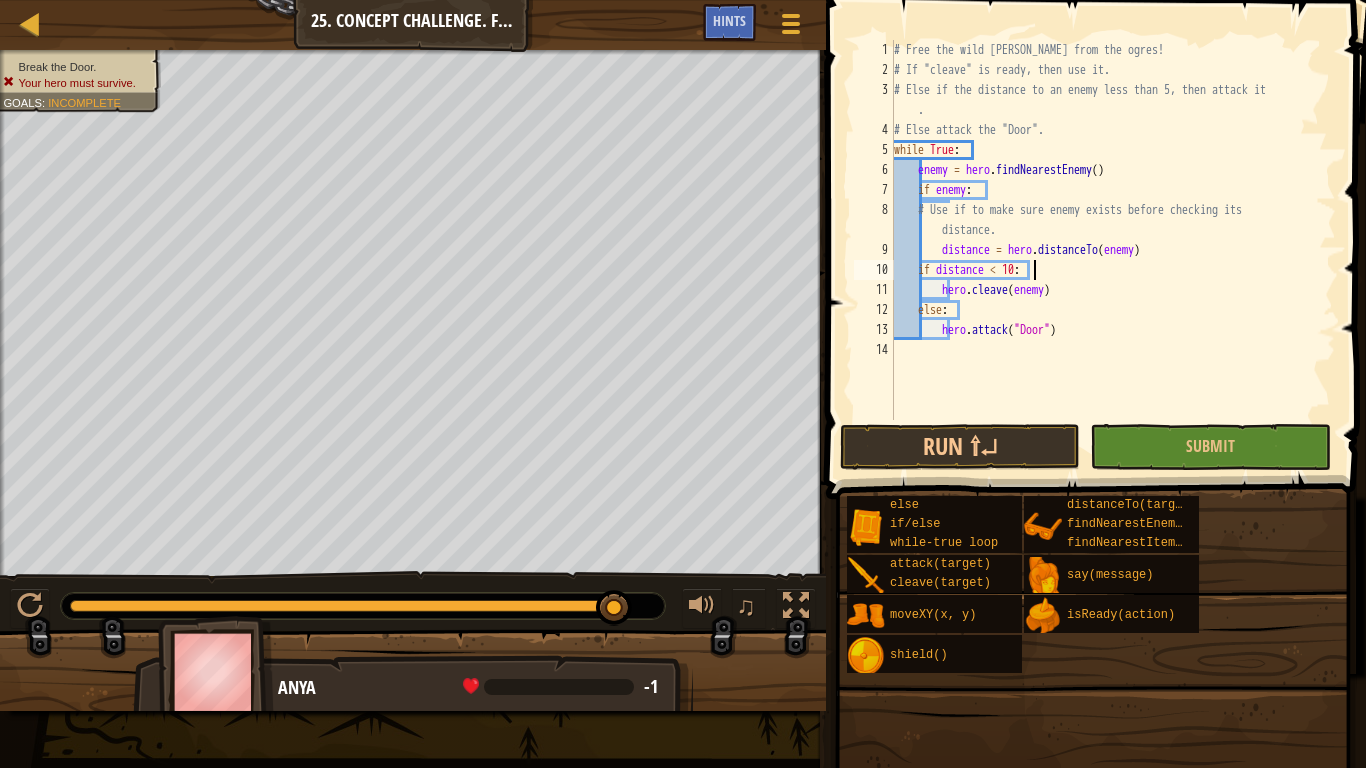 click on "# Free the wild [PERSON_NAME] from the ogres! # If "cleave" is ready, then use it. # Else if the distance to an enemy less than 5, then attack it      . # Else attack the "Door". while   True :      enemy   =   hero . findNearestEnemy ( )      if   enemy :      # Use if to make sure enemy exists before checking its           distance.          distance   =   hero . distanceTo ( enemy )      if   distance   <   10 :          hero . cleave ( enemy )      else :          hero . attack ( "Door" )" at bounding box center (1113, 250) 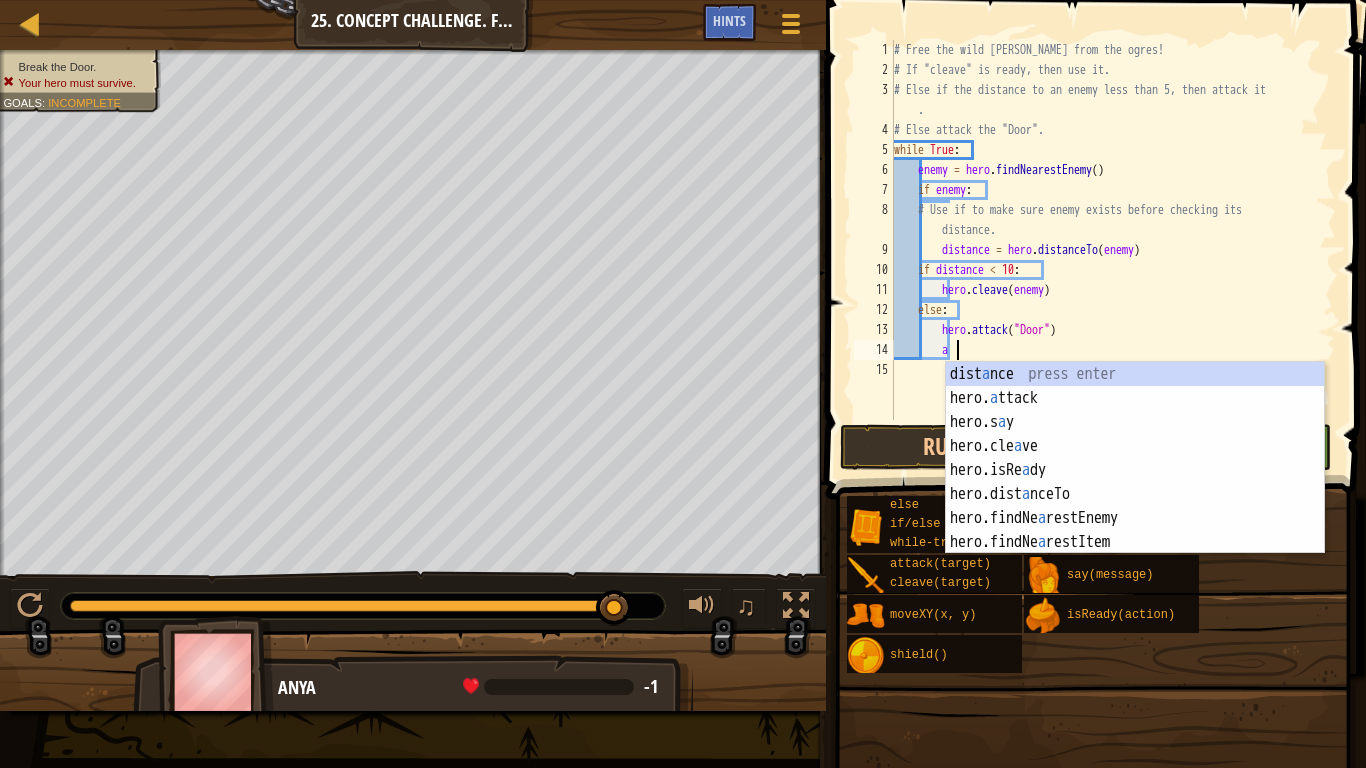scroll, scrollTop: 9, scrollLeft: 9, axis: both 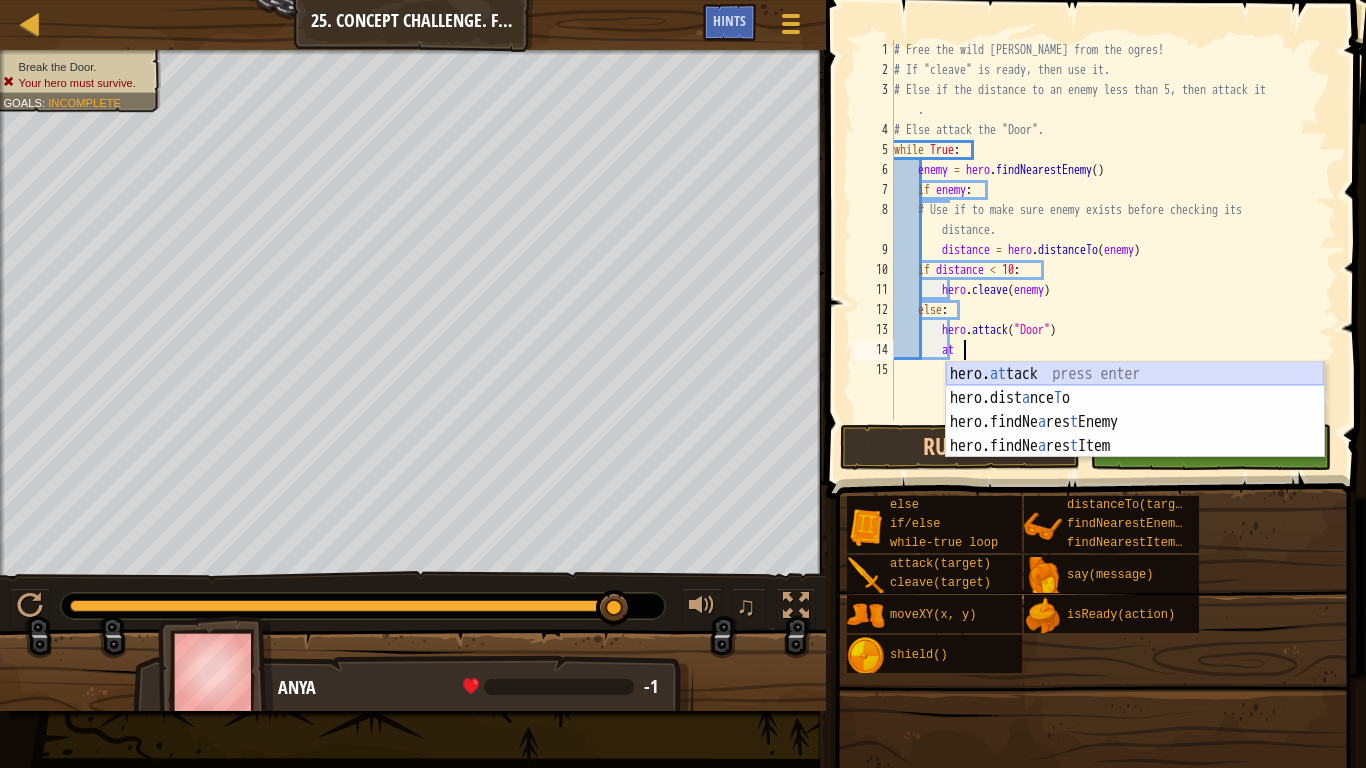 click on "hero. at tack press enter hero.dist a nce T o press enter hero.findNe a res t Enemy press enter hero.findNe a res t Item press enter" at bounding box center (1135, 434) 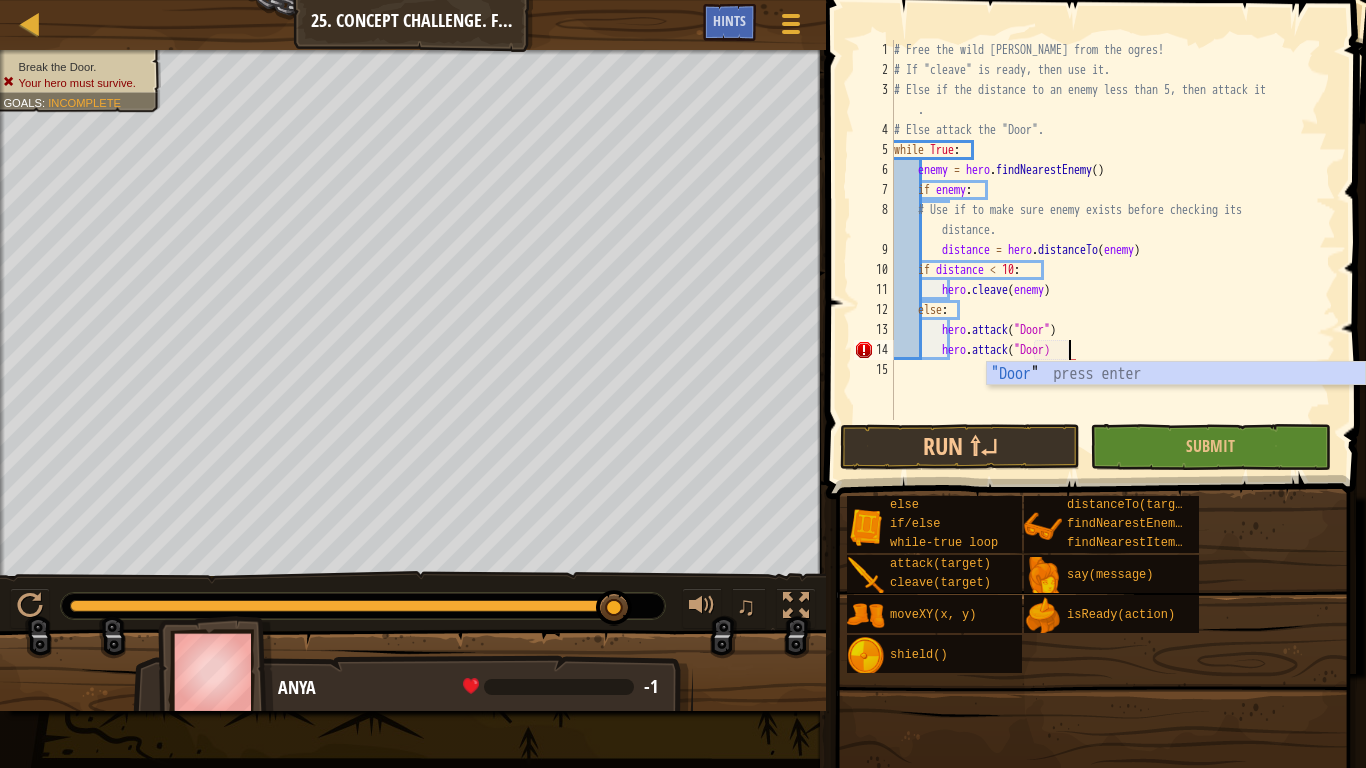 scroll, scrollTop: 9, scrollLeft: 26, axis: both 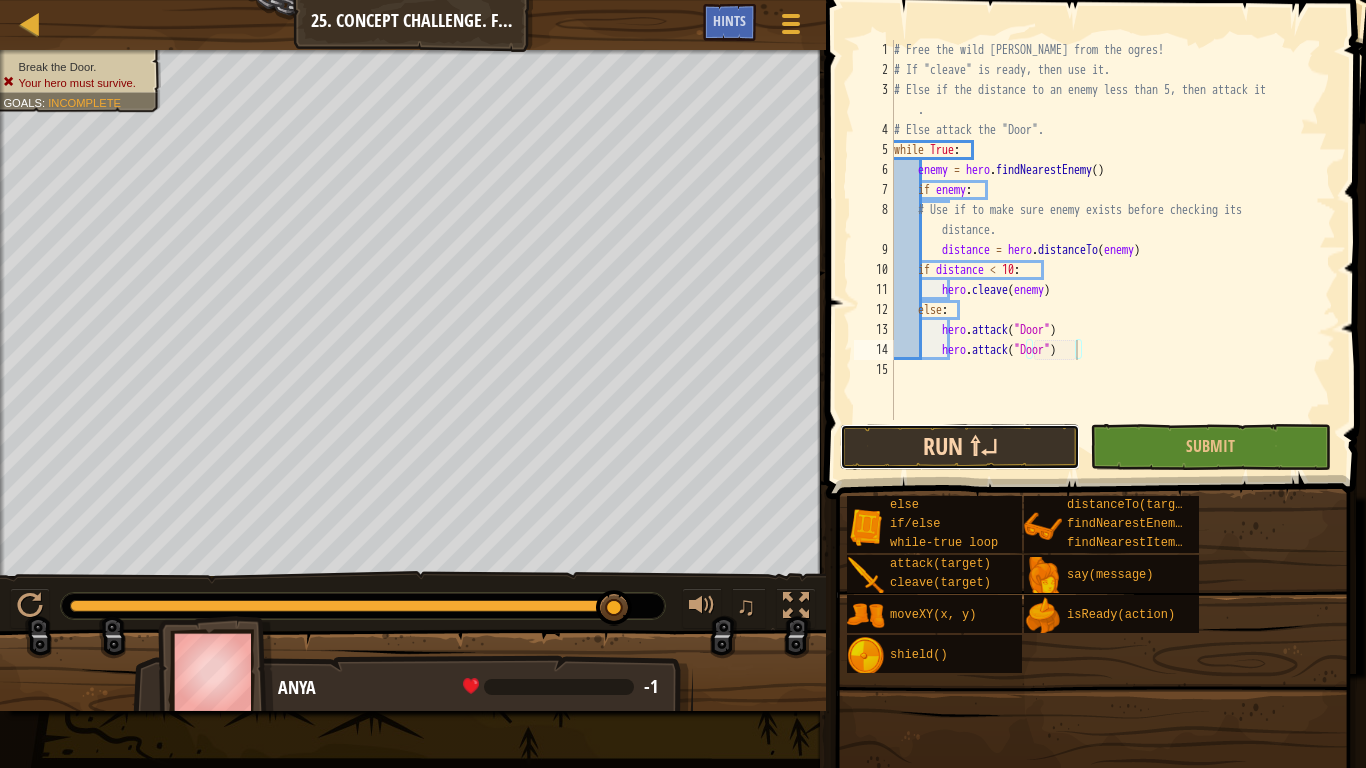 click on "Run ⇧↵" at bounding box center [960, 447] 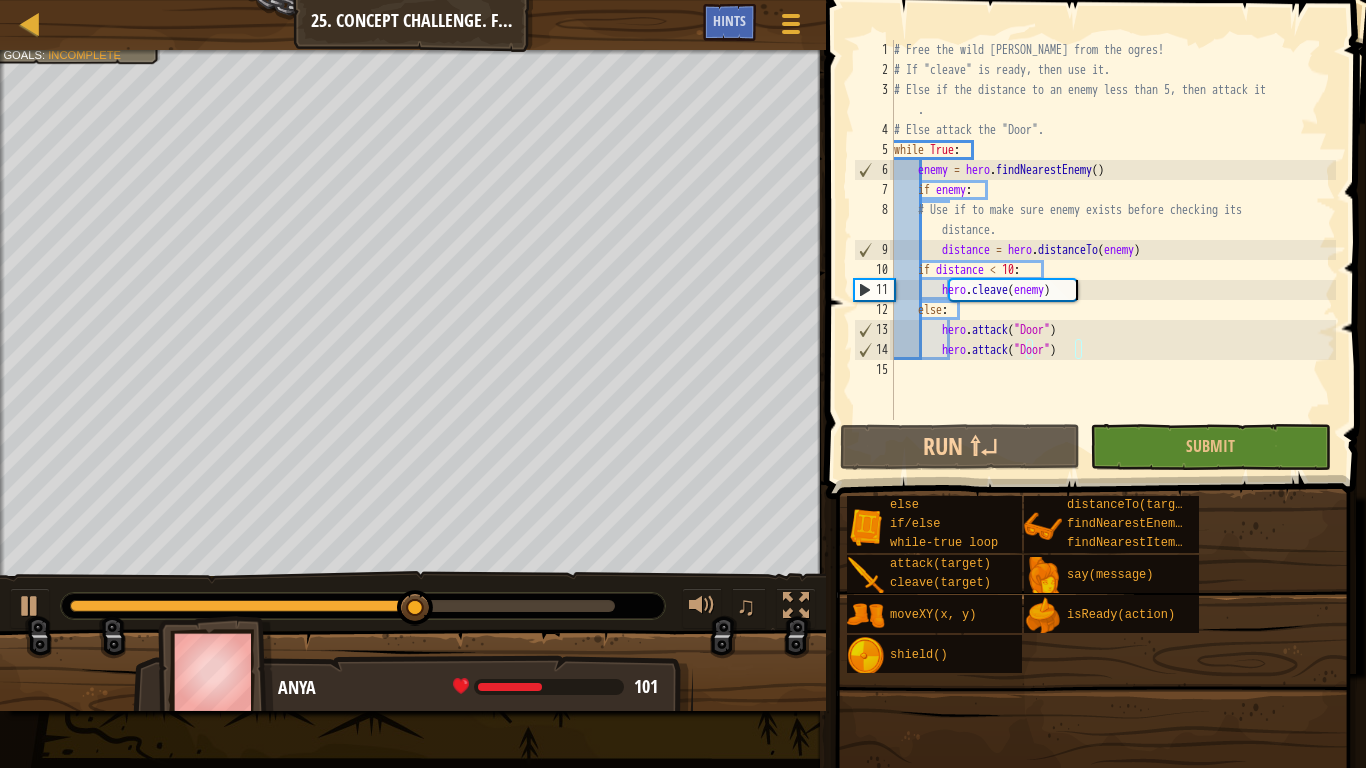 click on "# Free the wild [PERSON_NAME] from the ogres! # If "cleave" is ready, then use it. # Else if the distance to an enemy less than 5, then attack it      . # Else attack the "Door". while   True :      enemy   =   hero . findNearestEnemy ( )      if   enemy :      # Use if to make sure enemy exists before checking its           distance.          distance   =   hero . distanceTo ( enemy )      if   distance   <   10 :          hero . cleave ( enemy )      else :          hero . attack ( "Door" )          hero . attack ( "Door" )" at bounding box center [1113, 250] 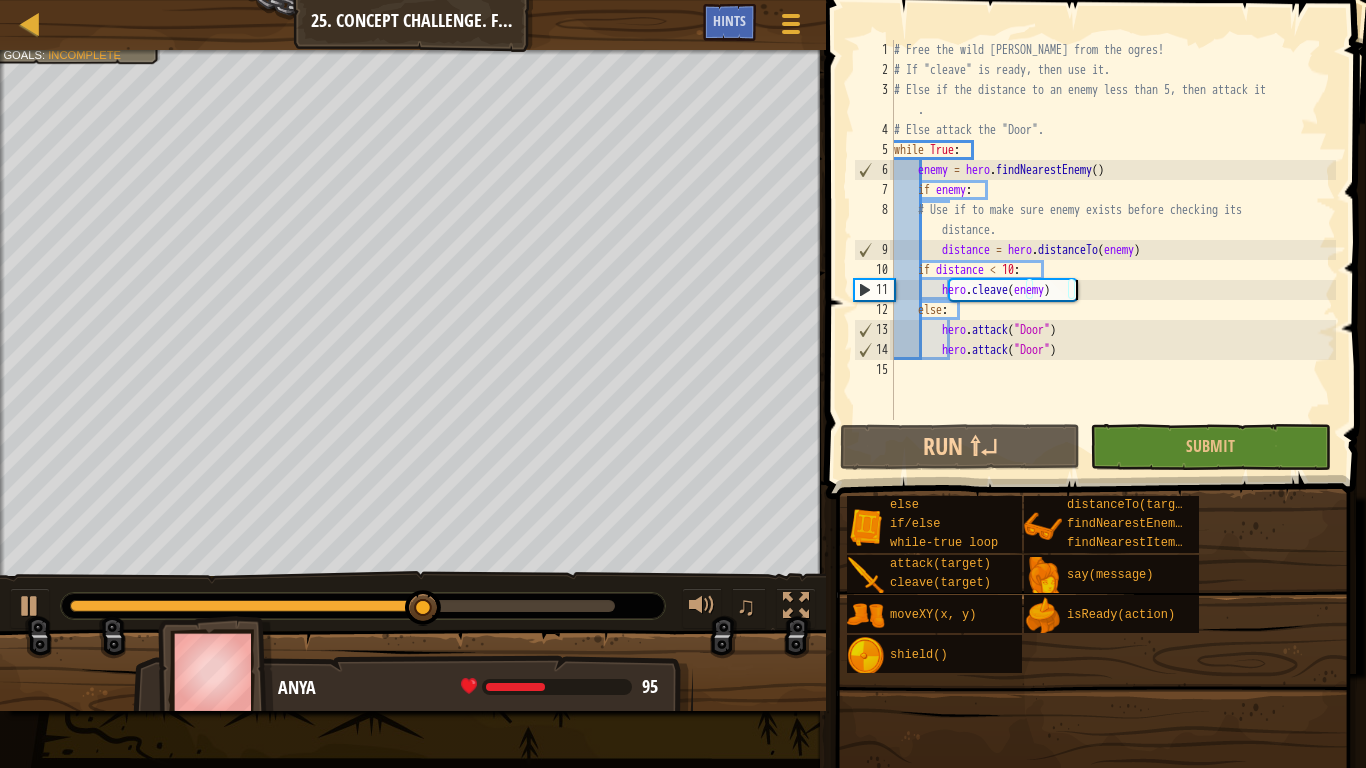 click on "# Free the wild [PERSON_NAME] from the ogres! # If "cleave" is ready, then use it. # Else if the distance to an enemy less than 5, then attack it      . # Else attack the "Door". while   True :      enemy   =   hero . findNearestEnemy ( )      if   enemy :      # Use if to make sure enemy exists before checking its           distance.          distance   =   hero . distanceTo ( enemy )      if   distance   <   10 :          hero . cleave ( enemy )      else :          hero . attack ( "Door" )          hero . attack ( "Door" )" at bounding box center (1113, 250) 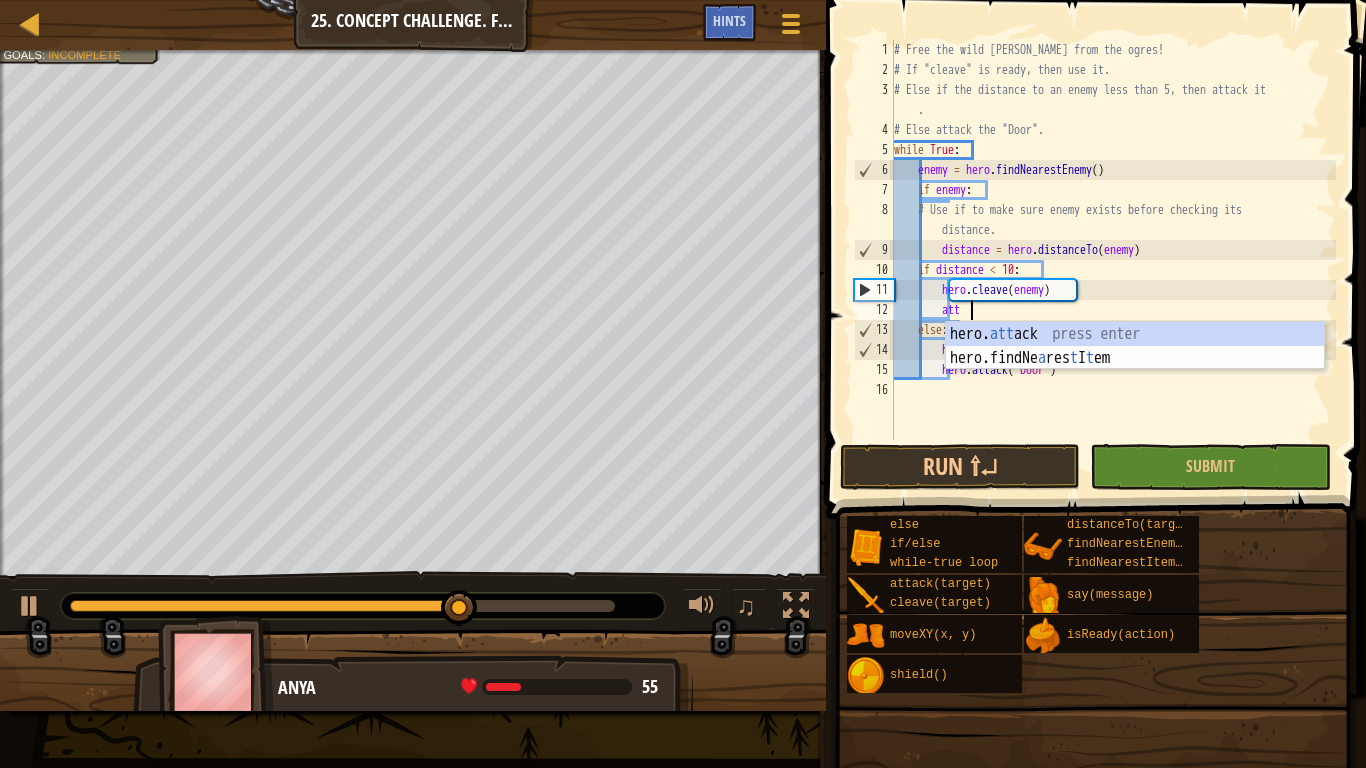 scroll, scrollTop: 9, scrollLeft: 10, axis: both 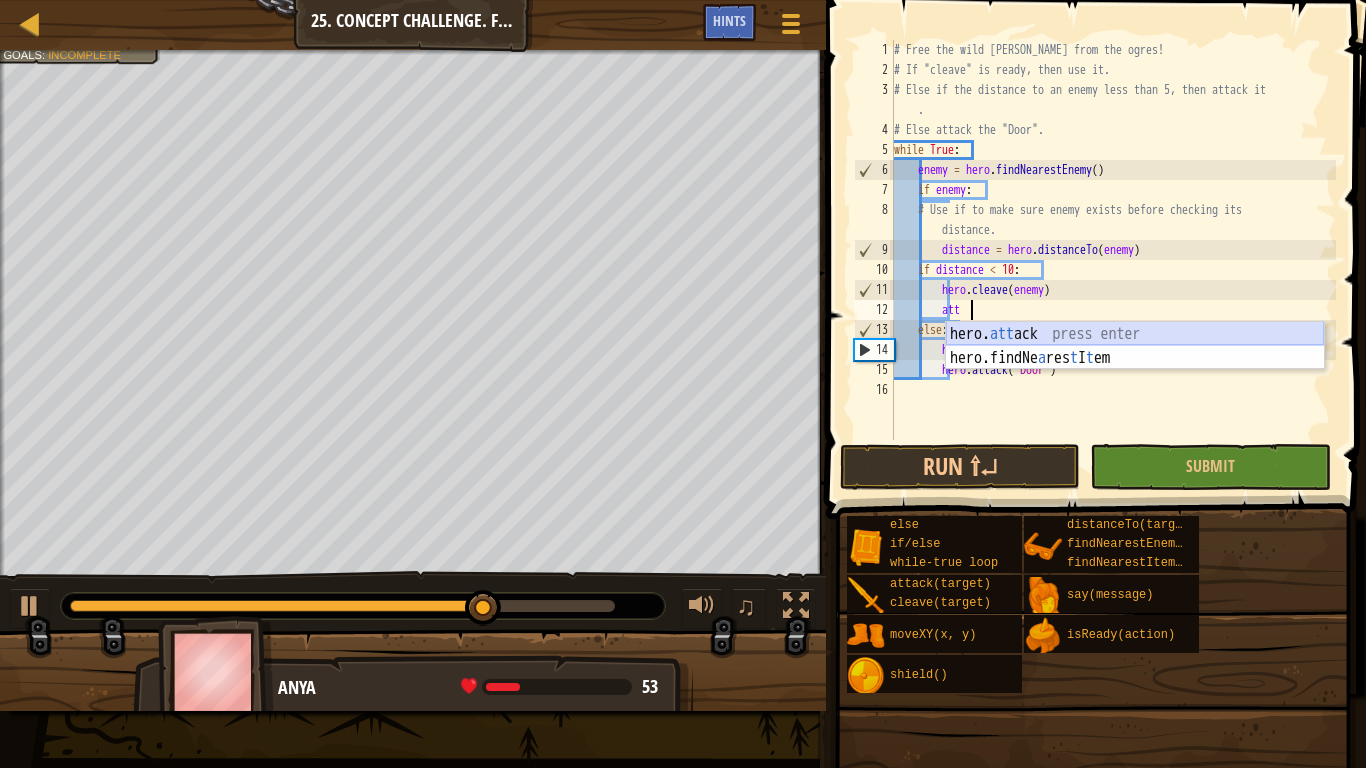 click on "hero. att ack press enter hero.findNe a res t I t em press enter" at bounding box center [1135, 370] 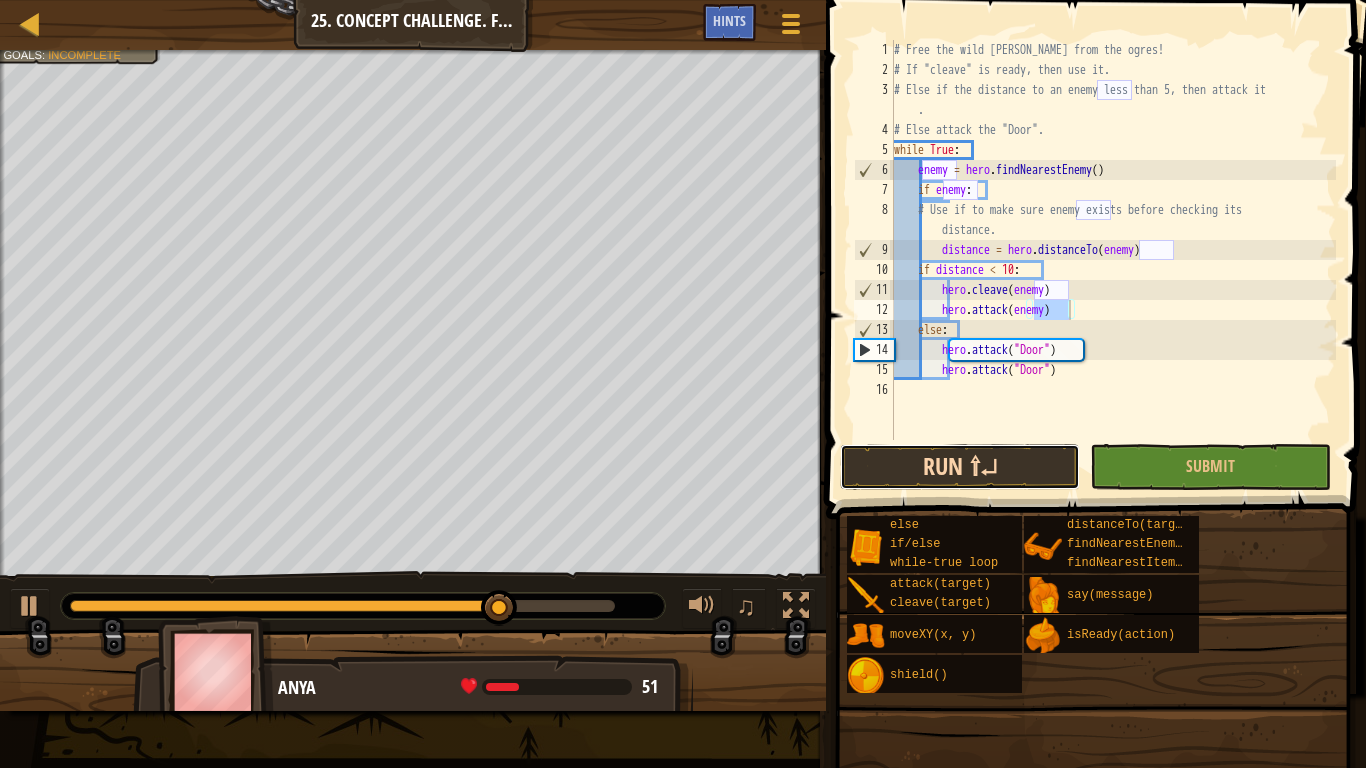 click on "Run ⇧↵" at bounding box center [960, 467] 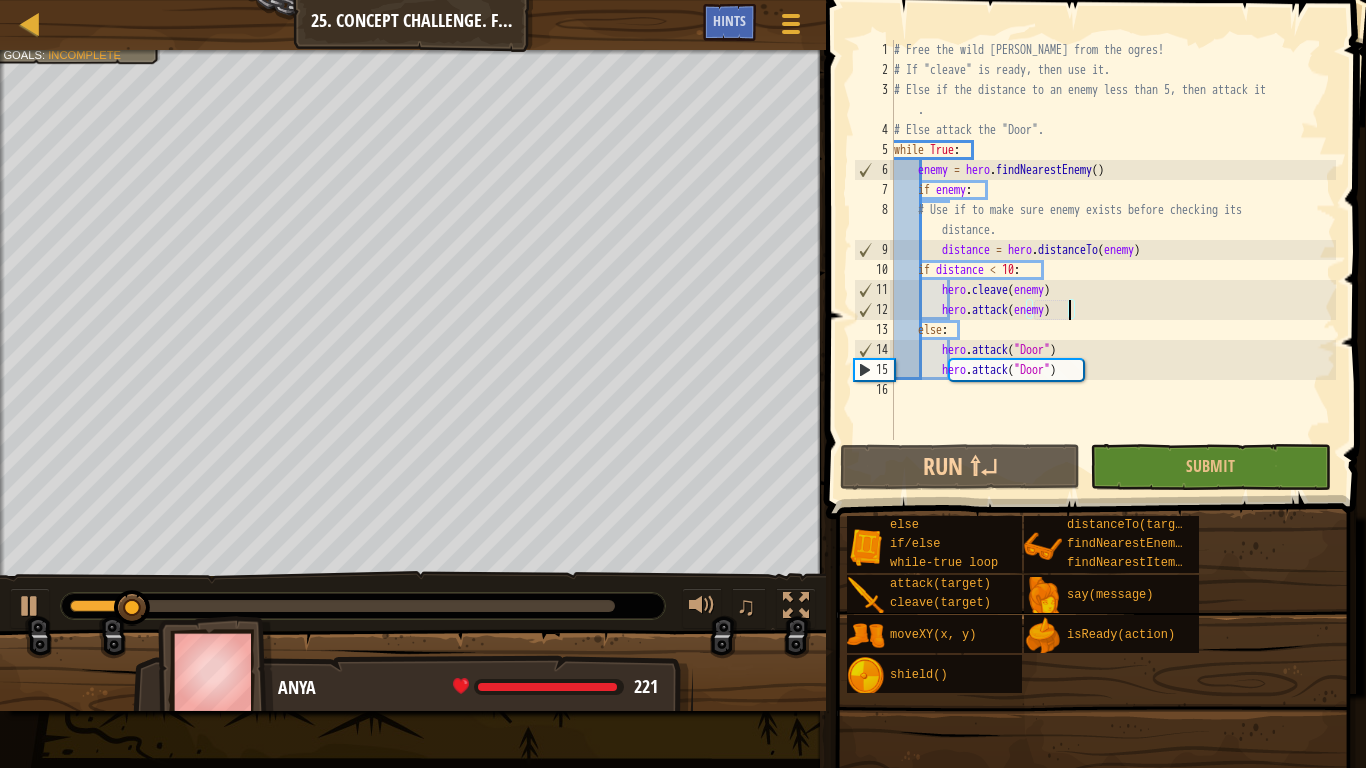 click on "# Free the wild [PERSON_NAME] from the ogres! # If "cleave" is ready, then use it. # Else if the distance to an enemy less than 5, then attack it      . # Else attack the "Door". while   True :      enemy   =   hero . findNearestEnemy ( )      if   enemy :      # Use if to make sure enemy exists before checking its           distance.          distance   =   hero . distanceTo ( enemy )      if   distance   <   10 :          hero . cleave ( enemy )          hero . attack ( enemy )      else :          hero . attack ( "Door" )          hero . attack ( "Door" )" at bounding box center (1113, 260) 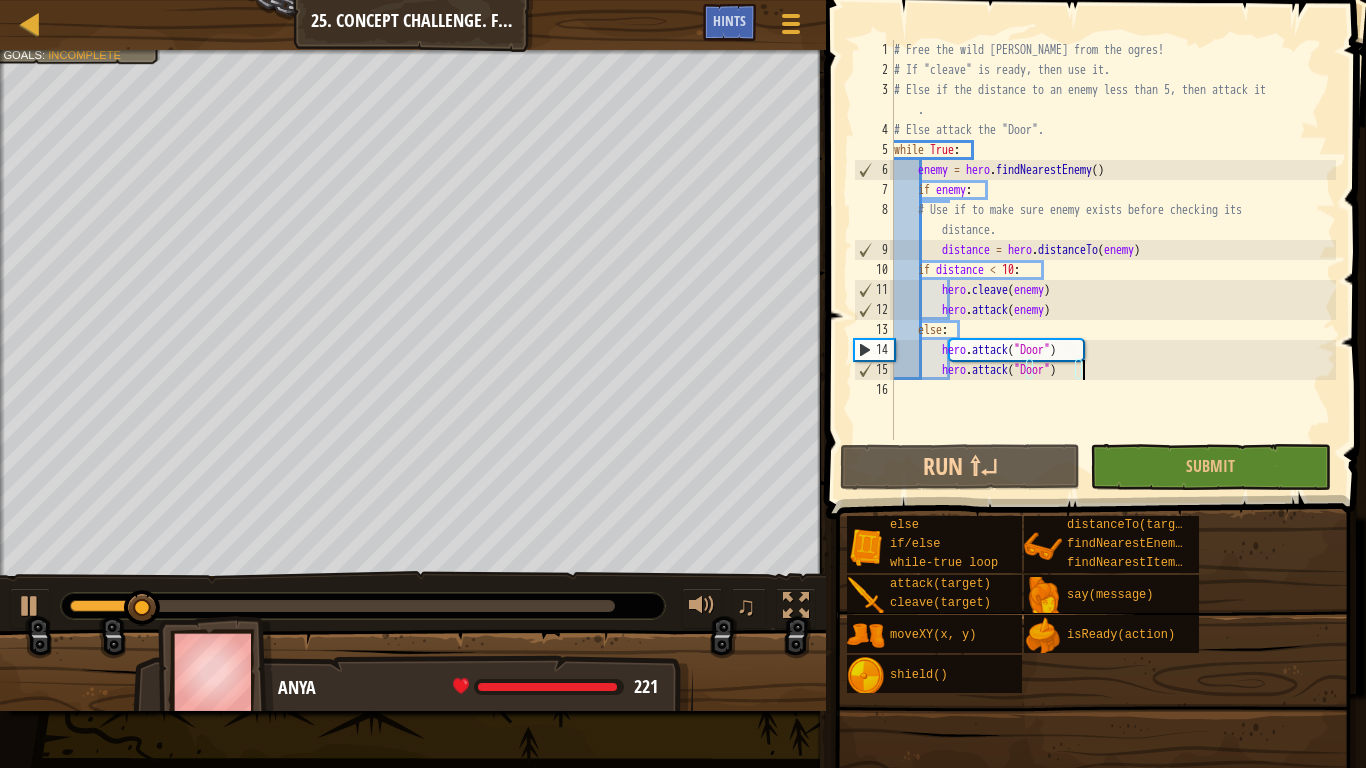click on "# Free the wild [PERSON_NAME] from the ogres! # If "cleave" is ready, then use it. # Else if the distance to an enemy less than 5, then attack it      . # Else attack the "Door". while   True :      enemy   =   hero . findNearestEnemy ( )      if   enemy :      # Use if to make sure enemy exists before checking its           distance.          distance   =   hero . distanceTo ( enemy )      if   distance   <   10 :          hero . cleave ( enemy )          hero . attack ( enemy )      else :          hero . attack ( "Door" )          hero . attack ( "Door" )" at bounding box center (1113, 260) 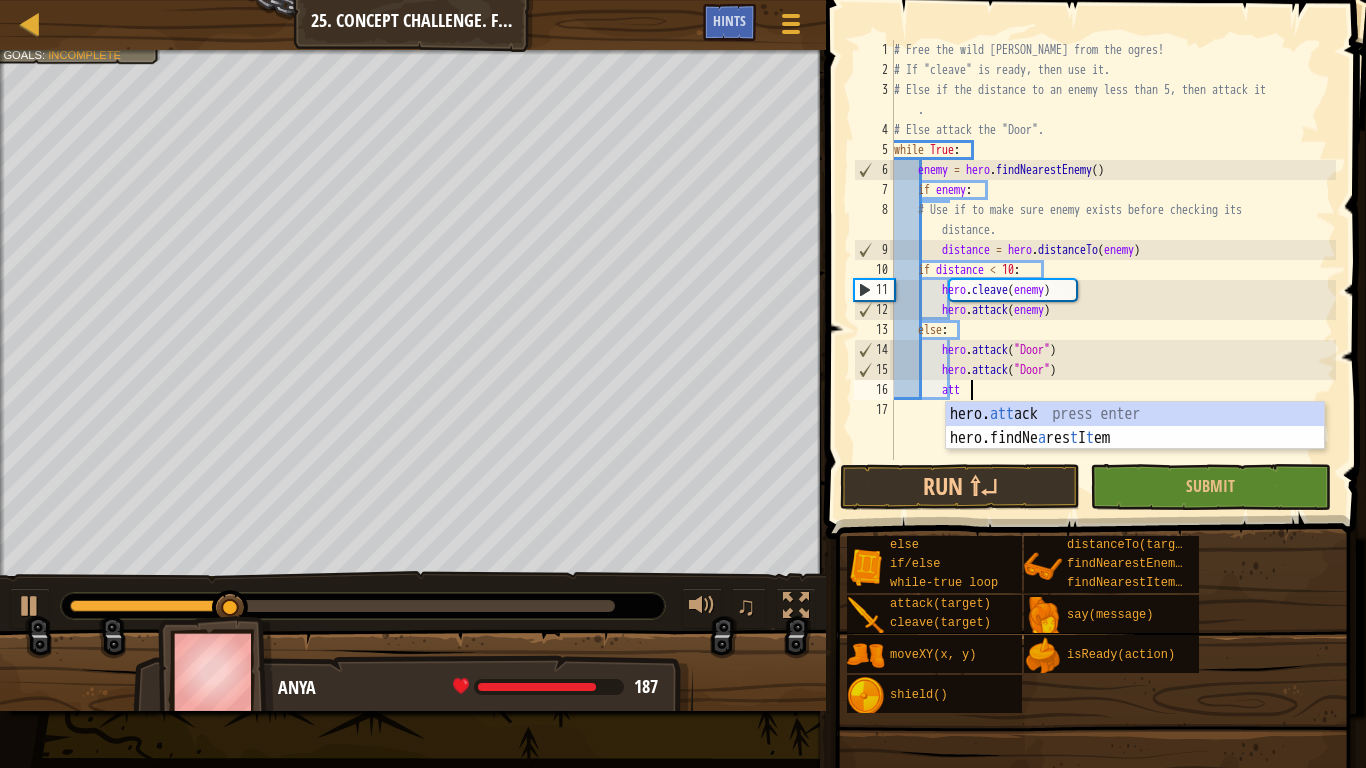 scroll, scrollTop: 9, scrollLeft: 10, axis: both 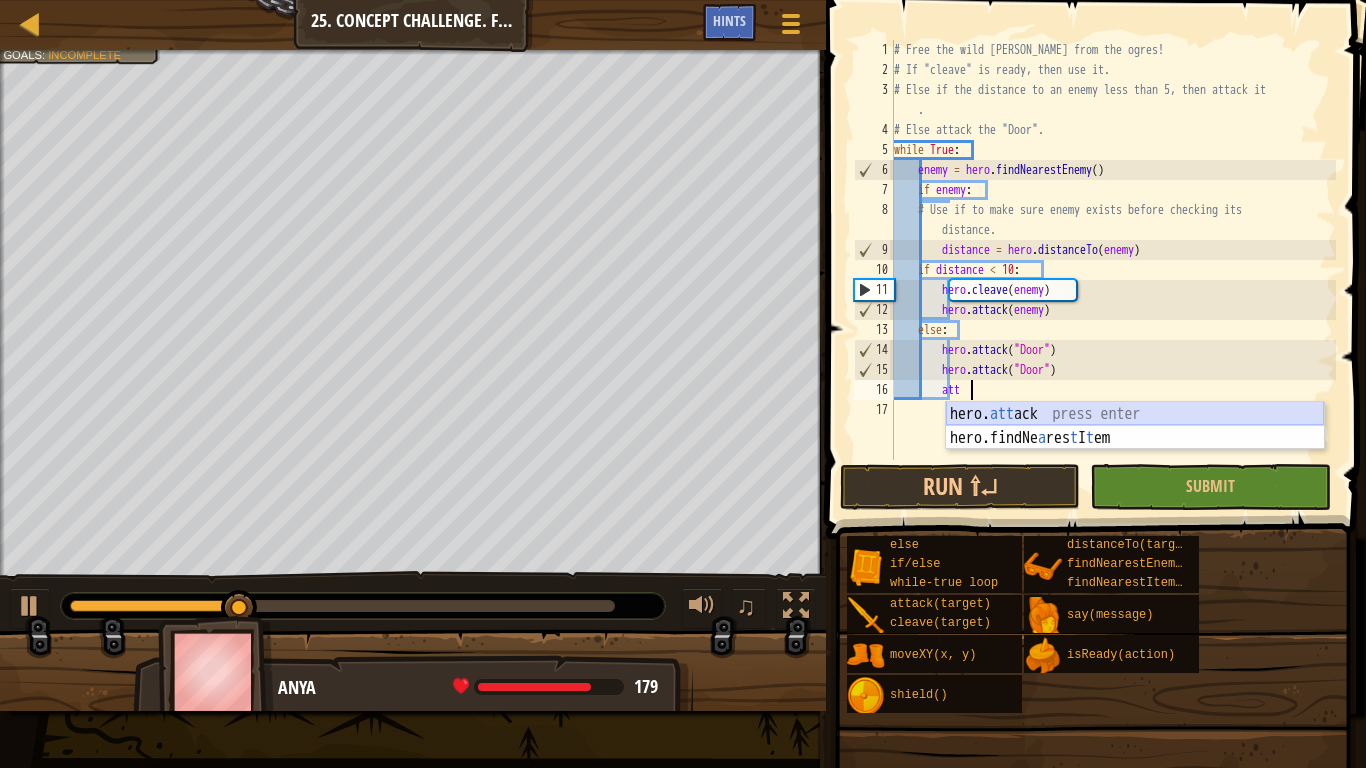 click on "hero. att ack press enter hero.findNe a res t I t em press enter" at bounding box center [1135, 450] 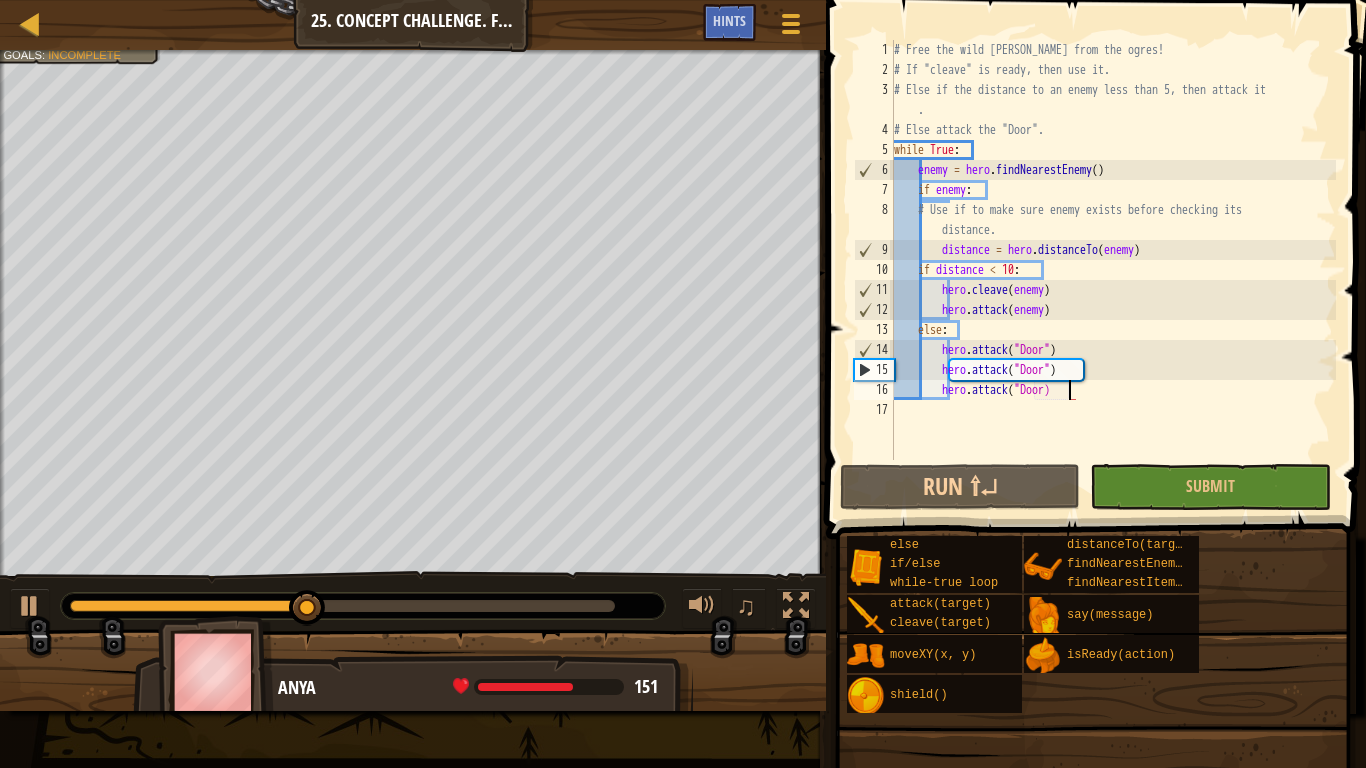 scroll, scrollTop: 9, scrollLeft: 25, axis: both 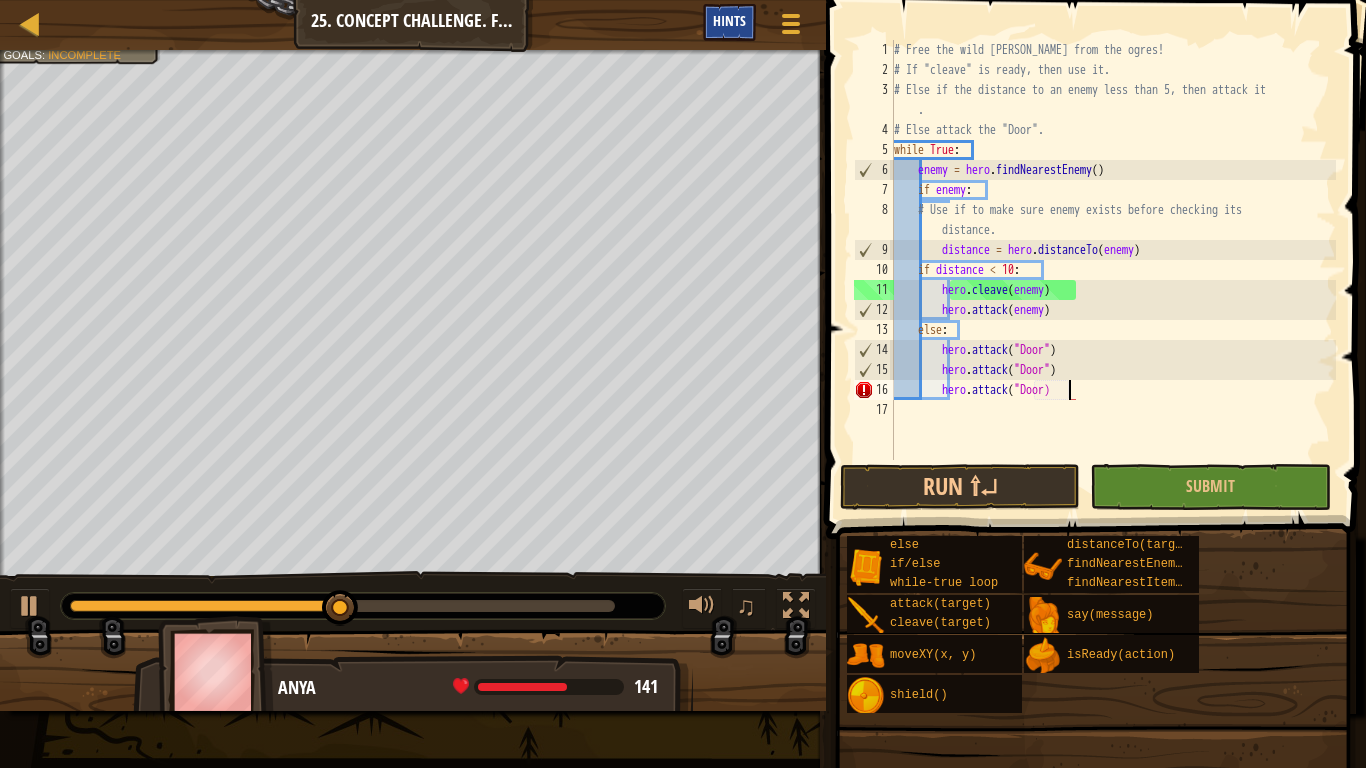 click on "Hints" at bounding box center (729, 20) 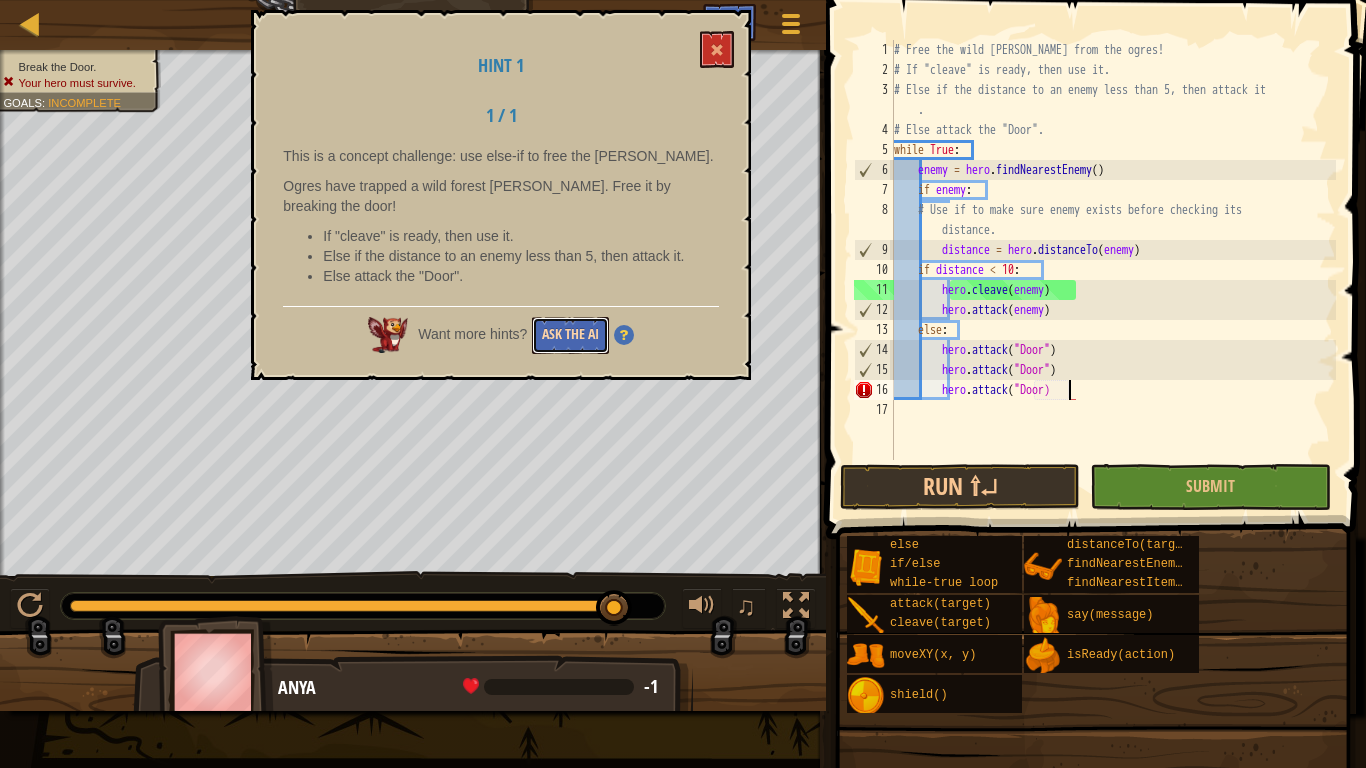 click on "Ask the AI" at bounding box center (570, 335) 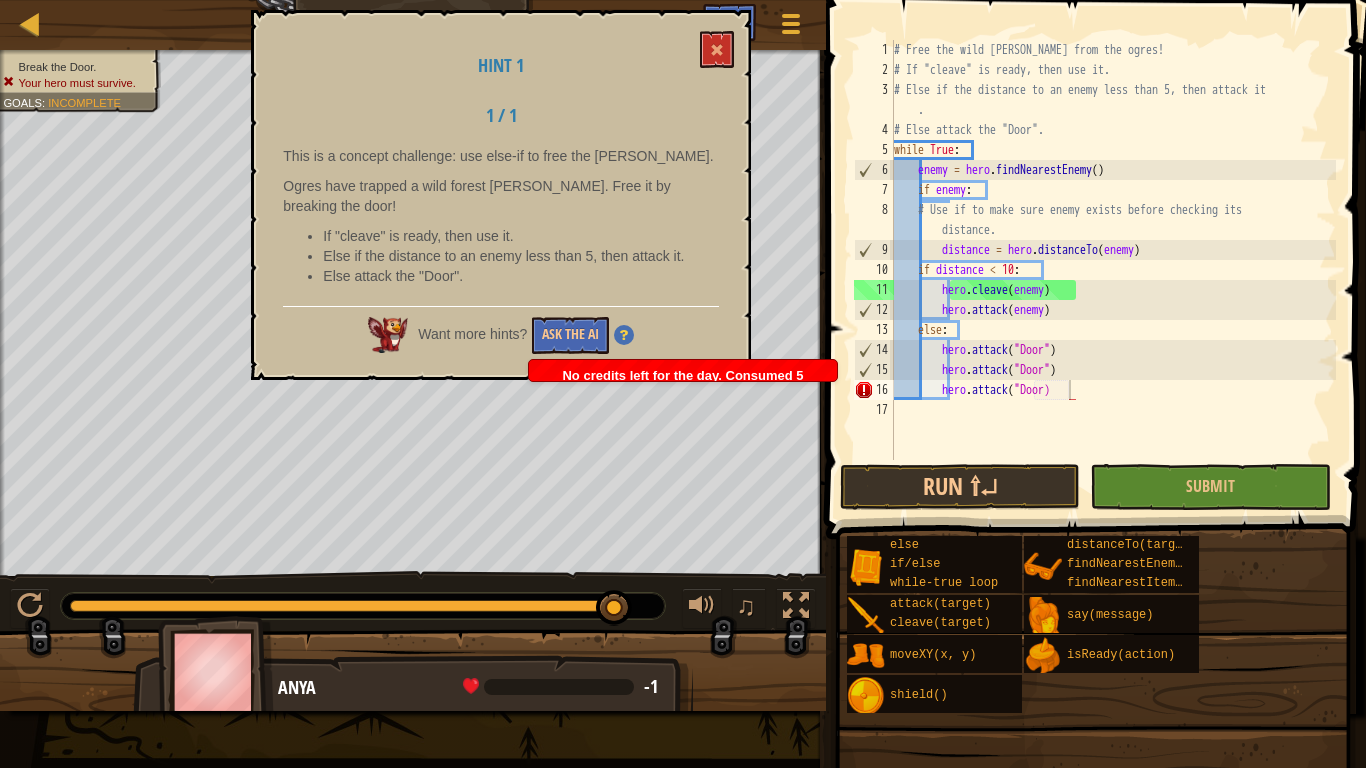 click on "# Free the wild [PERSON_NAME] from the ogres! # If "cleave" is ready, then use it. # Else if the distance to an enemy less than 5, then attack it      . # Else attack the "Door". while   True :      enemy   =   hero . findNearestEnemy ( )      if   enemy :      # Use if to make sure enemy exists before checking its           distance.          distance   =   hero . distanceTo ( enemy )      if   distance   <   10 :          hero . cleave ( enemy )          hero . attack ( enemy )      else :          hero . attack ( "Door" )          hero . attack ( "Door" )          hero . attack ( "Door)" at bounding box center (1113, 270) 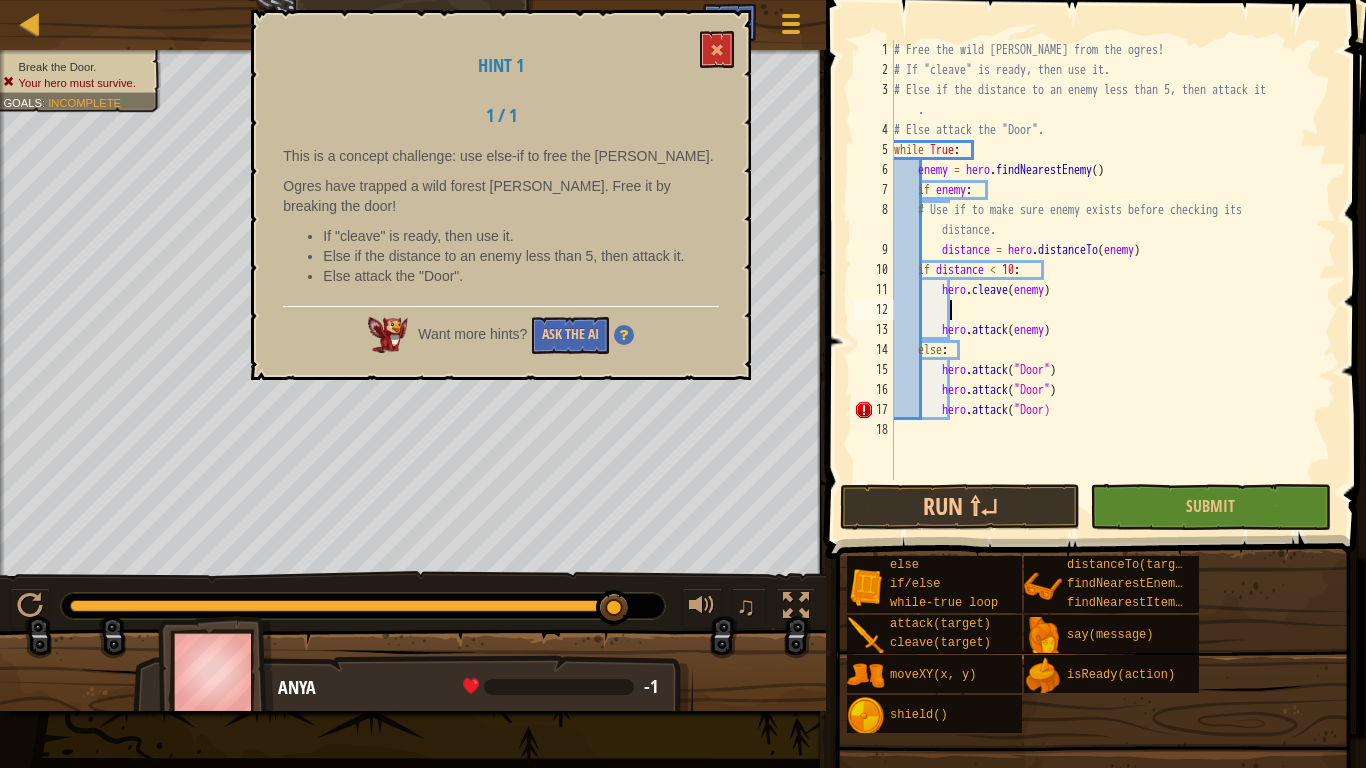 scroll, scrollTop: 9, scrollLeft: 8, axis: both 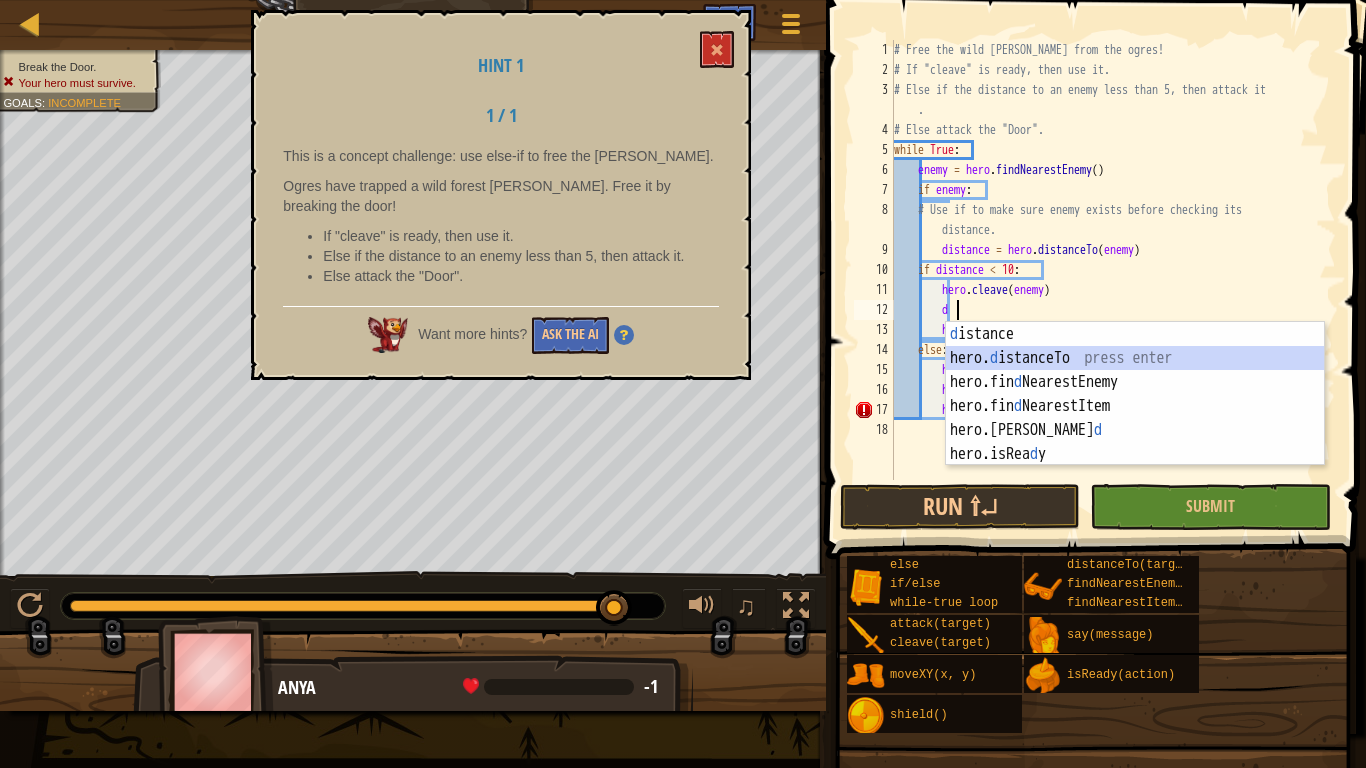 click on "d istance press enter hero. d istanceTo press enter hero.fin d NearestEnemy press enter hero.fin d NearestItem press enter hero.[PERSON_NAME] d press enter hero.isRea d y press enter" at bounding box center (1135, 418) 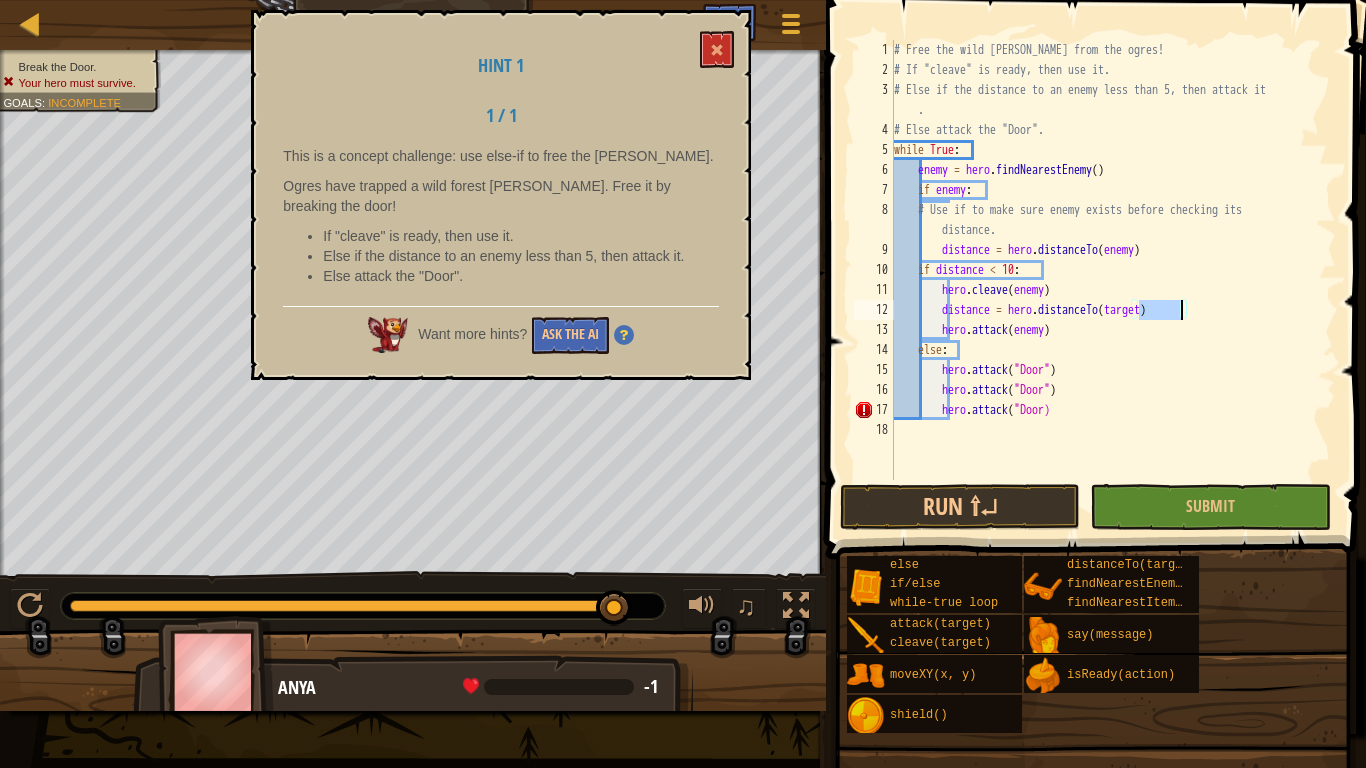 click on "# Free the wild [PERSON_NAME] from the ogres! # If "cleave" is ready, then use it. # Else if the distance to an enemy less than 5, then attack it      . # Else attack the "Door". while   True :      enemy   =   hero . findNearestEnemy ( )      if   enemy :      # Use if to make sure enemy exists before checking its           distance.          distance   =   hero . distanceTo ( enemy )      if   distance   <   10 :          hero . cleave ( enemy )          distance   =   hero . distanceTo ( target )          hero . attack ( enemy )      else :          hero . attack ( "Door" )          hero . attack ( "Door" )          hero . attack ( "Door)" at bounding box center [1113, 280] 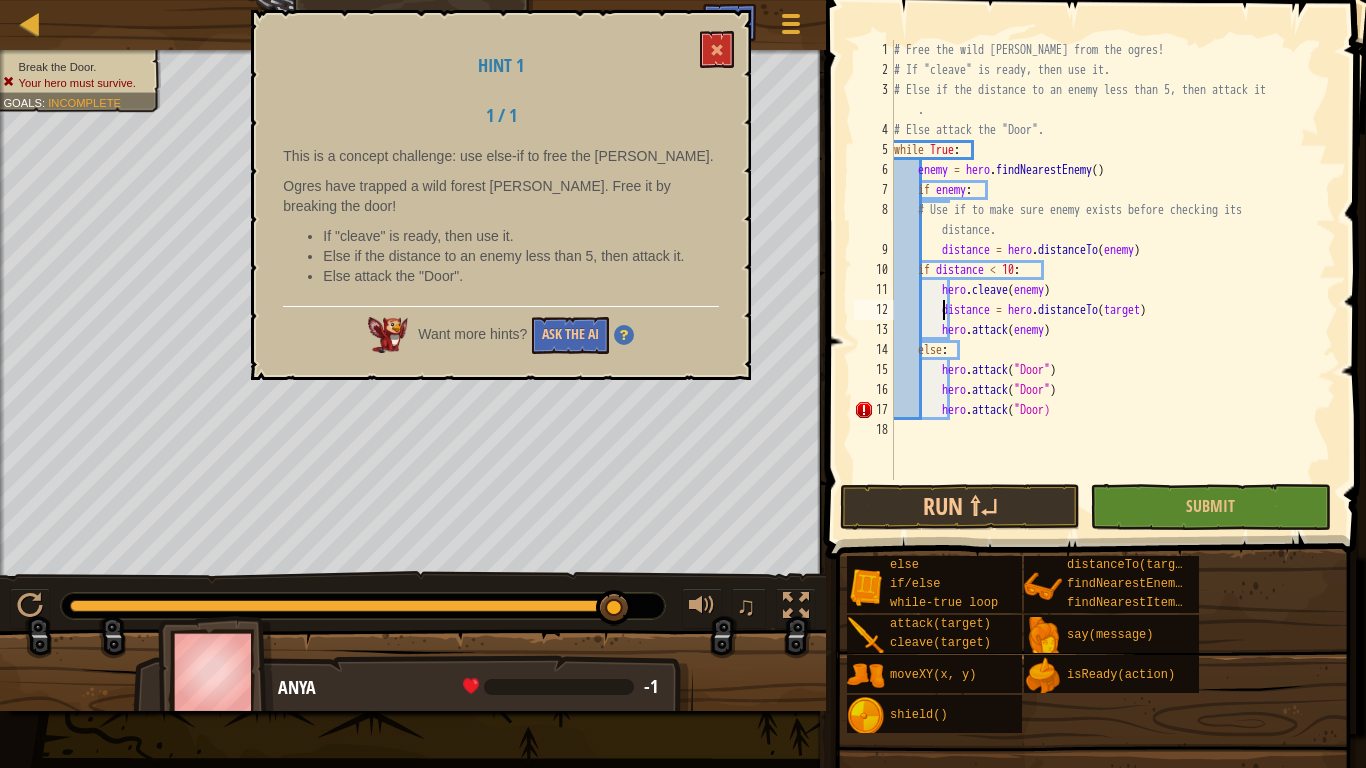 click on "# Free the wild [PERSON_NAME] from the ogres! # If "cleave" is ready, then use it. # Else if the distance to an enemy less than 5, then attack it      . # Else attack the "Door". while   True :      enemy   =   hero . findNearestEnemy ( )      if   enemy :      # Use if to make sure enemy exists before checking its           distance.          distance   =   hero . distanceTo ( enemy )      if   distance   <   10 :          hero . cleave ( enemy )          distance   =   hero . distanceTo ( target )          hero . attack ( enemy )      else :          hero . attack ( "Door" )          hero . attack ( "Door" )          hero . attack ( "Door)" at bounding box center (1113, 280) 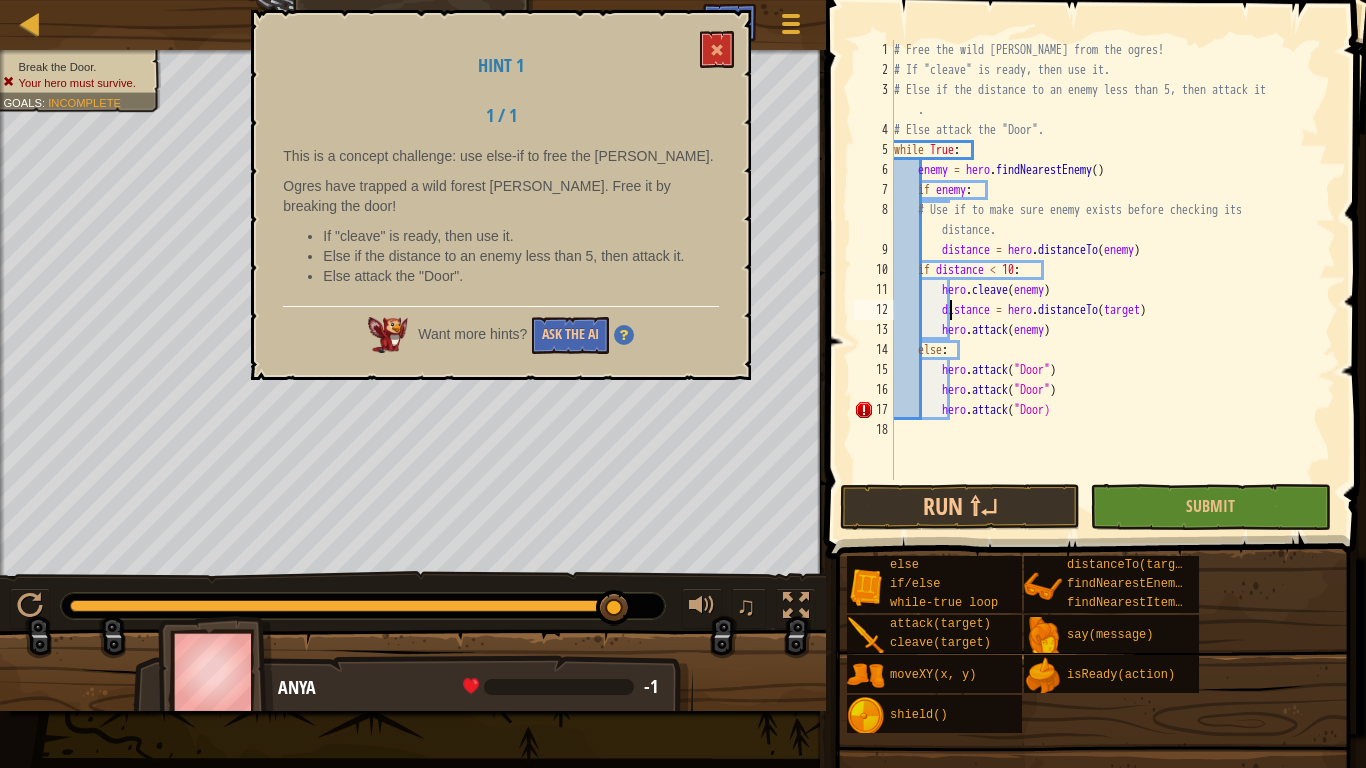 click on "# Free the wild [PERSON_NAME] from the ogres! # If "cleave" is ready, then use it. # Else if the distance to an enemy less than 5, then attack it      . # Else attack the "Door". while   True :      enemy   =   hero . findNearestEnemy ( )      if   enemy :      # Use if to make sure enemy exists before checking its           distance.          distance   =   hero . distanceTo ( enemy )      if   distance   <   10 :          hero . cleave ( enemy )          distance   =   hero . distanceTo ( target )          hero . attack ( enemy )      else :          hero . attack ( "Door" )          hero . attack ( "Door" )          hero . attack ( "Door)" at bounding box center [1113, 280] 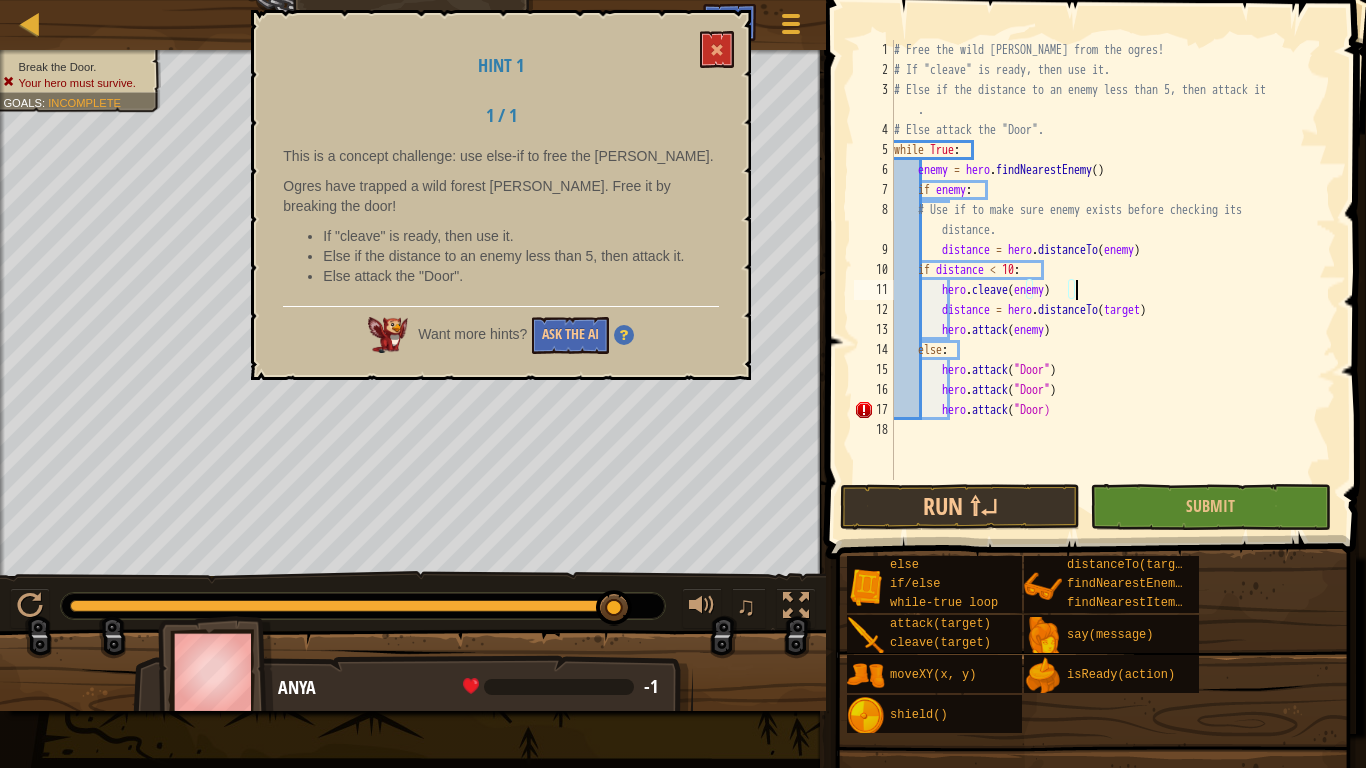 click on "# Free the wild [PERSON_NAME] from the ogres! # If "cleave" is ready, then use it. # Else if the distance to an enemy less than 5, then attack it      . # Else attack the "Door". while   True :      enemy   =   hero . findNearestEnemy ( )      if   enemy :      # Use if to make sure enemy exists before checking its           distance.          distance   =   hero . distanceTo ( enemy )      if   distance   <   10 :          hero . cleave ( enemy )          distance   =   hero . distanceTo ( target )          hero . attack ( enemy )      else :          hero . attack ( "Door" )          hero . attack ( "Door" )          hero . attack ( "Door)" at bounding box center (1113, 280) 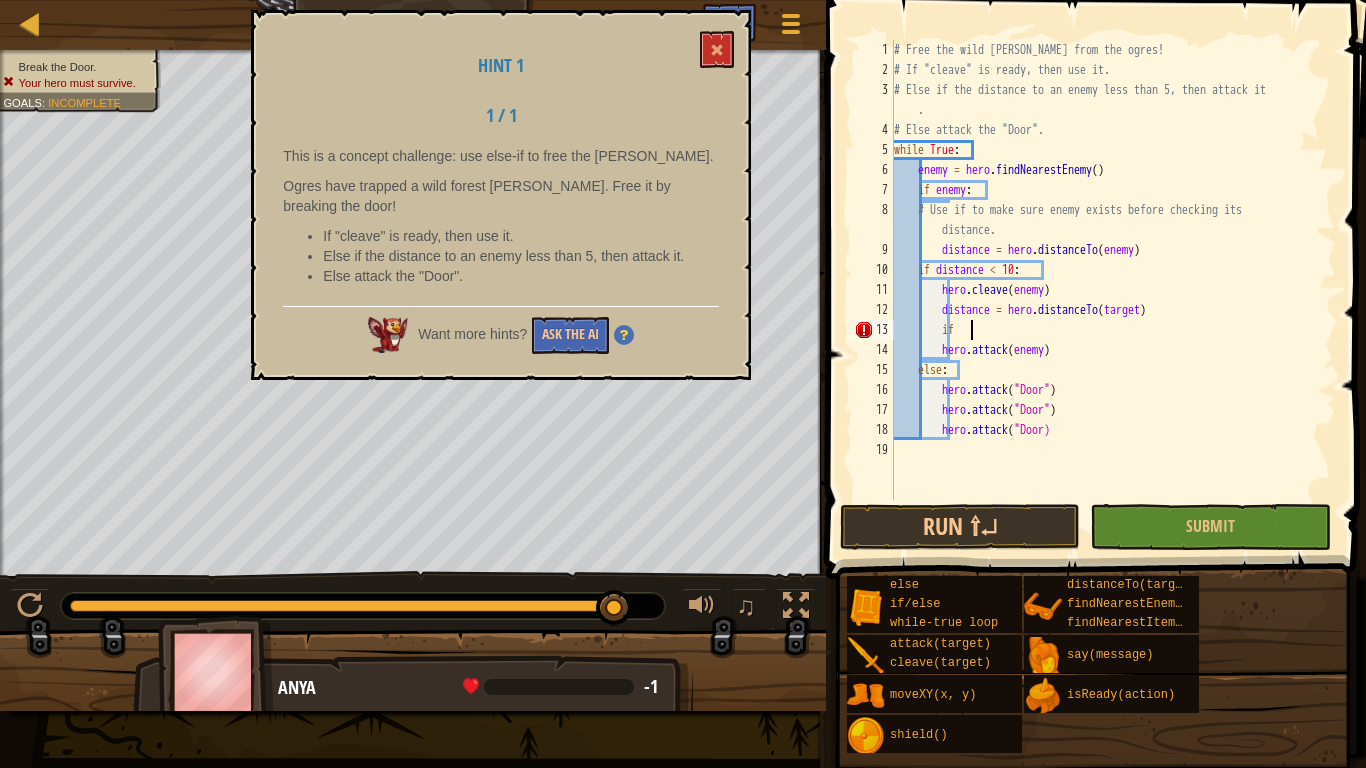 scroll, scrollTop: 9, scrollLeft: 11, axis: both 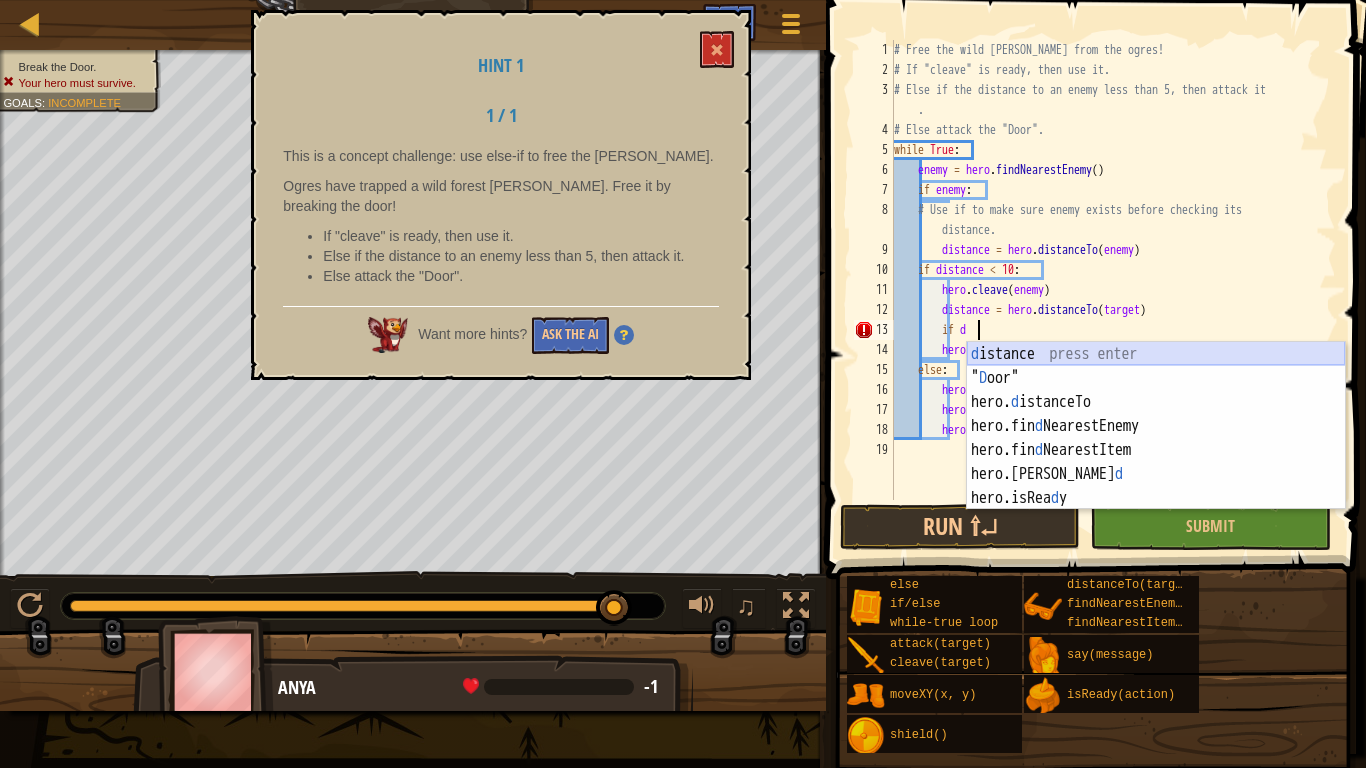 click on "d istance press enter " D oor" press enter hero. d istanceTo press enter hero.fin d NearestEnemy press enter hero.fin d NearestItem press enter hero.[PERSON_NAME] d press enter hero.isRea d y press enter" at bounding box center (1156, 450) 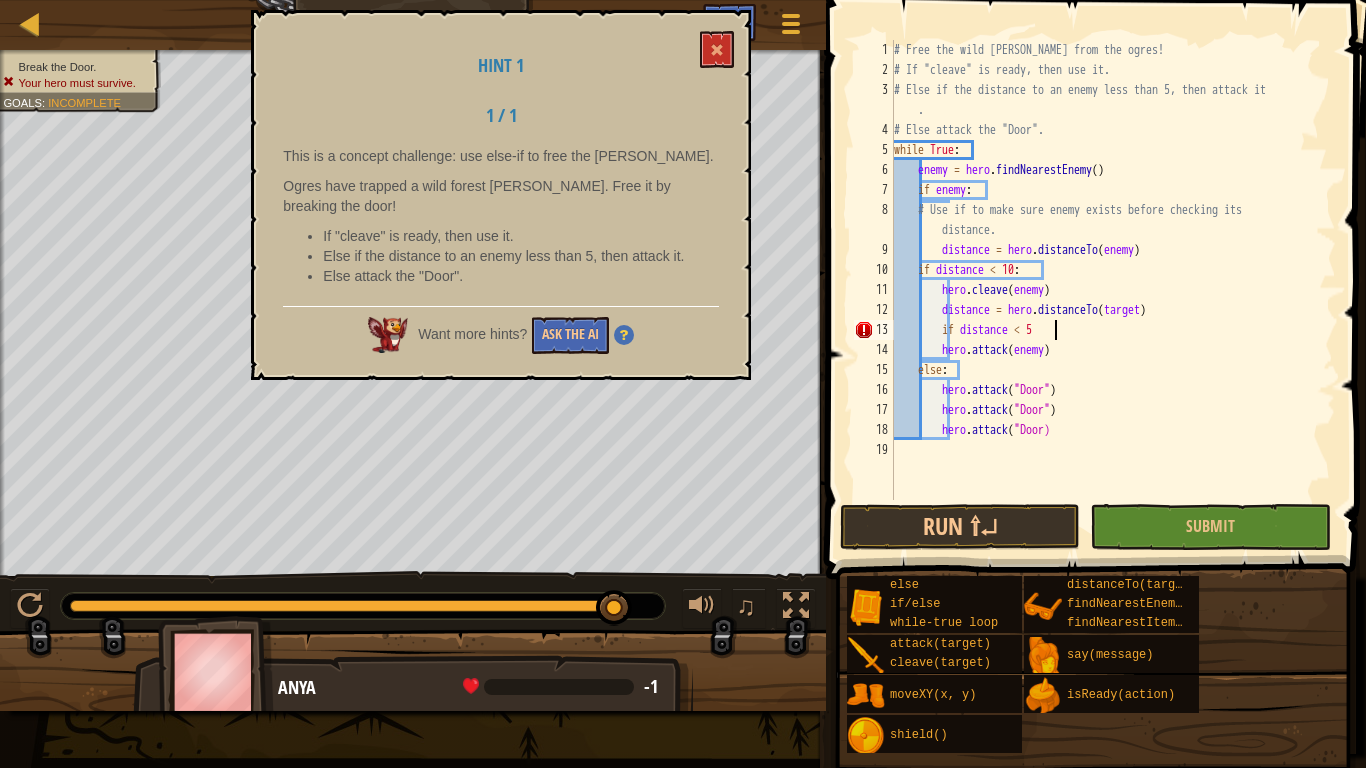 scroll, scrollTop: 9, scrollLeft: 23, axis: both 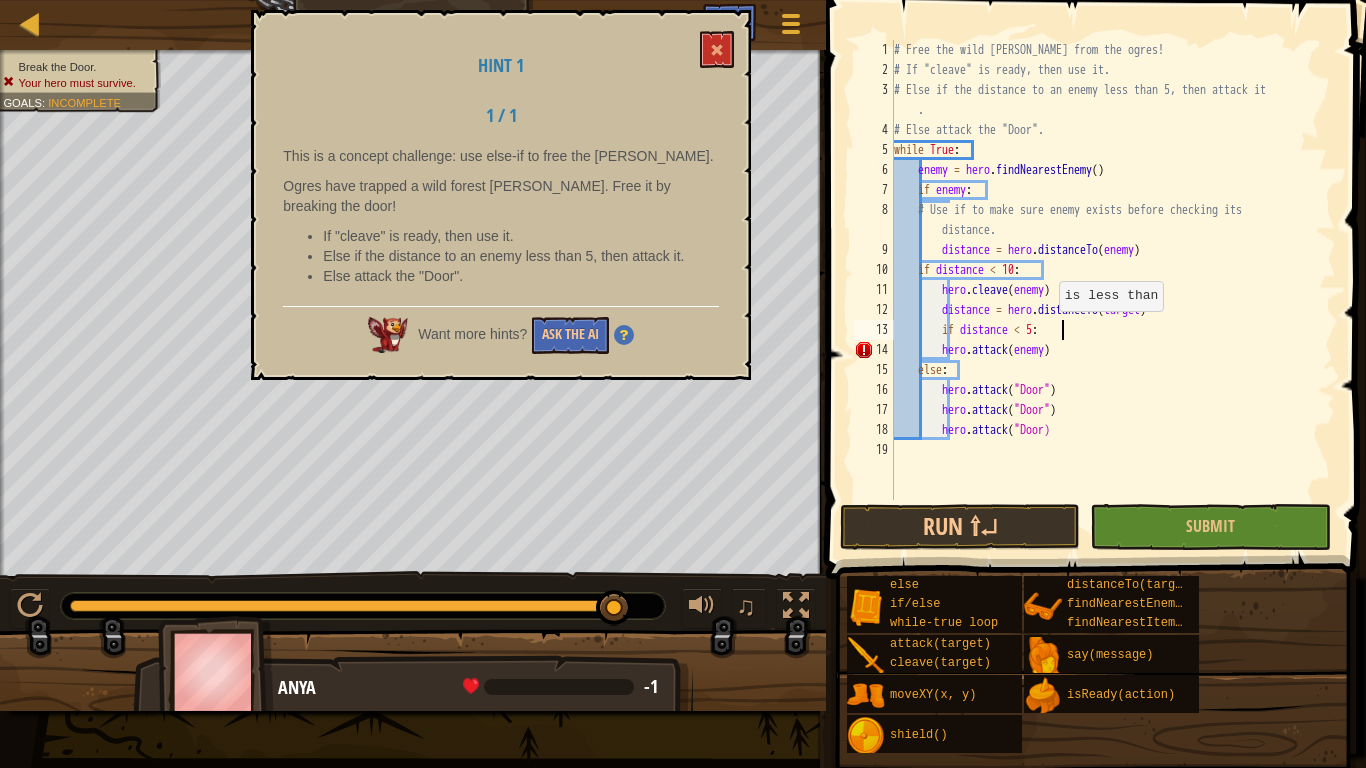 click on "# Free the wild [PERSON_NAME] from the ogres! # If "cleave" is ready, then use it. # Else if the distance to an enemy less than 5, then attack it      . # Else attack the "Door". while   True :      enemy   =   hero . findNearestEnemy ( )      if   enemy :      # Use if to make sure enemy exists before checking its           distance.          distance   =   hero . distanceTo ( enemy )      if   distance   <   10 :          hero . cleave ( enemy )          distance   =   hero . distanceTo ( target )          if   distance   <   5 :          hero . attack ( enemy )      else :          hero . attack ( "Door" )          hero . attack ( "Door" )          hero . attack ( "Door)" at bounding box center (1113, 290) 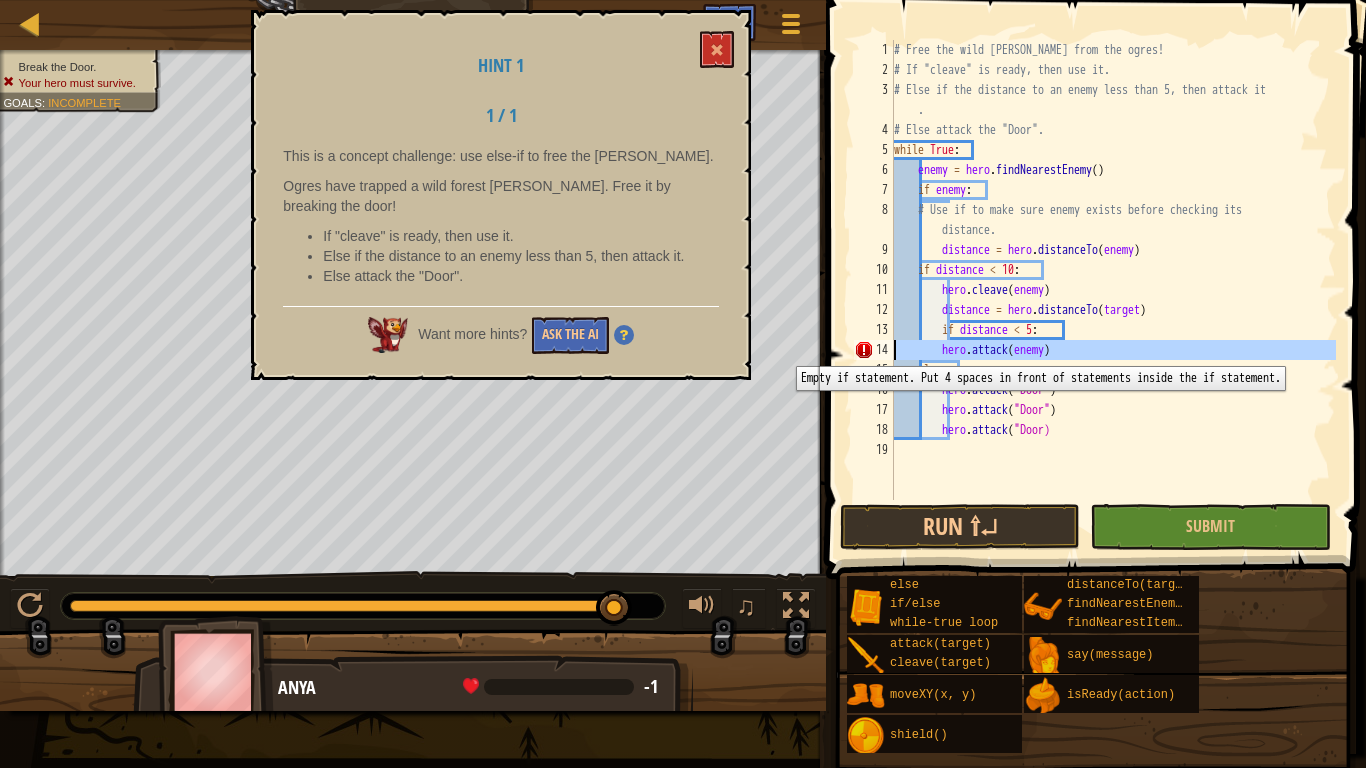 click on "14" at bounding box center (874, 350) 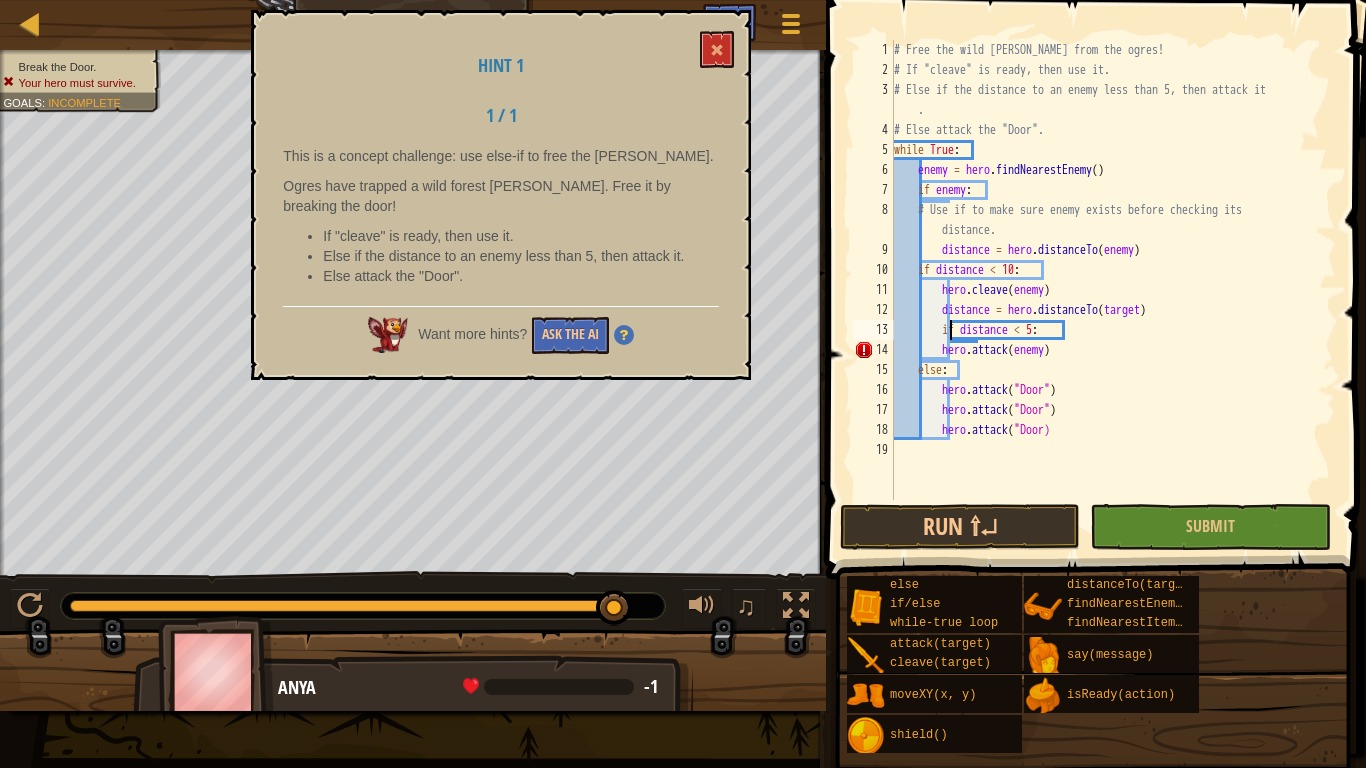 click on "# Free the wild [PERSON_NAME] from the ogres! # If "cleave" is ready, then use it. # Else if the distance to an enemy less than 5, then attack it      . # Else attack the "Door". while   True :      enemy   =   hero . findNearestEnemy ( )      if   enemy :      # Use if to make sure enemy exists before checking its           distance.          distance   =   hero . distanceTo ( enemy )      if   distance   <   10 :          hero . cleave ( enemy )          distance   =   hero . distanceTo ( target )          if   distance   <   5 :          hero . attack ( enemy )      else :          hero . attack ( "Door" )          hero . attack ( "Door" )          hero . attack ( "Door)" at bounding box center (1113, 290) 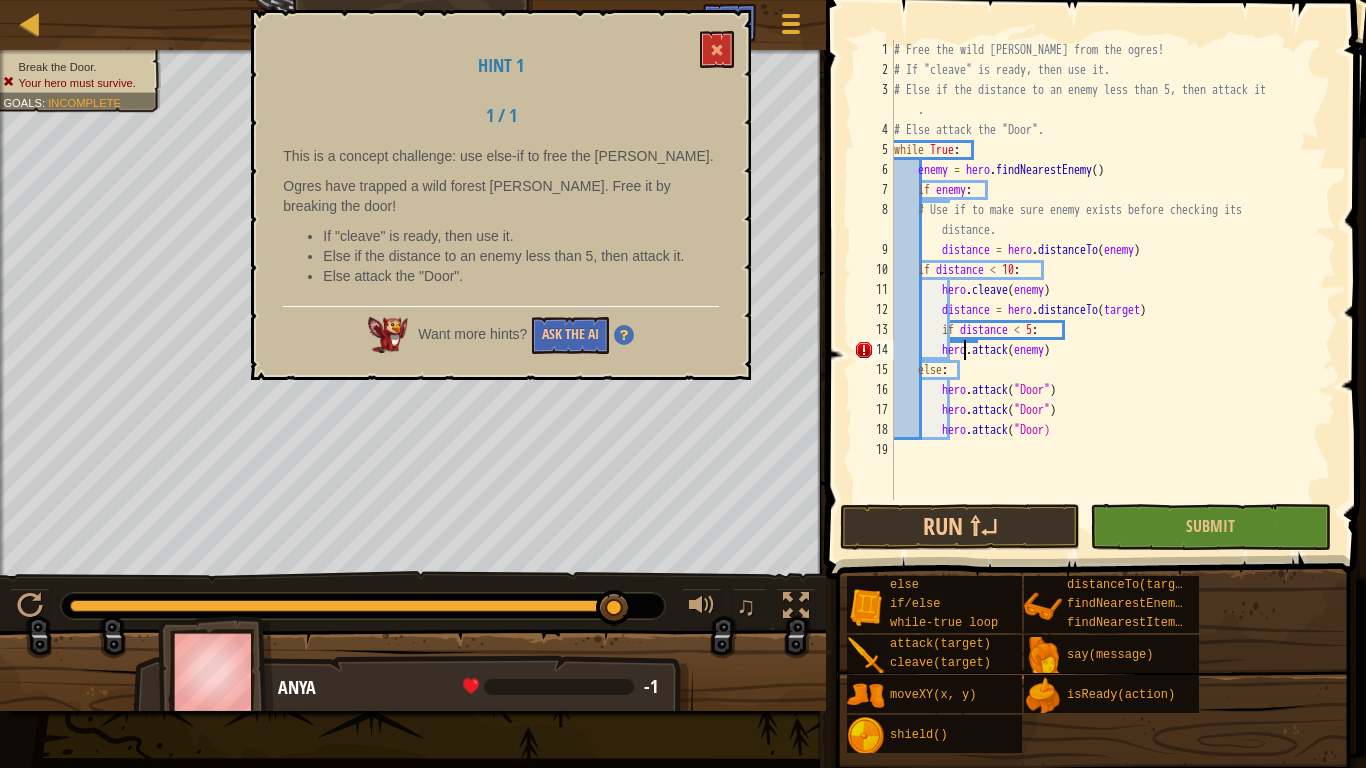 click on "# Free the wild [PERSON_NAME] from the ogres! # If "cleave" is ready, then use it. # Else if the distance to an enemy less than 5, then attack it      . # Else attack the "Door". while   True :      enemy   =   hero . findNearestEnemy ( )      if   enemy :      # Use if to make sure enemy exists before checking its           distance.          distance   =   hero . distanceTo ( enemy )      if   distance   <   10 :          hero . cleave ( enemy )          distance   =   hero . distanceTo ( target )          if   distance   <   5 :          hero . attack ( enemy )      else :          hero . attack ( "Door" )          hero . attack ( "Door" )          hero . attack ( "Door)" at bounding box center [1113, 290] 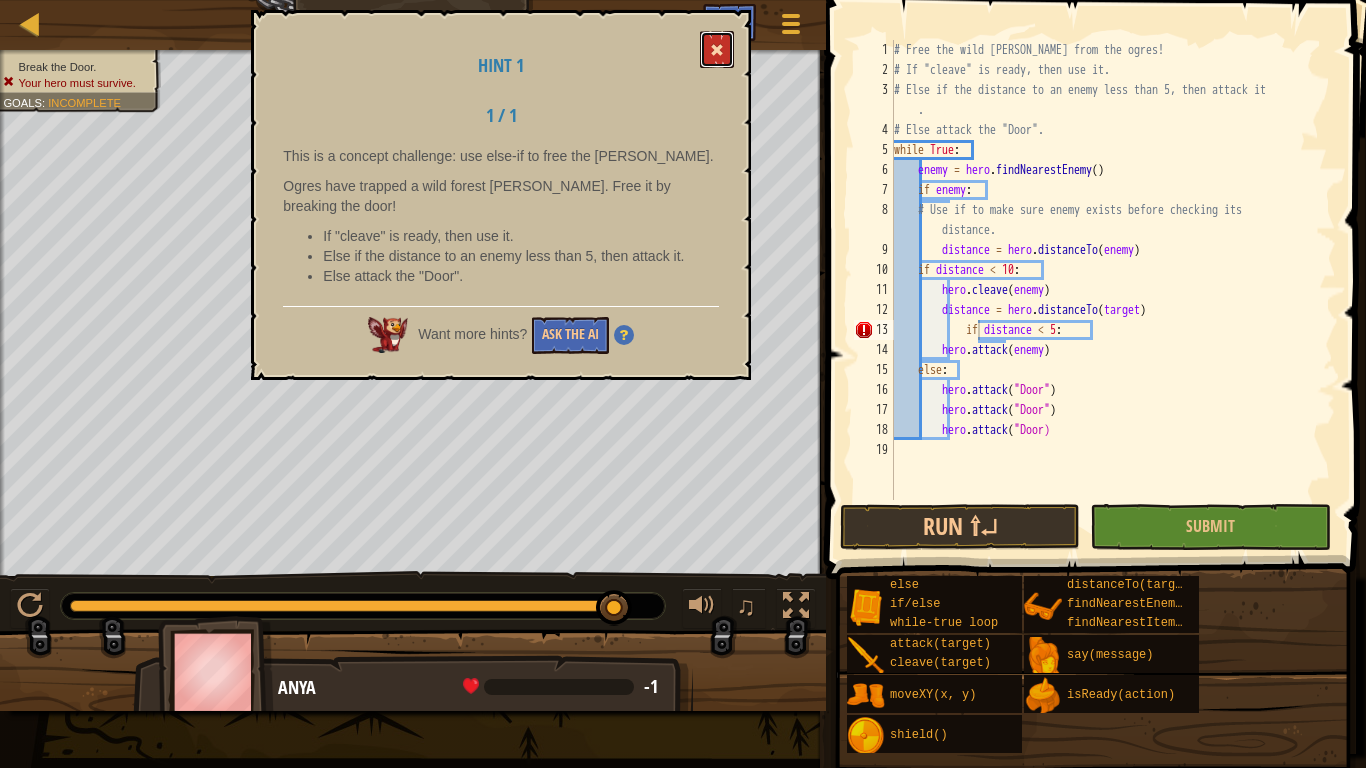 click at bounding box center [717, 50] 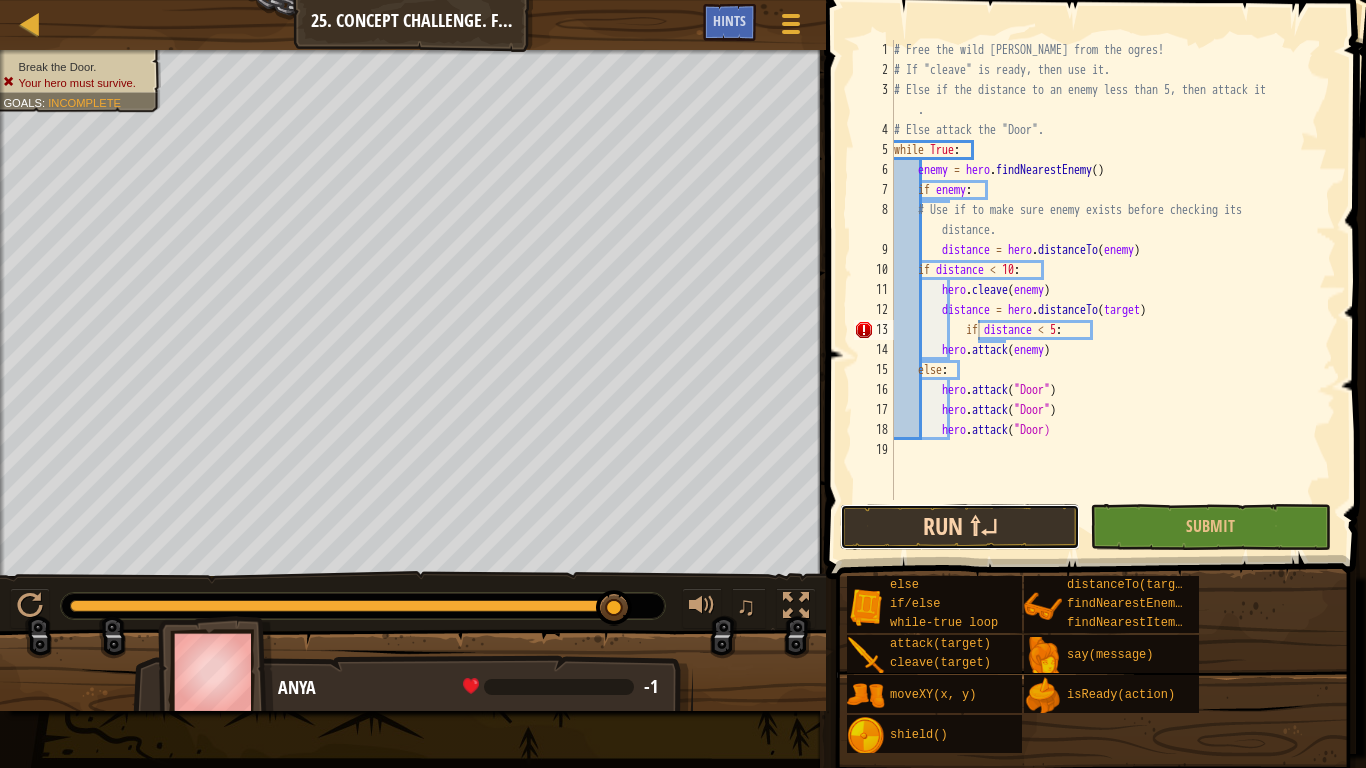click on "Run ⇧↵" at bounding box center (960, 527) 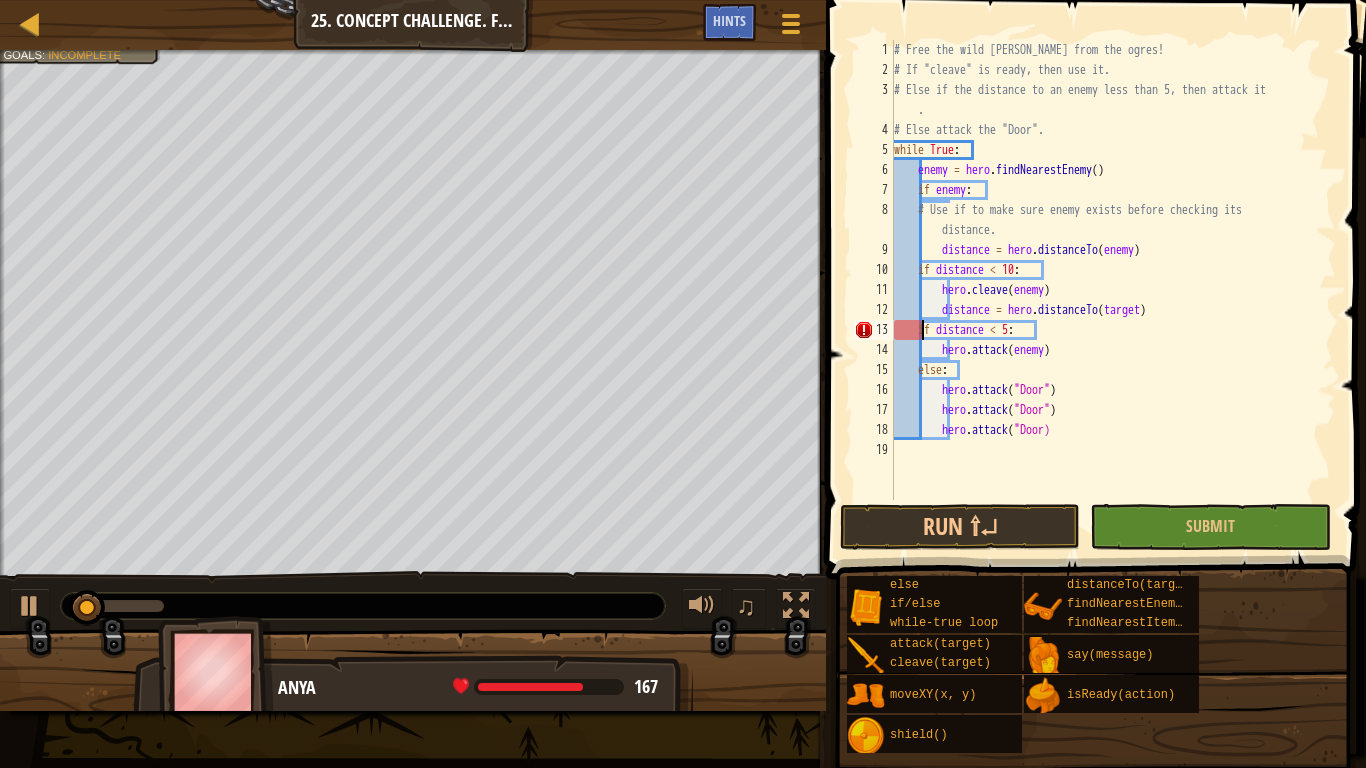 scroll, scrollTop: 9, scrollLeft: 19, axis: both 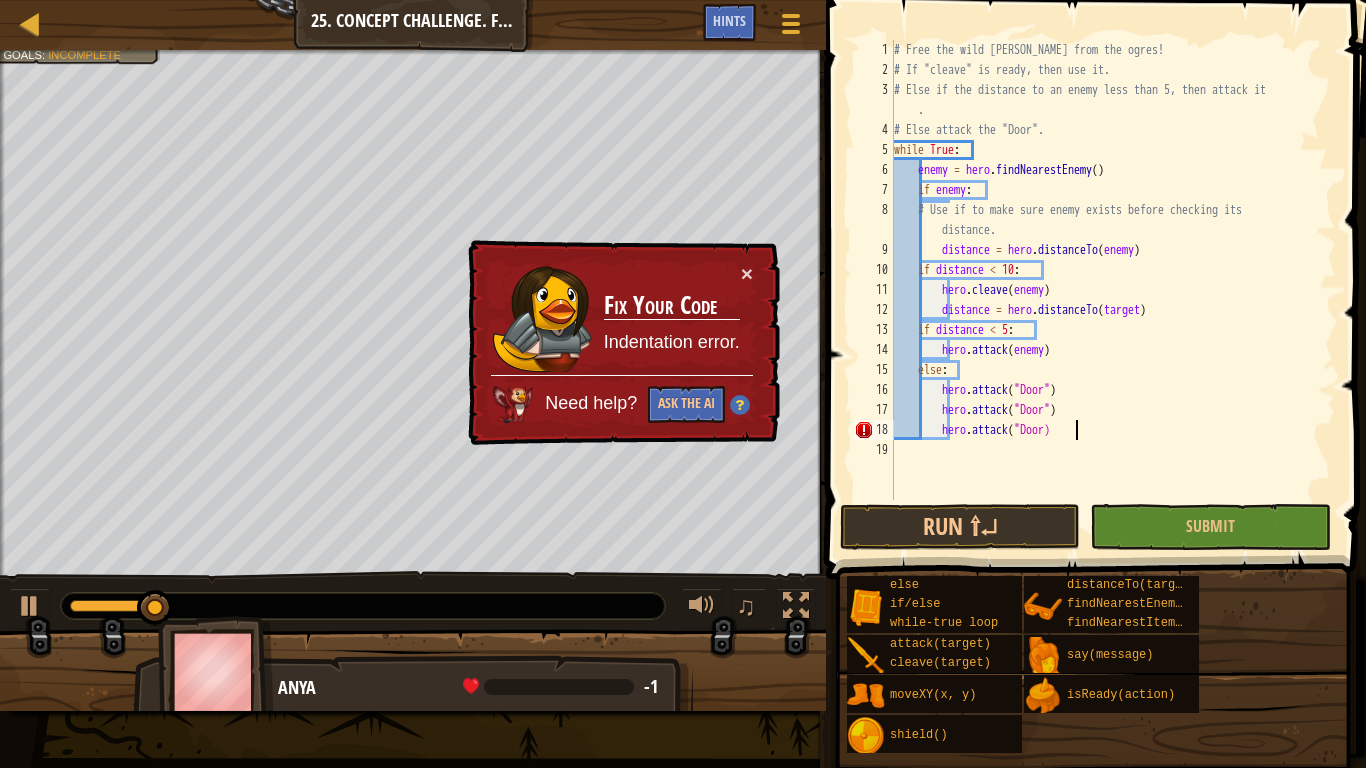 click on "# Free the wild [PERSON_NAME] from the ogres! # If "cleave" is ready, then use it. # Else if the distance to an enemy less than 5, then attack it      . # Else attack the "Door". while   True :      enemy   =   hero . findNearestEnemy ( )      if   enemy :      # Use if to make sure enemy exists before checking its           distance.          distance   =   hero . distanceTo ( enemy )      if   distance   <   10 :          hero . cleave ( enemy )          distance   =   hero . distanceTo ( target )      if   distance   <   5 :          hero . attack ( enemy )      else :          hero . attack ( "Door" )          hero . attack ( "Door" )          hero . attack ( "Door)" at bounding box center [1113, 290] 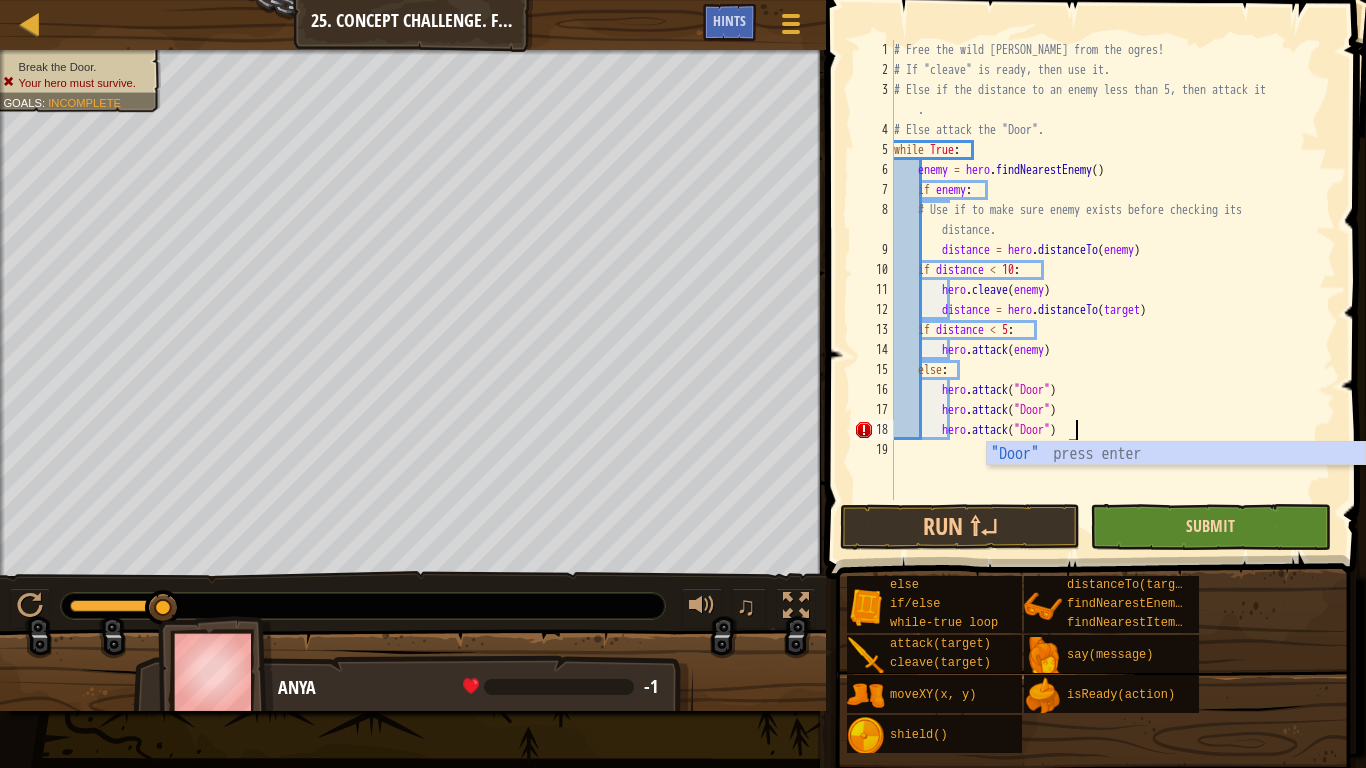 scroll, scrollTop: 9, scrollLeft: 26, axis: both 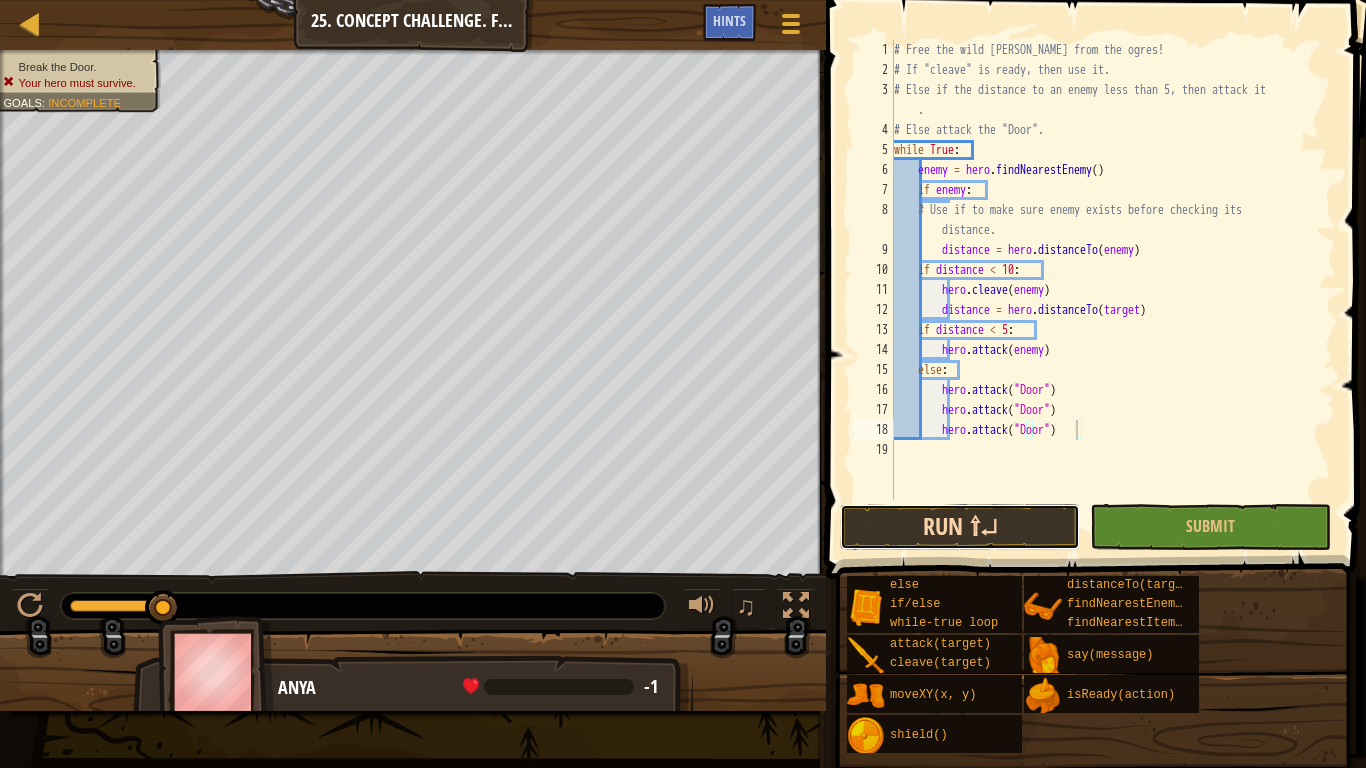 click on "Run ⇧↵" at bounding box center (960, 527) 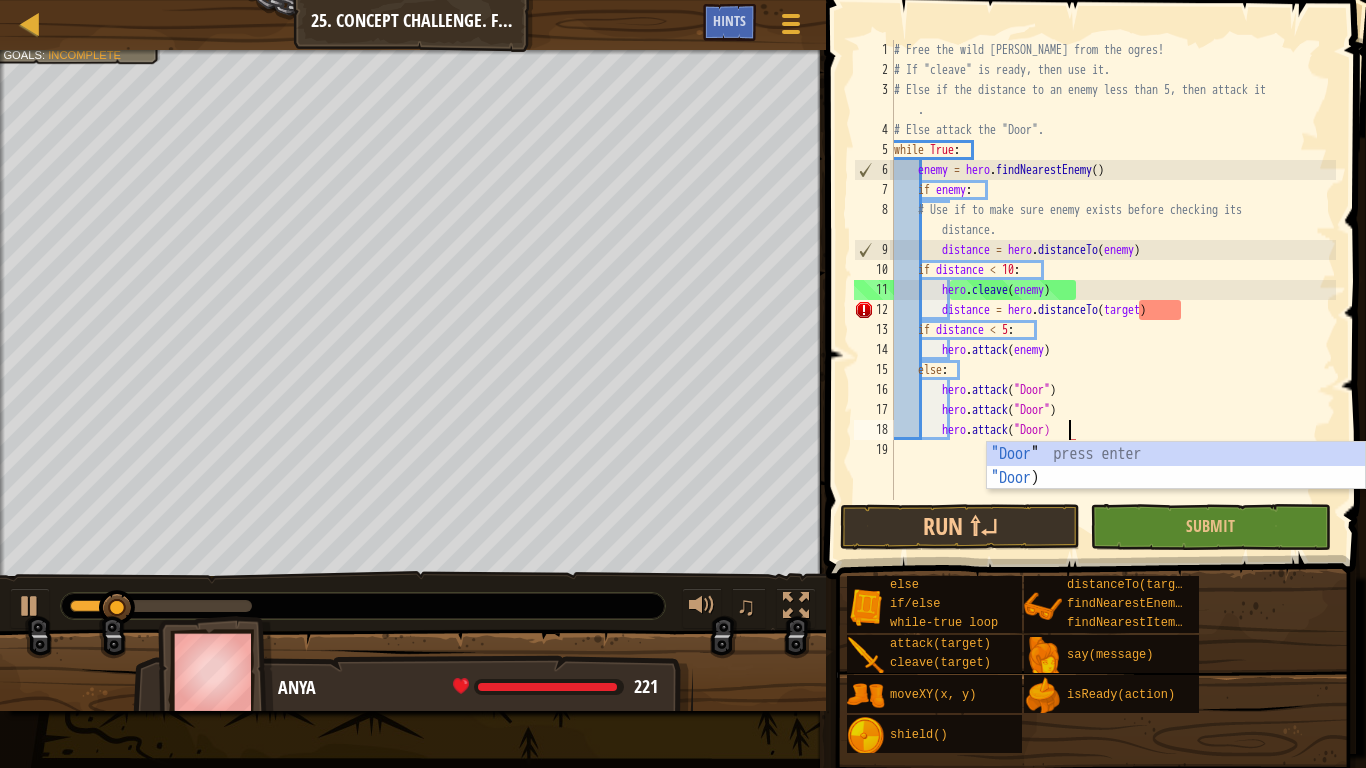 scroll, scrollTop: 9, scrollLeft: 25, axis: both 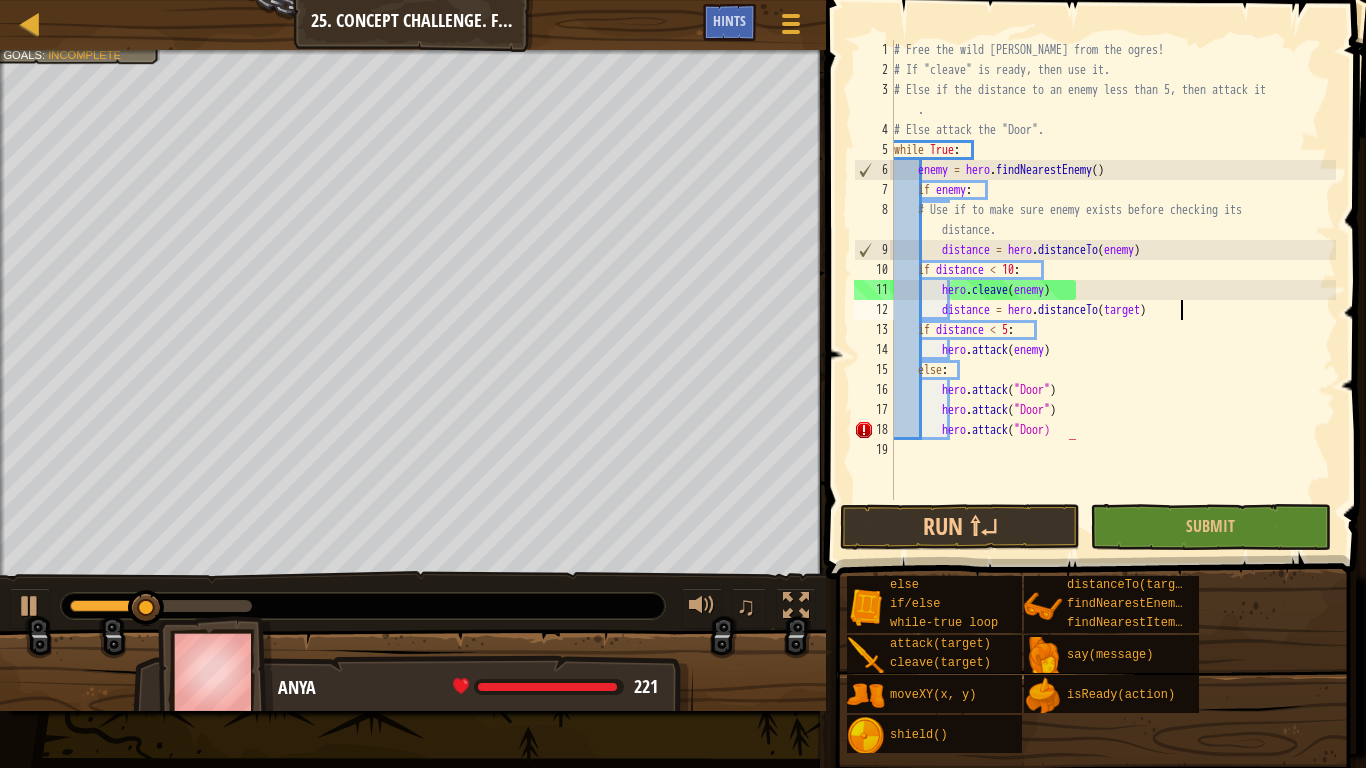click on "# Free the wild [PERSON_NAME] from the ogres! # If "cleave" is ready, then use it. # Else if the distance to an enemy less than 5, then attack it      . # Else attack the "Door". while   True :      enemy   =   hero . findNearestEnemy ( )      if   enemy :      # Use if to make sure enemy exists before checking its           distance.          distance   =   hero . distanceTo ( enemy )      if   distance   <   10 :          hero . cleave ( enemy )          distance   =   hero . distanceTo ( target )      if   distance   <   5 :          hero . attack ( enemy )      else :          hero . attack ( "Door" )          hero . attack ( "Door" )          hero . attack ( "Door)" at bounding box center [1113, 290] 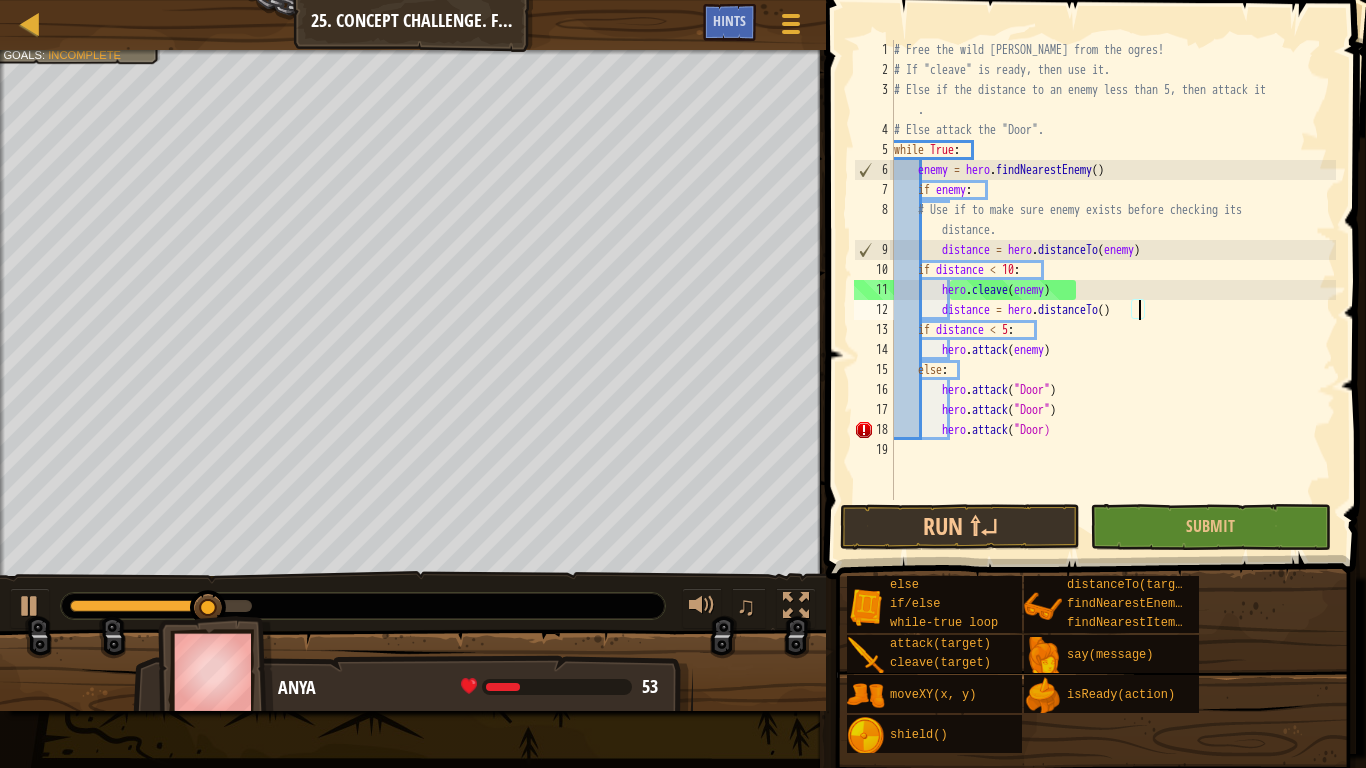 scroll, scrollTop: 9, scrollLeft: 36, axis: both 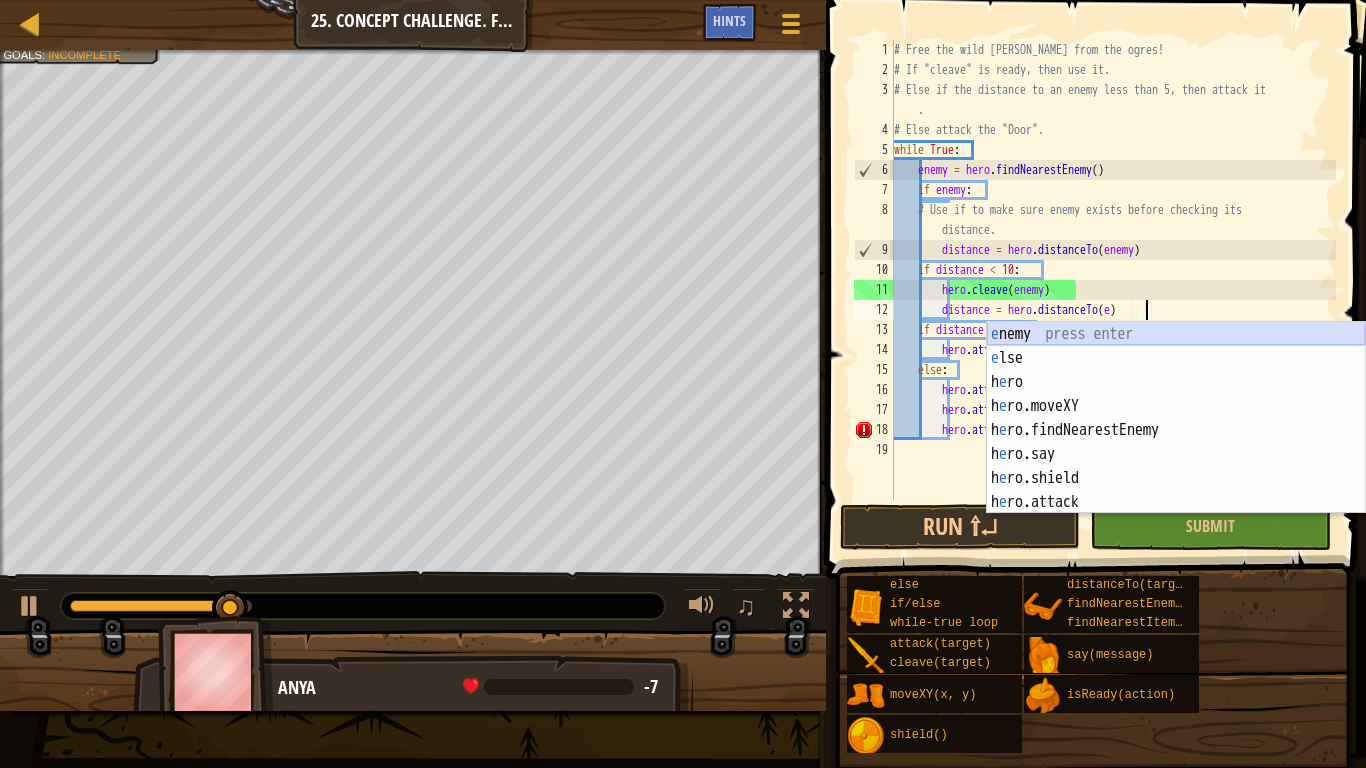 click on "e nemy press enter e lse press enter h e ro press enter h e ro.moveXY press enter h e ro.findNearestEnemy press enter h e ro.say press enter h e ro.shield press enter h e ro.attack press enter h e ro.cleave press enter" at bounding box center (1176, 442) 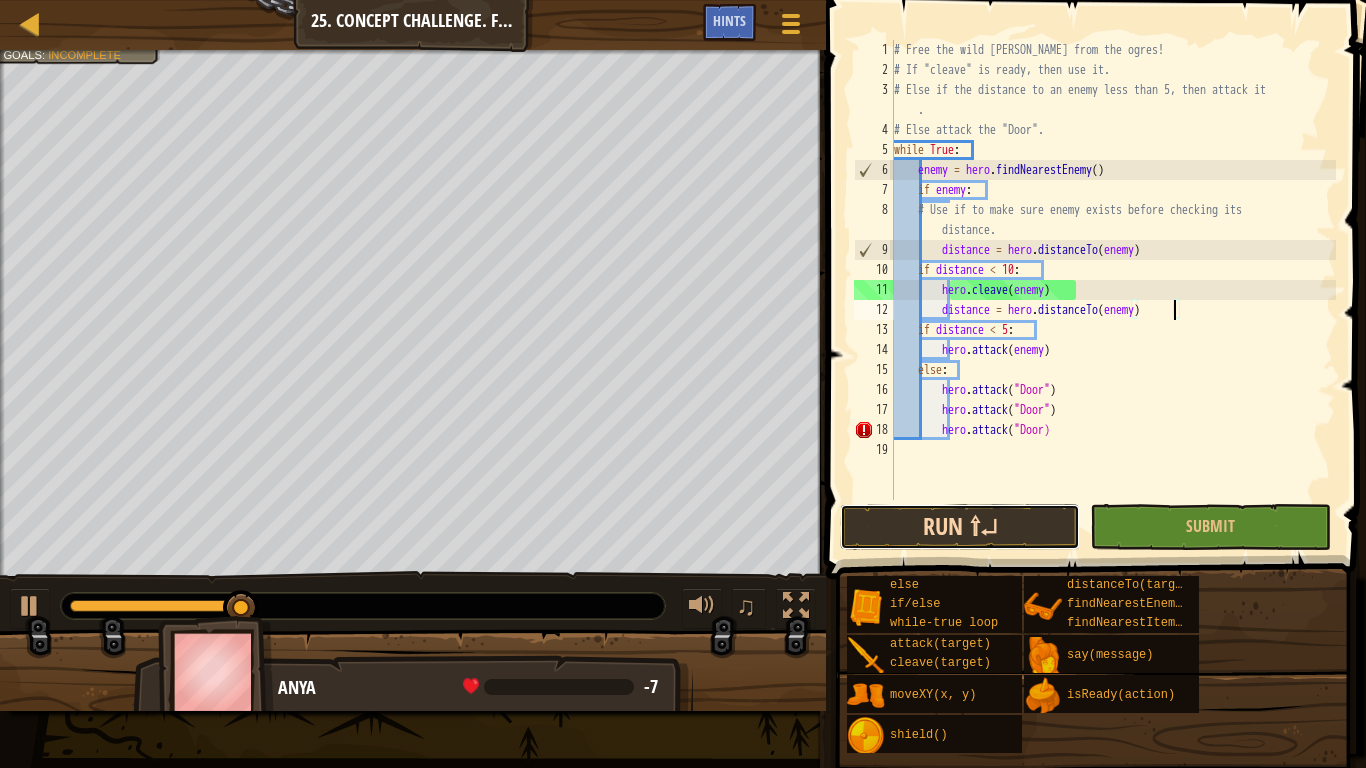 click on "Run ⇧↵" at bounding box center (960, 527) 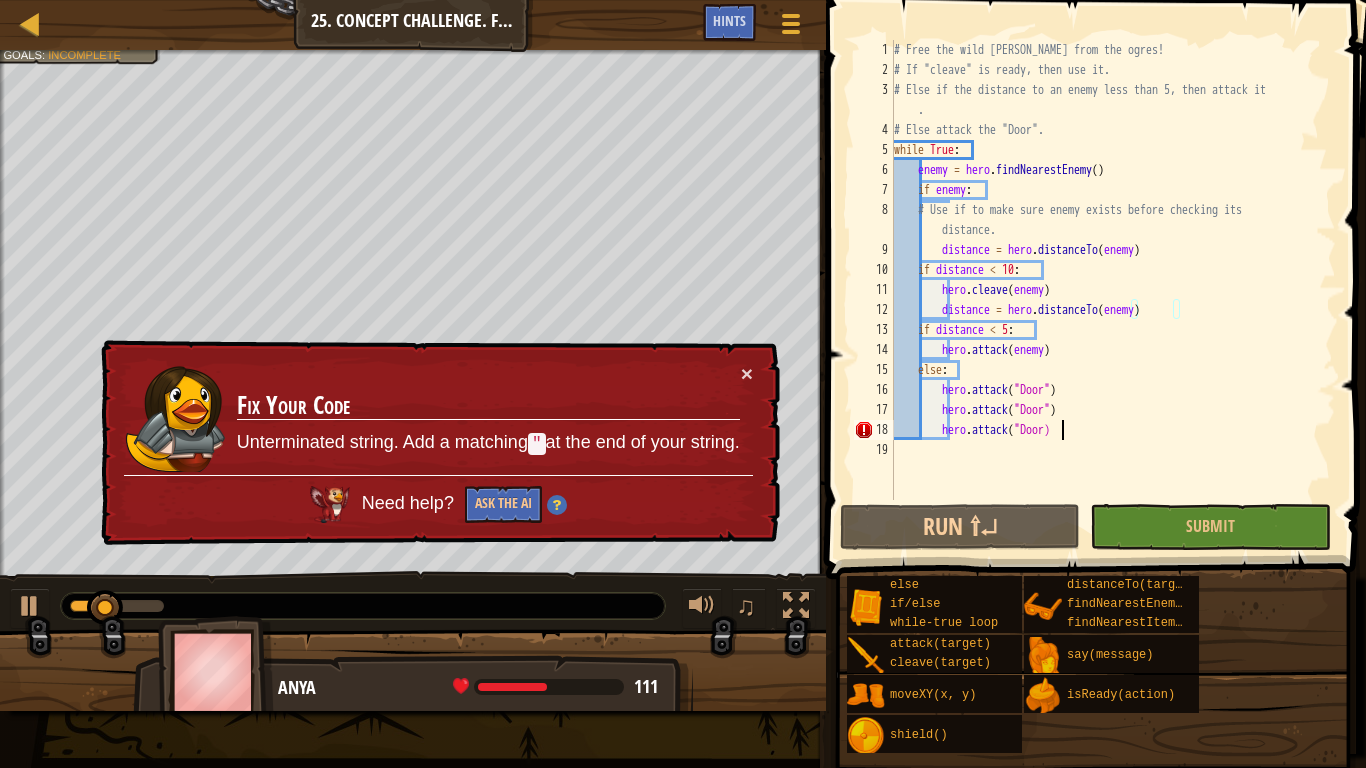 click on "# Free the wild [PERSON_NAME] from the ogres! # If "cleave" is ready, then use it. # Else if the distance to an enemy less than 5, then attack it      . # Else attack the "Door". while   True :      enemy   =   hero . findNearestEnemy ( )      if   enemy :      # Use if to make sure enemy exists before checking its           distance.          distance   =   hero . distanceTo ( enemy )      if   distance   <   10 :          hero . cleave ( enemy )          distance   =   hero . distanceTo ( enemy )      if   distance   <   5 :          hero . attack ( enemy )      else :          hero . attack ( "Door" )          hero . attack ( "Door" )          hero . attack ( "Door)" at bounding box center [1113, 290] 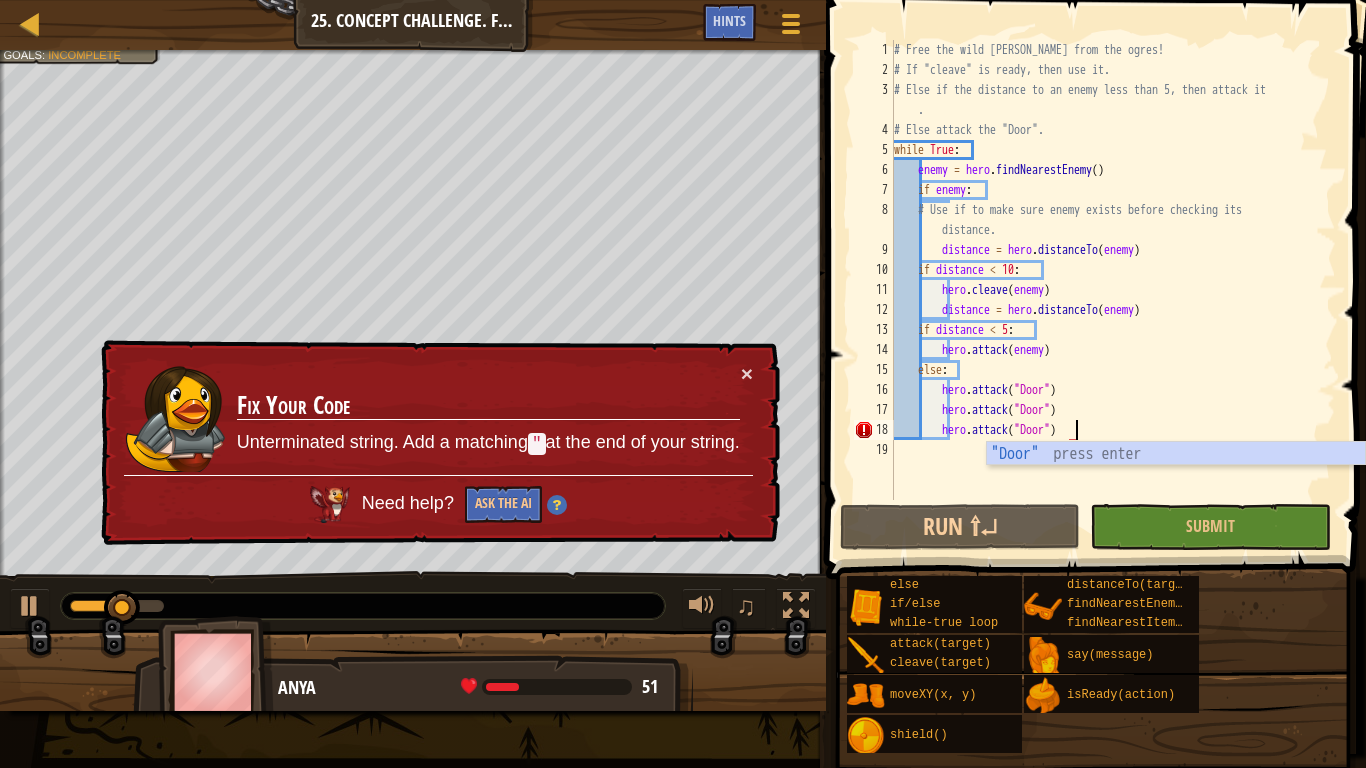 scroll, scrollTop: 9, scrollLeft: 26, axis: both 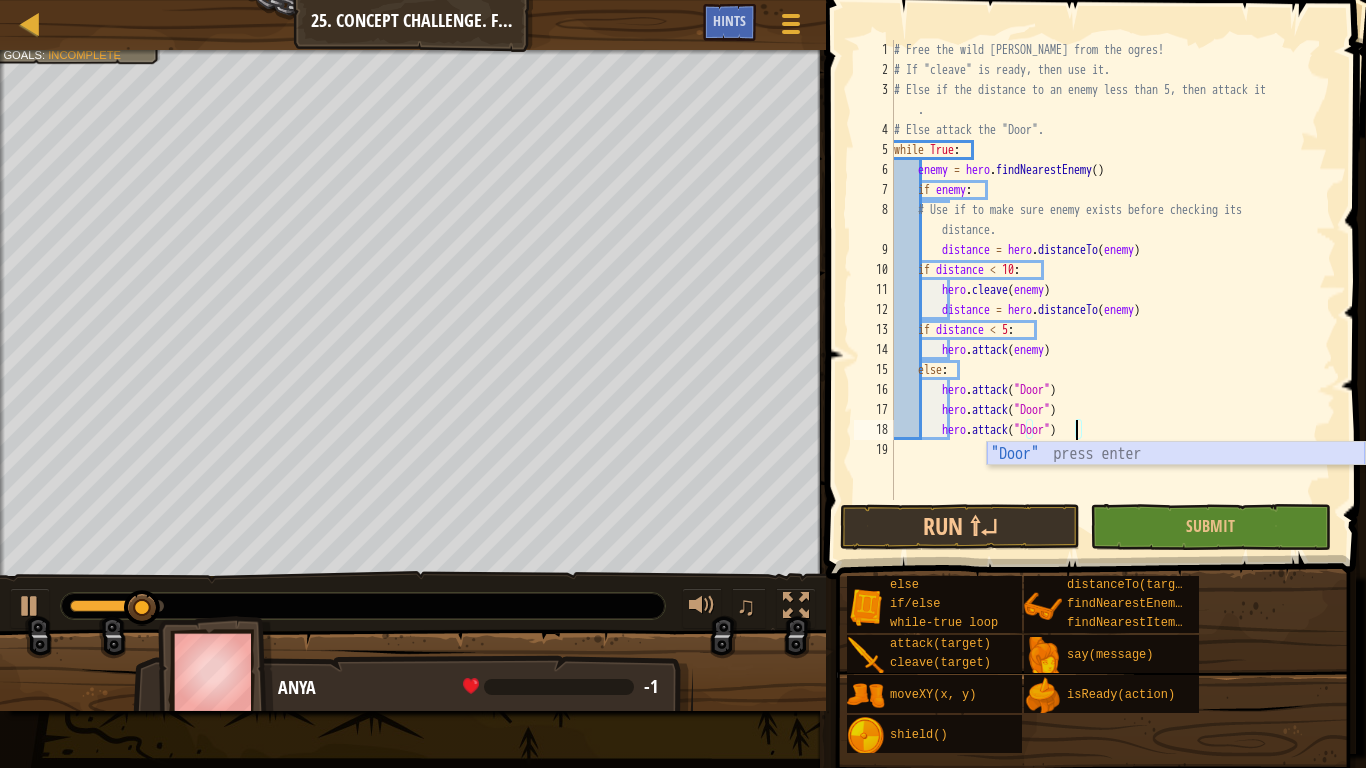 click on ""Door" press enter" at bounding box center (1176, 478) 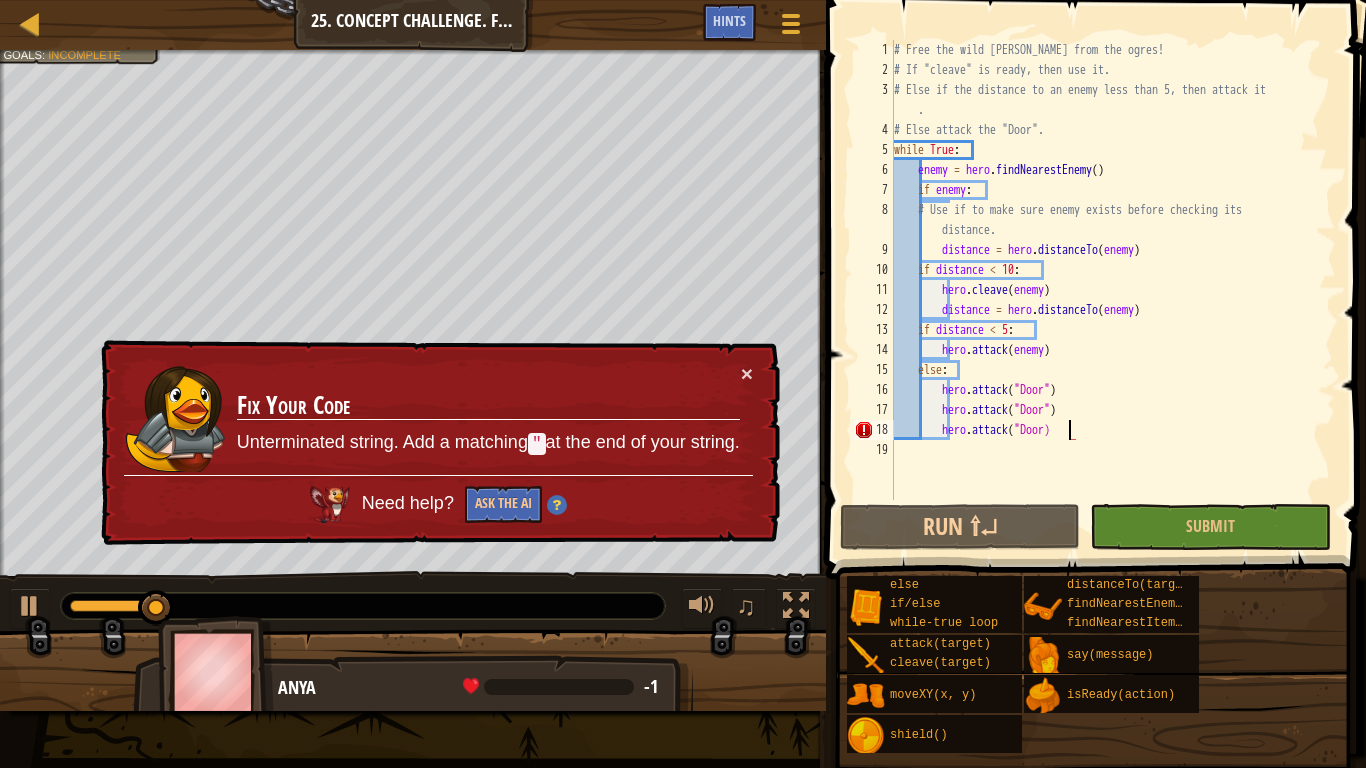 type on "hero.attack("Door")" 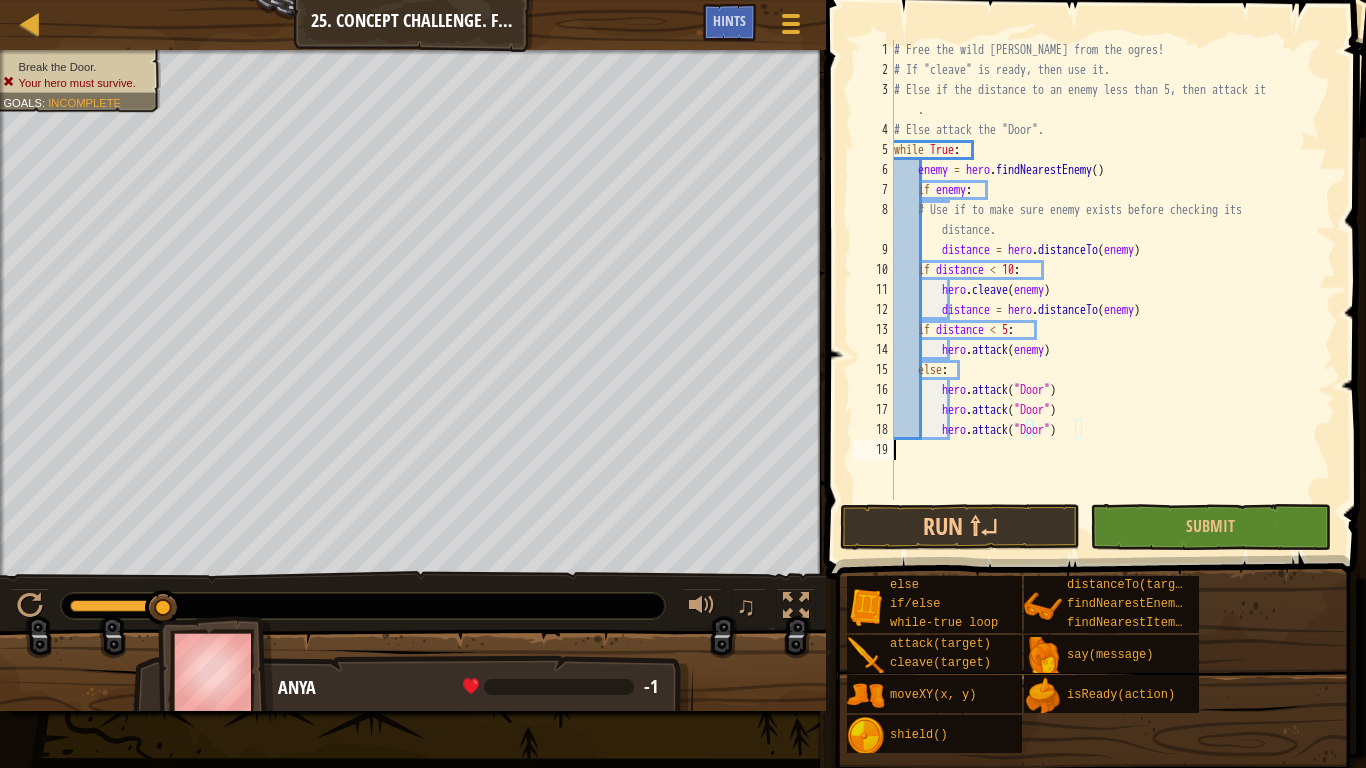 click on "# Free the wild [PERSON_NAME] from the ogres! # If "cleave" is ready, then use it. # Else if the distance to an enemy less than 5, then attack it      . # Else attack the "Door". while   True :      enemy   =   hero . findNearestEnemy ( )      if   enemy :      # Use if to make sure enemy exists before checking its           distance.          distance   =   hero . distanceTo ( enemy )      if   distance   <   10 :          hero . cleave ( enemy )          distance   =   hero . distanceTo ( enemy )      if   distance   <   5 :          hero . attack ( enemy )      else :          hero . attack ( "Door" )          hero . attack ( "Door" )          hero . attack ( "Door" )" at bounding box center (1113, 290) 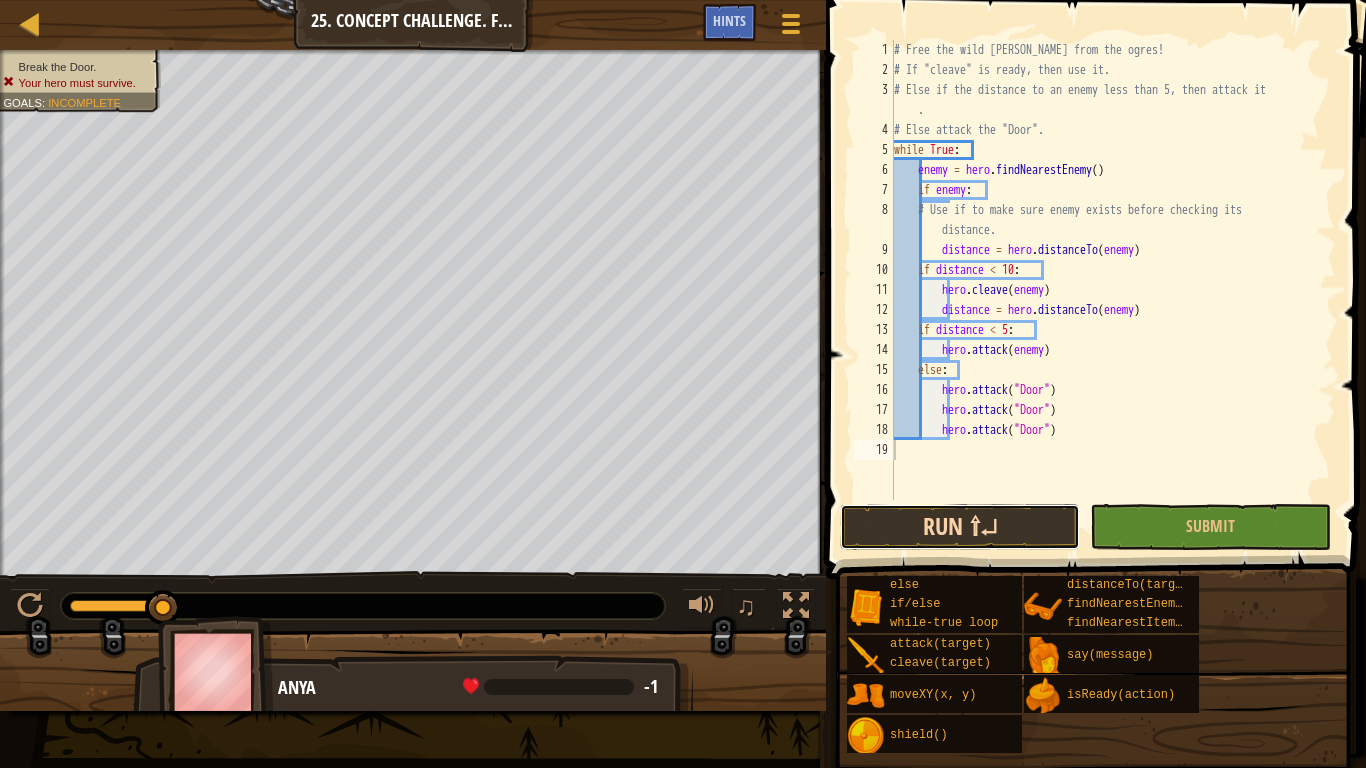 click on "Run ⇧↵" at bounding box center (960, 527) 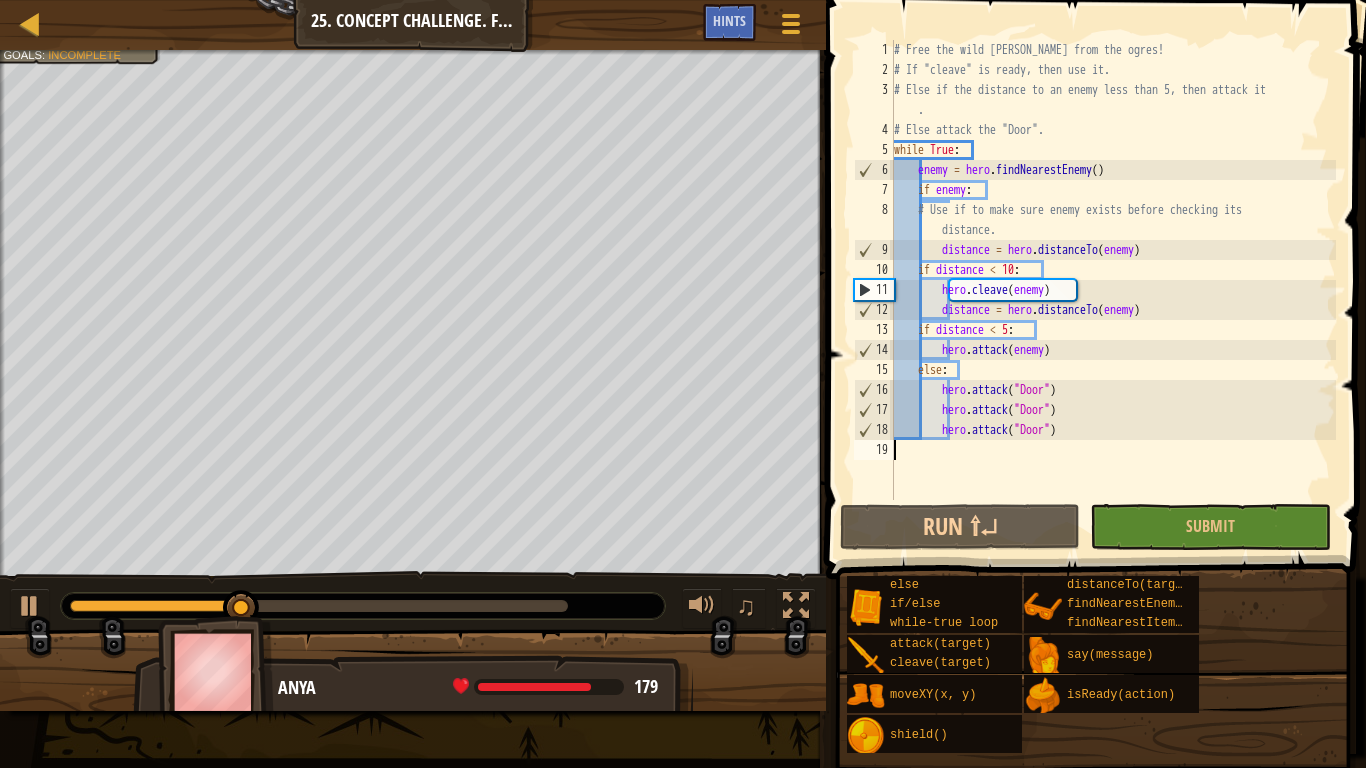 click on "# Free the wild [PERSON_NAME] from the ogres! # If "cleave" is ready, then use it. # Else if the distance to an enemy less than 5, then attack it      . # Else attack the "Door". while   True :      enemy   =   hero . findNearestEnemy ( )      if   enemy :      # Use if to make sure enemy exists before checking its           distance.          distance   =   hero . distanceTo ( enemy )      if   distance   <   10 :          hero . cleave ( enemy )          distance   =   hero . distanceTo ( enemy )      if   distance   <   5 :          hero . attack ( enemy )      else :          hero . attack ( "Door" )          hero . attack ( "Door" )          hero . attack ( "Door" )" at bounding box center [1113, 290] 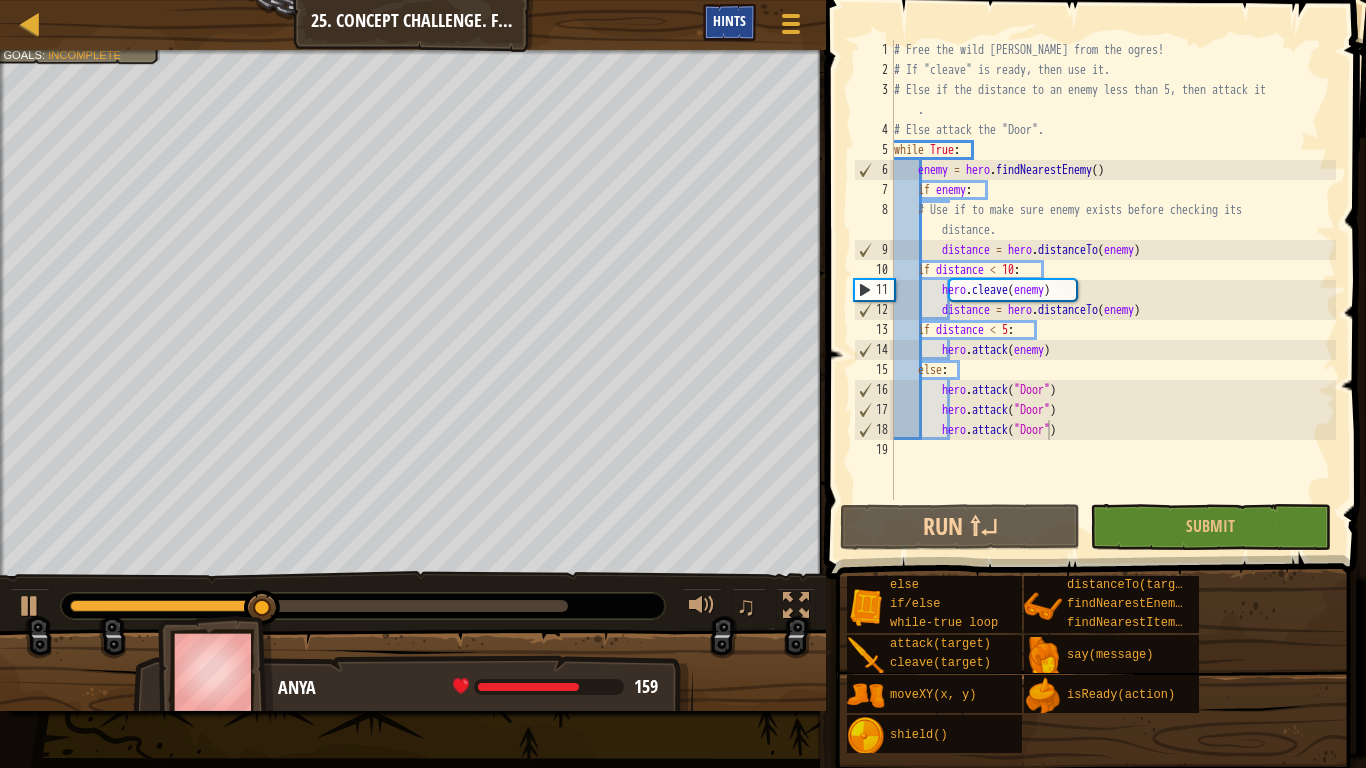 click on "Hints" at bounding box center (729, 20) 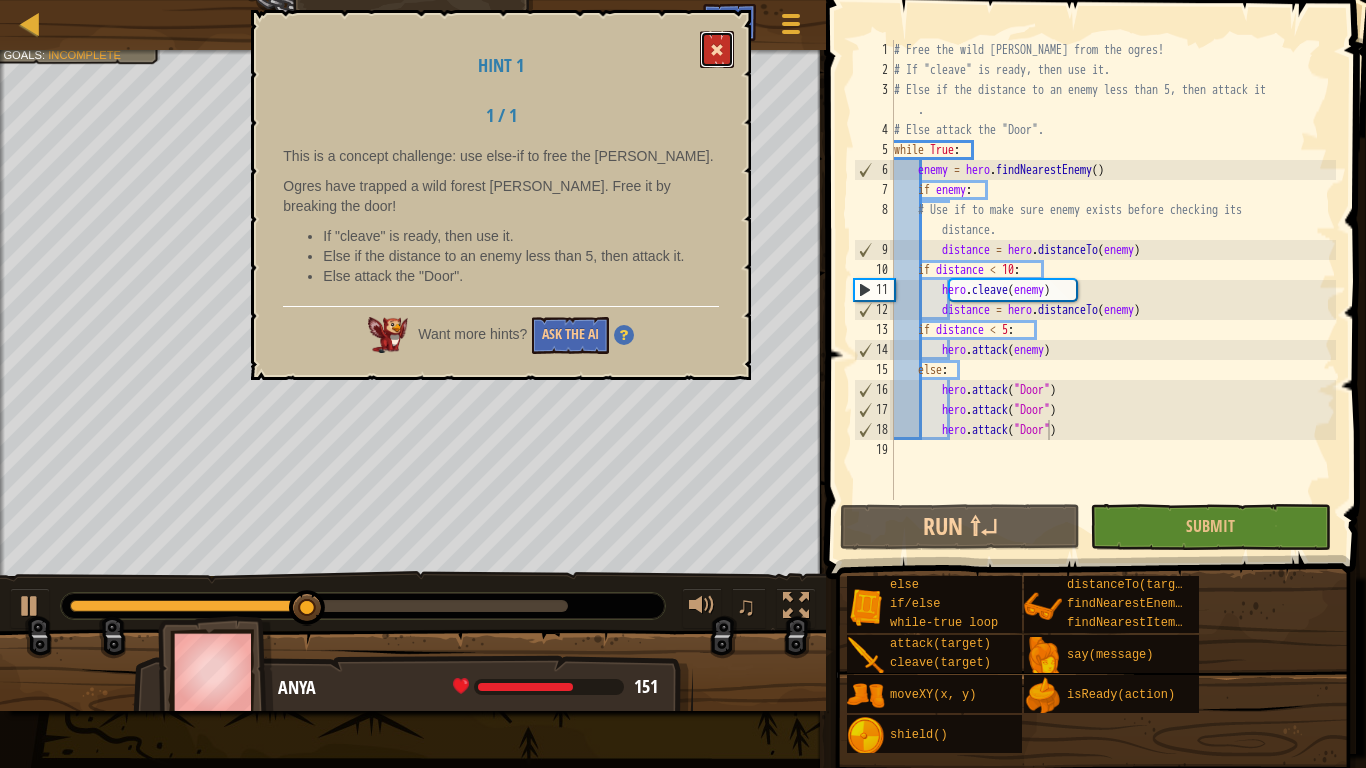 click at bounding box center [717, 49] 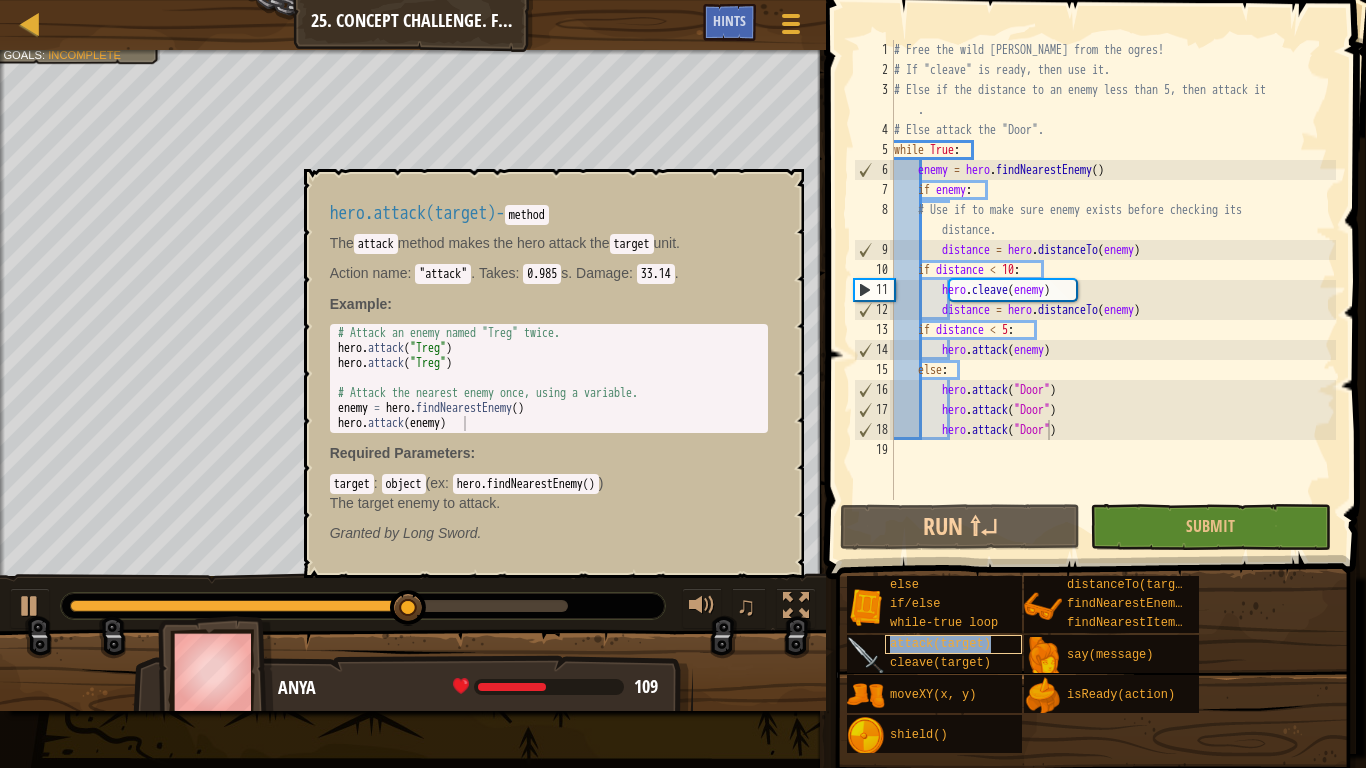 click on "attack(target)" at bounding box center [940, 644] 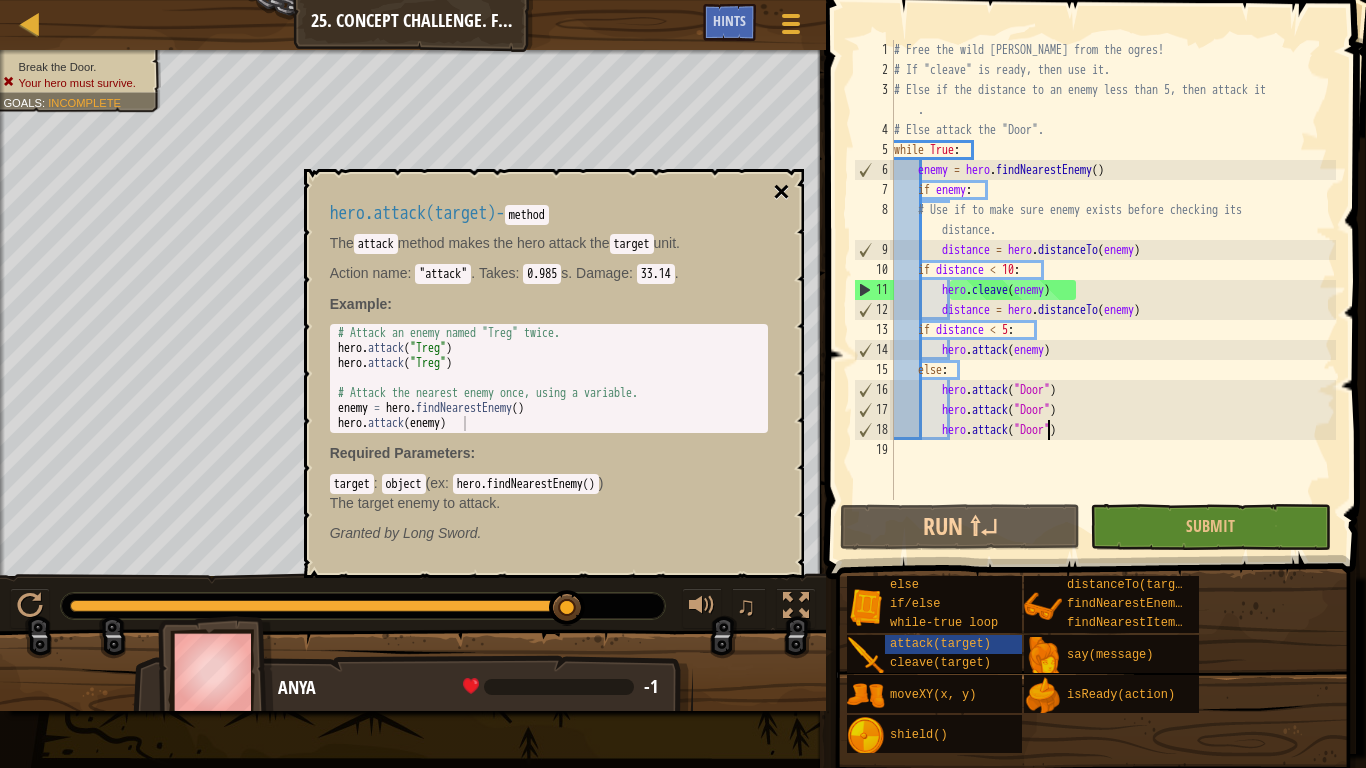 click on "×" at bounding box center (781, 192) 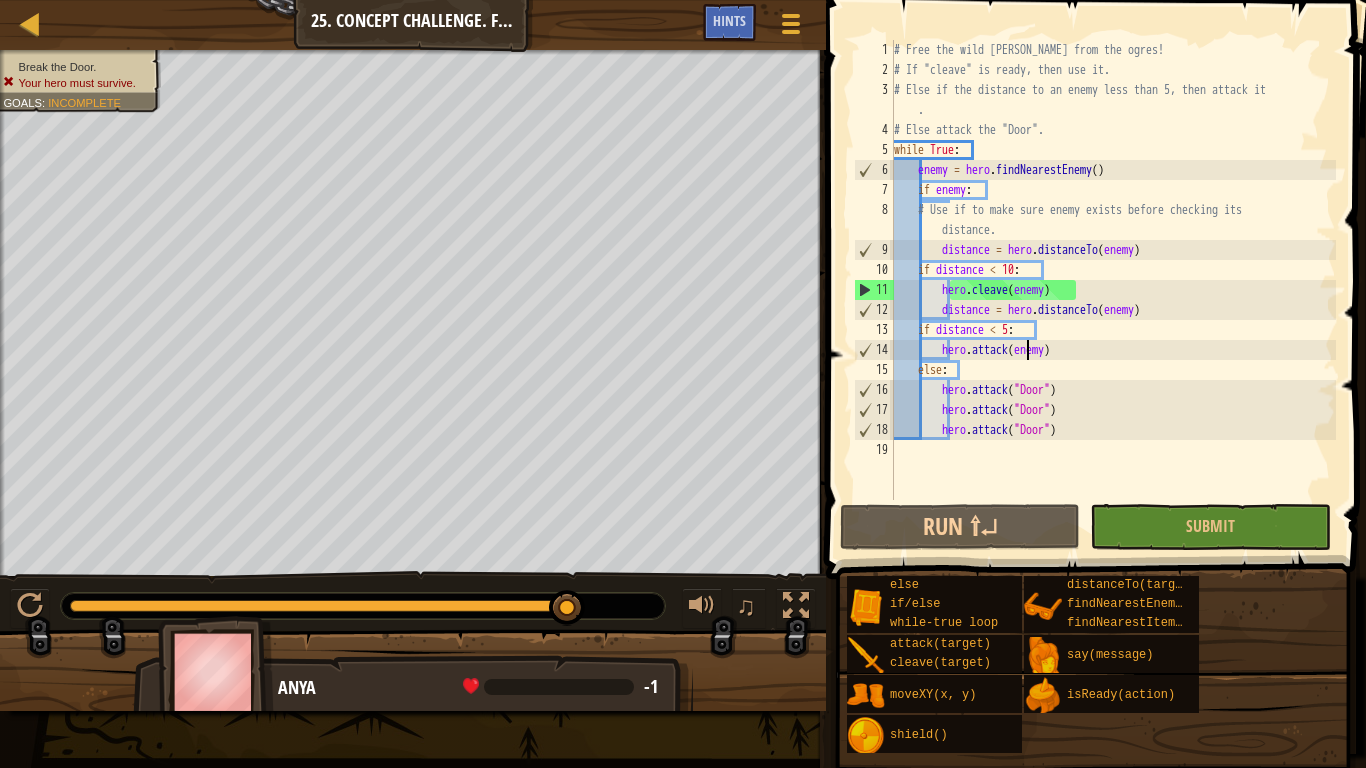 click on "# Free the wild [PERSON_NAME] from the ogres! # If "cleave" is ready, then use it. # Else if the distance to an enemy less than 5, then attack it      . # Else attack the "Door". while   True :      enemy   =   hero . findNearestEnemy ( )      if   enemy :      # Use if to make sure enemy exists before checking its           distance.          distance   =   hero . distanceTo ( enemy )      if   distance   <   10 :          hero . cleave ( enemy )          distance   =   hero . distanceTo ( enemy )      if   distance   <   5 :          hero . attack ( enemy )      else :          hero . attack ( "Door" )          hero . attack ( "Door" )          hero . attack ( "Door" )" at bounding box center (1113, 290) 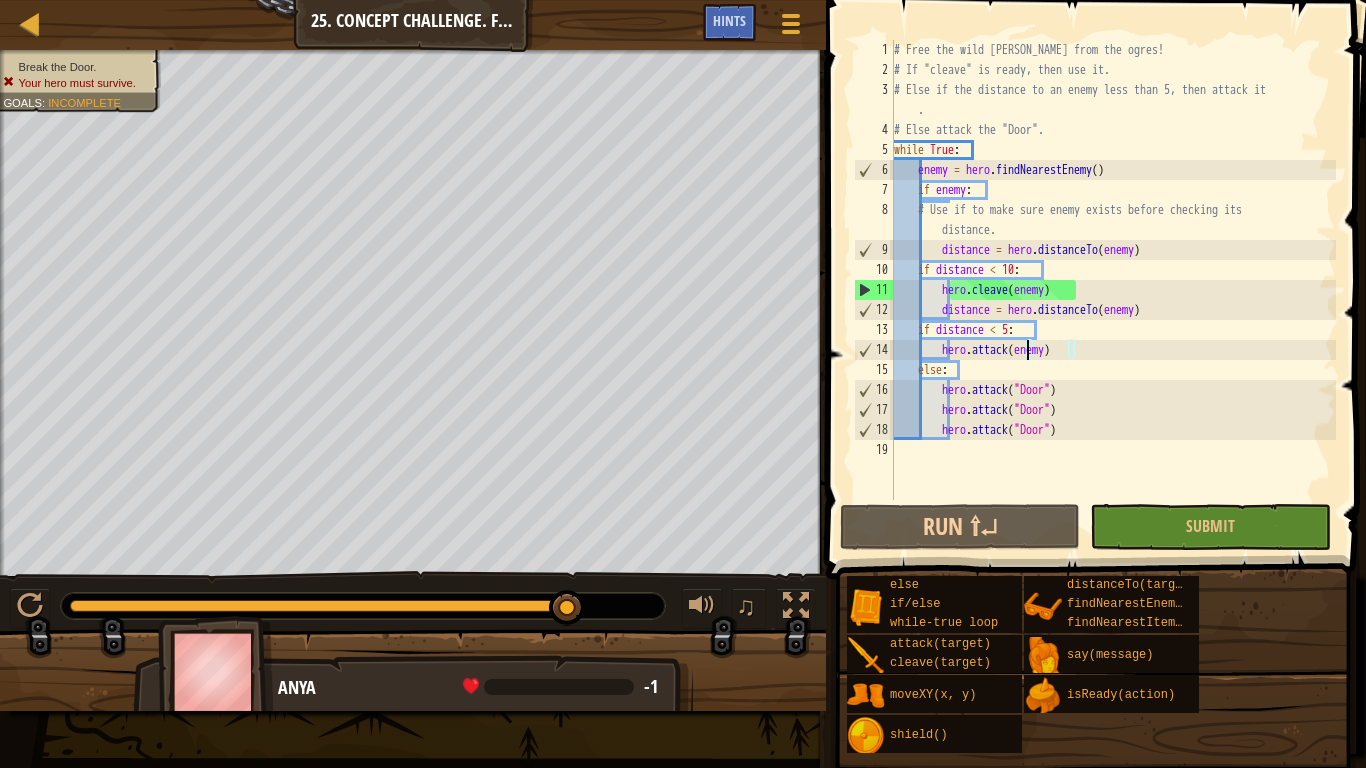 click on "# Free the wild [PERSON_NAME] from the ogres! # If "cleave" is ready, then use it. # Else if the distance to an enemy less than 5, then attack it      . # Else attack the "Door". while   True :      enemy   =   hero . findNearestEnemy ( )      if   enemy :      # Use if to make sure enemy exists before checking its           distance.          distance   =   hero . distanceTo ( enemy )      if   distance   <   10 :          hero . cleave ( enemy )          distance   =   hero . distanceTo ( enemy )      if   distance   <   5 :          hero . attack ( enemy )      else :          hero . attack ( "Door" )          hero . attack ( "Door" )          hero . attack ( "Door" )" at bounding box center [1113, 290] 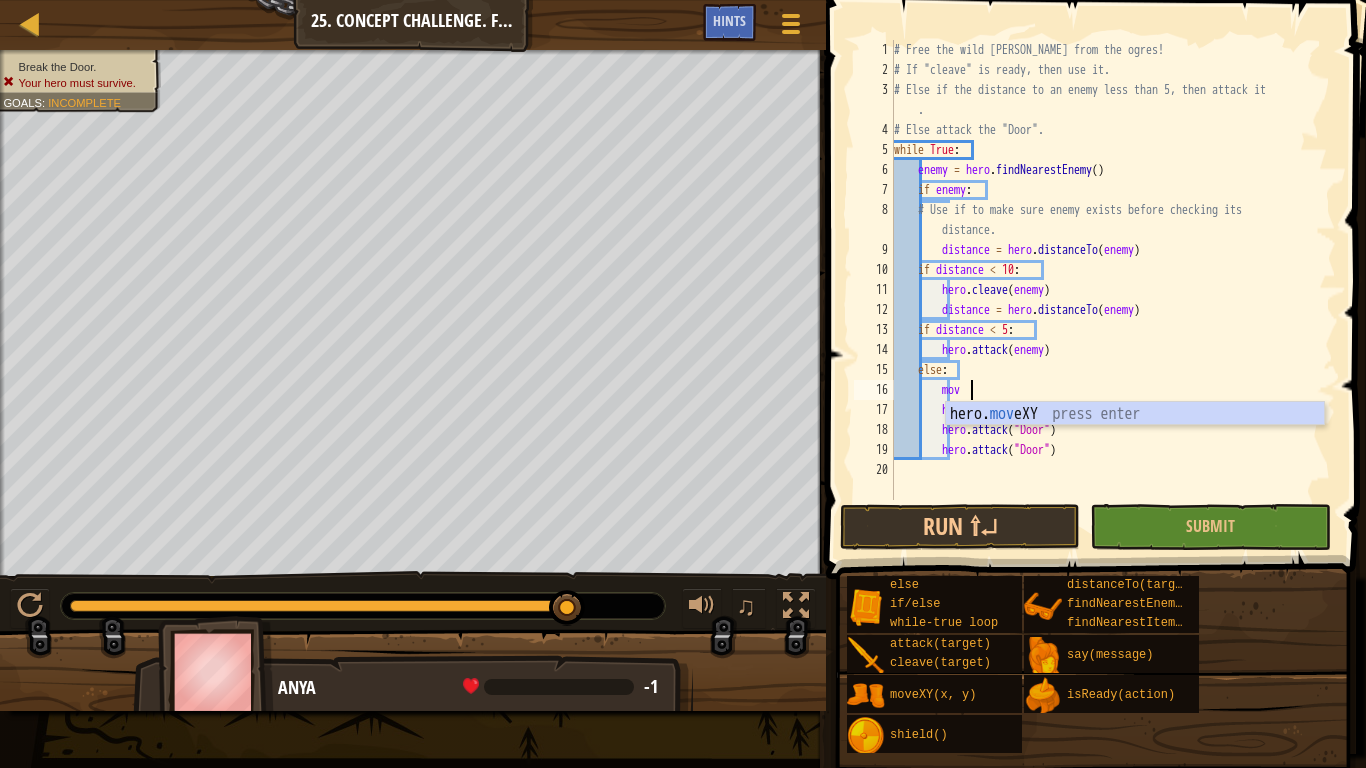 scroll, scrollTop: 9, scrollLeft: 11, axis: both 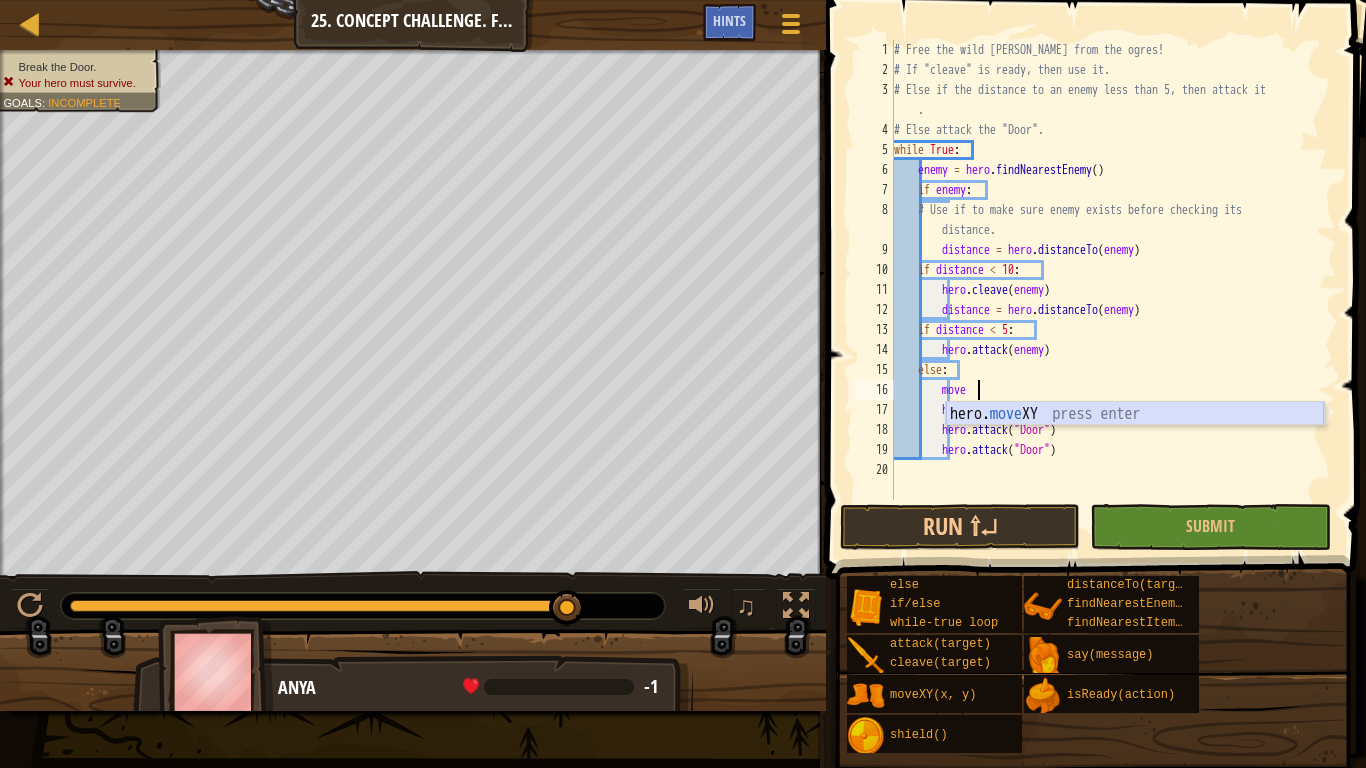 click on "hero. move XY press enter" at bounding box center (1135, 438) 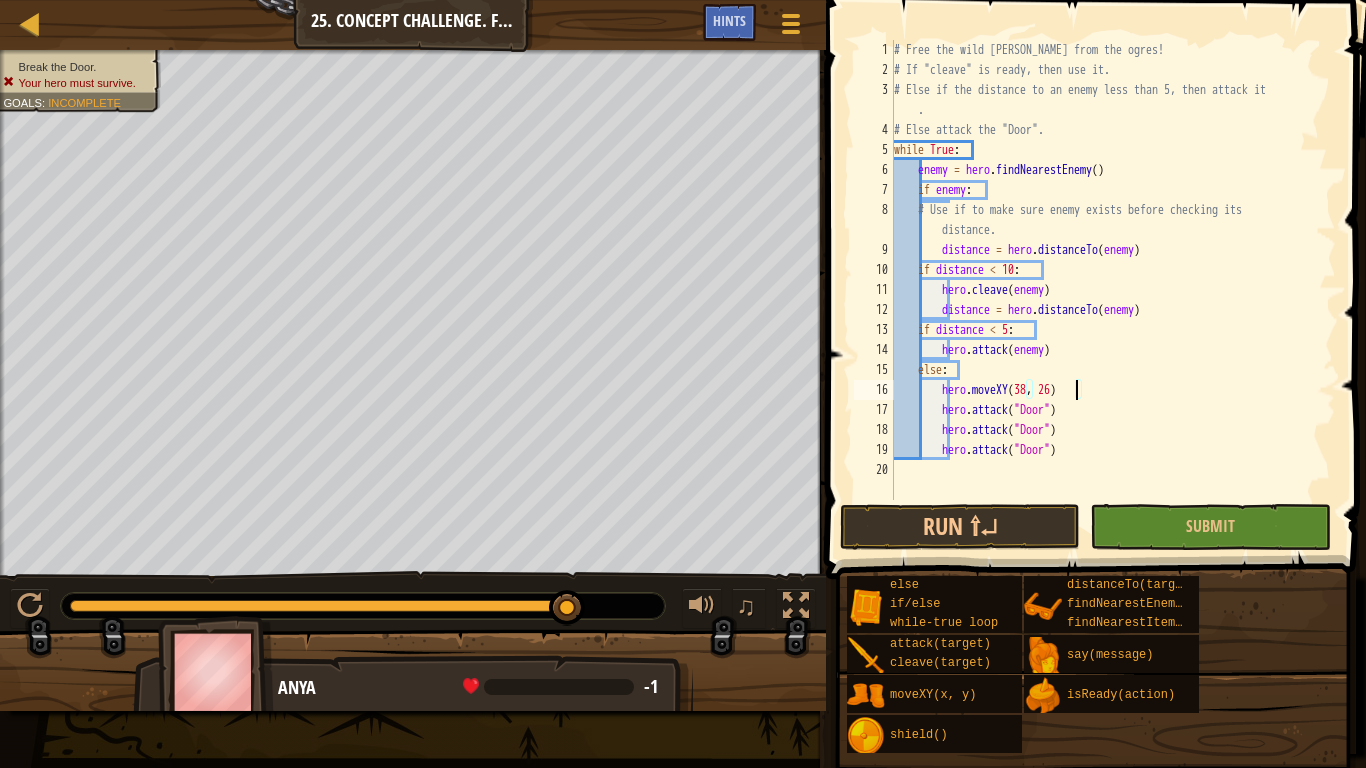 scroll, scrollTop: 9, scrollLeft: 26, axis: both 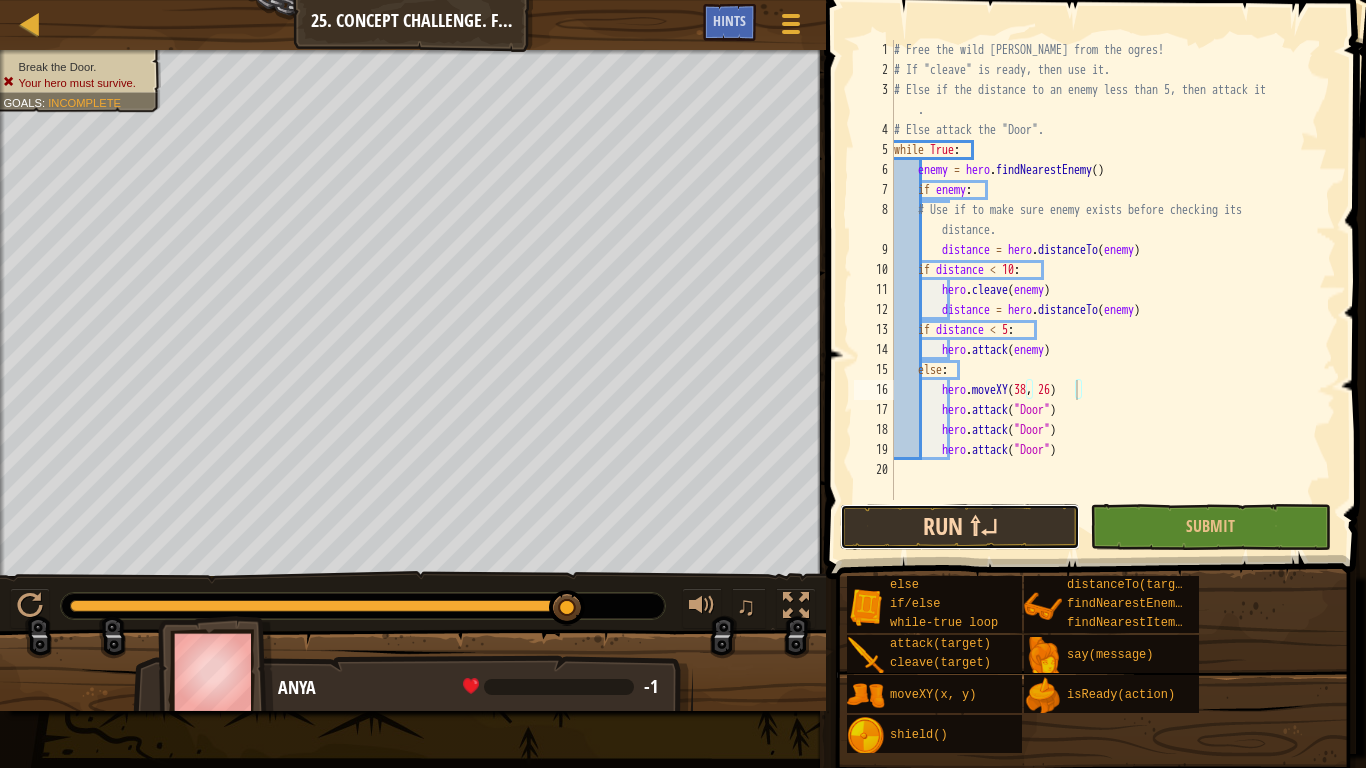 click on "Run ⇧↵" at bounding box center [960, 527] 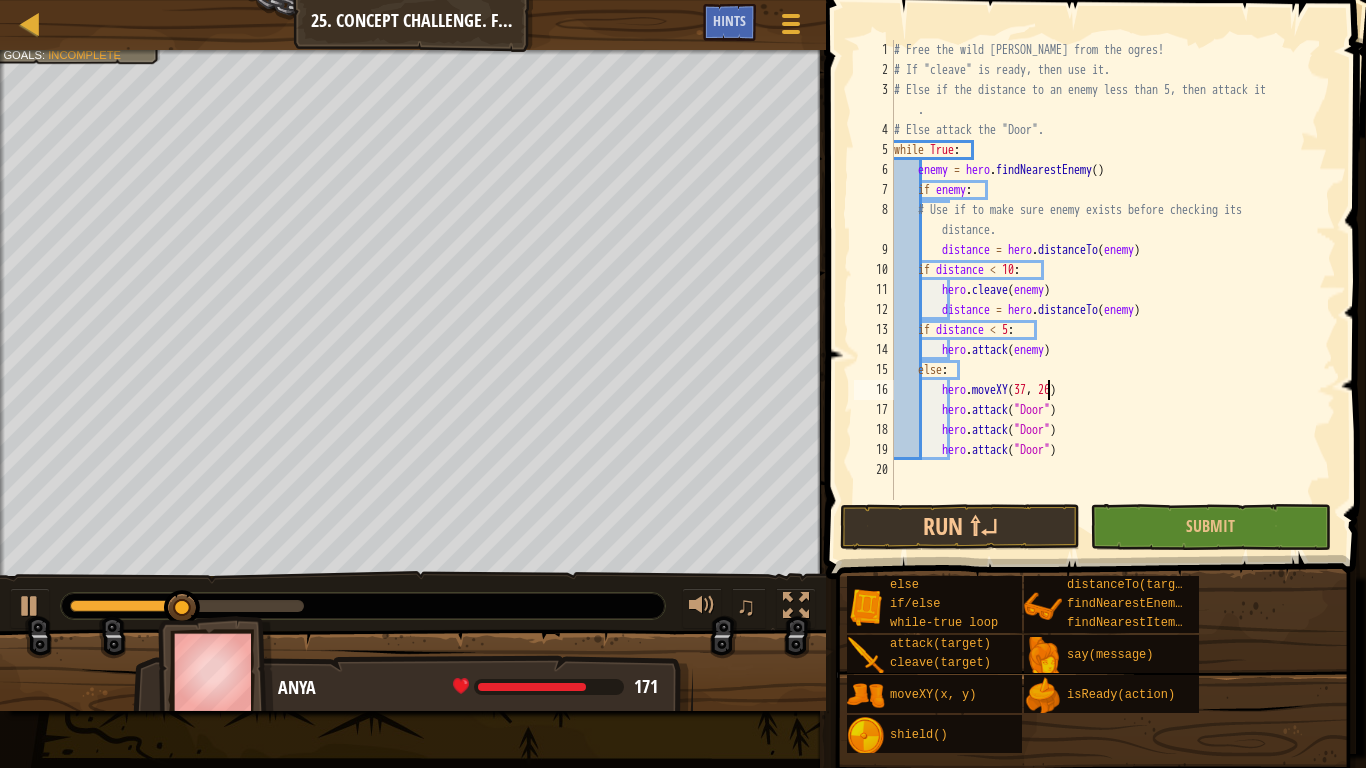 scroll, scrollTop: 9, scrollLeft: 22, axis: both 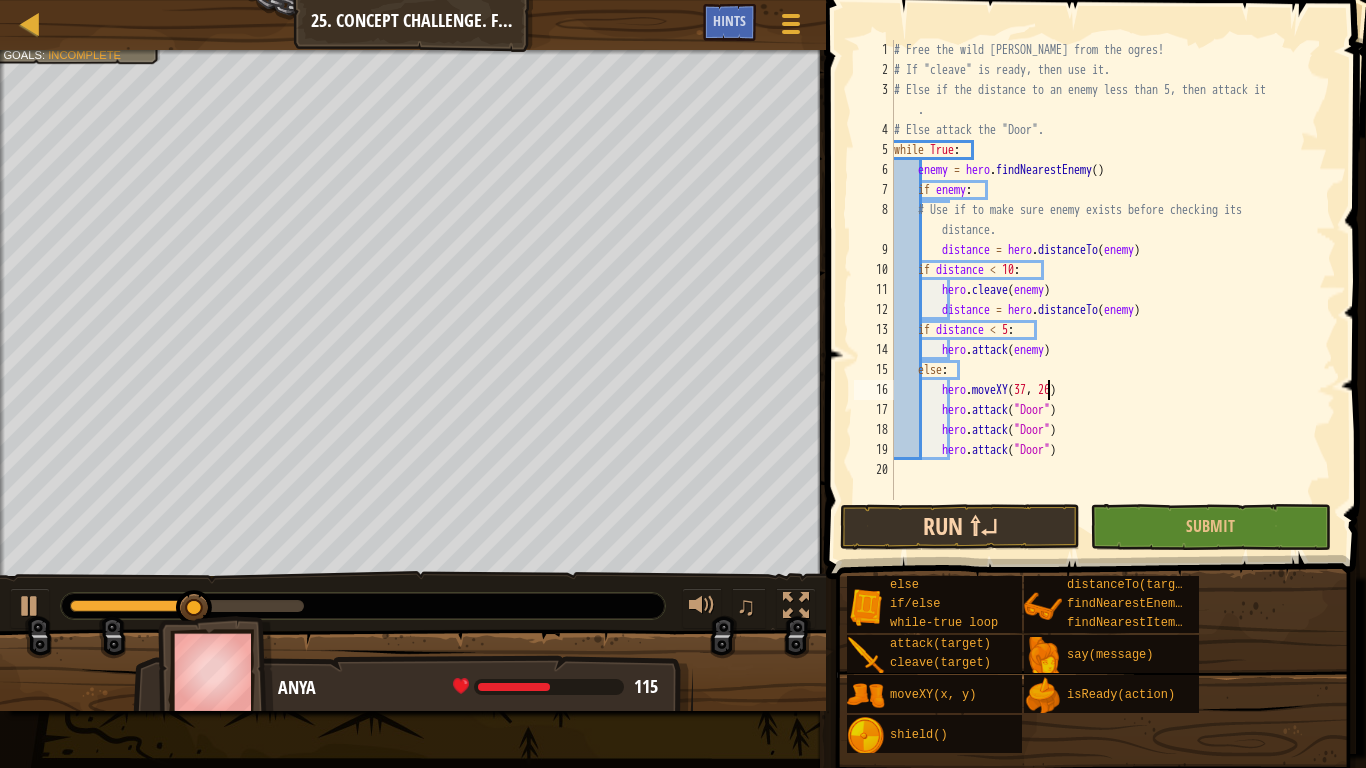 type on "hero.moveXY(37, 26)" 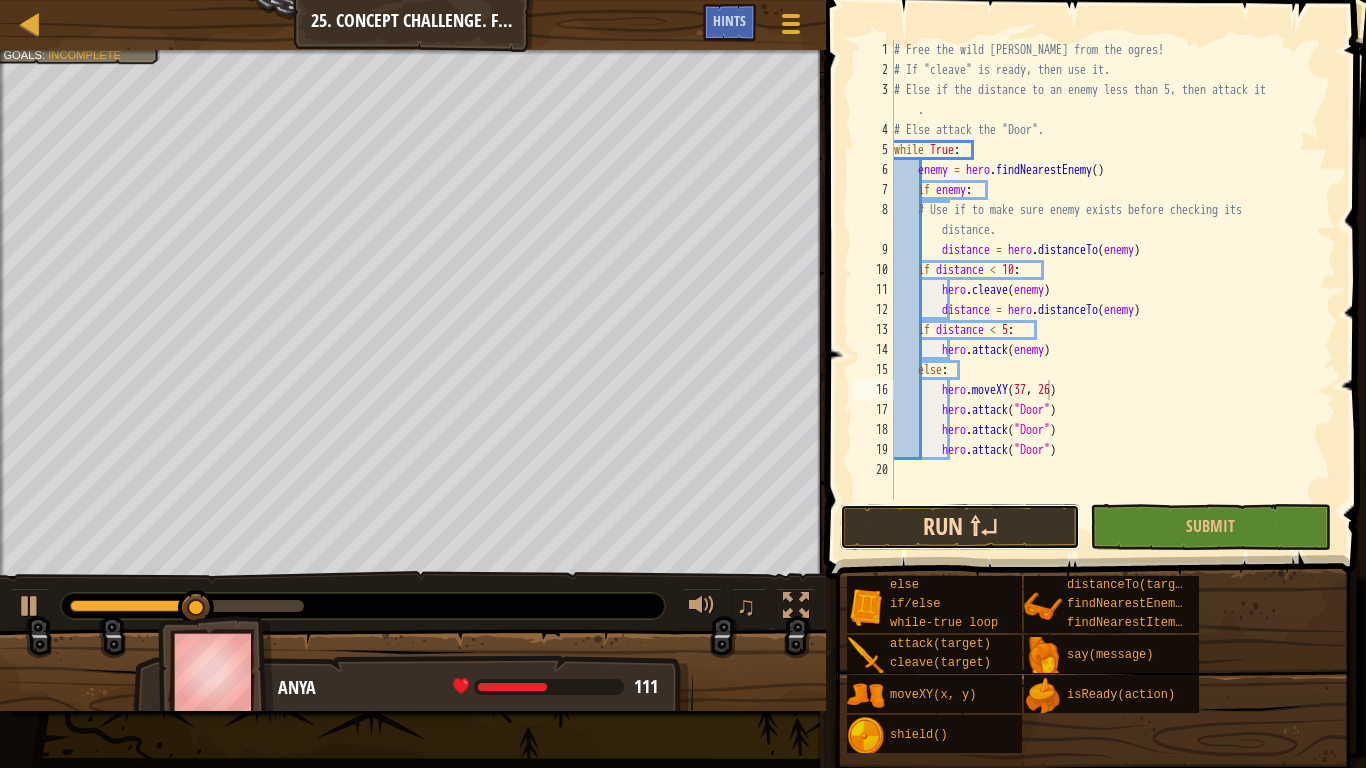 click on "Run ⇧↵" at bounding box center (960, 527) 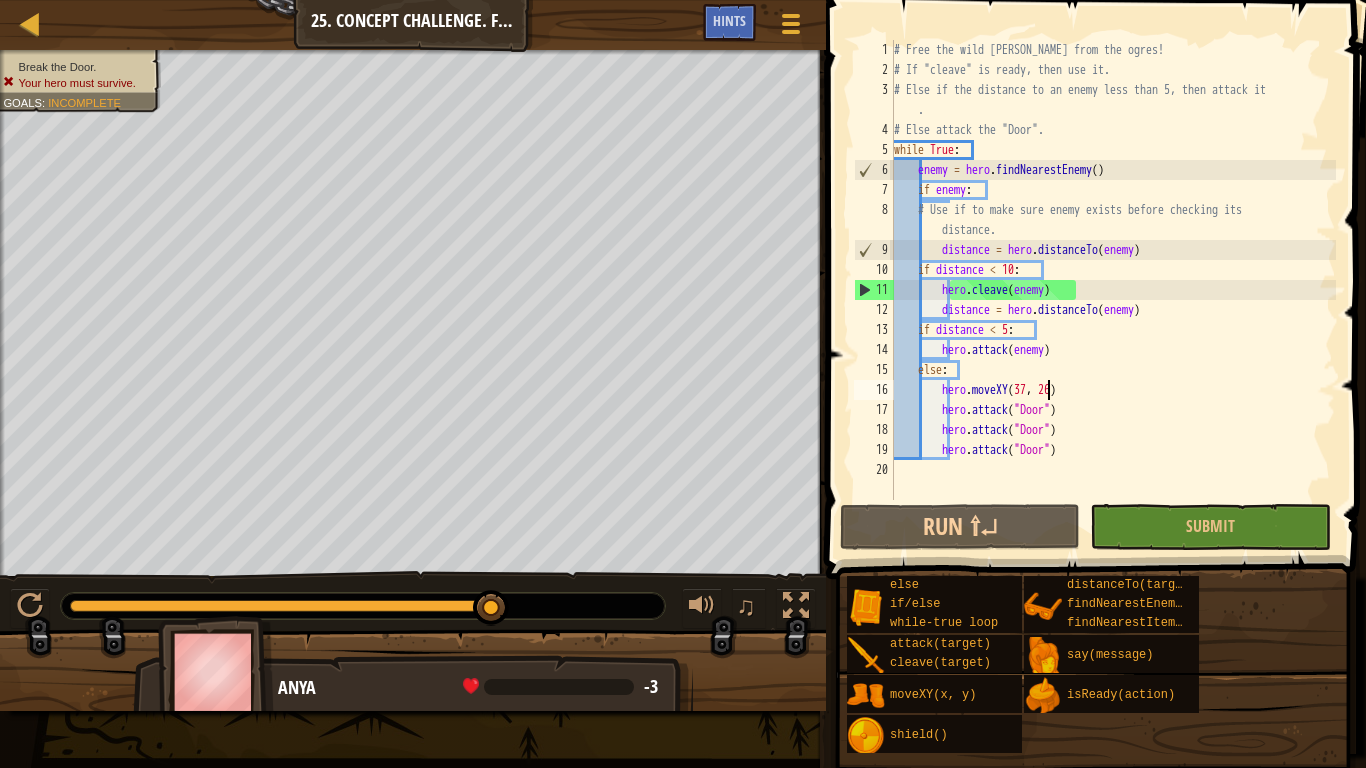 click on "Map Computer Science 2 25. Concept Challenge. Free [PERSON_NAME] Game Menu Done Hints" at bounding box center [413, 25] 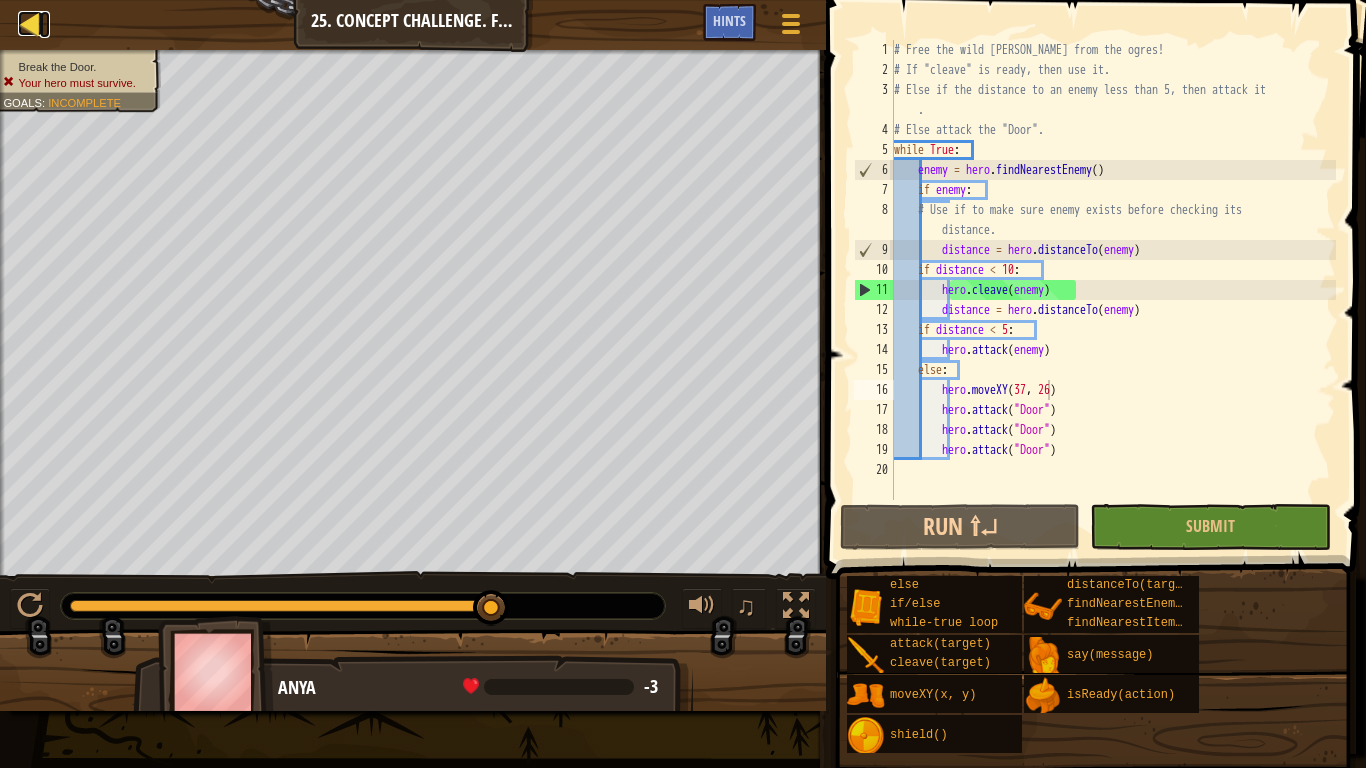 click at bounding box center [30, 23] 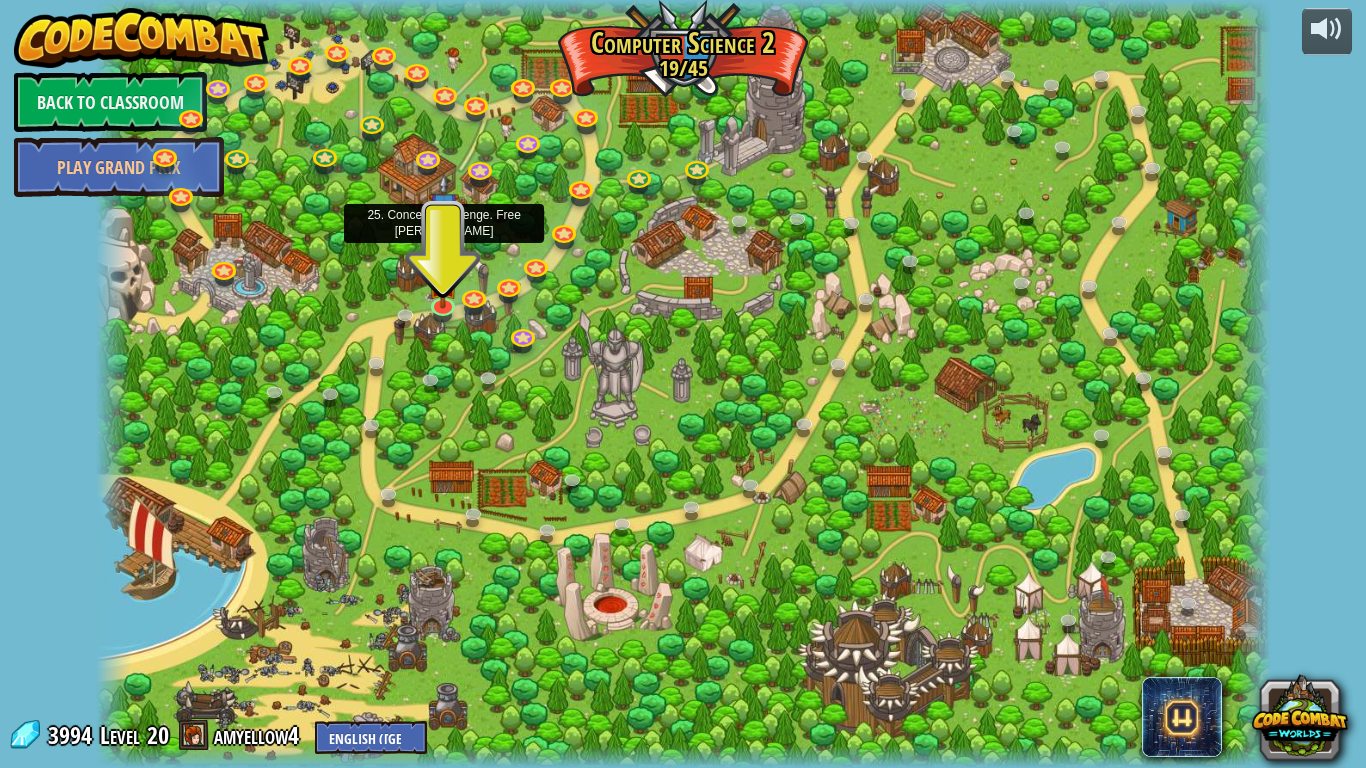 click at bounding box center [445, 240] 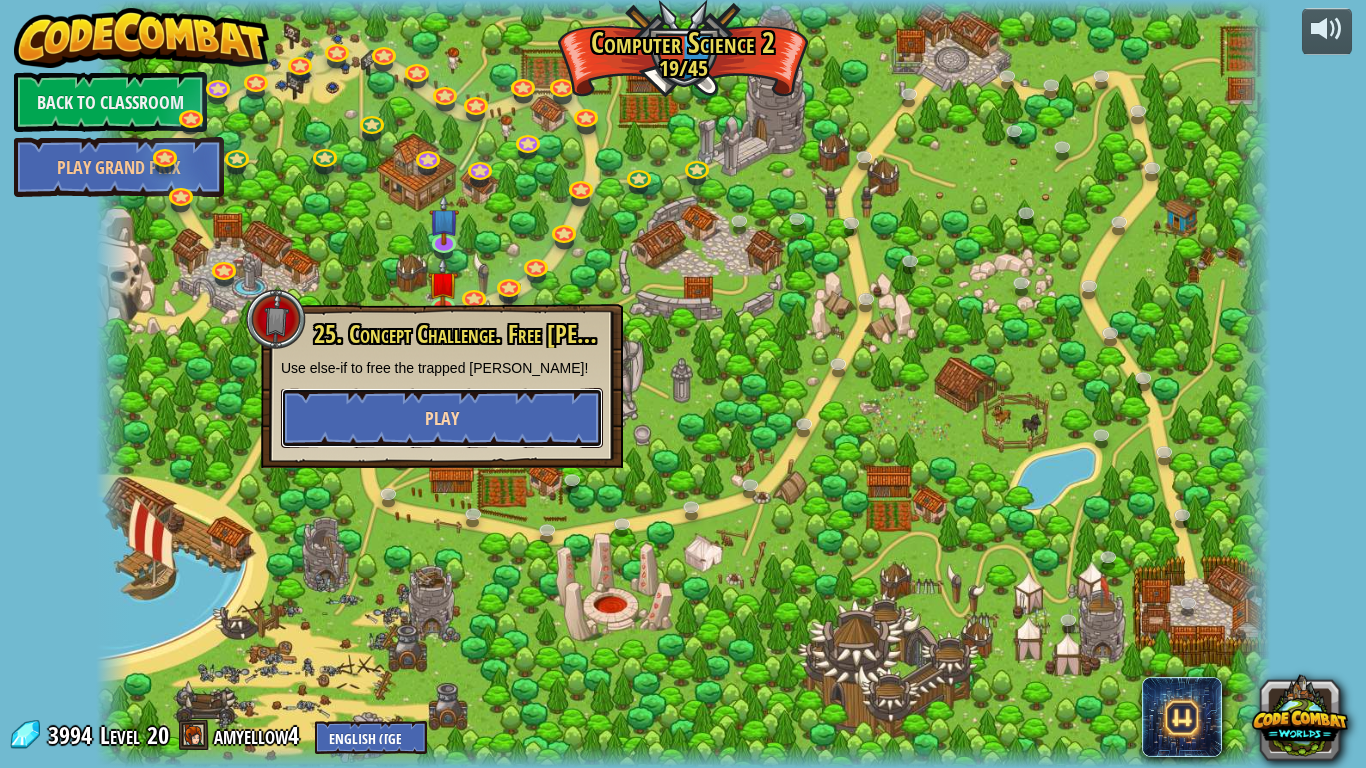 click on "Play" at bounding box center (442, 418) 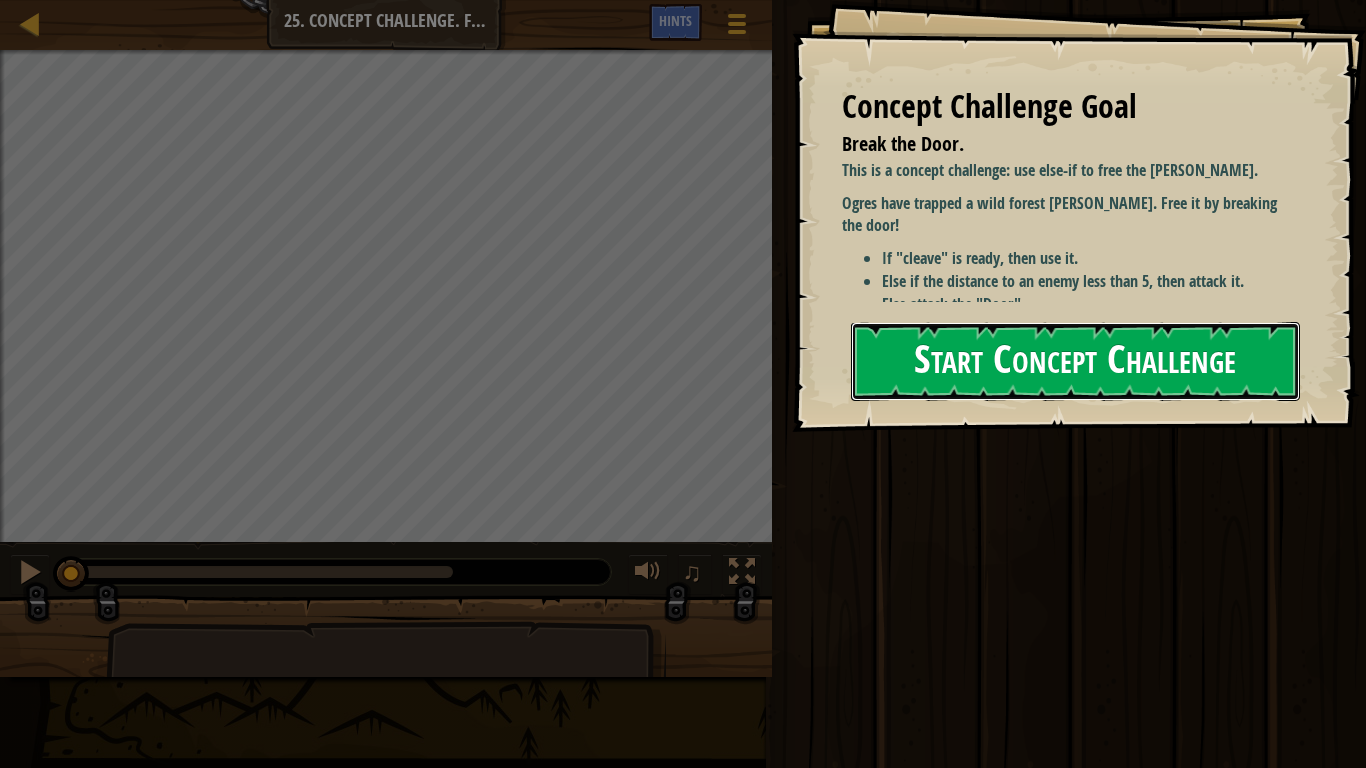 click on "Start Concept Challenge" at bounding box center (1075, 361) 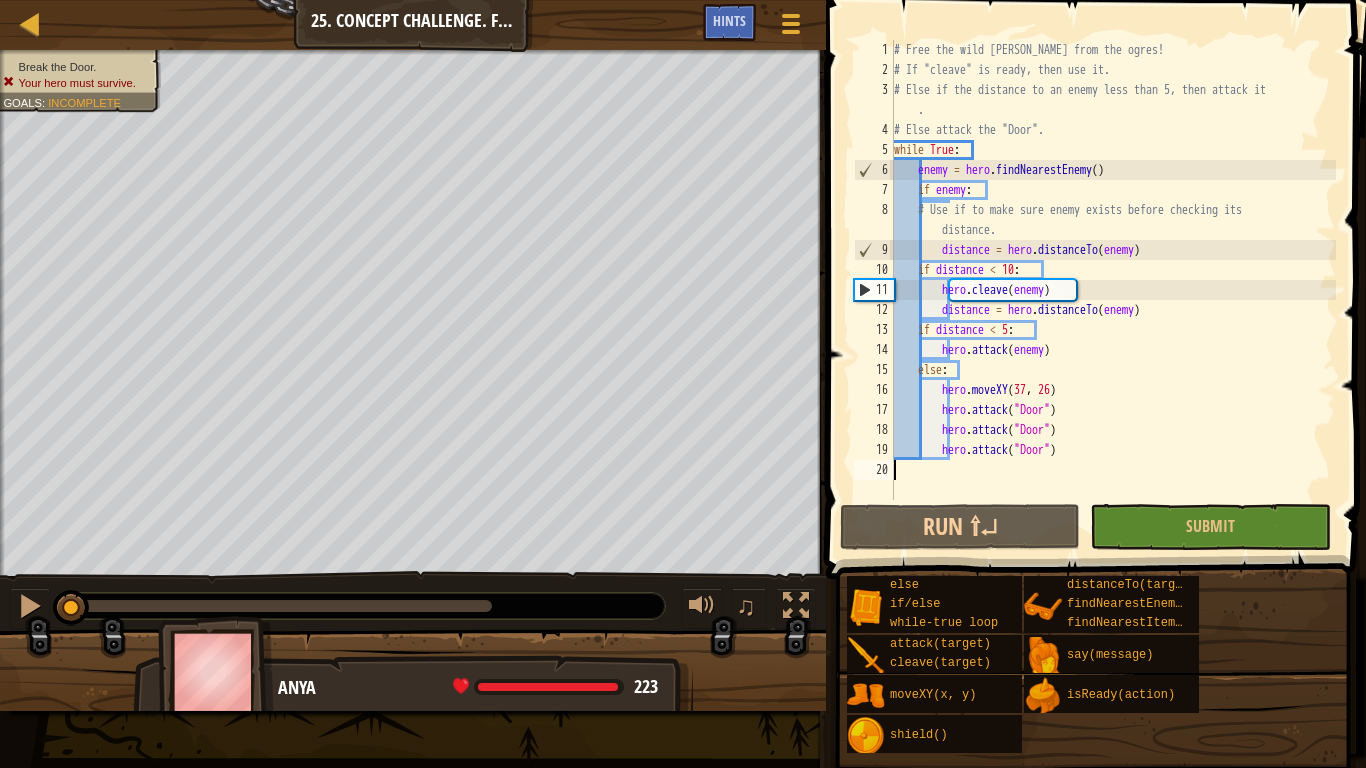 click on "# Free the wild [PERSON_NAME] from the ogres! # If "cleave" is ready, then use it. # Else if the distance to an enemy less than 5, then attack it      . # Else attack the "Door". while   True :      enemy   =   hero . findNearestEnemy ( )      if   enemy :      # Use if to make sure enemy exists before checking its           distance.          distance   =   hero . distanceTo ( enemy )      if   distance   <   10 :          hero . cleave ( enemy )          distance   =   hero . distanceTo ( enemy )      if   distance   <   5 :          hero . attack ( enemy )      else :          hero . moveXY ( 37 ,   26 )          hero . attack ( "Door" )          hero . attack ( "Door" )          hero . attack ( "Door" )" at bounding box center (1113, 290) 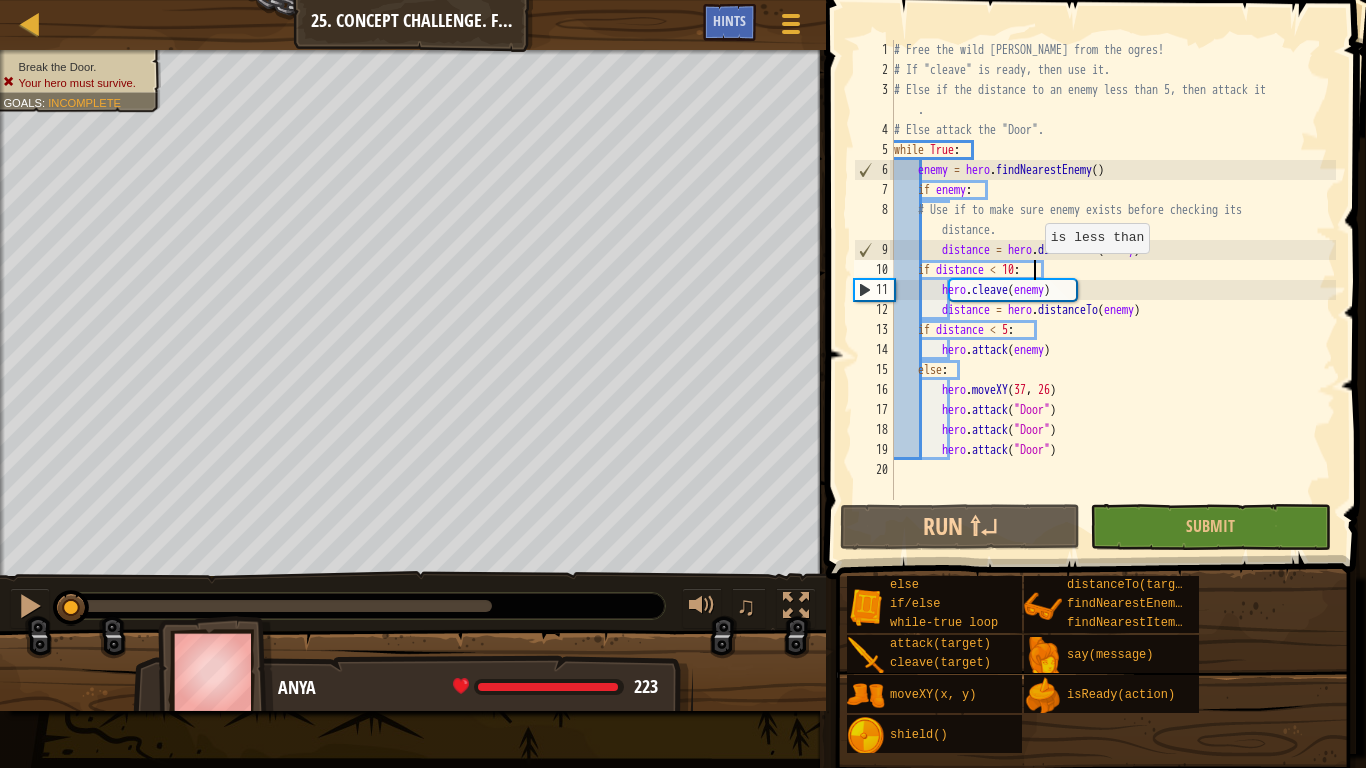 click on "# Free the wild [PERSON_NAME] from the ogres! # If "cleave" is ready, then use it. # Else if the distance to an enemy less than 5, then attack it      . # Else attack the "Door". while   True :      enemy   =   hero . findNearestEnemy ( )      if   enemy :      # Use if to make sure enemy exists before checking its           distance.          distance   =   hero . distanceTo ( enemy )      if   distance   <   10 :          hero . cleave ( enemy )          distance   =   hero . distanceTo ( enemy )      if   distance   <   5 :          hero . attack ( enemy )      else :          hero . moveXY ( 37 ,   26 )          hero . attack ( "Door" )          hero . attack ( "Door" )          hero . attack ( "Door" )" at bounding box center [1113, 290] 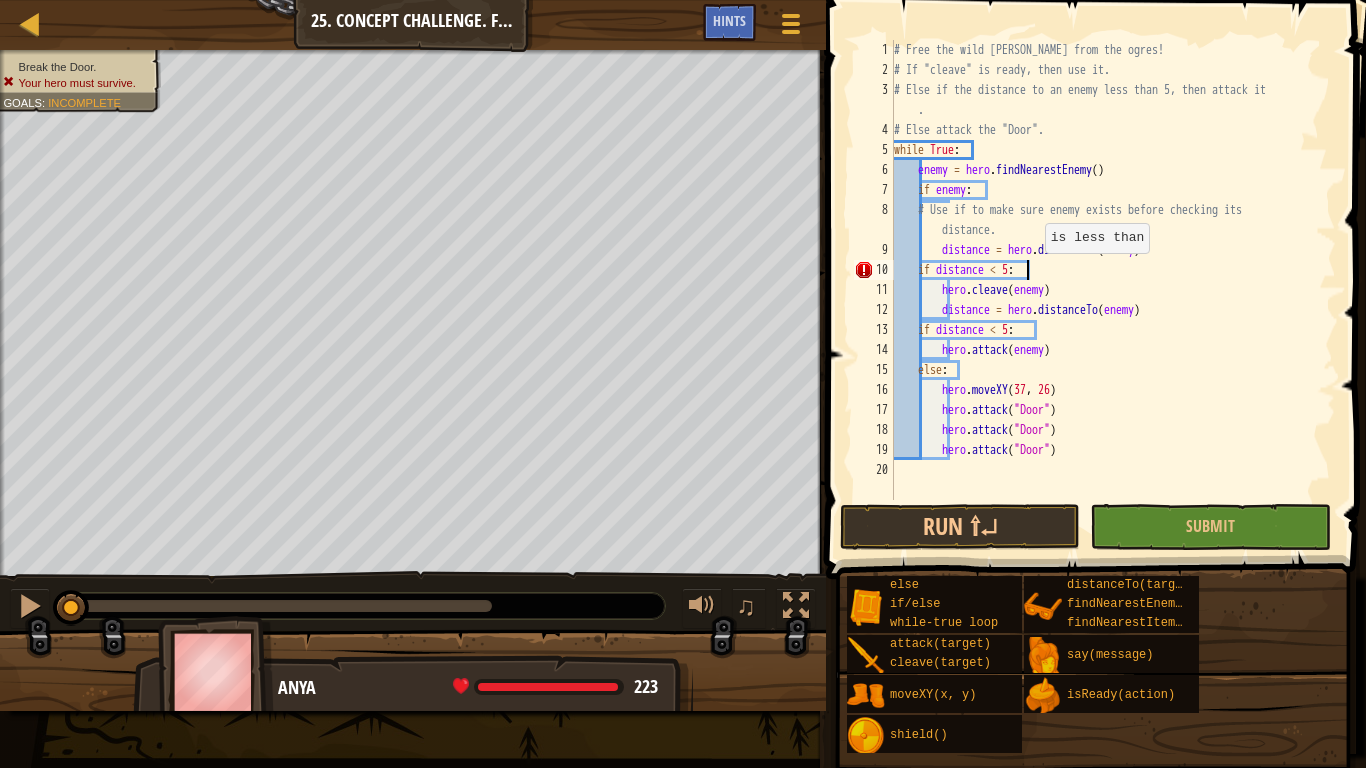 scroll, scrollTop: 9, scrollLeft: 19, axis: both 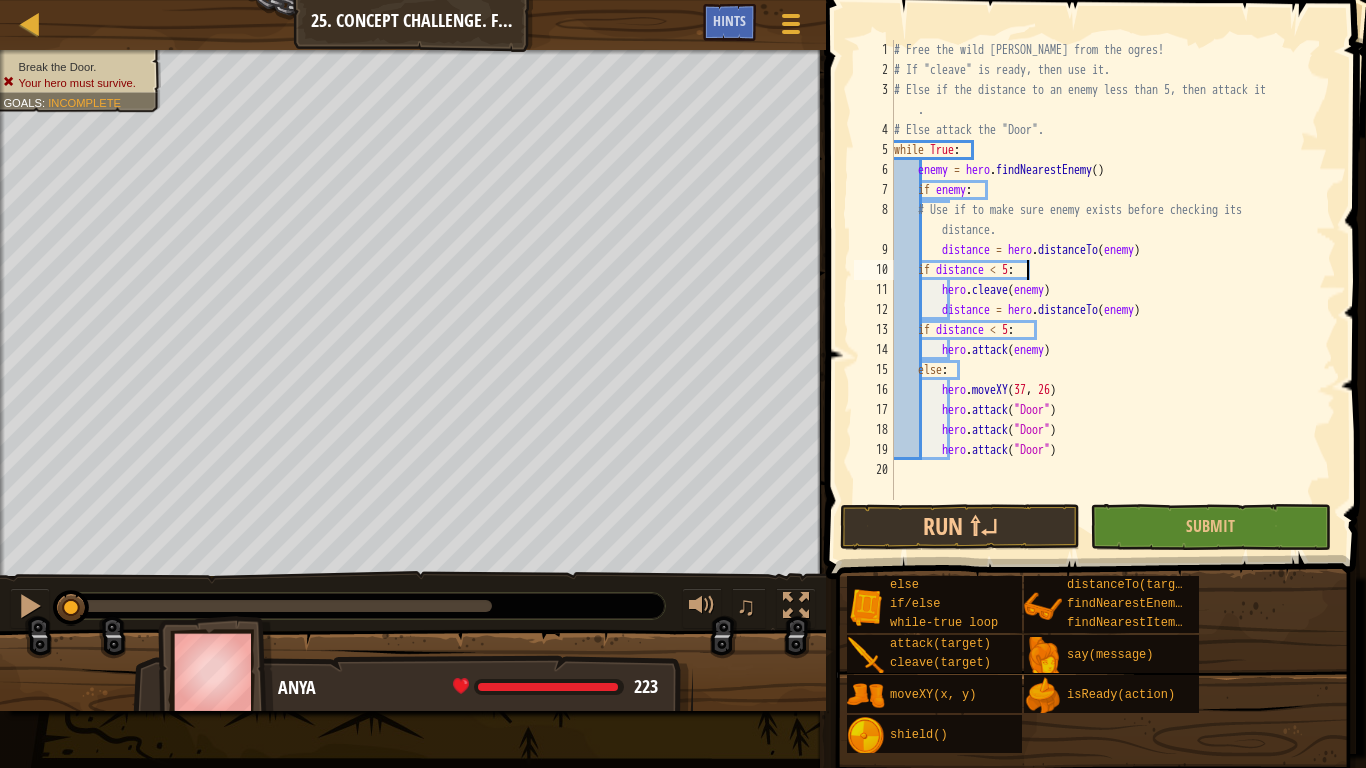 click on "# Free the wild [PERSON_NAME] from the ogres! # If "cleave" is ready, then use it. # Else if the distance to an enemy less than 5, then attack it      . # Else attack the "Door". while   True :      enemy   =   hero . findNearestEnemy ( )      if   enemy :      # Use if to make sure enemy exists before checking its           distance.          distance   =   hero . distanceTo ( enemy )      if   distance   <   5 :          hero . cleave ( enemy )          distance   =   hero . distanceTo ( enemy )      if   distance   <   5 :          hero . attack ( enemy )      else :          hero . moveXY ( 37 ,   26 )          hero . attack ( "Door" )          hero . attack ( "Door" )          hero . attack ( "Door" )" at bounding box center [1113, 290] 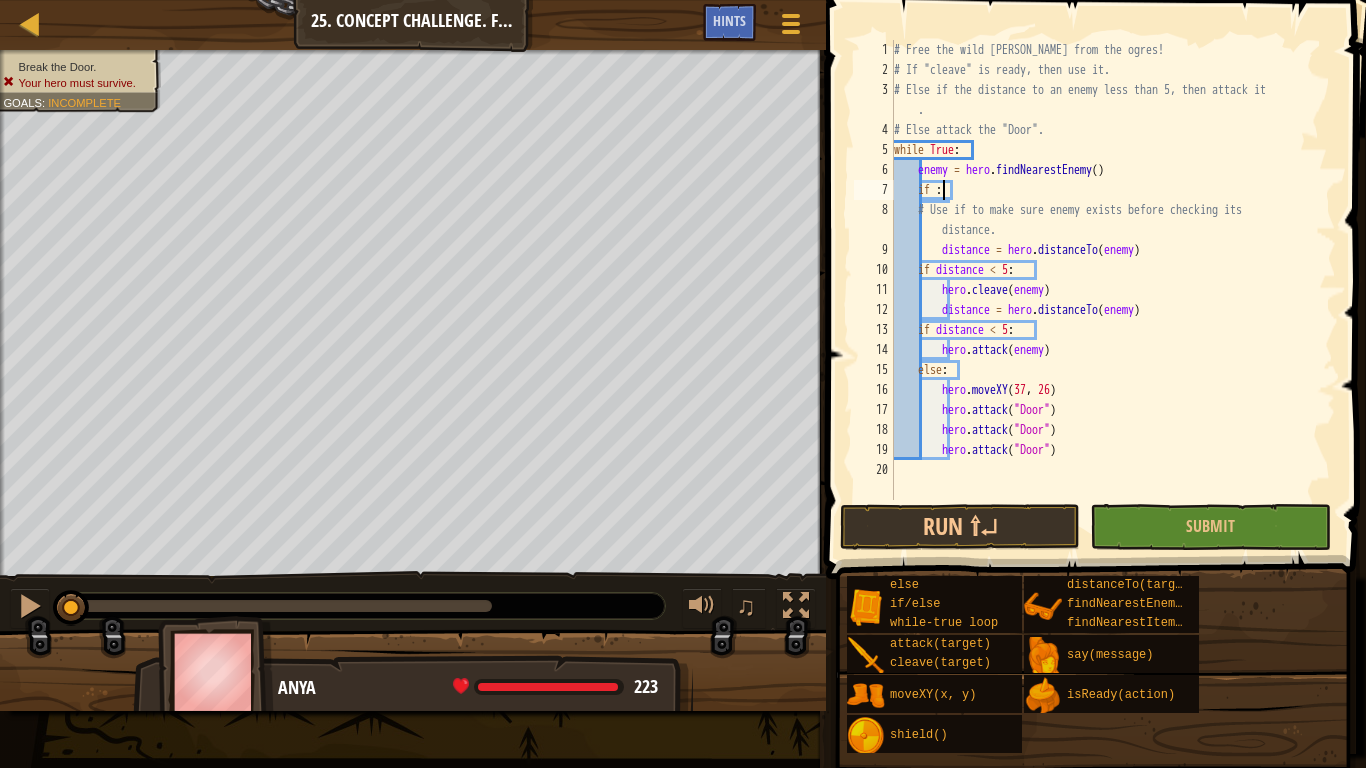 scroll, scrollTop: 9, scrollLeft: 7, axis: both 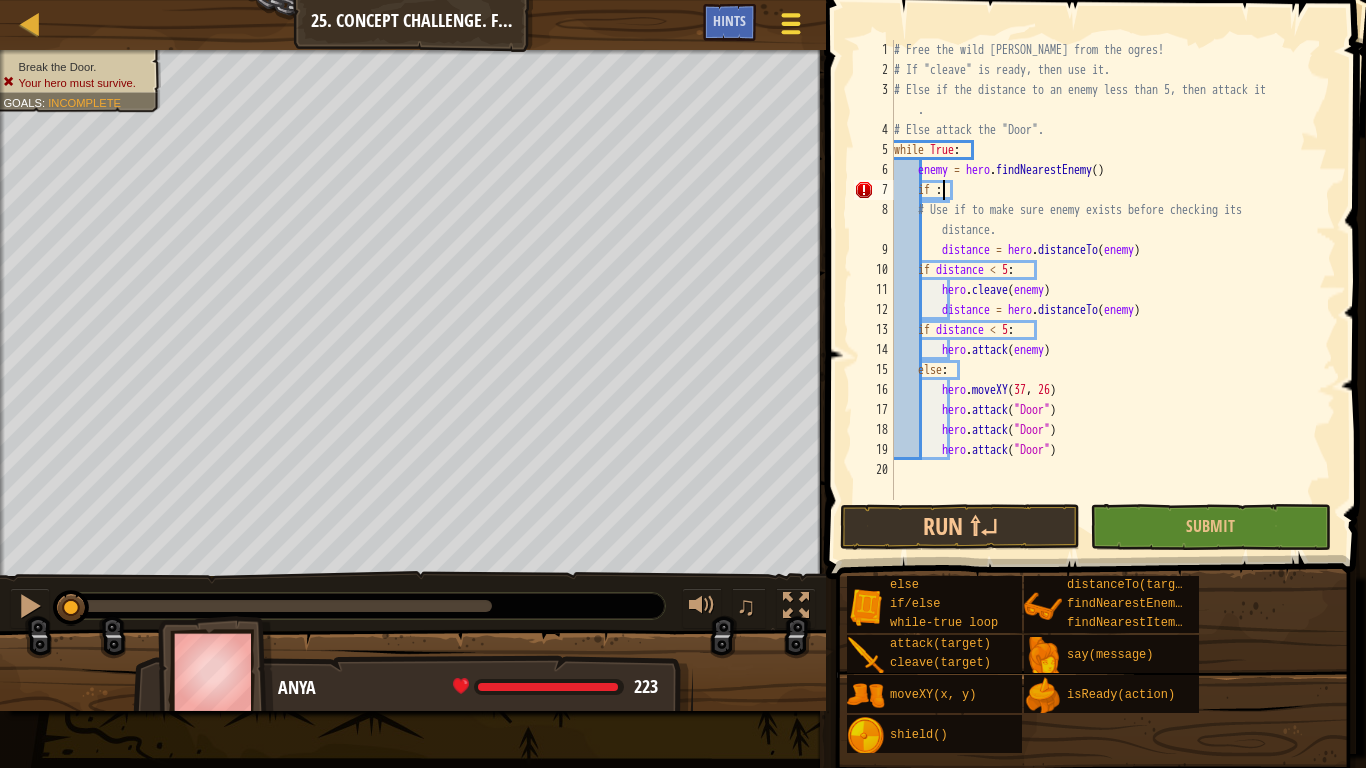 type on "if :" 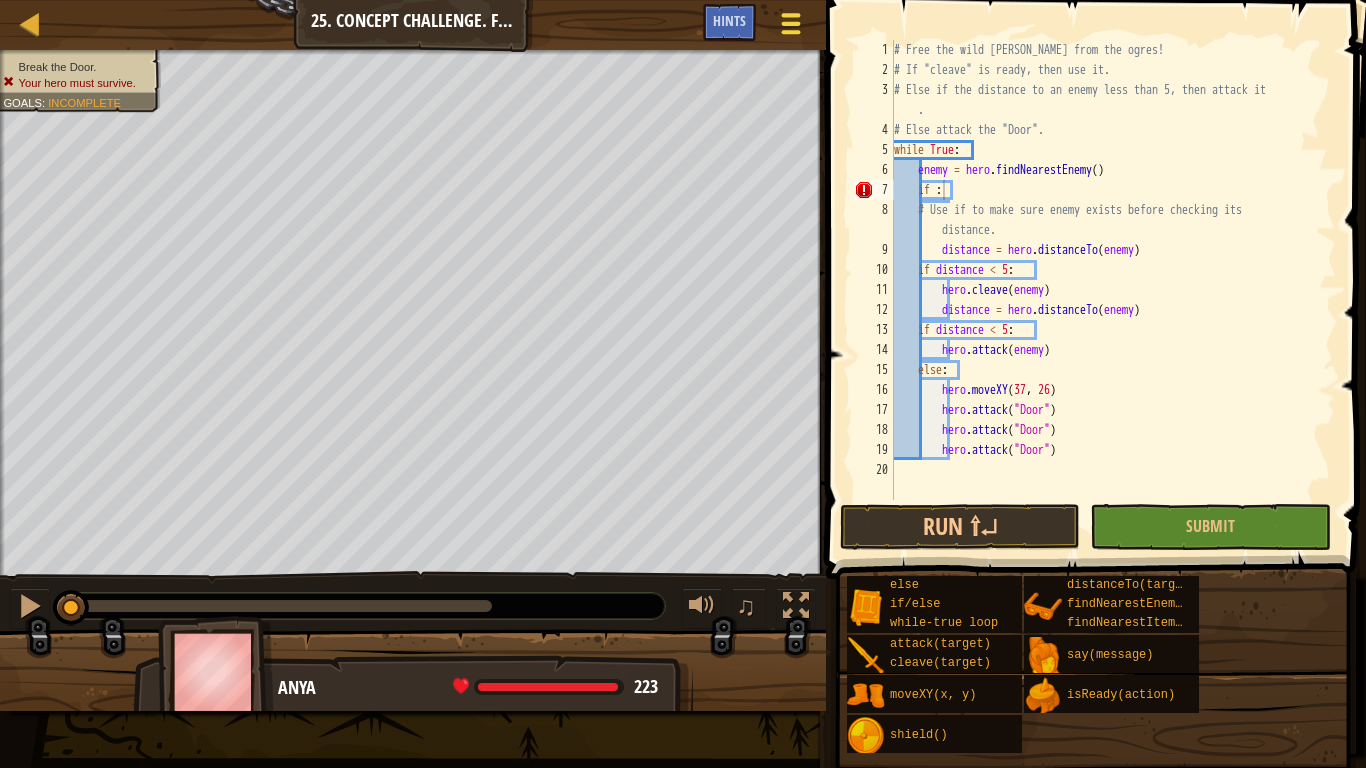 click at bounding box center [790, 24] 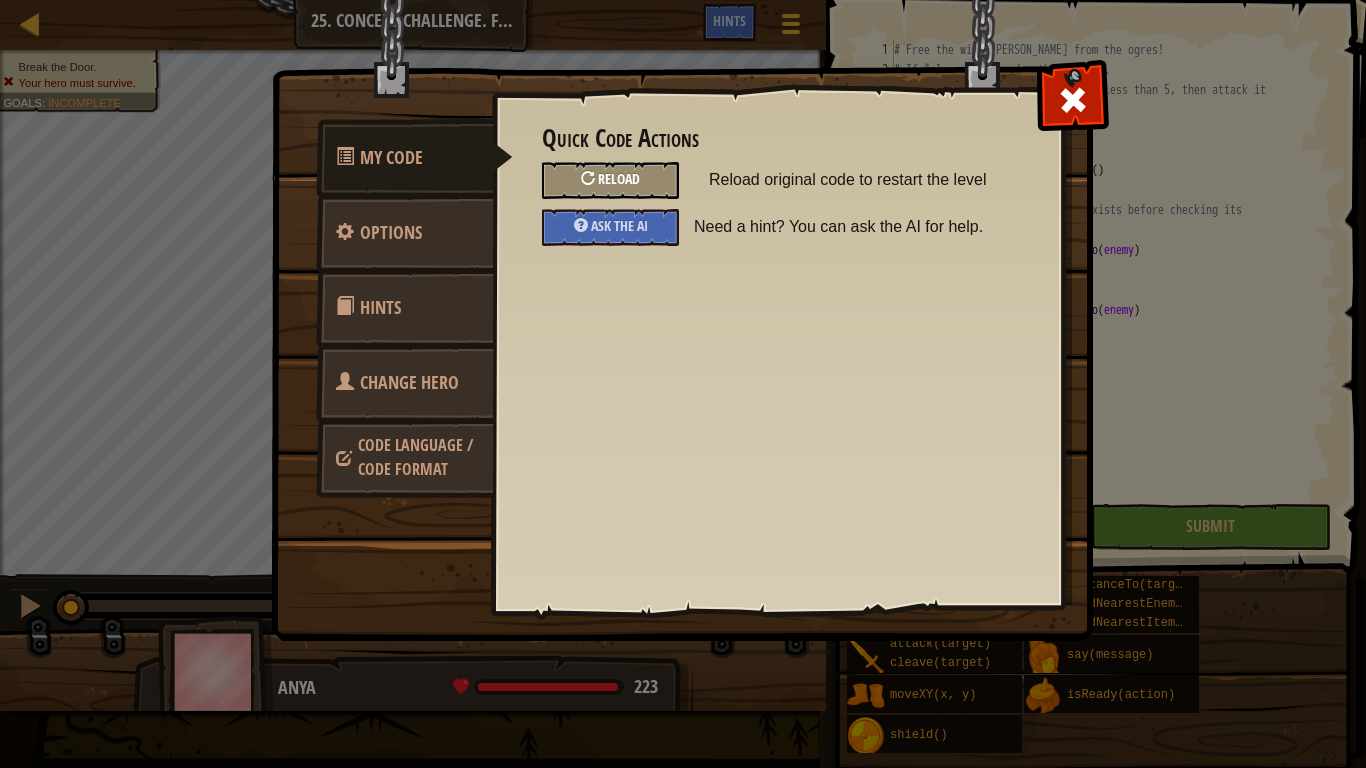 click on "Reload" at bounding box center [619, 178] 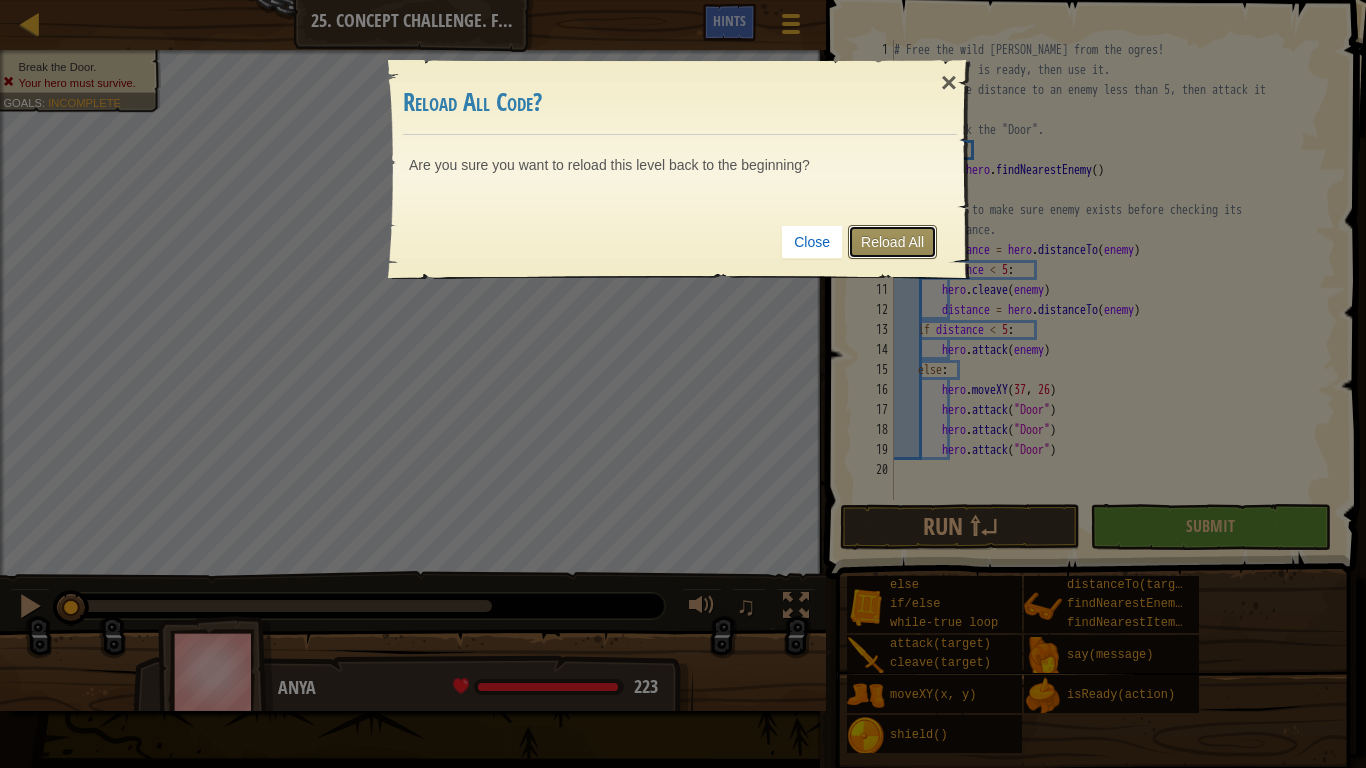 click on "Reload All" at bounding box center (892, 242) 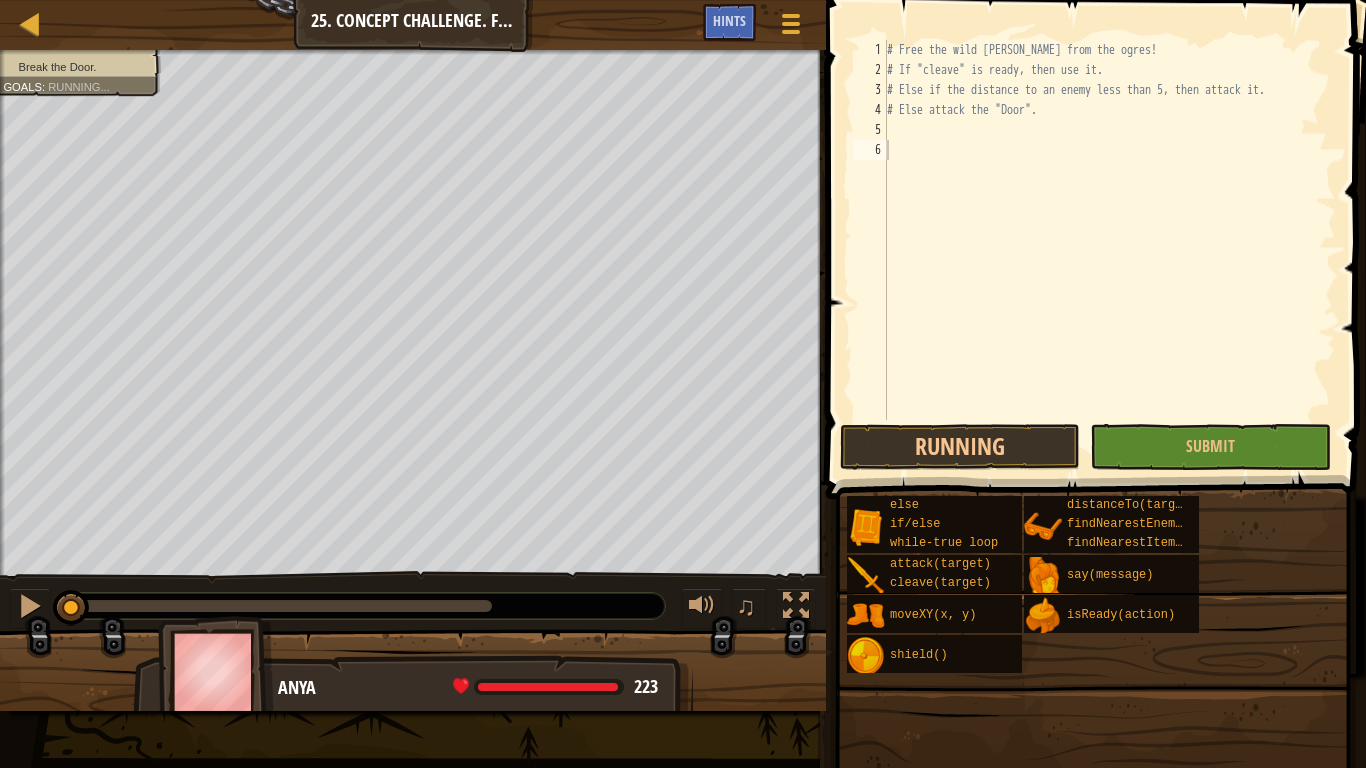 scroll, scrollTop: 9, scrollLeft: 0, axis: vertical 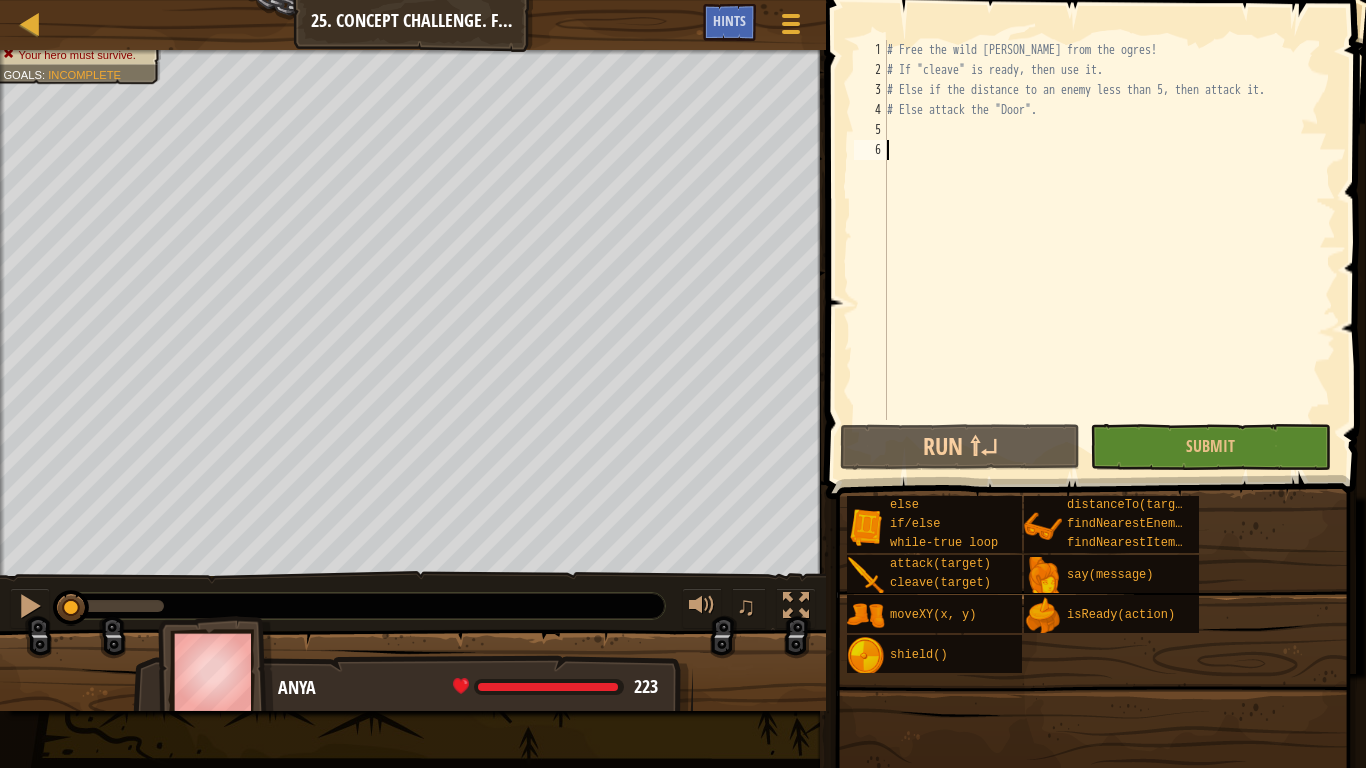 type on "w" 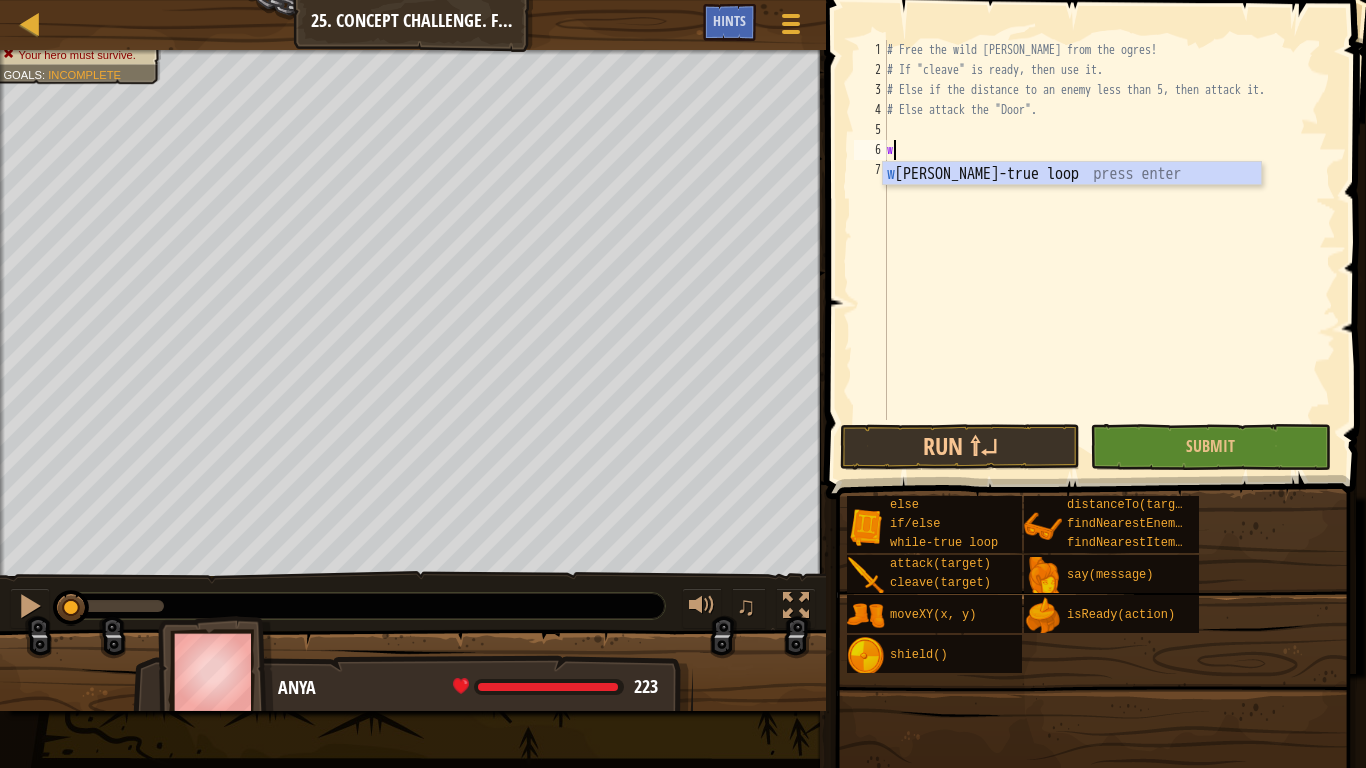 click on "w [PERSON_NAME]-true loop press enter" at bounding box center (1072, 198) 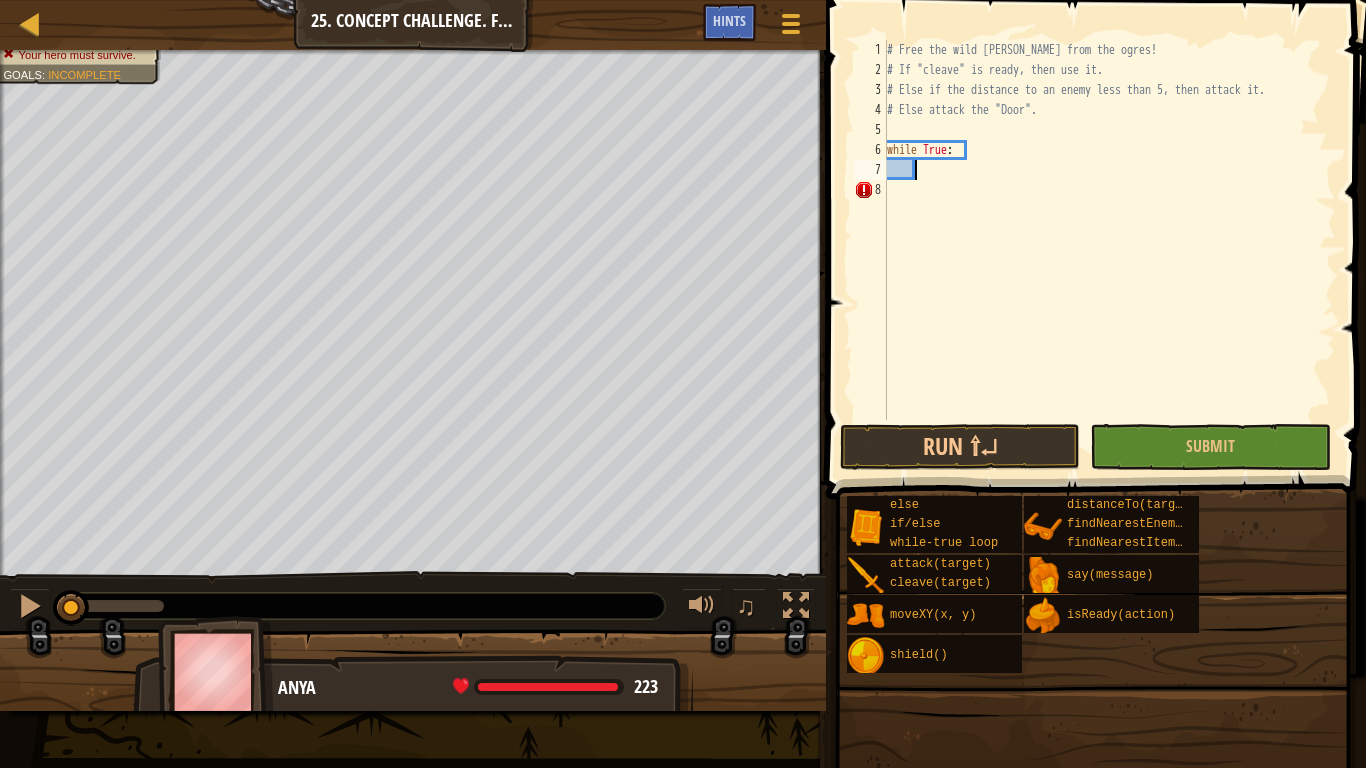 click on "# Free the wild [PERSON_NAME] from the ogres! # If "cleave" is ready, then use it. # Else if the distance to an enemy less than 5, then attack it. # Else attack the "Door". while   True :" at bounding box center (1109, 250) 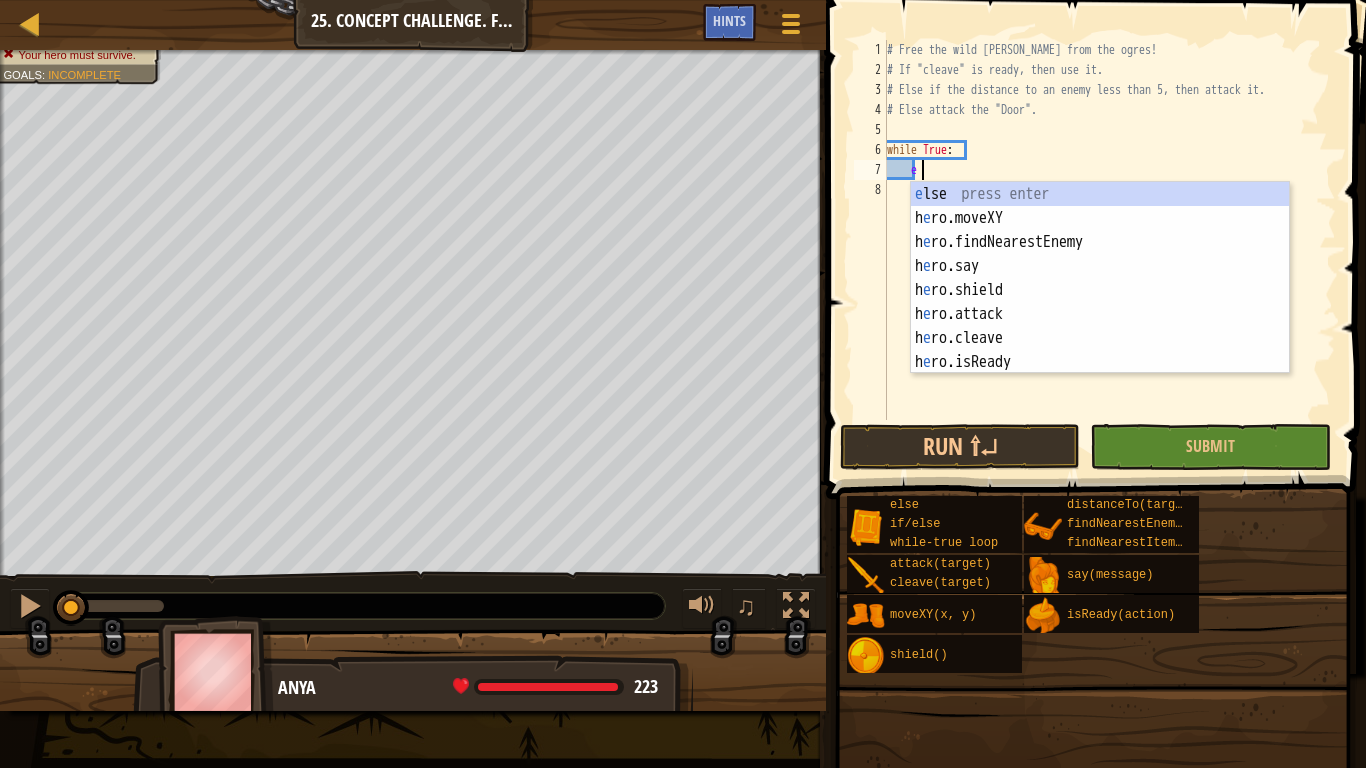 scroll, scrollTop: 9, scrollLeft: 3, axis: both 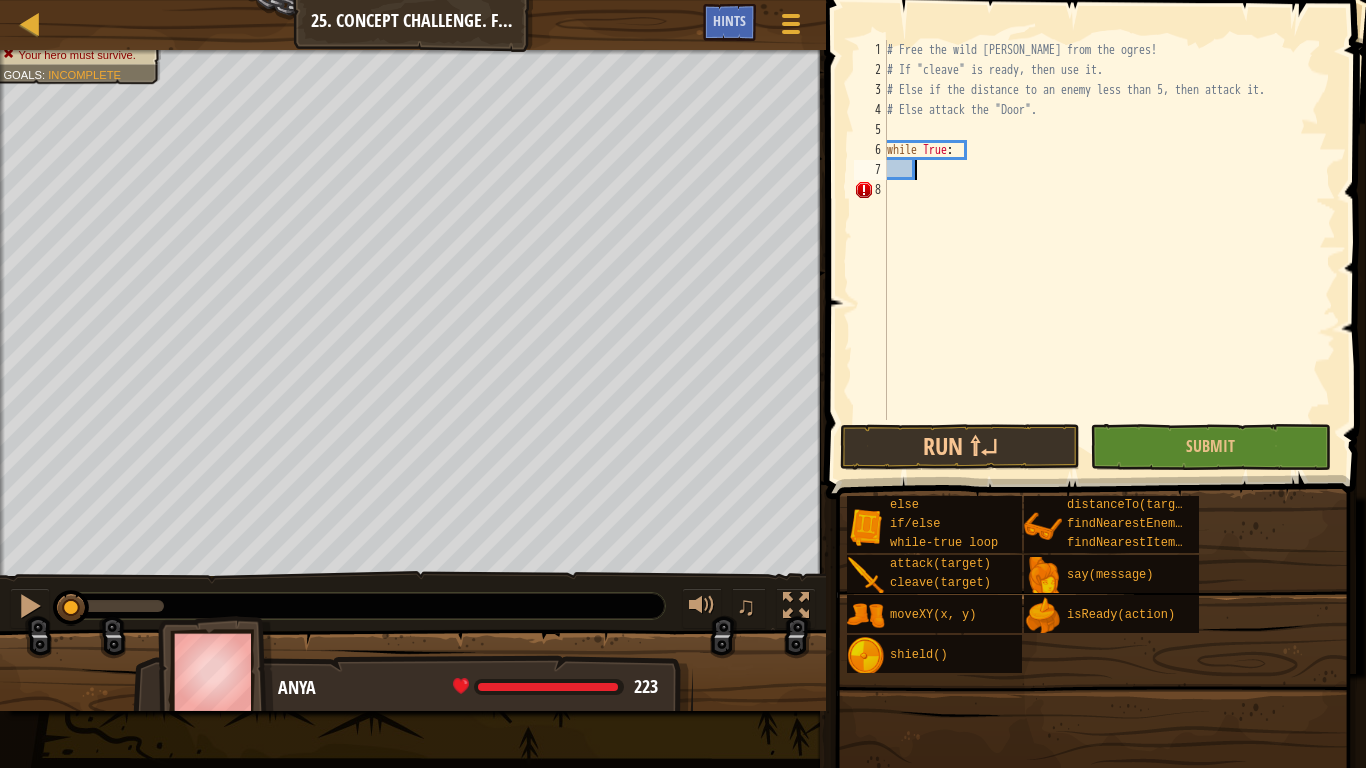 type on "f" 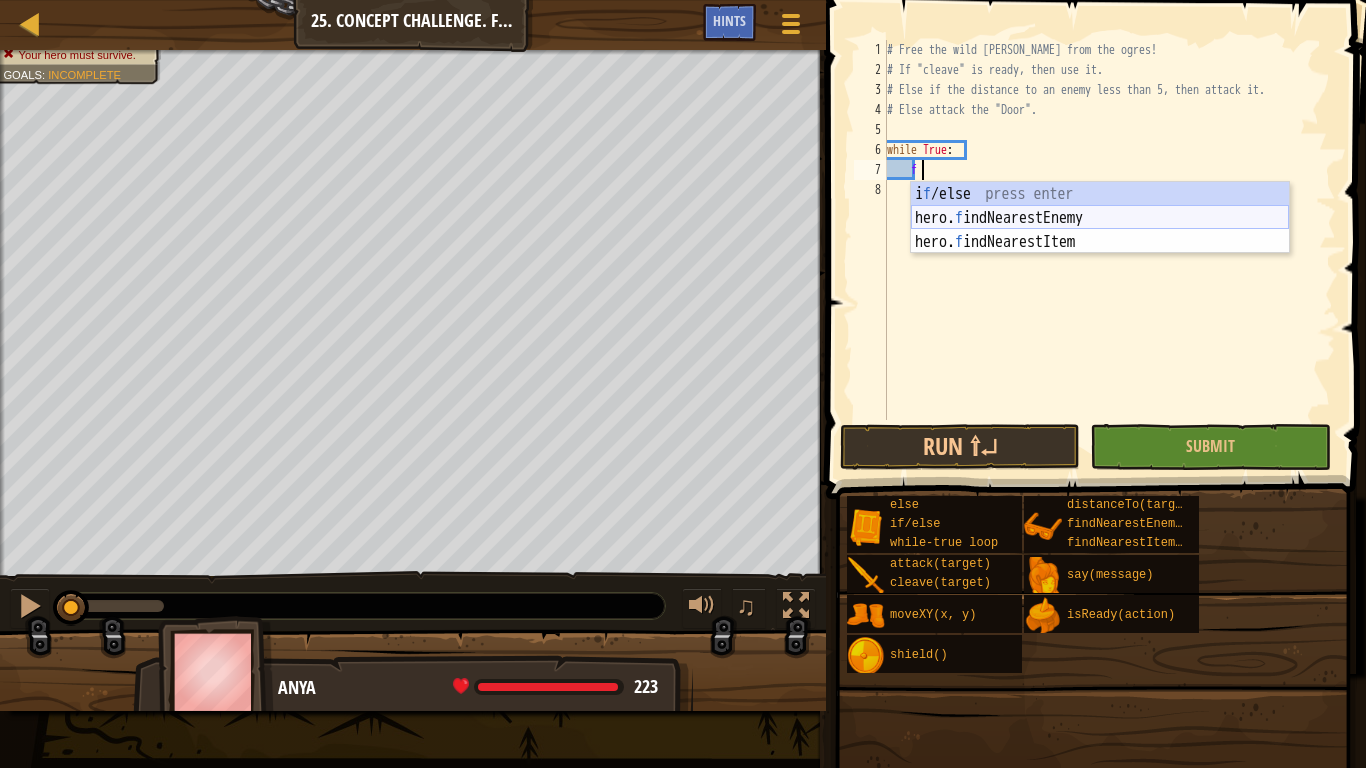 click on "i f /else press enter hero. f indNearestEnemy press enter hero. f indNearestItem press enter" at bounding box center (1100, 242) 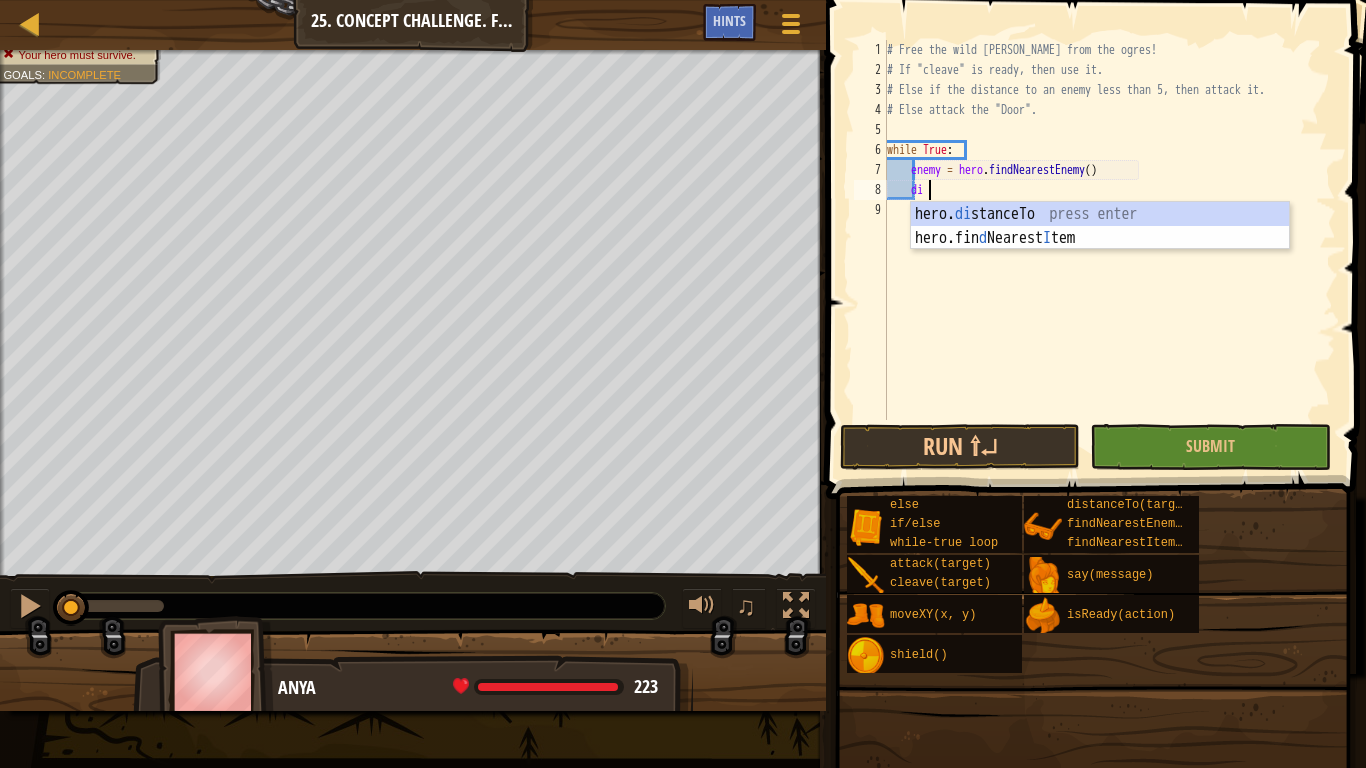 scroll, scrollTop: 9, scrollLeft: 5, axis: both 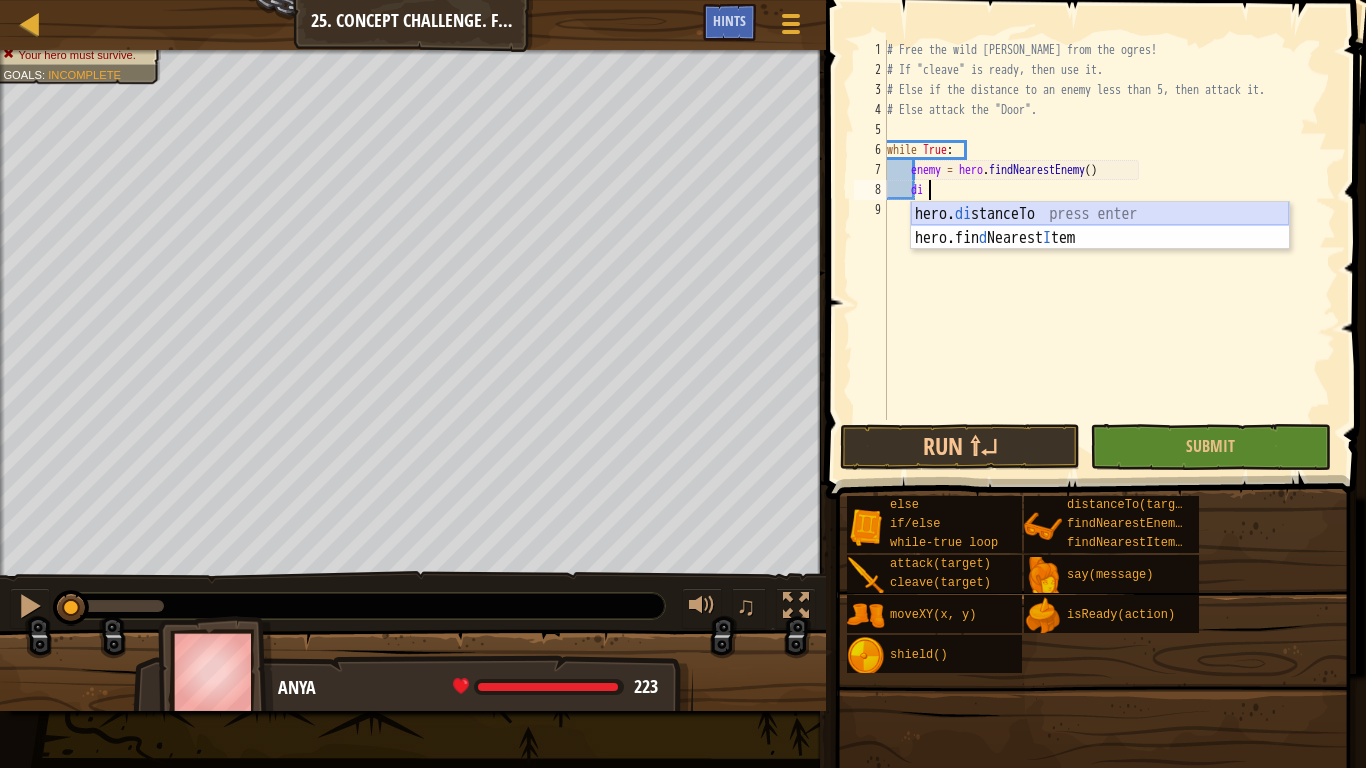 click on "hero. di stanceTo press enter hero.fin d Nearest I tem press enter" at bounding box center [1100, 250] 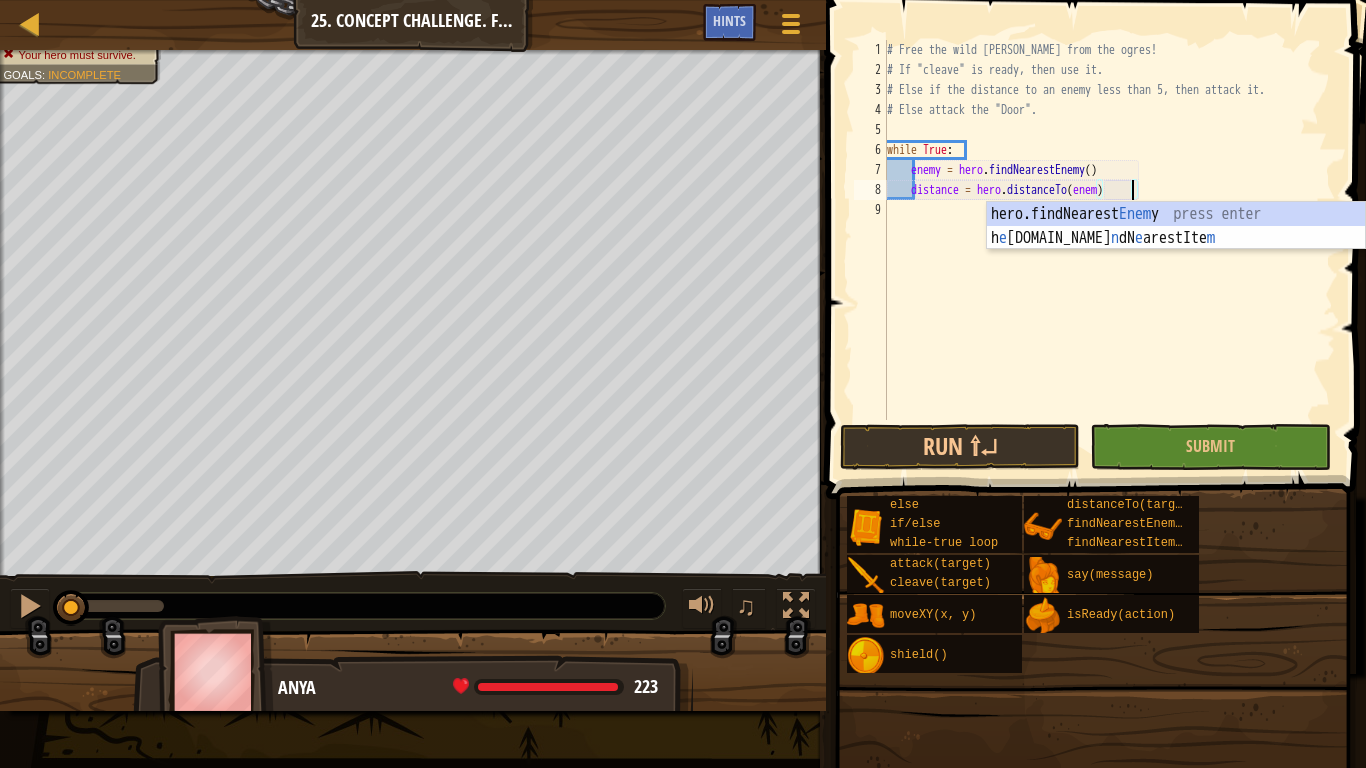 type on "distance = hero.distanceTo(enemy)" 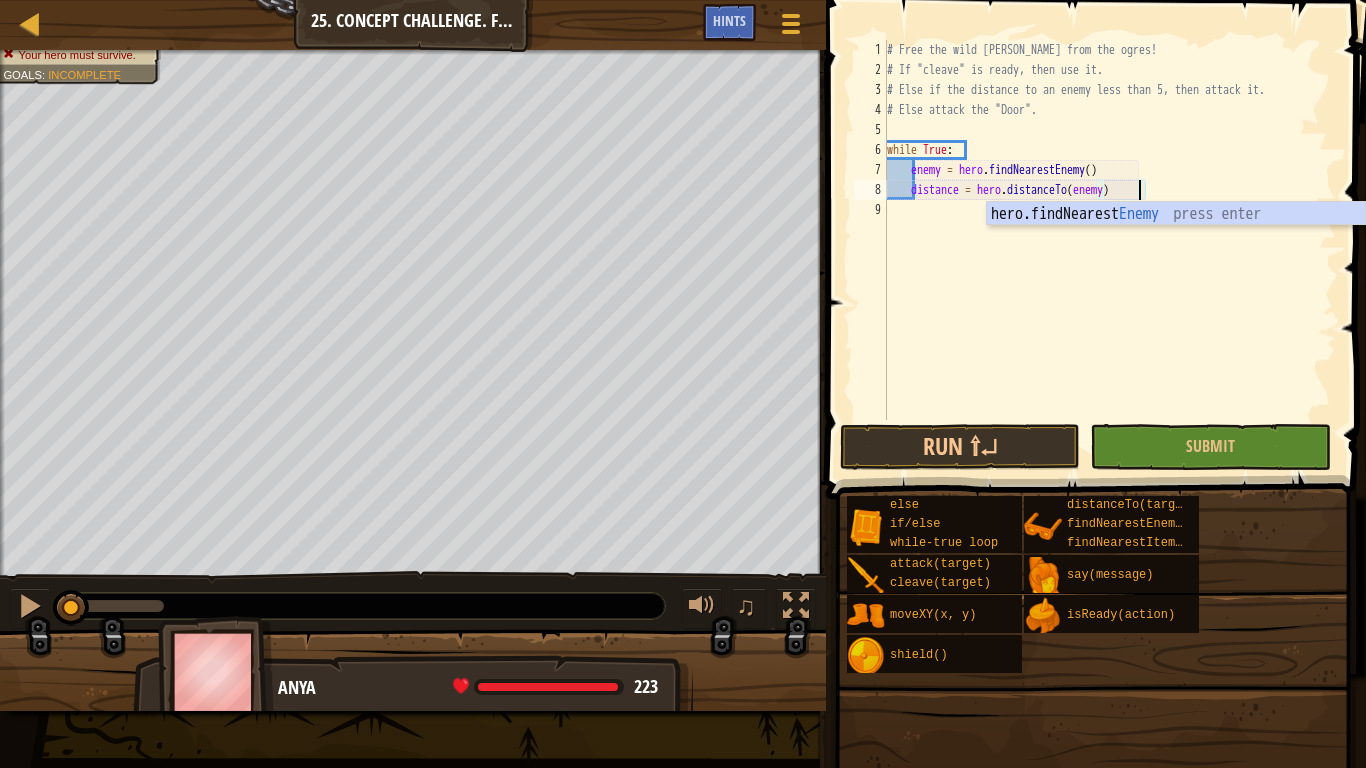 click on "# Free the wild [PERSON_NAME] from the ogres! # If "cleave" is ready, then use it. # Else if the distance to an enemy less than 5, then attack it. # Else attack the "Door". while   True :      enemy   =   hero . findNearestEnemy ( )      distance   =   hero . distanceTo ( enemy )" at bounding box center (1109, 250) 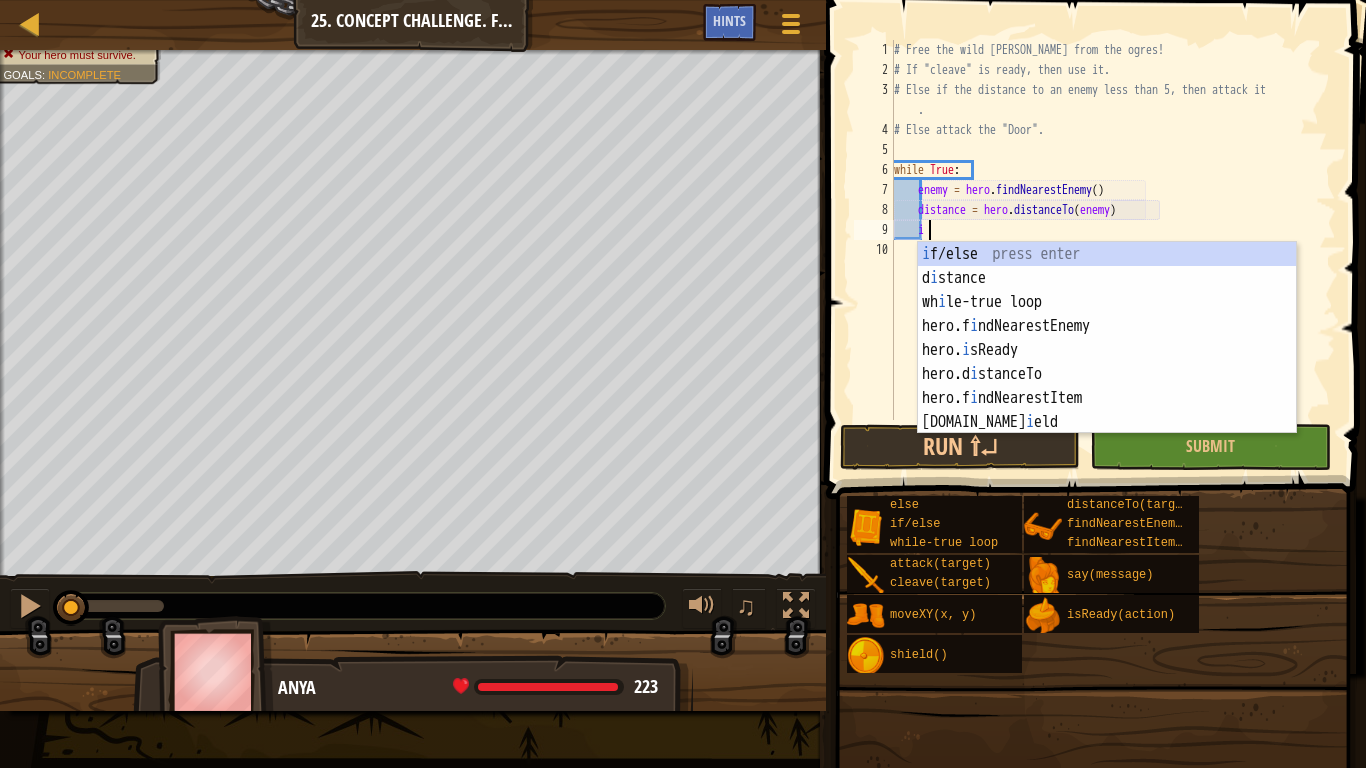 scroll, scrollTop: 9, scrollLeft: 5, axis: both 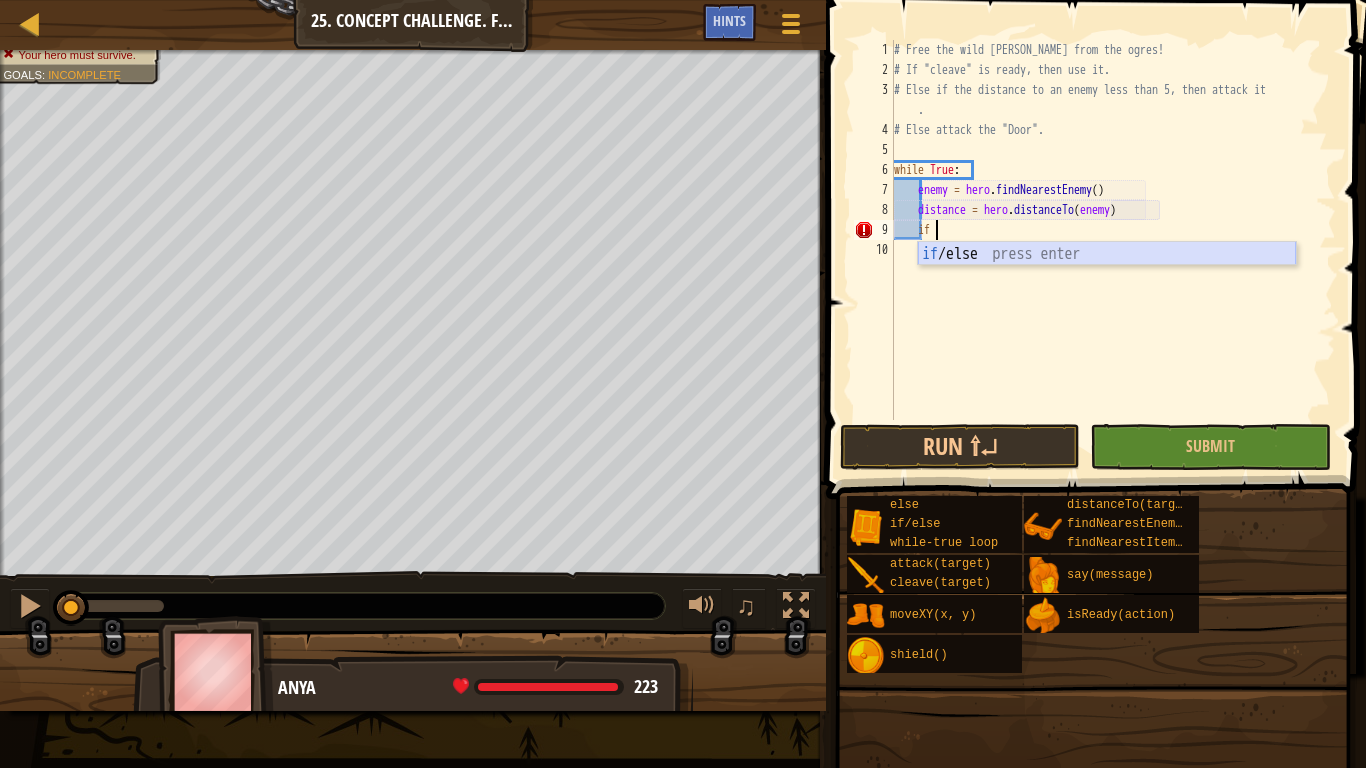 click on "if /else press enter" at bounding box center [1107, 278] 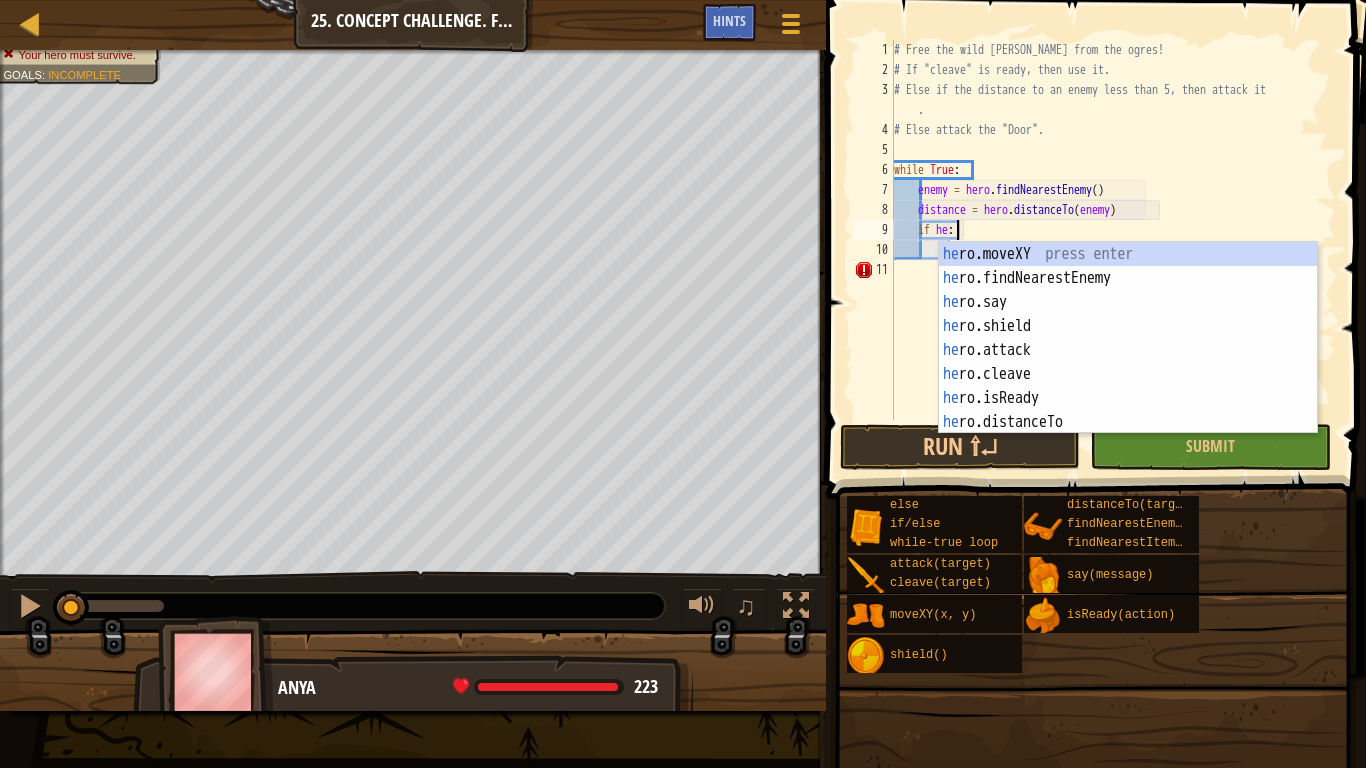 scroll, scrollTop: 9, scrollLeft: 10, axis: both 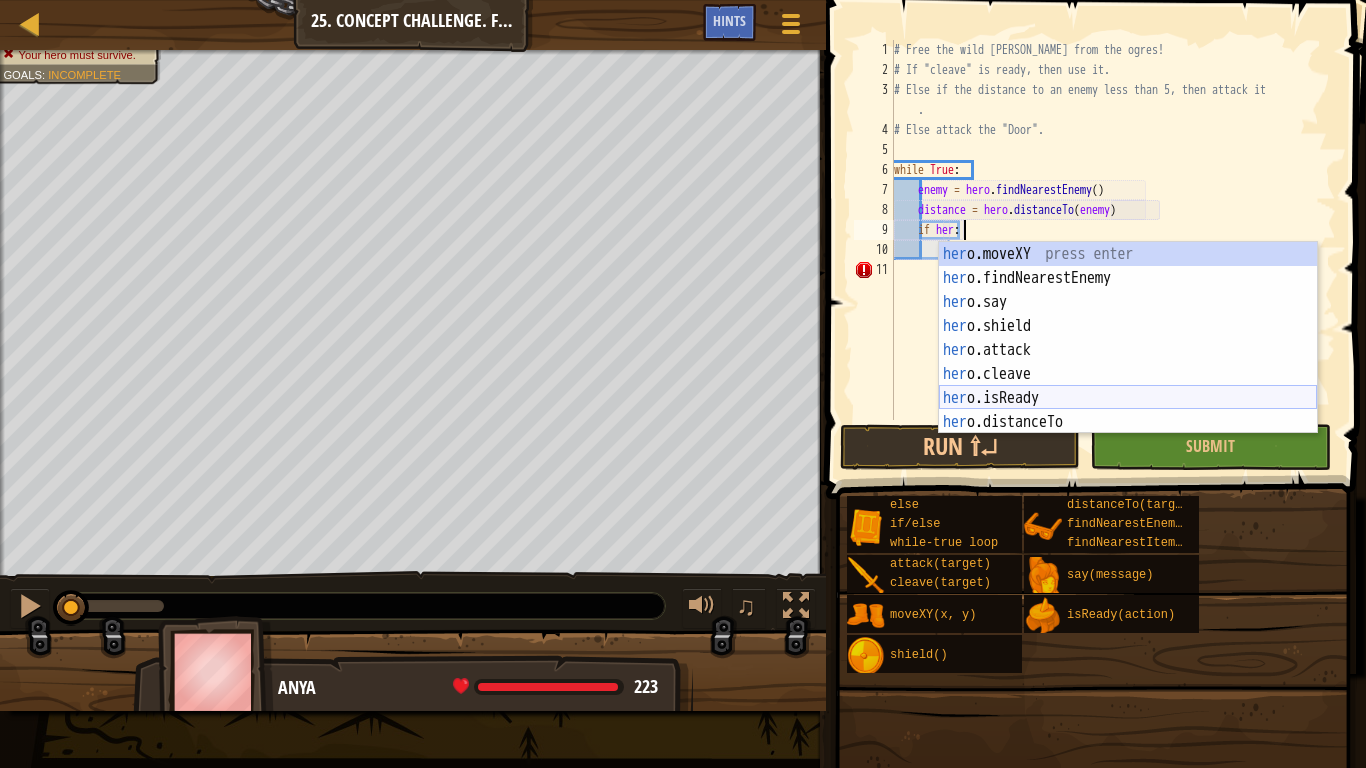 click on "her o.moveXY press enter her o.findNearestEnemy press enter her o.say press enter her o.shield press enter her o.attack press enter her o.cleave press enter her o.isReady press enter her o.distanceTo press enter her o.findNearestItem press enter" at bounding box center [1128, 362] 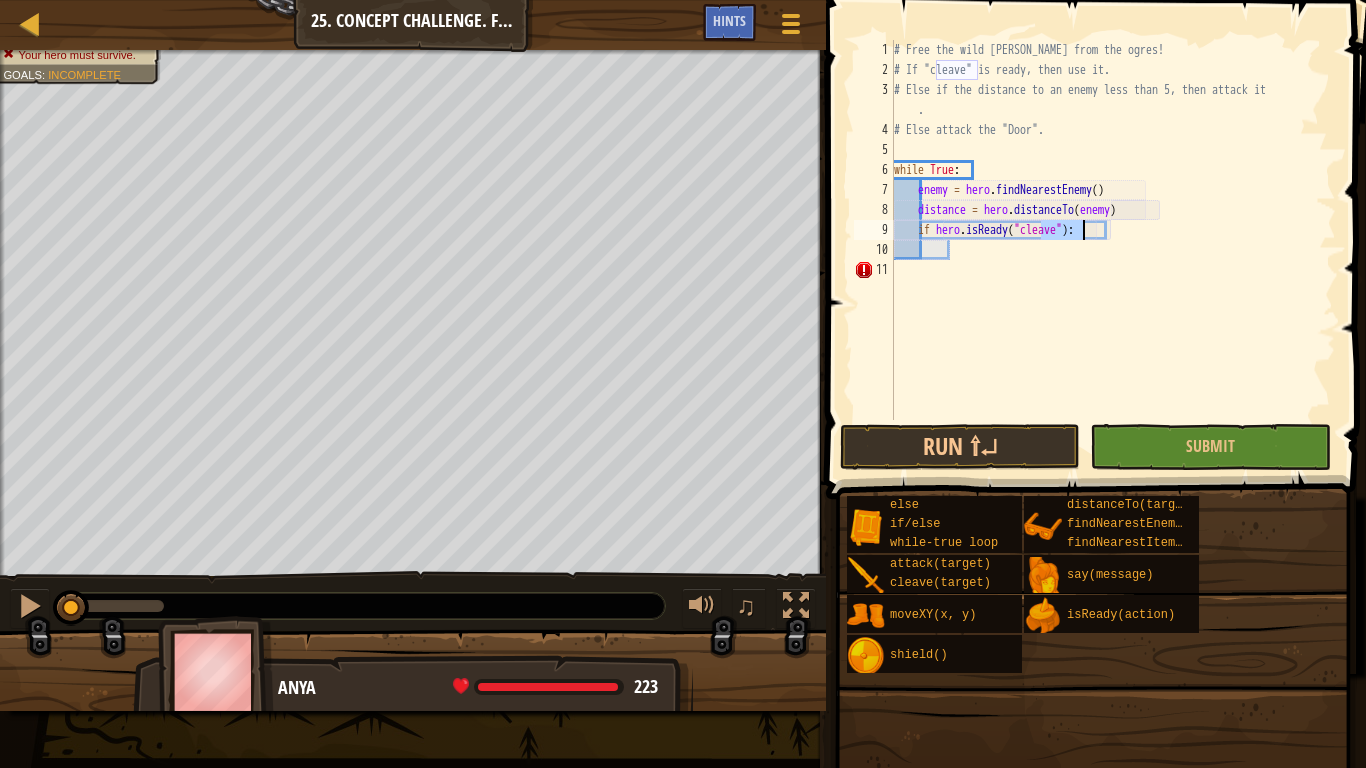 click on "# Free the wild [PERSON_NAME] from the ogres! # If "cleave" is ready, then use it. # Else if the distance to an enemy less than 5, then attack it      . # Else attack the "Door". while   True :      enemy   =   hero . findNearestEnemy ( )      distance   =   hero . distanceTo ( enemy )      if   hero . isReady ( "cleave" ) :" at bounding box center (1113, 250) 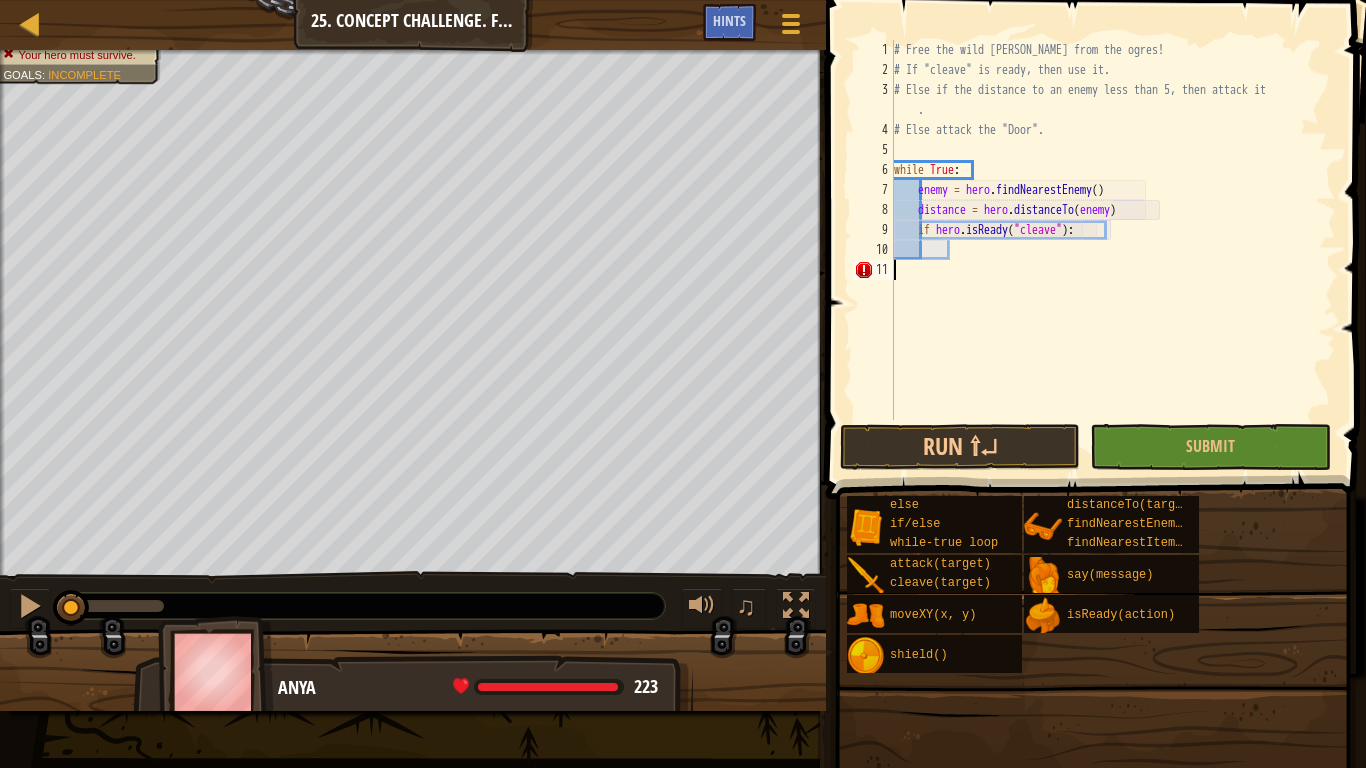 scroll, scrollTop: 9, scrollLeft: 0, axis: vertical 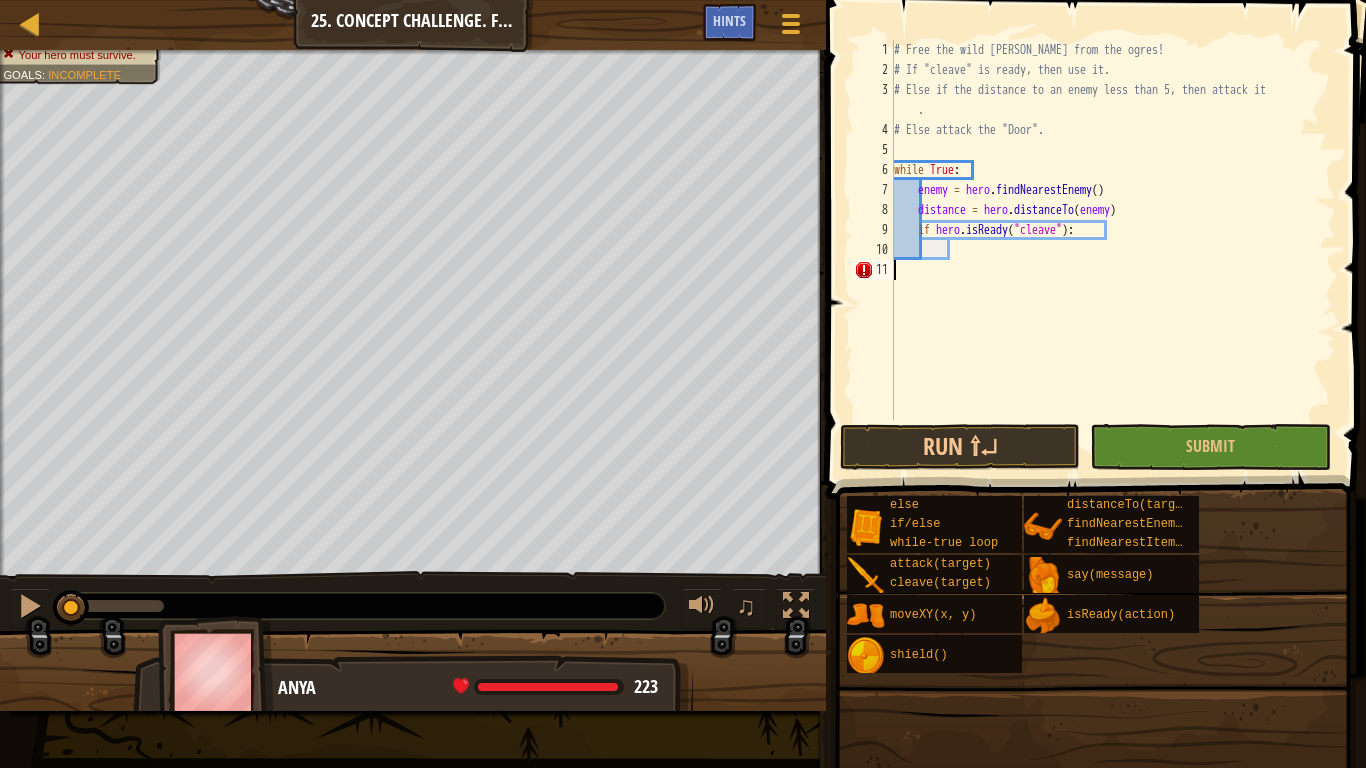 click on "# Free the wild [PERSON_NAME] from the ogres! # If "cleave" is ready, then use it. # Else if the distance to an enemy less than 5, then attack it      . # Else attack the "Door". while   True :      enemy   =   hero . findNearestEnemy ( )      distance   =   hero . distanceTo ( enemy )      if   hero . isReady ( "cleave" ) :" at bounding box center (1113, 250) 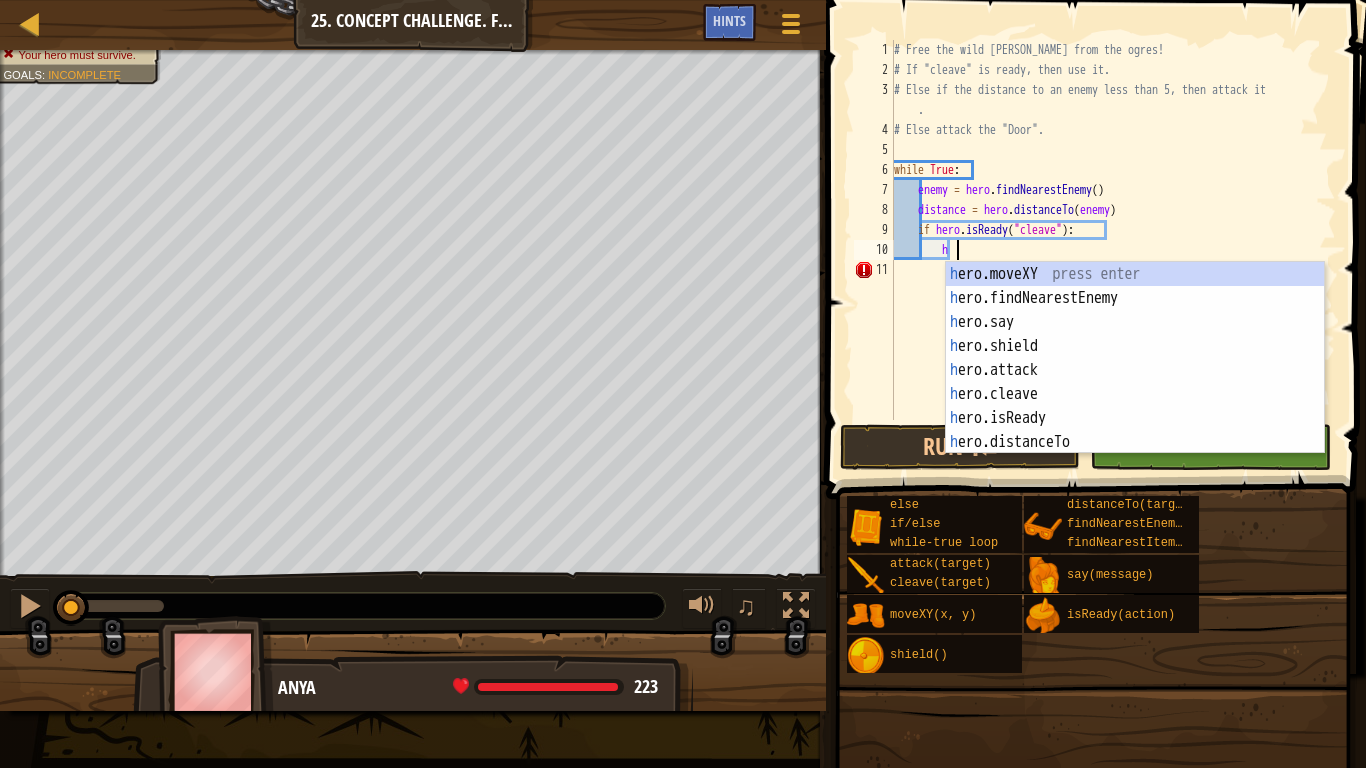 scroll, scrollTop: 9, scrollLeft: 8, axis: both 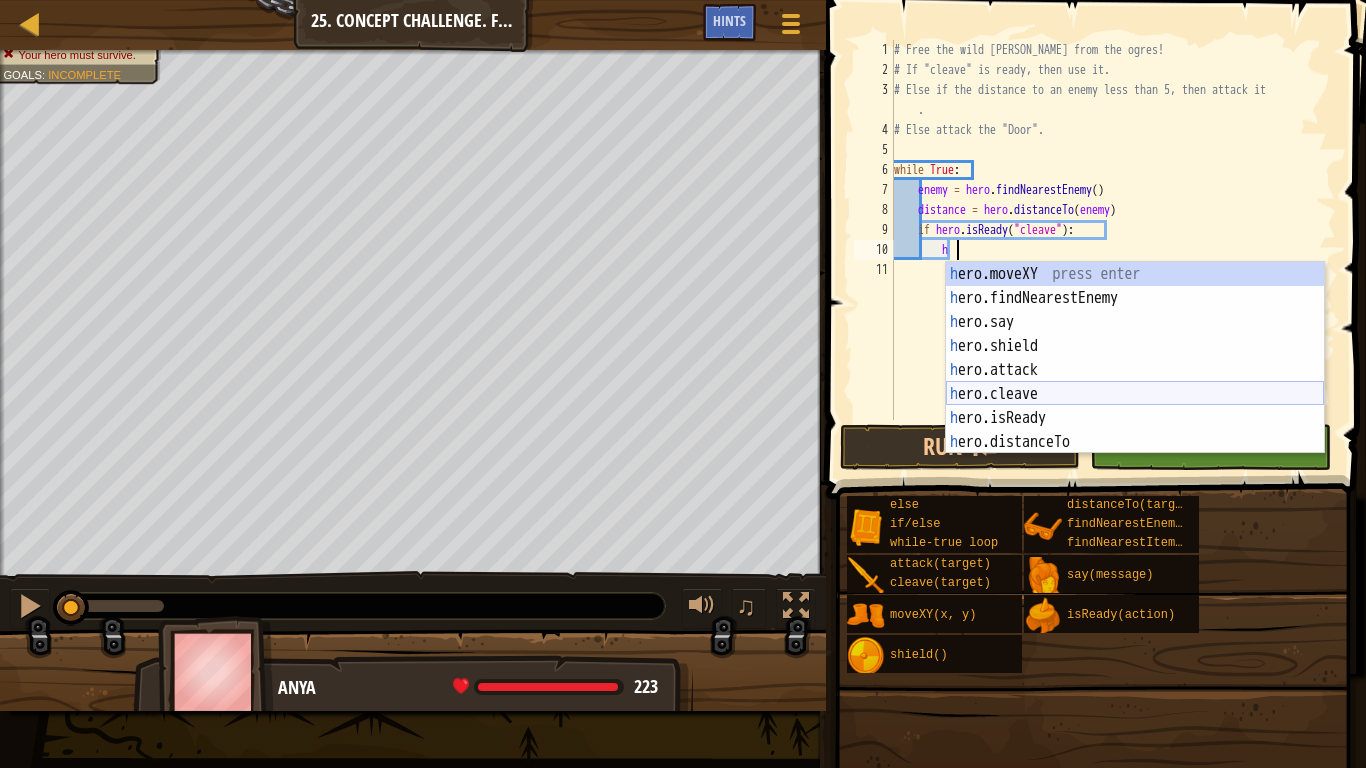 click on "h ero.moveXY press enter h ero.findNearestEnemy press enter h ero.say press enter h ero.shield press enter h ero.attack press enter h ero.cleave press enter h ero.isReady press enter h ero.distanceTo press enter h ero.findNearestItem press enter" at bounding box center (1135, 382) 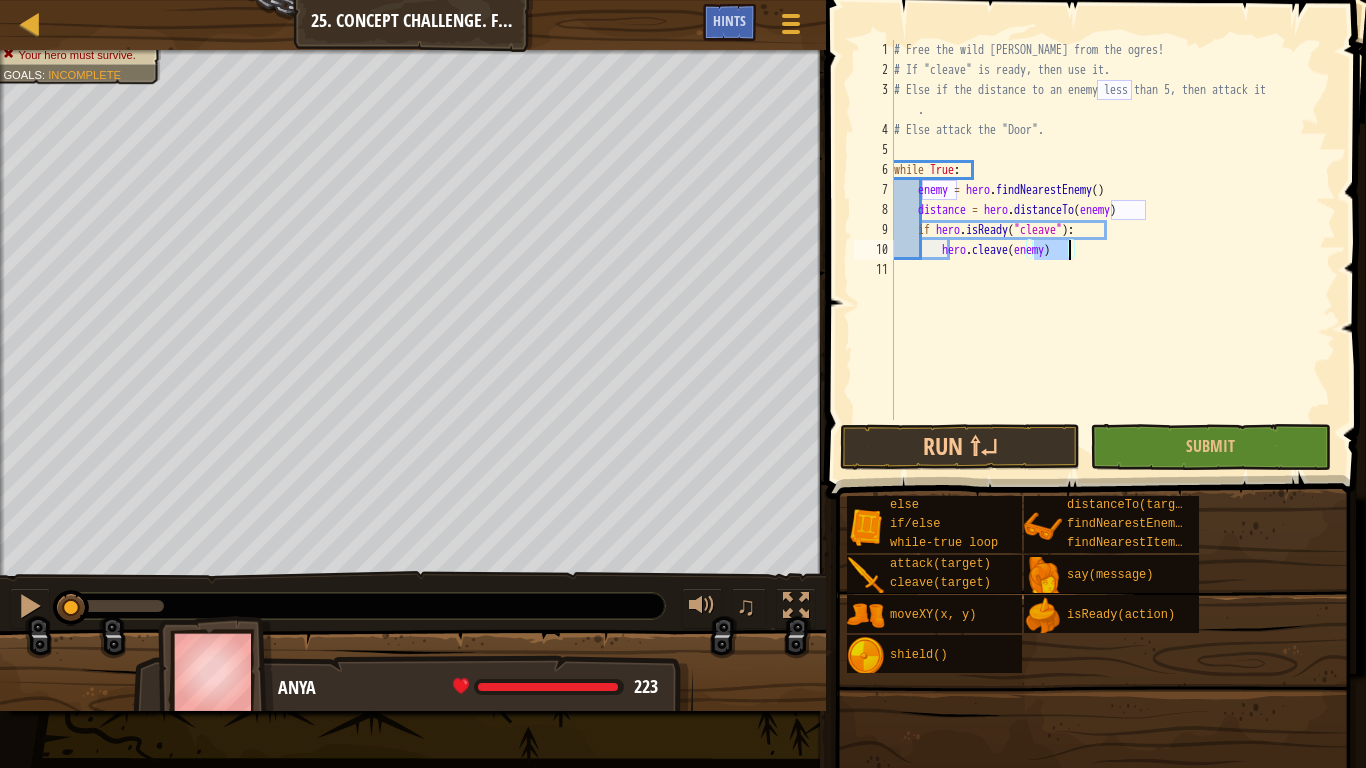 click on "# Free the wild [PERSON_NAME] from the ogres! # If "cleave" is ready, then use it. # Else if the distance to an enemy less than 5, then attack it      . # Else attack the "Door". while   True :      enemy   =   hero . findNearestEnemy ( )      distance   =   hero . distanceTo ( enemy )      if   hero . isReady ( "cleave" ) :          hero . cleave ( enemy )" at bounding box center [1113, 250] 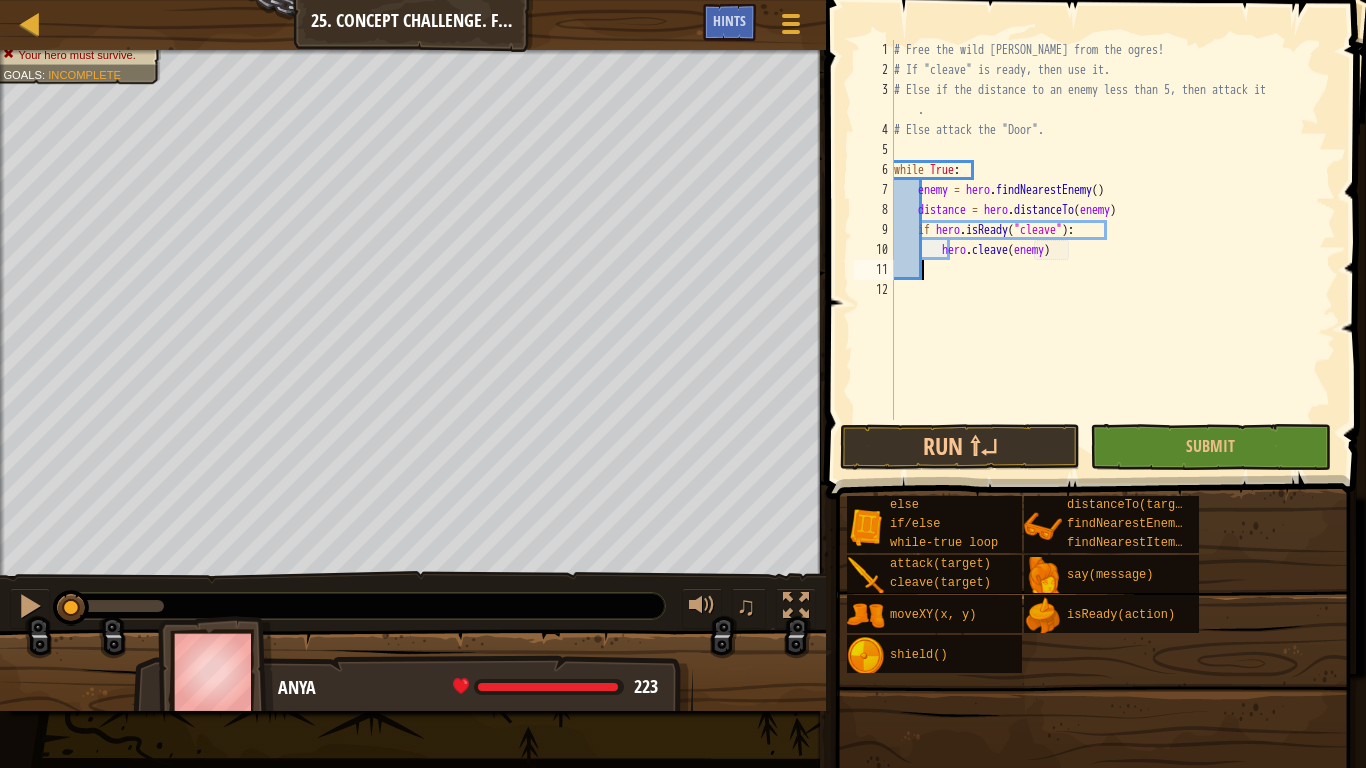scroll, scrollTop: 9, scrollLeft: 3, axis: both 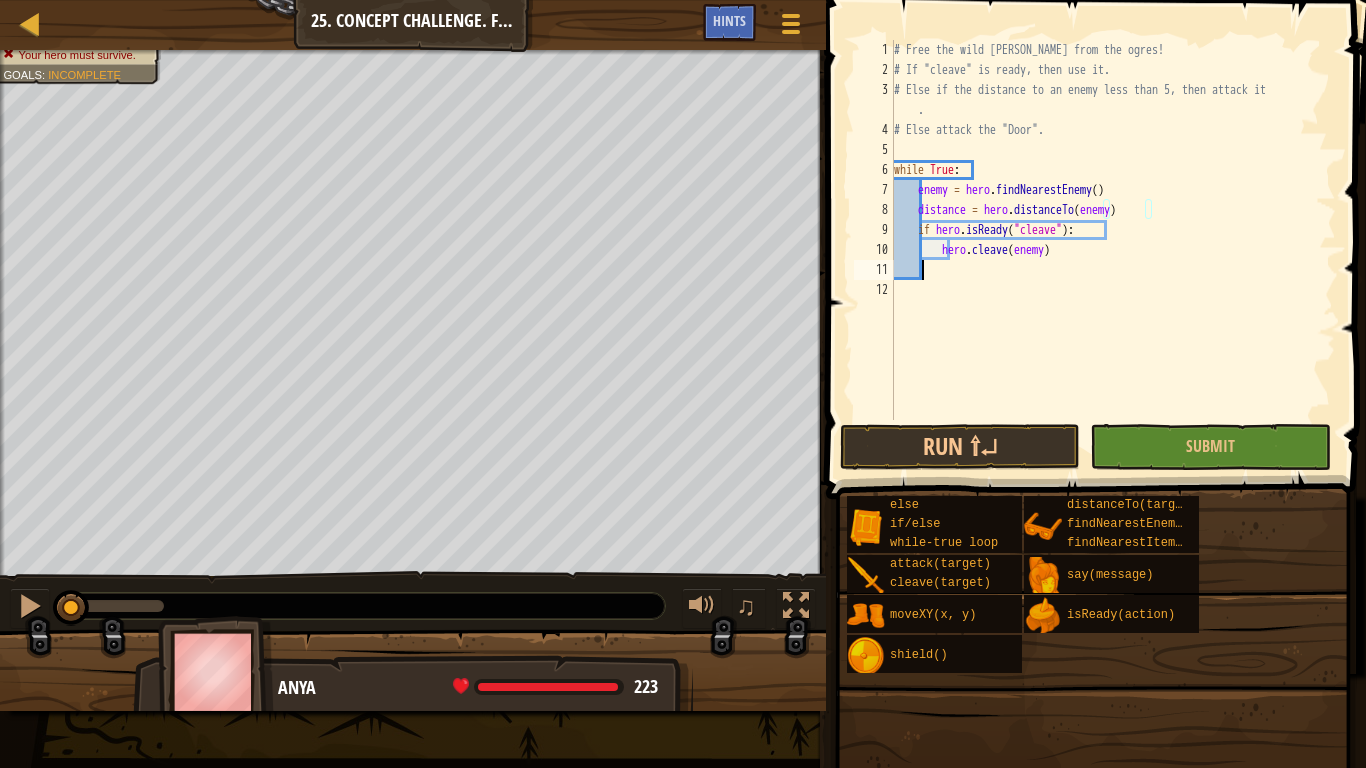 click on "# Free the wild [PERSON_NAME] from the ogres! # If "cleave" is ready, then use it. # Else if the distance to an enemy less than 5, then attack it      . # Else attack the "Door". while   True :      enemy   =   hero . findNearestEnemy ( )      distance   =   hero . distanceTo ( enemy )      if   hero . isReady ( "cleave" ) :          hero . cleave ( enemy )" at bounding box center (1113, 250) 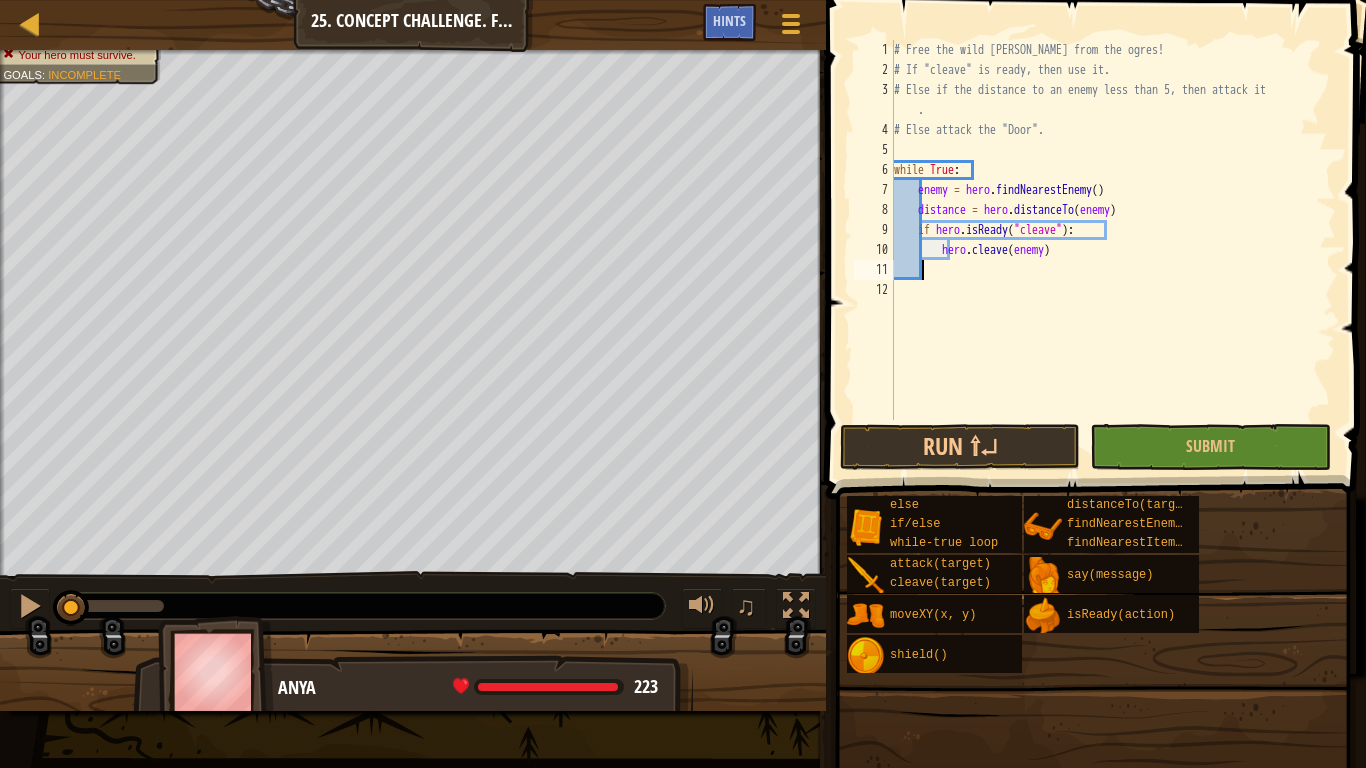 click on "# Free the wild [PERSON_NAME] from the ogres! # If "cleave" is ready, then use it. # Else if the distance to an enemy less than 5, then attack it      . # Else attack the "Door". while   True :      enemy   =   hero . findNearestEnemy ( )      distance   =   hero . distanceTo ( enemy )      if   hero . isReady ( "cleave" ) :          hero . cleave ( enemy )" at bounding box center (1113, 250) 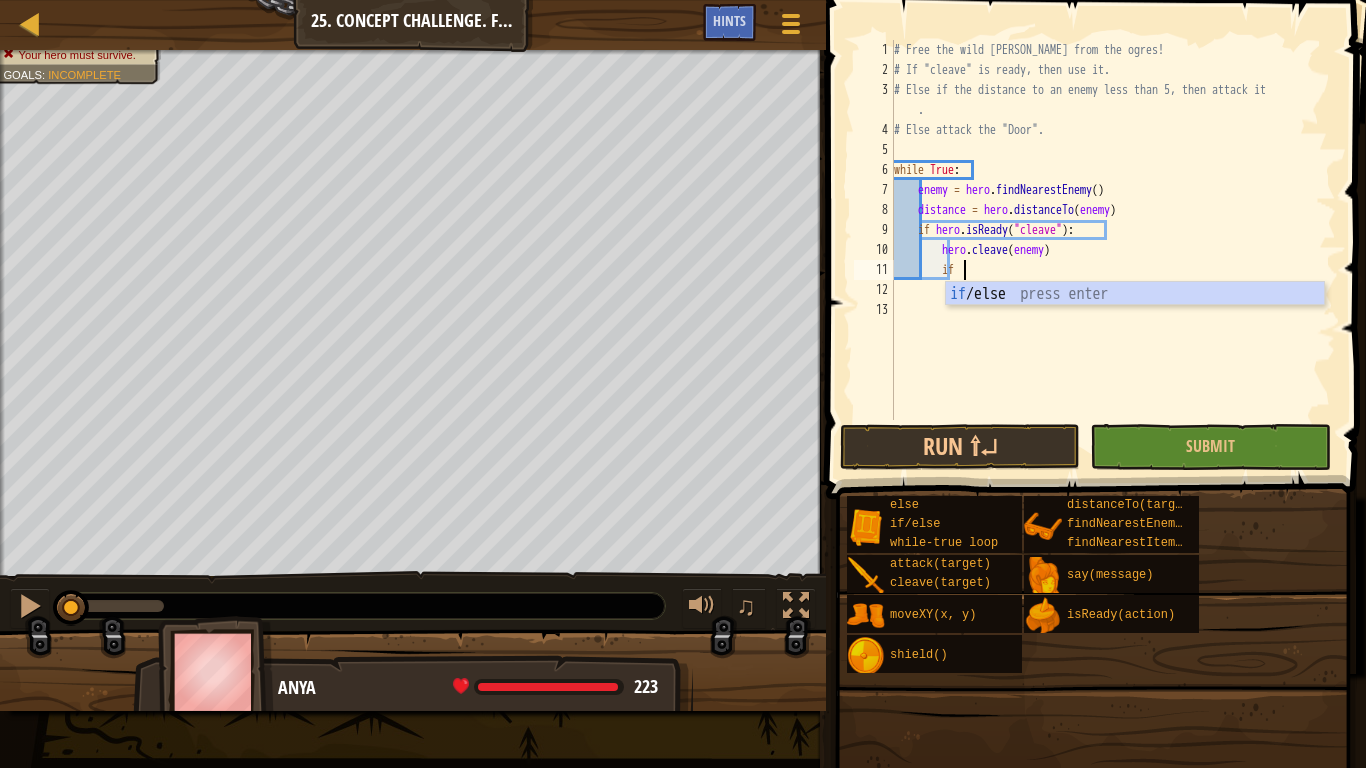 scroll, scrollTop: 9, scrollLeft: 9, axis: both 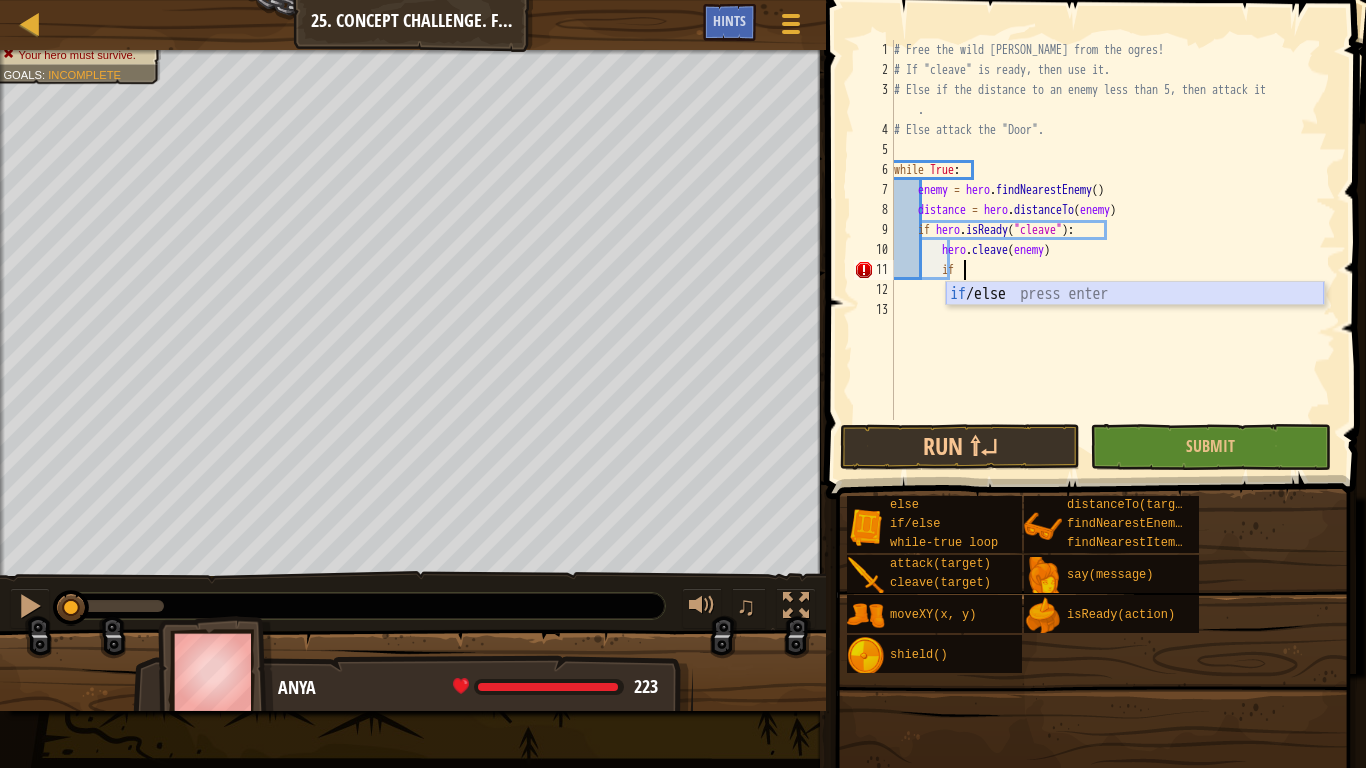 click on "if /else press enter" at bounding box center [1135, 318] 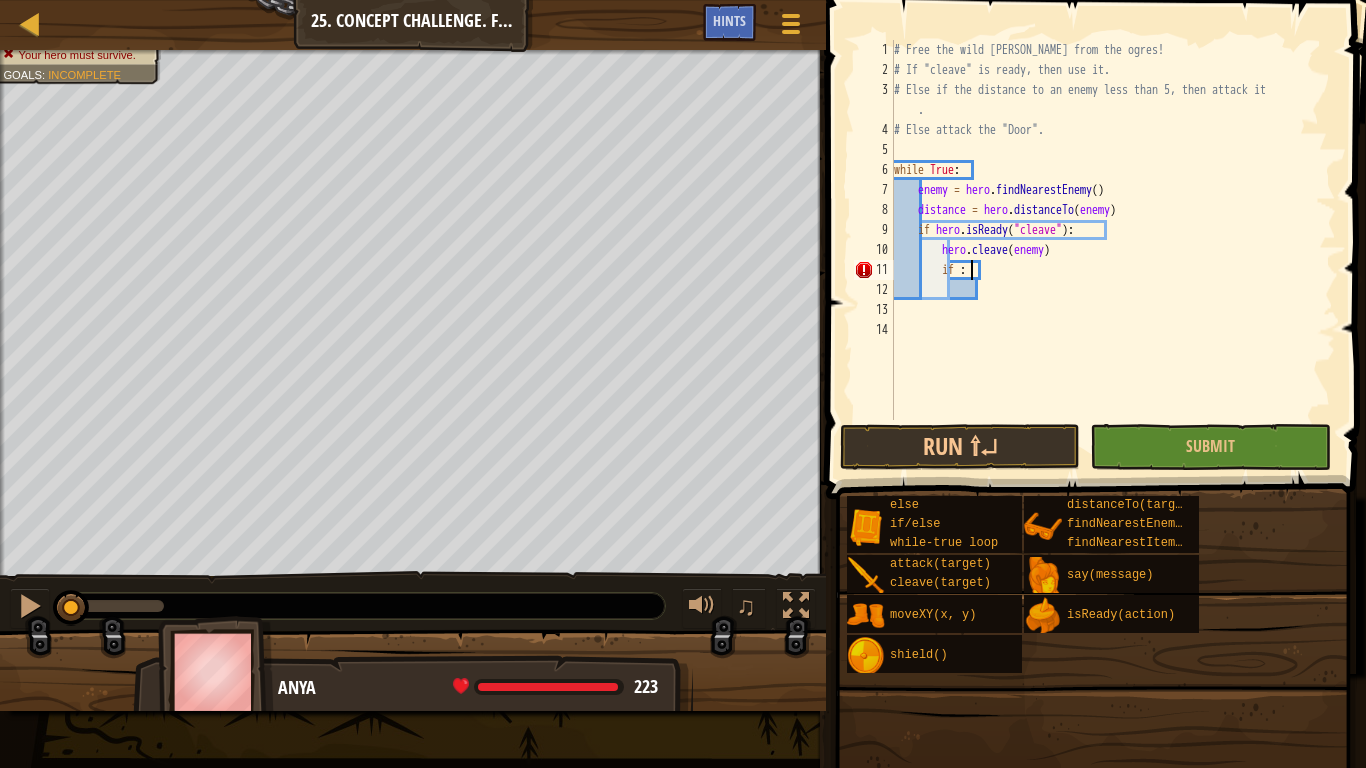 scroll, scrollTop: 9, scrollLeft: 12, axis: both 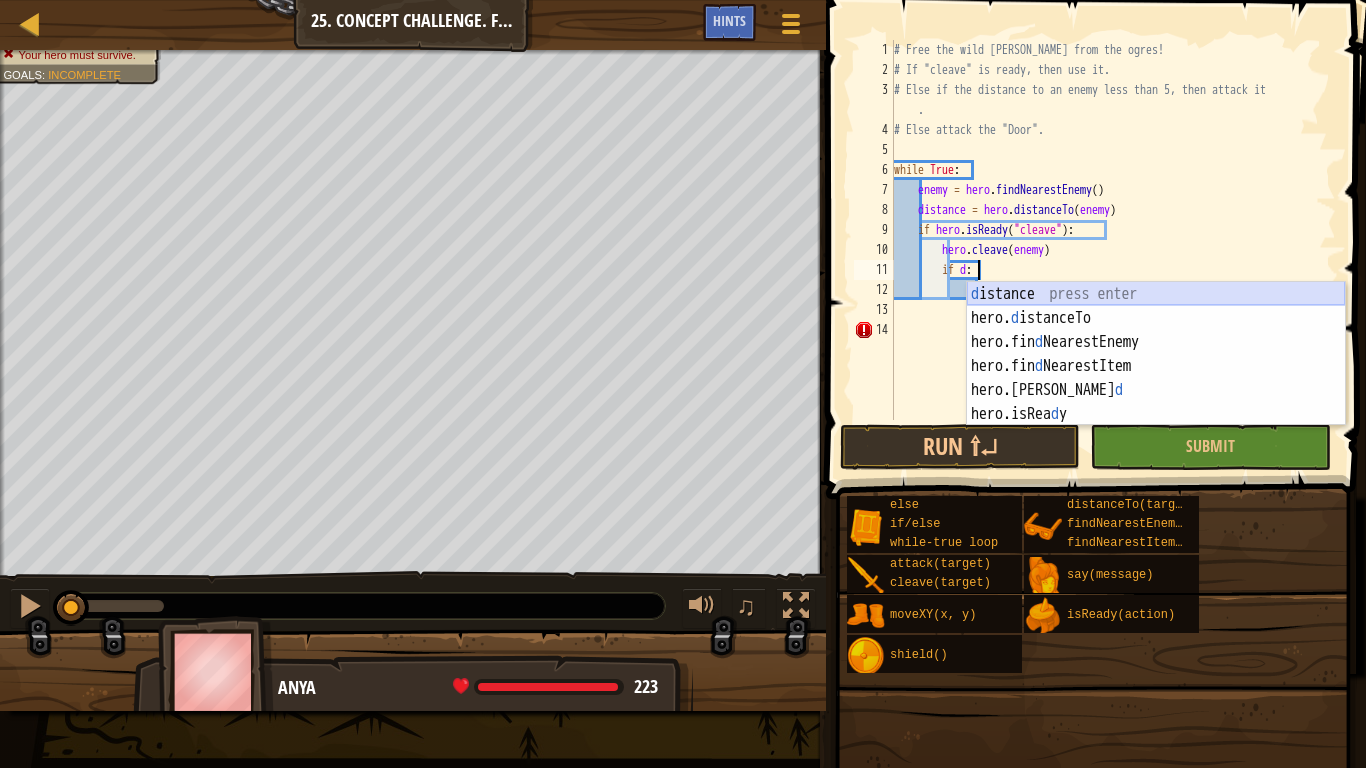 click on "d istance press enter hero. d istanceTo press enter hero.fin d NearestEnemy press enter hero.fin d NearestItem press enter hero.[PERSON_NAME] d press enter hero.isRea d y press enter" at bounding box center [1156, 378] 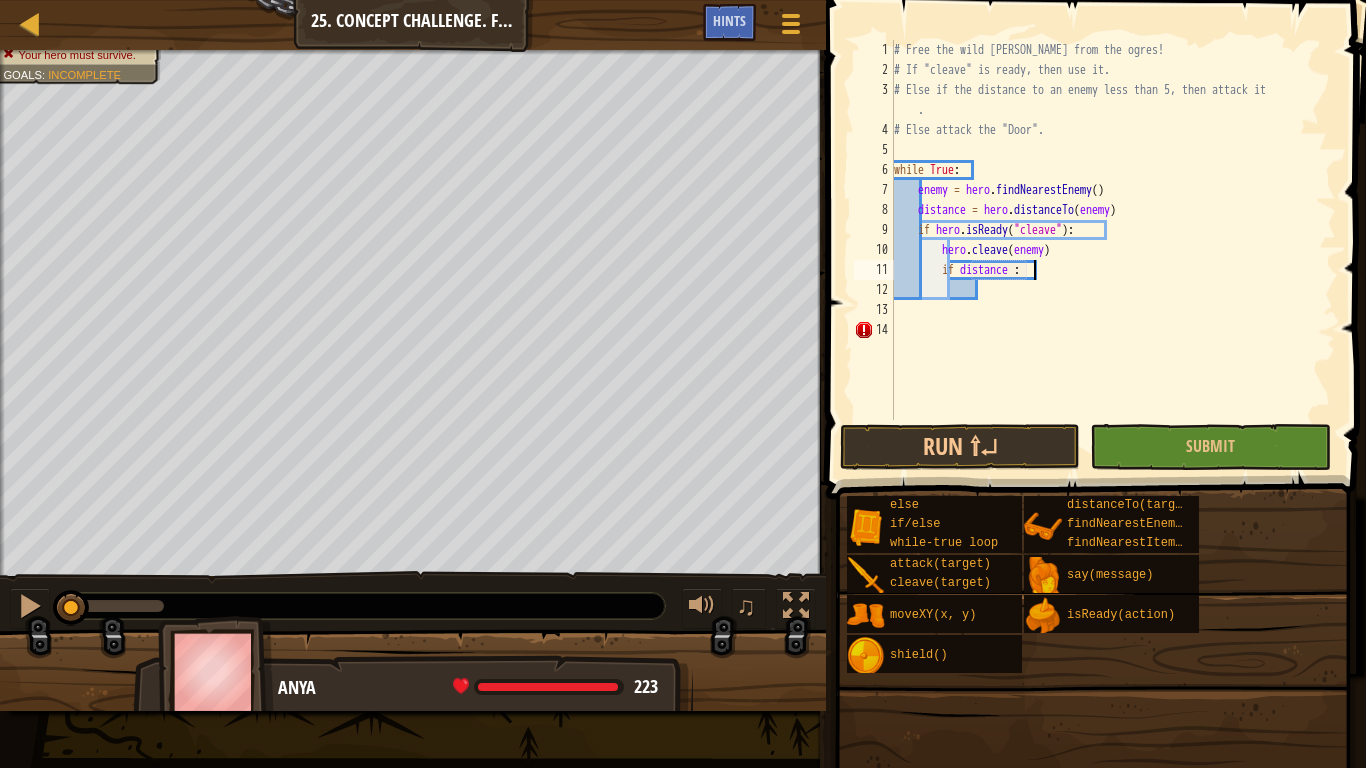scroll, scrollTop: 9, scrollLeft: 21, axis: both 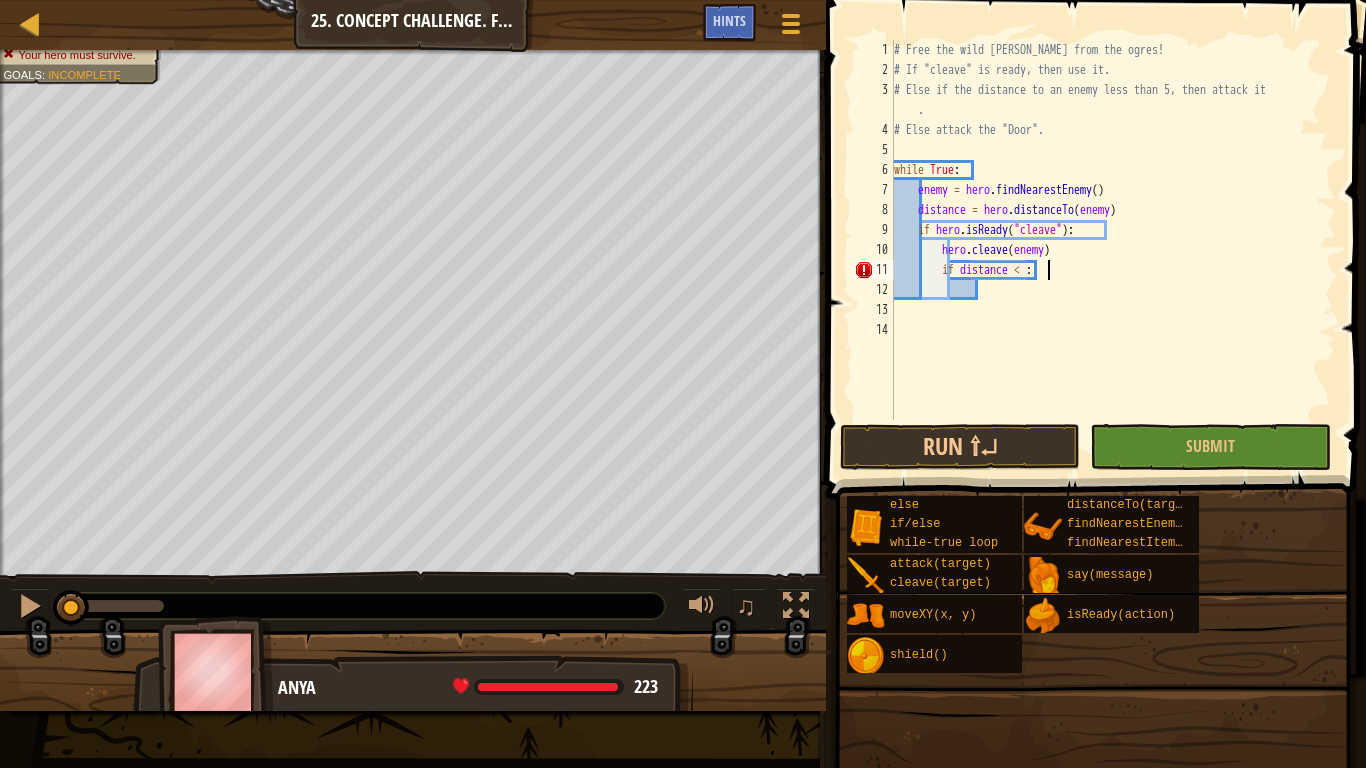 type on "if distance < 5:" 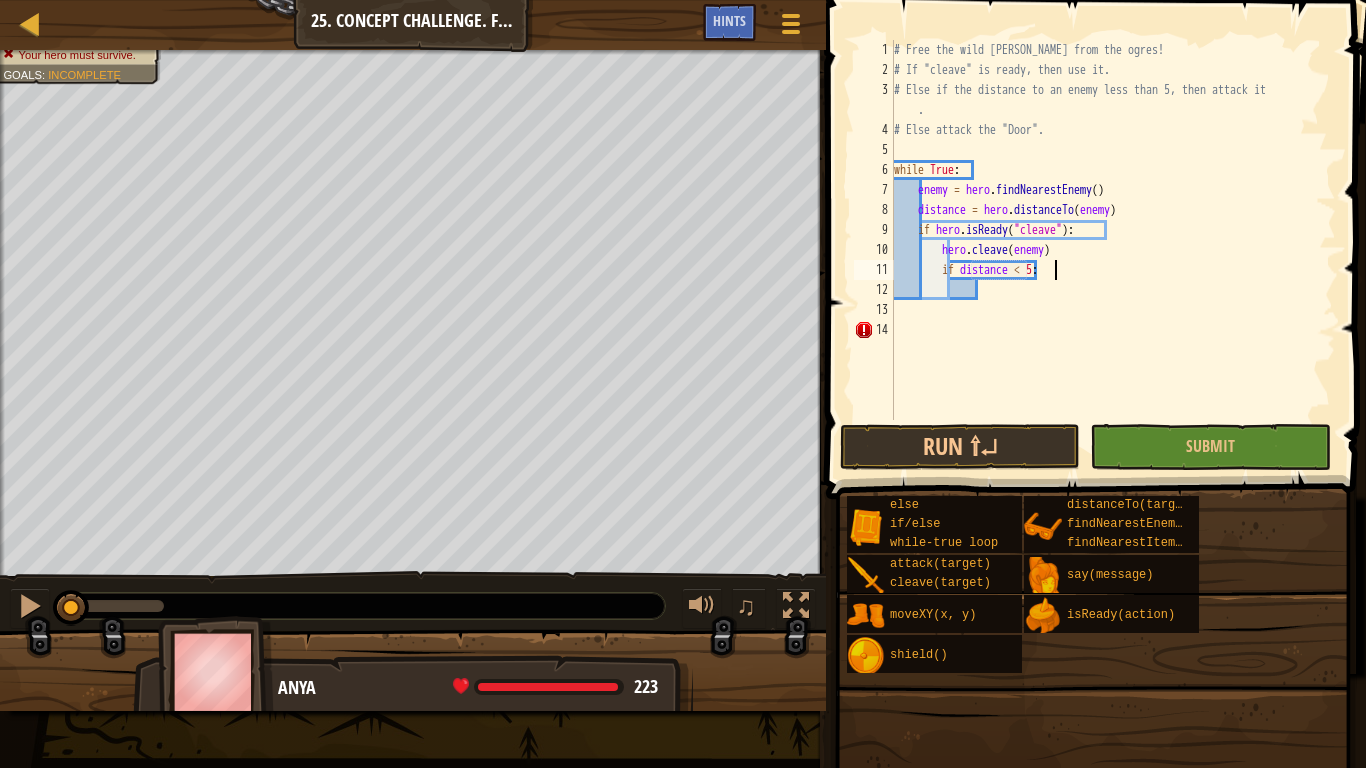 click on "# Free the wild [PERSON_NAME] from the ogres! # If "cleave" is ready, then use it. # Else if the distance to an enemy less than 5, then attack it      . # Else attack the "Door". while   True :      enemy   =   hero . findNearestEnemy ( )      distance   =   hero . distanceTo ( enemy )      if   hero . isReady ( "cleave" ) :          hero . cleave ( enemy )          if   distance   <   5 :" at bounding box center [1113, 250] 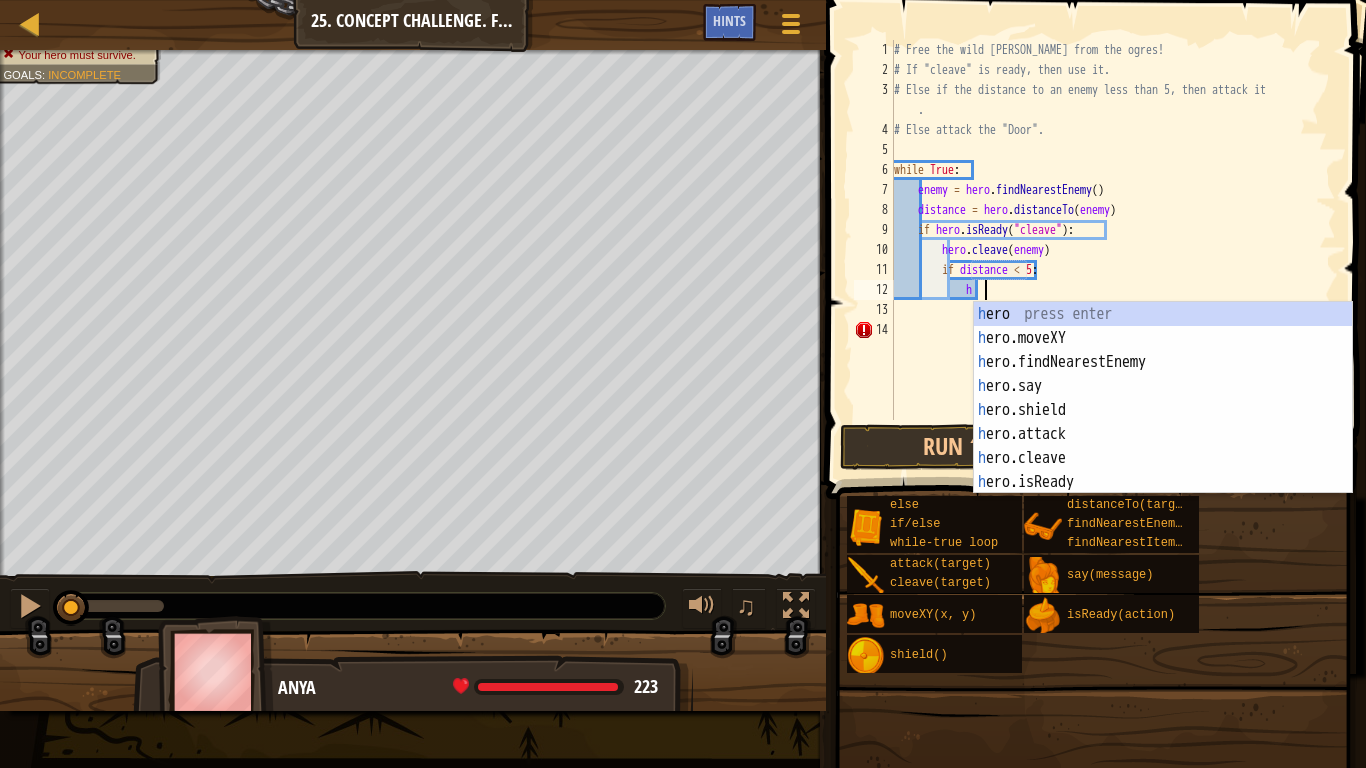 scroll, scrollTop: 9, scrollLeft: 12, axis: both 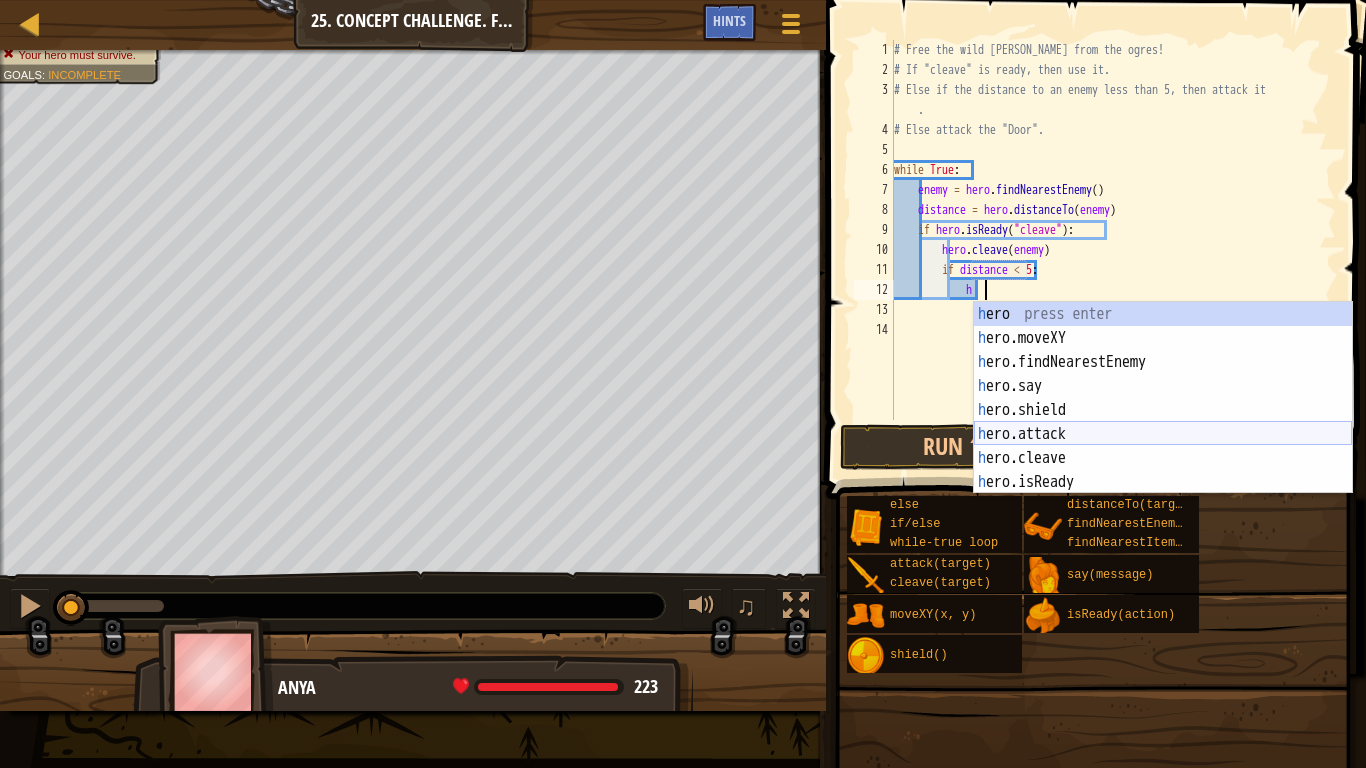 click on "h ero press enter h ero.moveXY press enter h ero.findNearestEnemy press enter h ero.say press enter h ero.shield press enter h ero.attack press enter h ero.cleave press enter h ero.isReady press enter h ero.distanceTo press enter" at bounding box center [1163, 422] 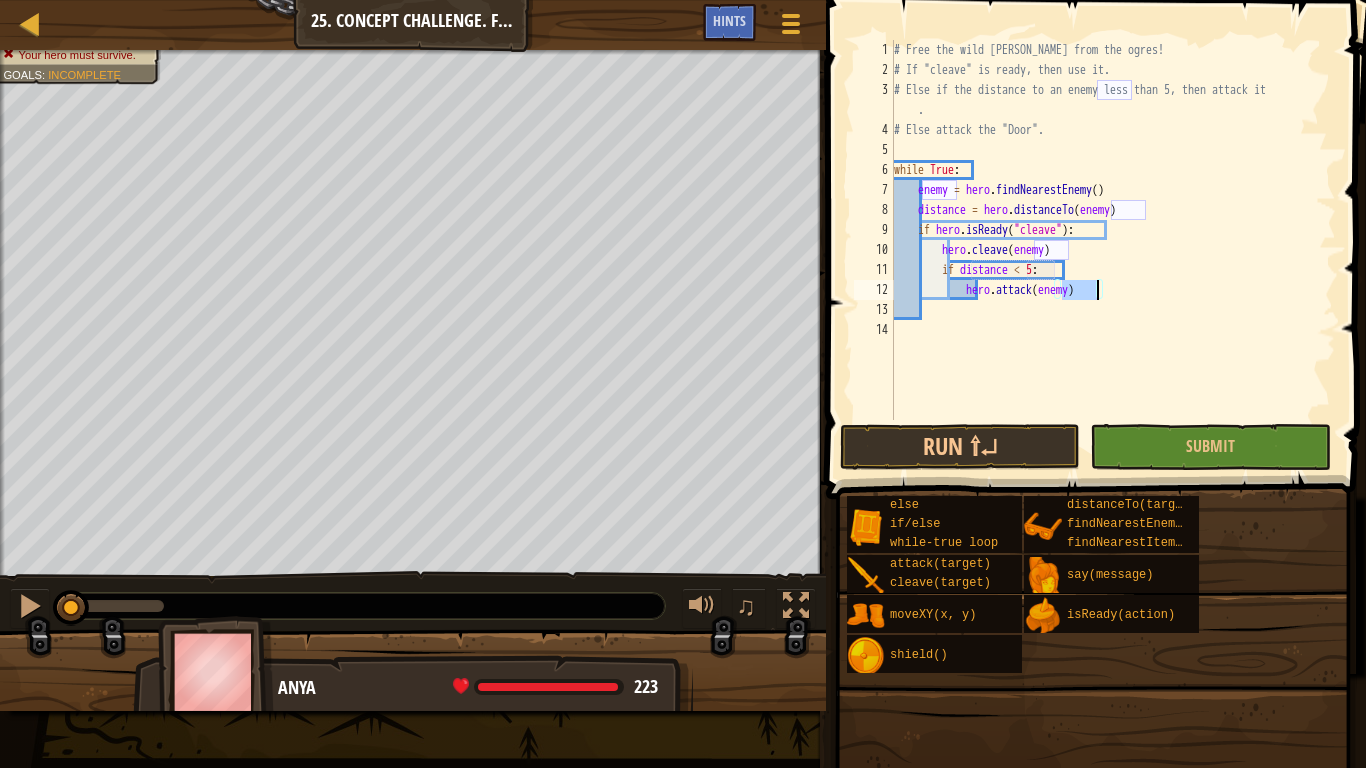 click on "# Free the wild [PERSON_NAME] from the ogres! # If "cleave" is ready, then use it. # Else if the distance to an enemy less than 5, then attack it      . # Else attack the "Door". while   True :      enemy   =   hero . findNearestEnemy ( )      distance   =   hero . distanceTo ( enemy )      if   hero . isReady ( "cleave" ) :          hero . cleave ( enemy )          if   distance   <   5 :              hero . attack ( enemy )" at bounding box center [1113, 250] 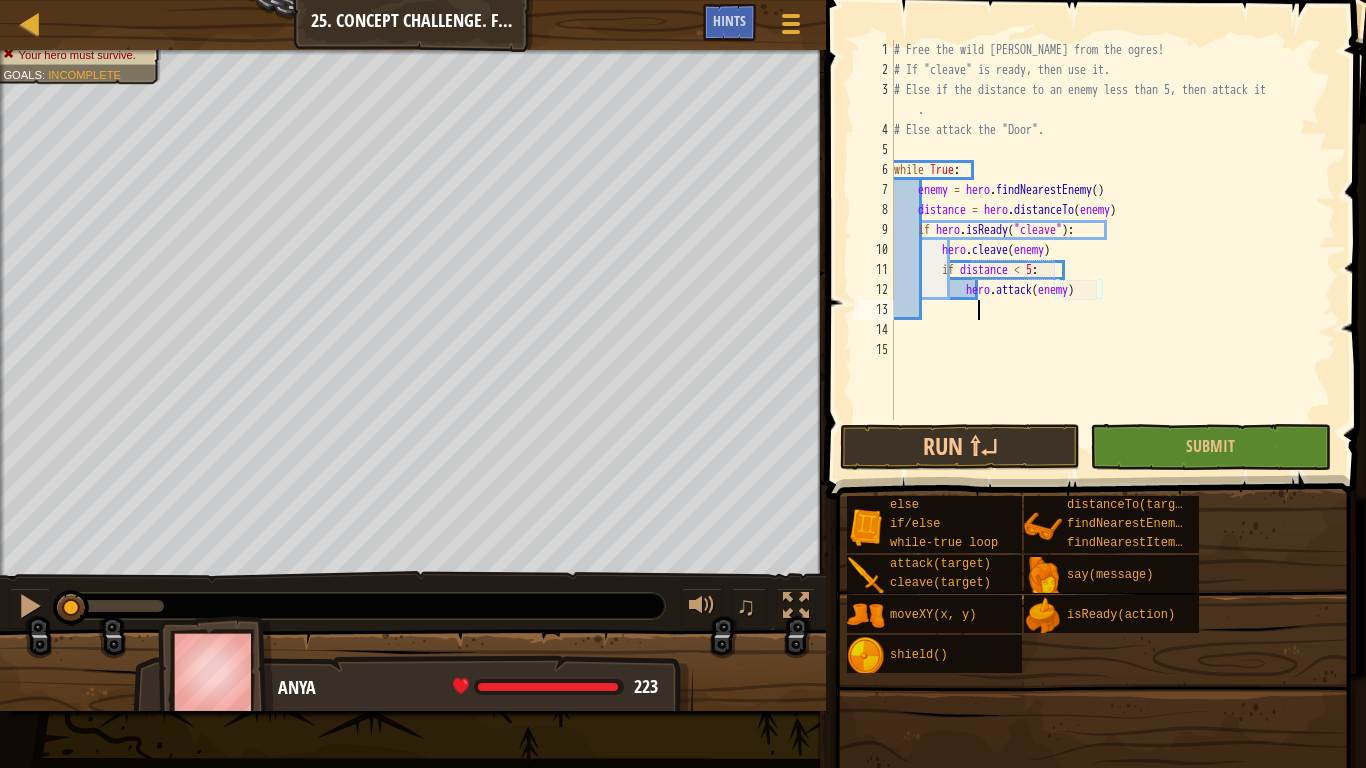 scroll, scrollTop: 9, scrollLeft: 11, axis: both 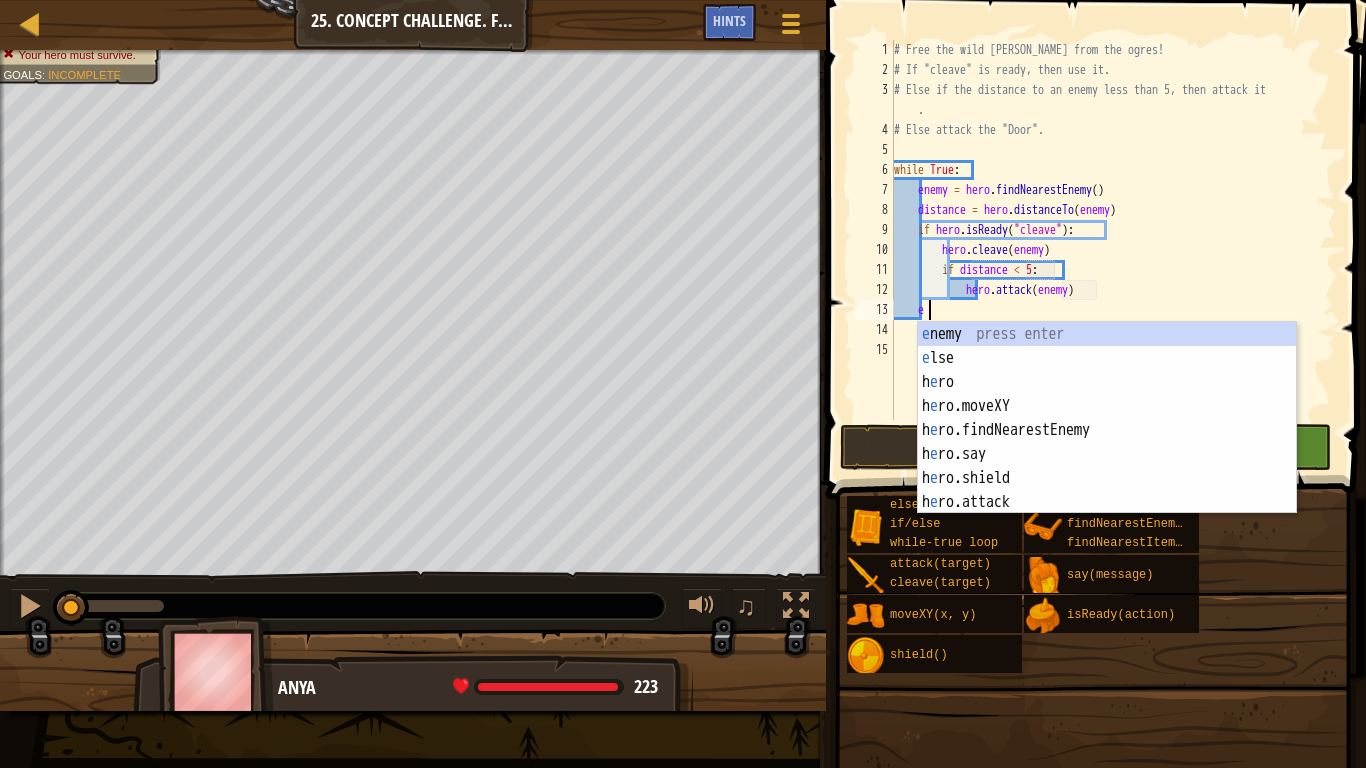 type on "el" 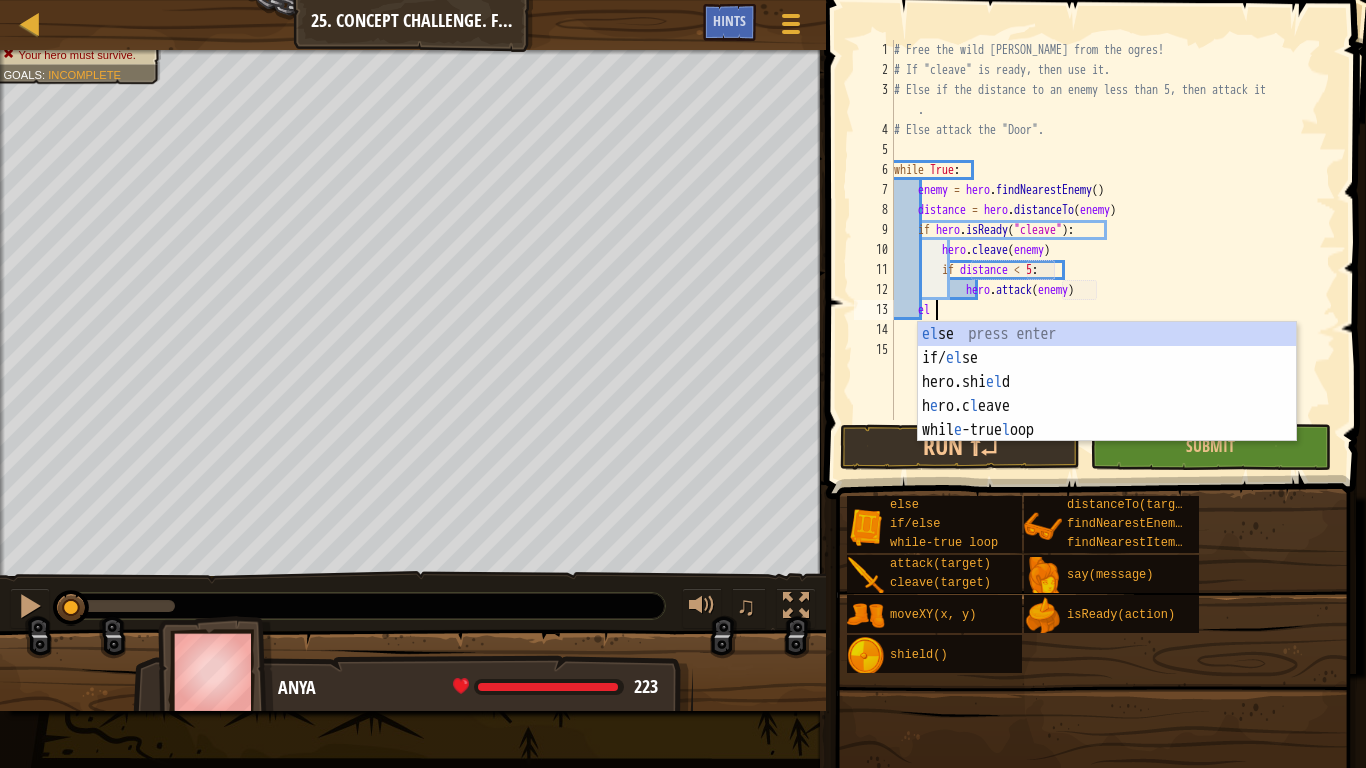 scroll, scrollTop: 9, scrollLeft: 5, axis: both 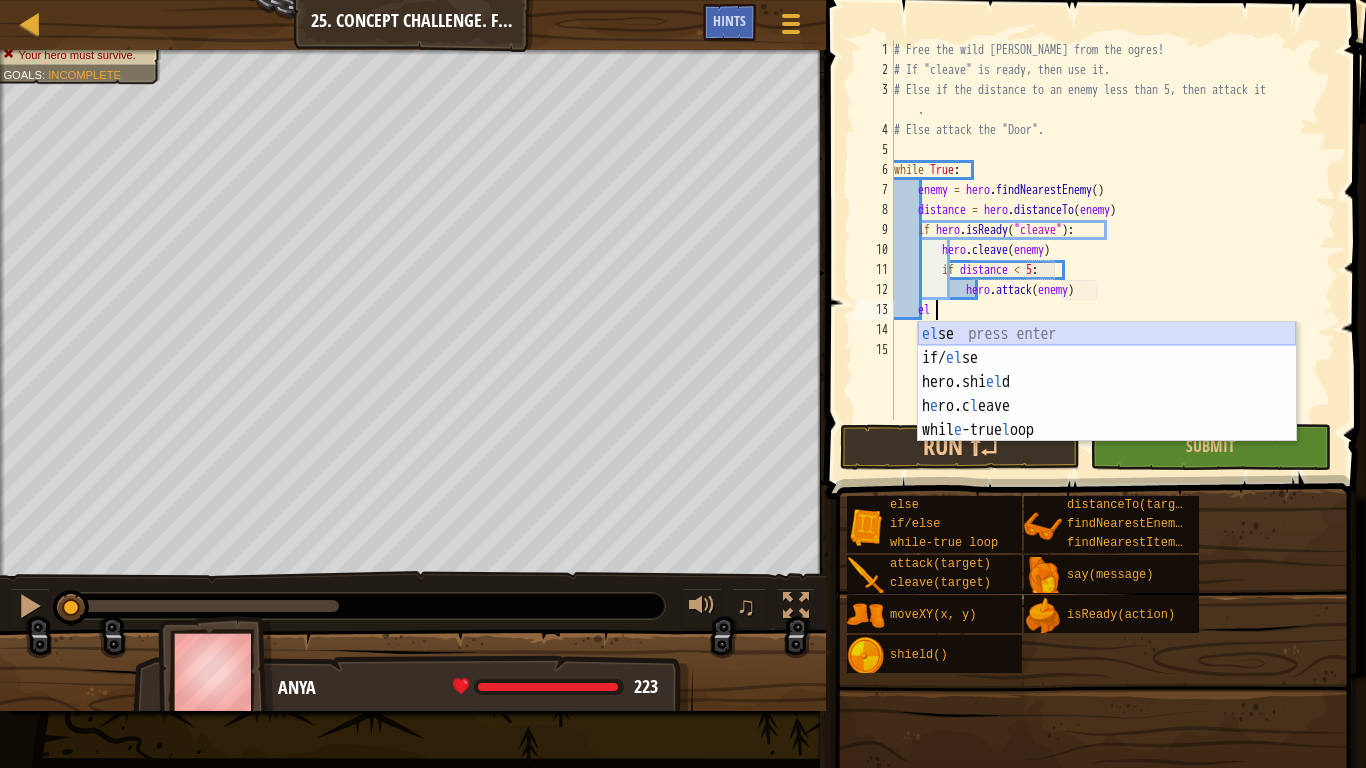 click on "el se press enter if/ el se press enter hero.shi el d press enter h e ro.c l eave press enter [GEOGRAPHIC_DATA] e -true  l oop press enter" at bounding box center (1107, 406) 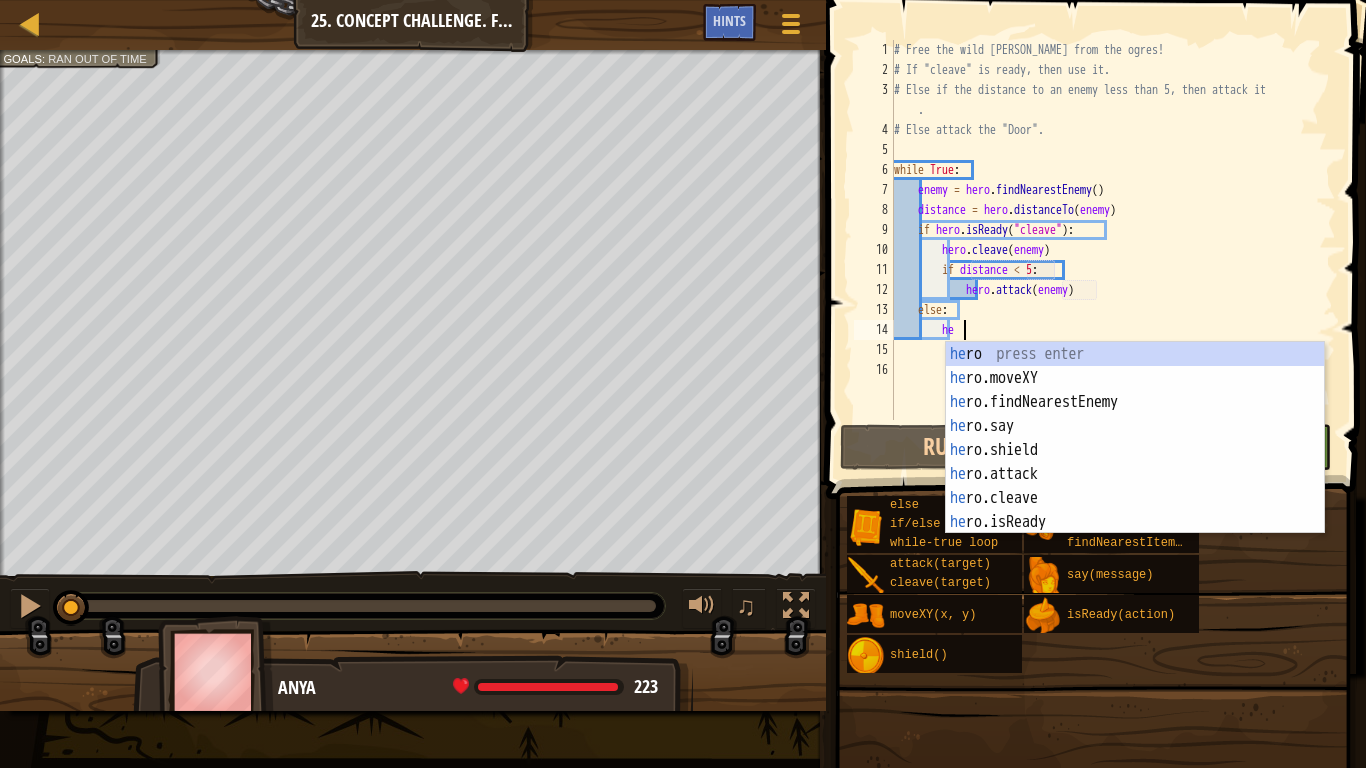 scroll, scrollTop: 9, scrollLeft: 9, axis: both 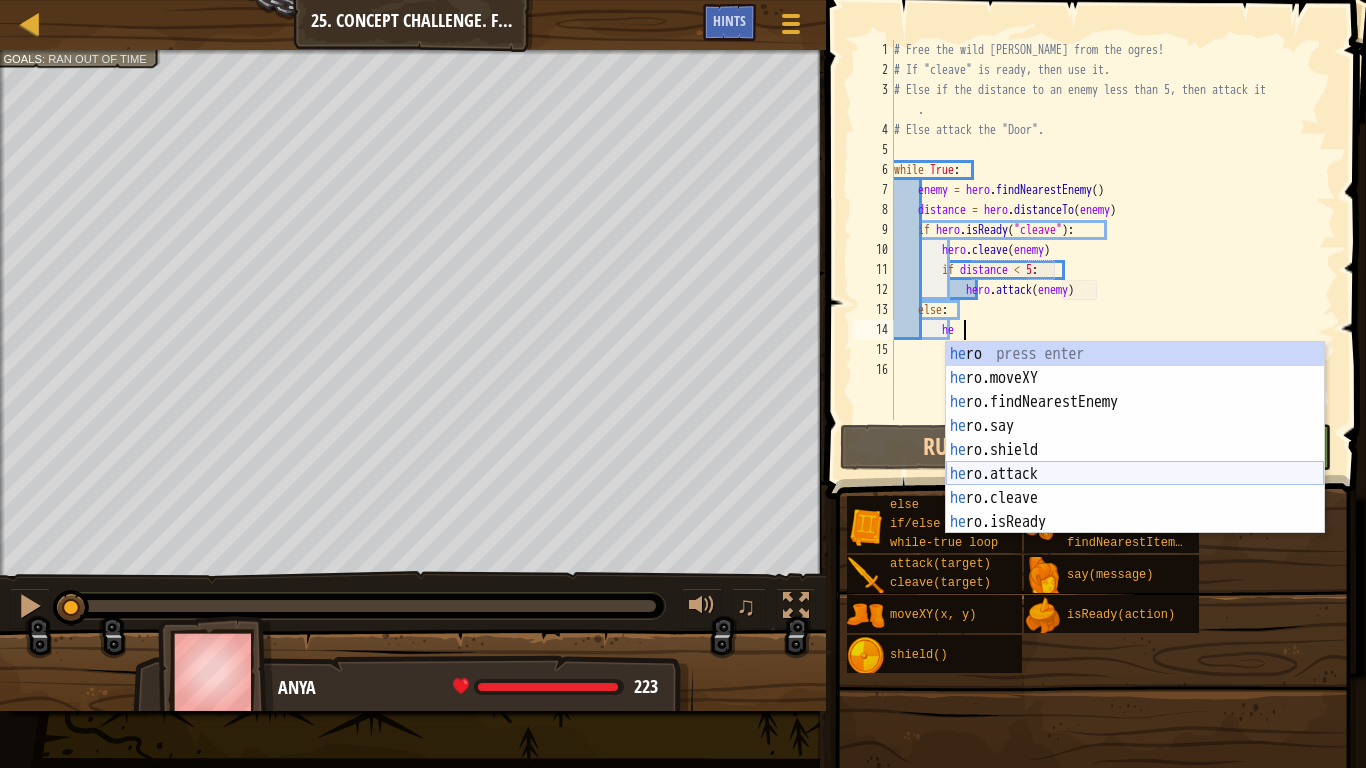click on "he ro press enter he ro.moveXY press enter he ro.findNearestEnemy press enter he ro.say press enter he ro.shield press enter he ro.attack press enter he ro.cleave press enter he ro.isReady press enter he ro.distanceTo press enter" at bounding box center (1135, 462) 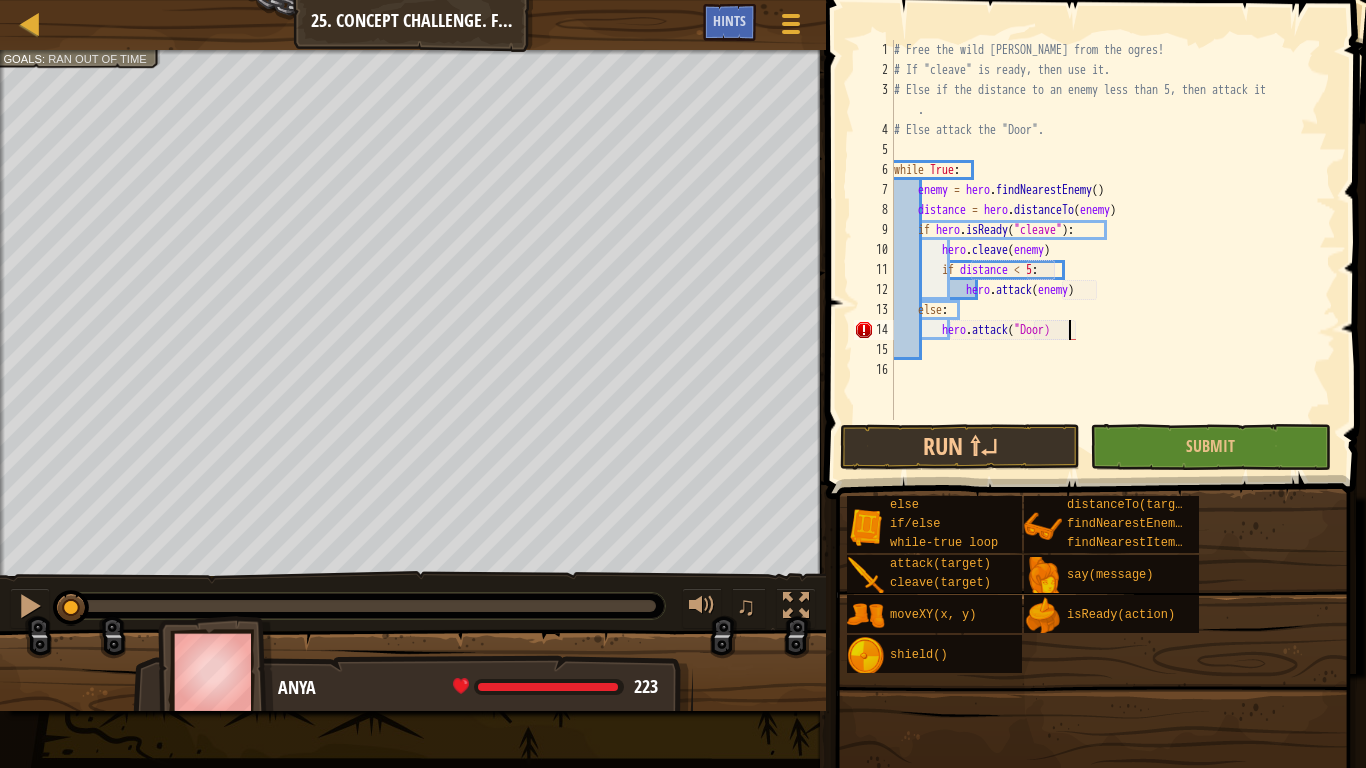 scroll, scrollTop: 9, scrollLeft: 26, axis: both 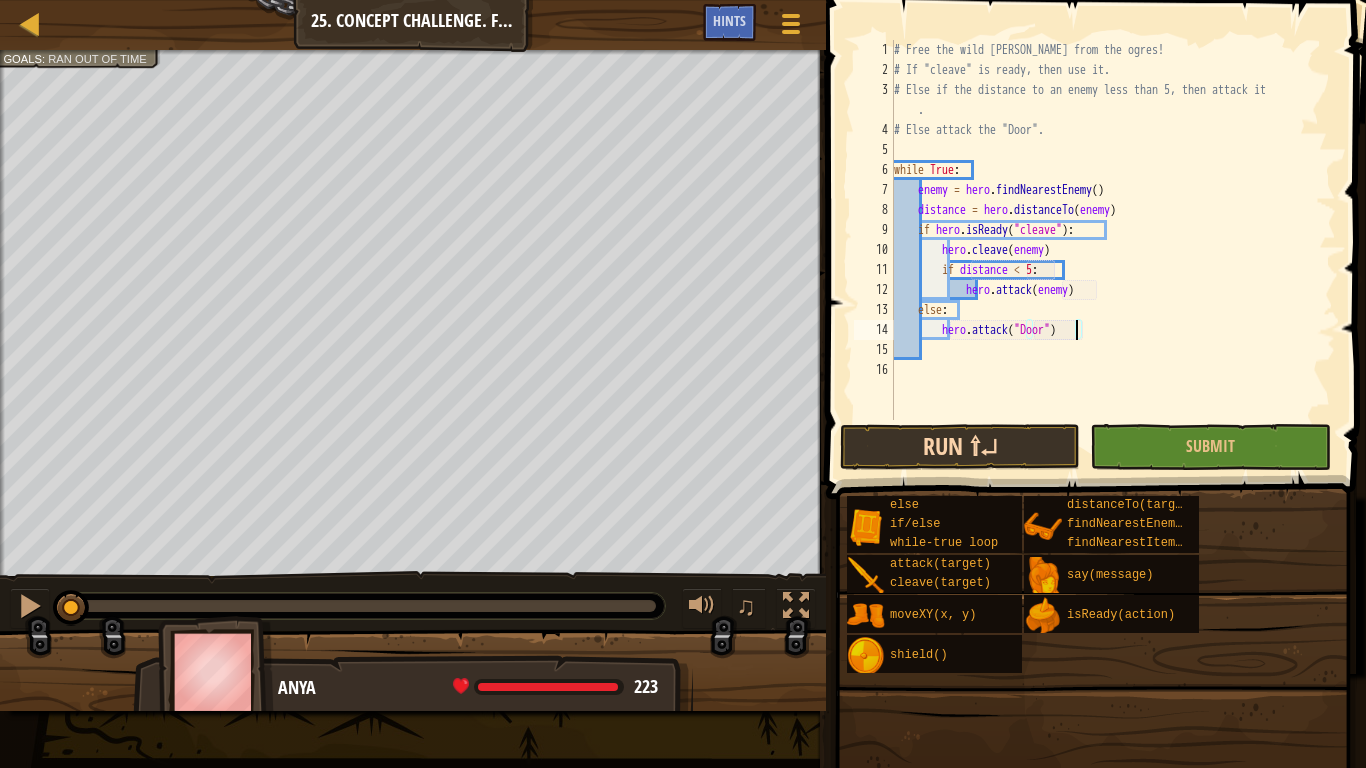 type on "hero.attack("Door")" 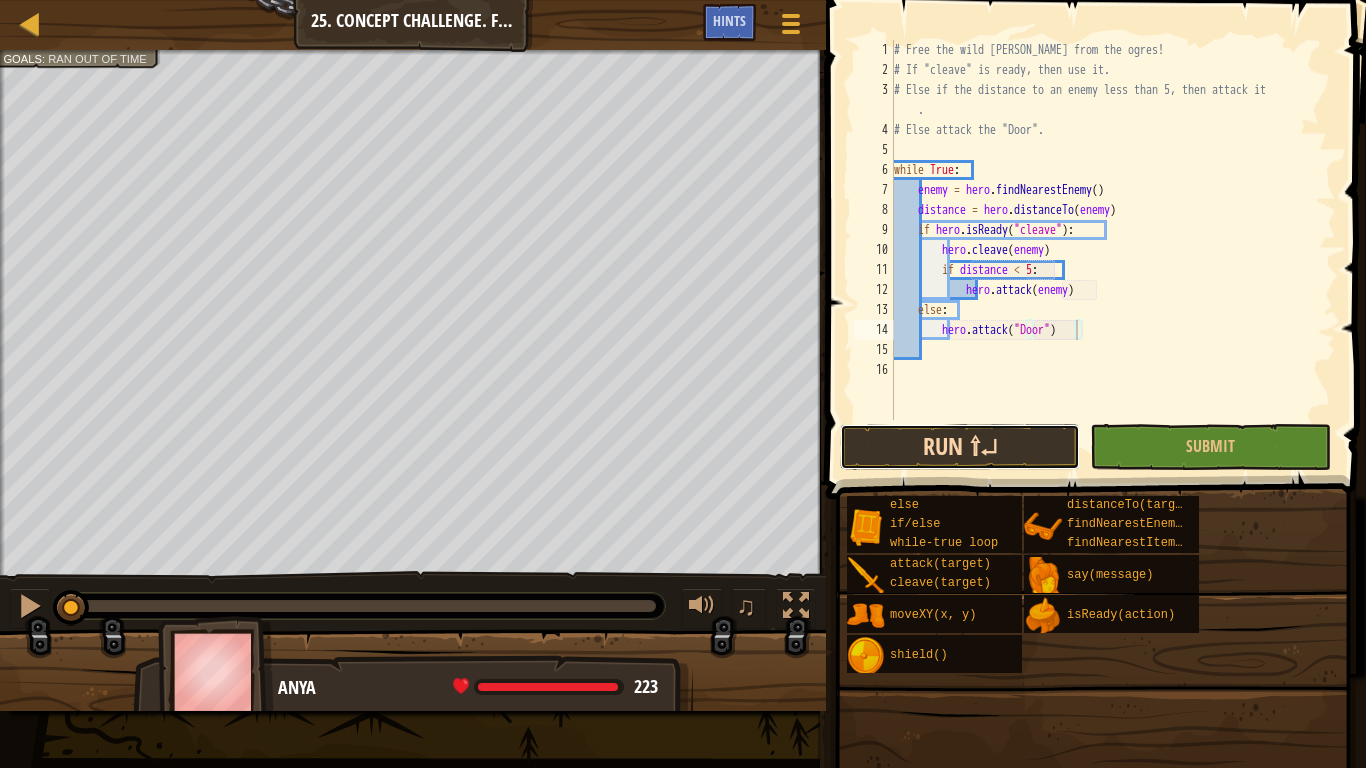 click on "Run ⇧↵" at bounding box center (960, 447) 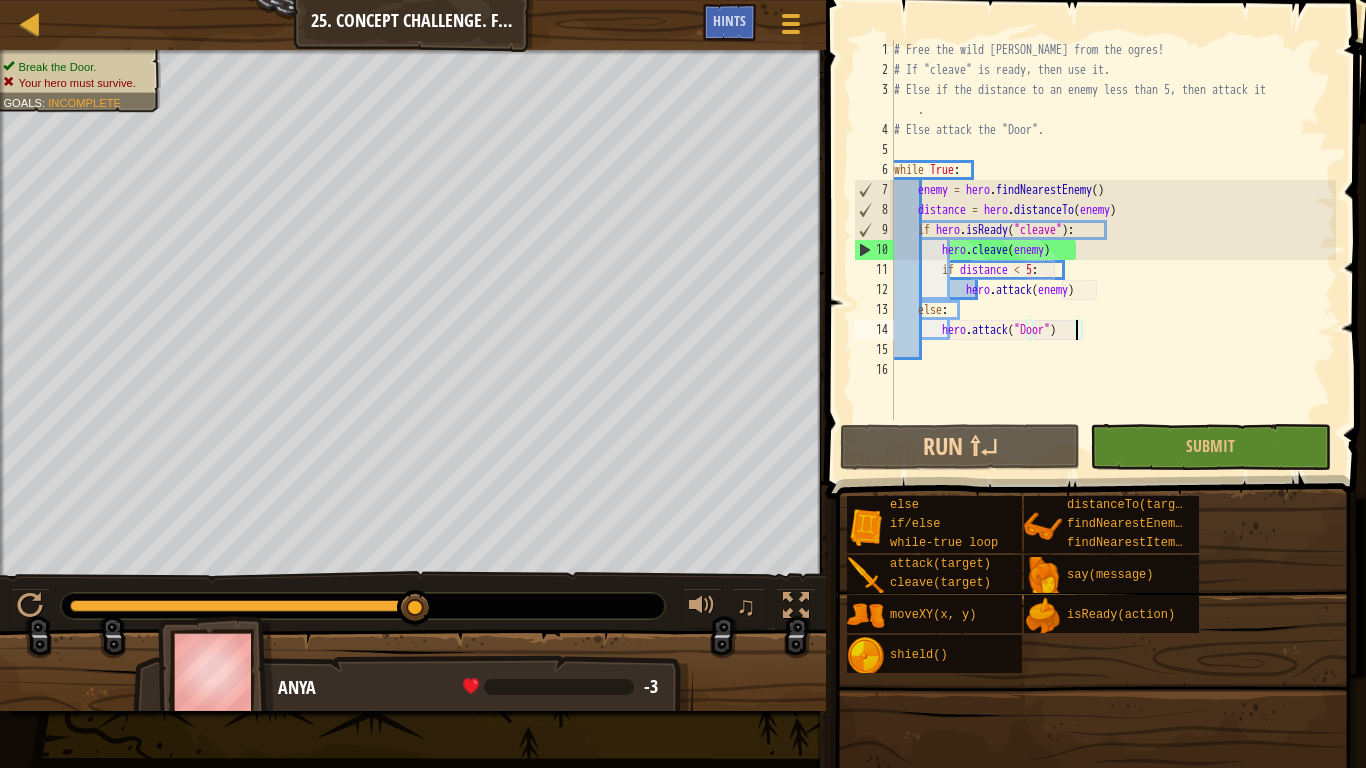 click on "Map Computer Science 2 25. Concept Challenge. Free [PERSON_NAME] Game Menu Done Hints" at bounding box center [413, 25] 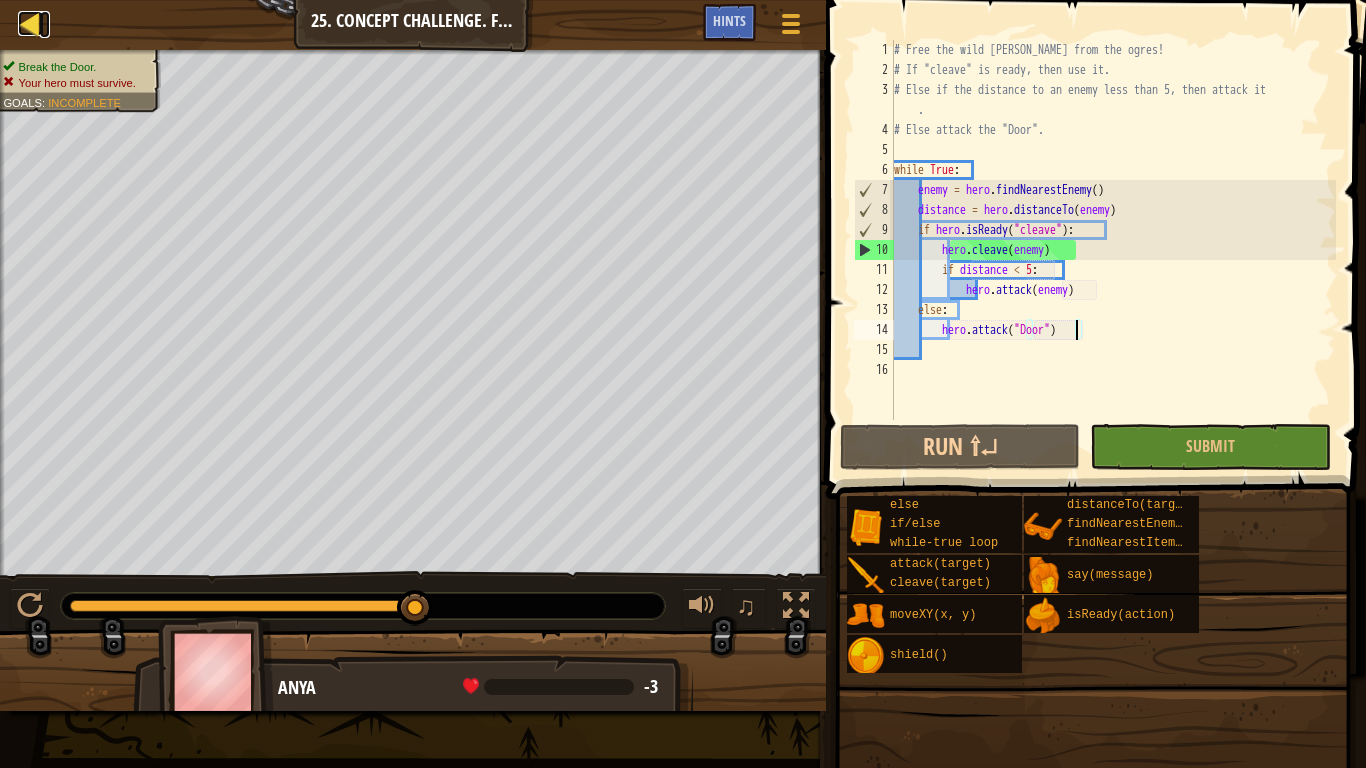 click at bounding box center (30, 23) 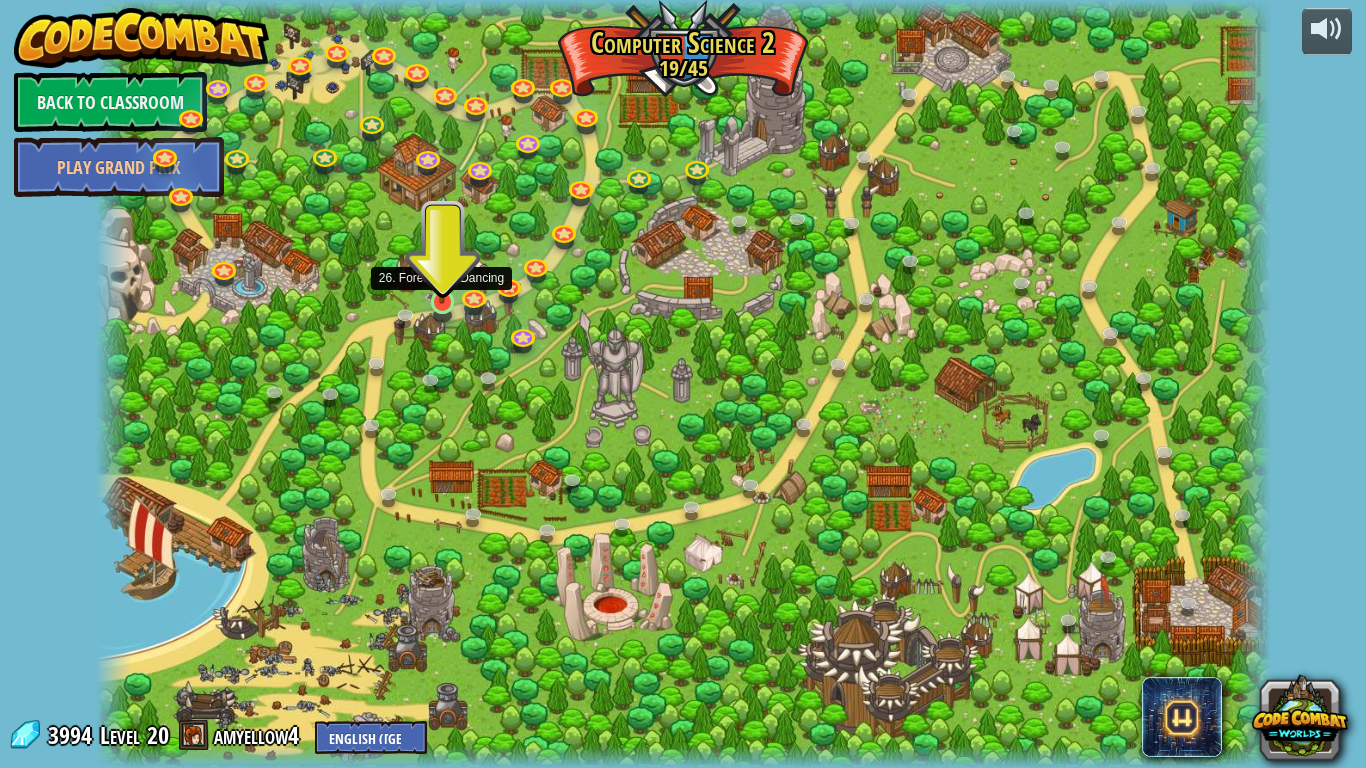 click at bounding box center [442, 270] 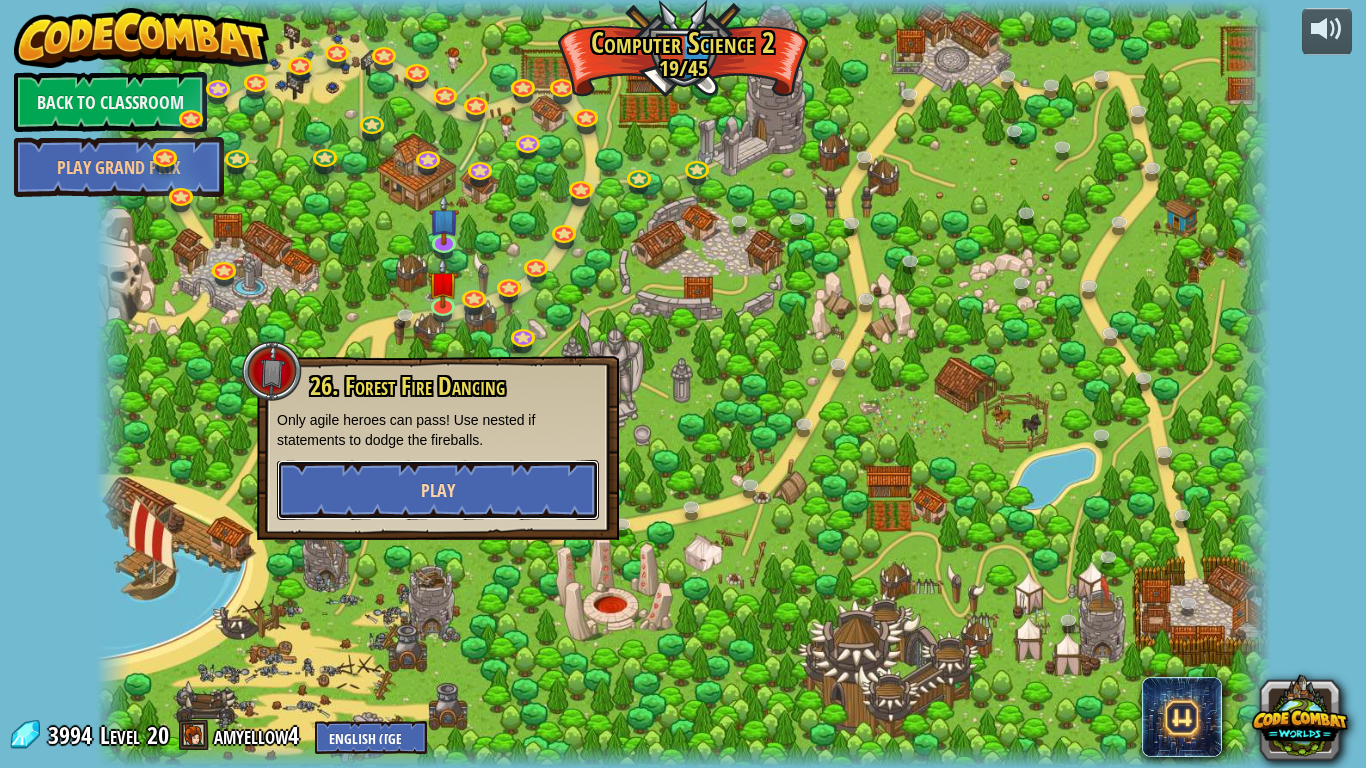click on "Play" at bounding box center (438, 490) 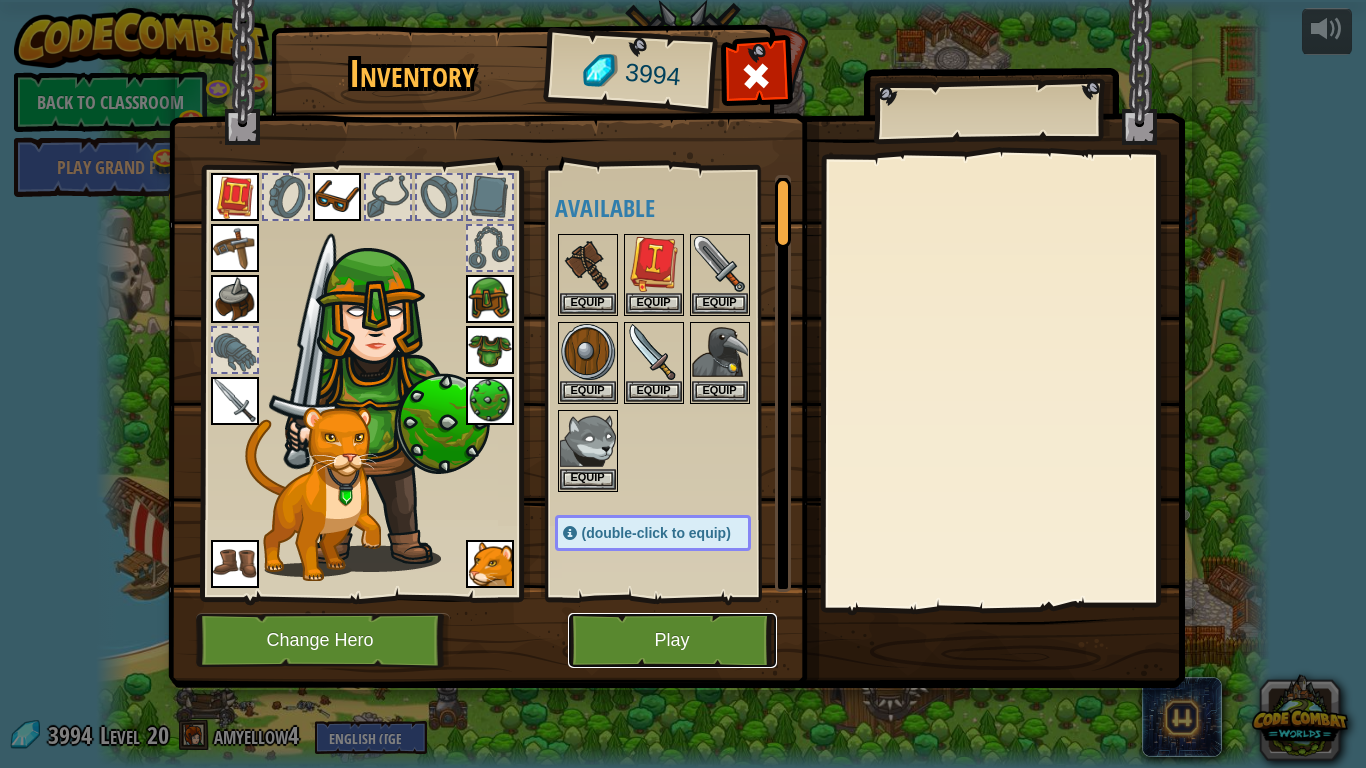 click on "Play" at bounding box center (672, 640) 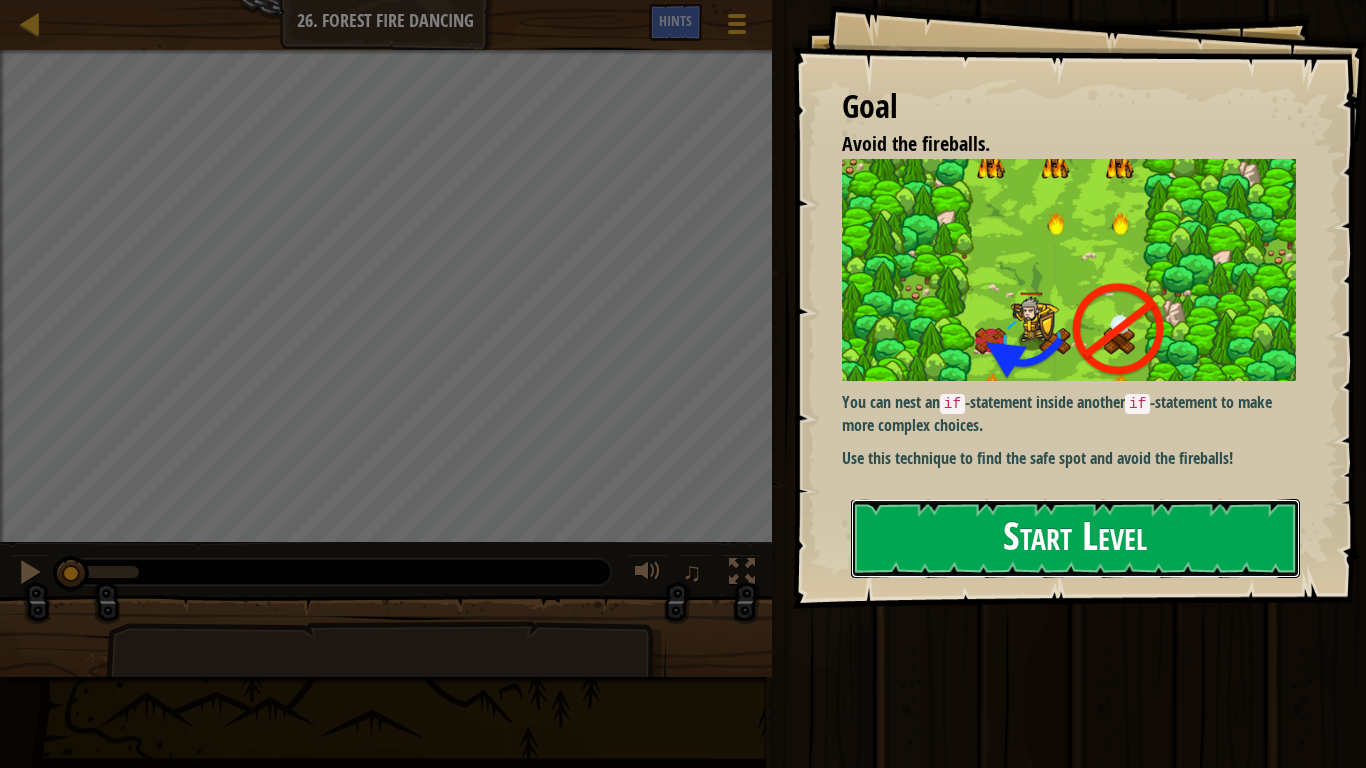 click on "Start Level" at bounding box center (1075, 538) 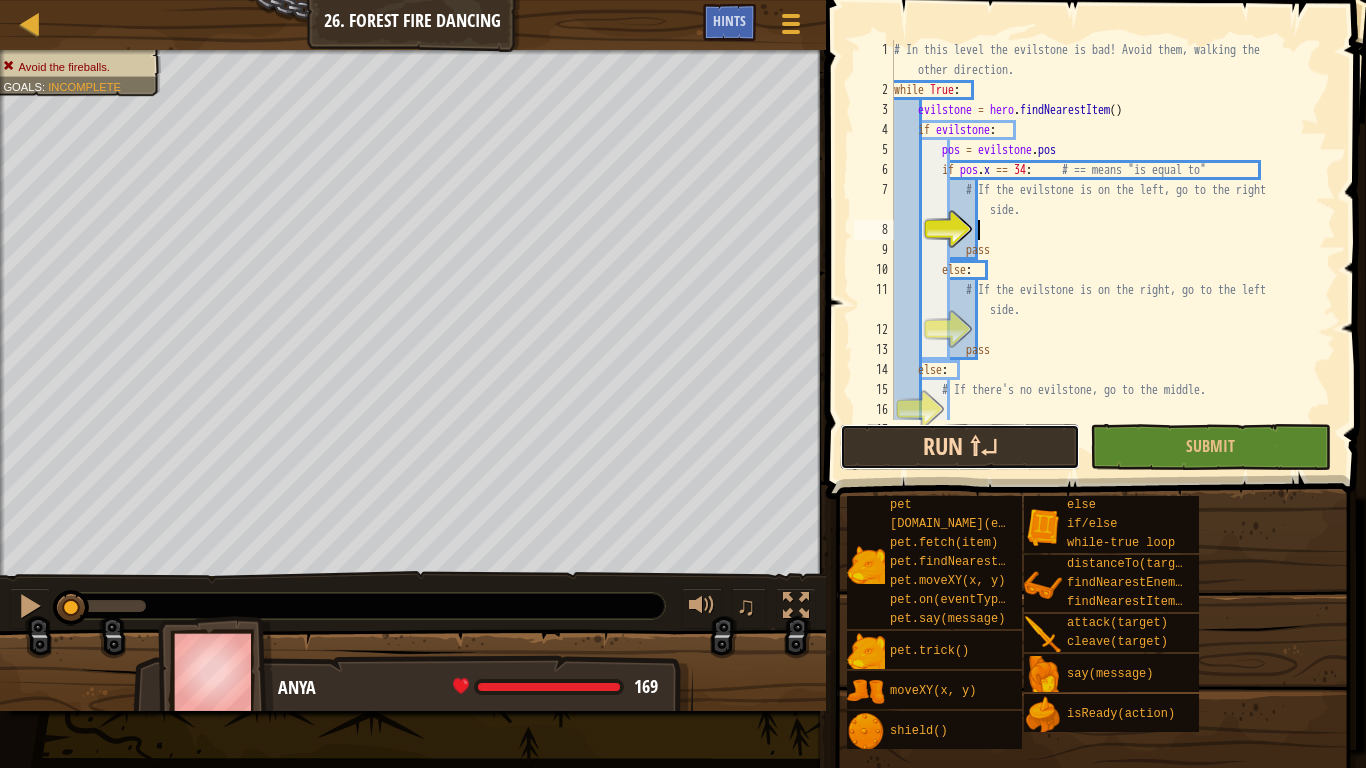 click on "Run ⇧↵" at bounding box center (960, 447) 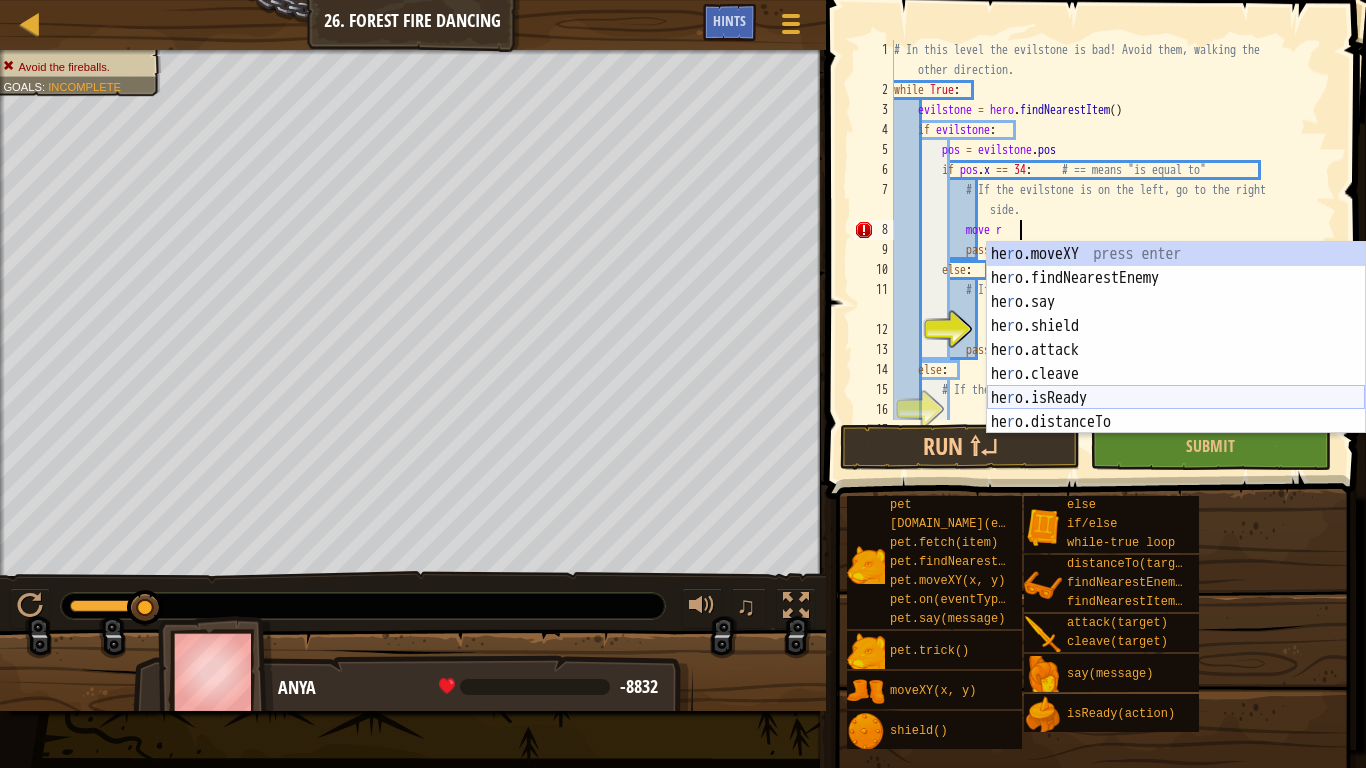 scroll, scrollTop: 9, scrollLeft: 18, axis: both 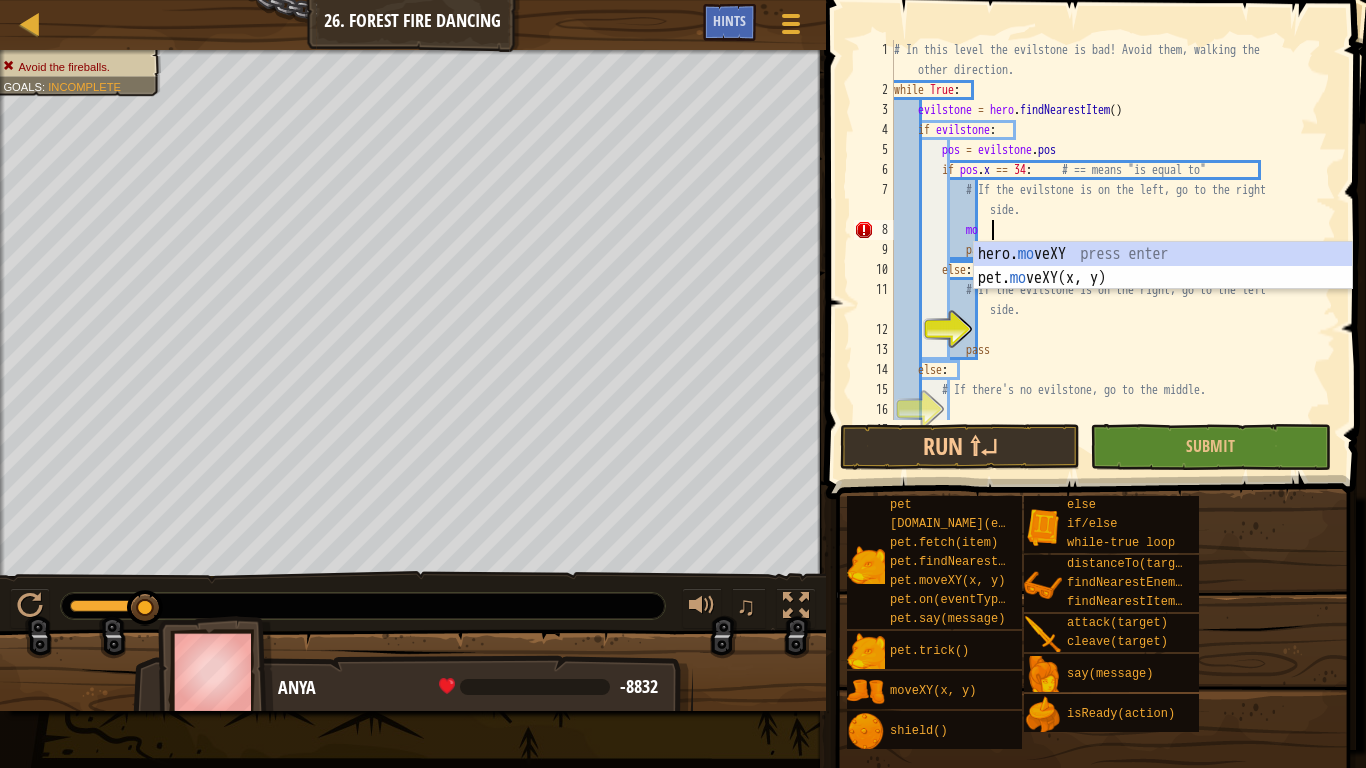 type on "m" 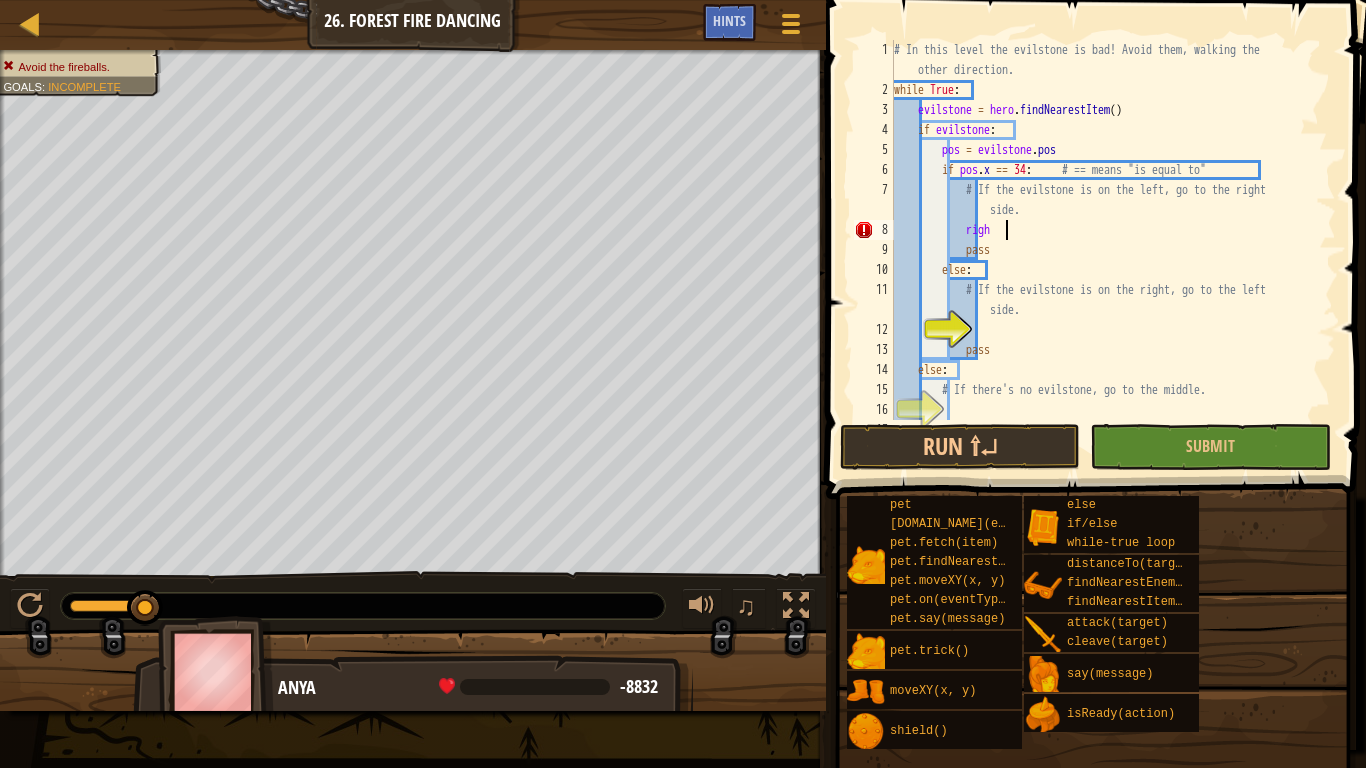 scroll, scrollTop: 9, scrollLeft: 16, axis: both 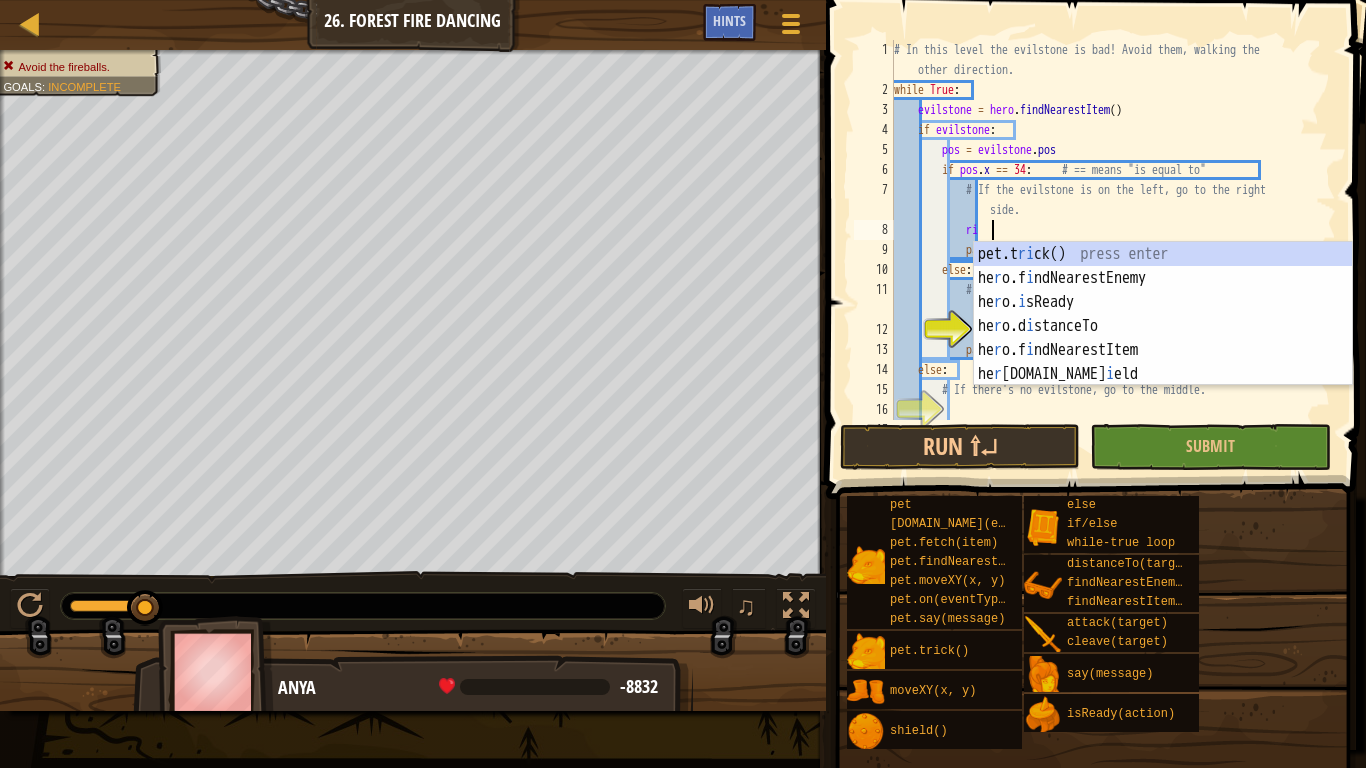type on "r" 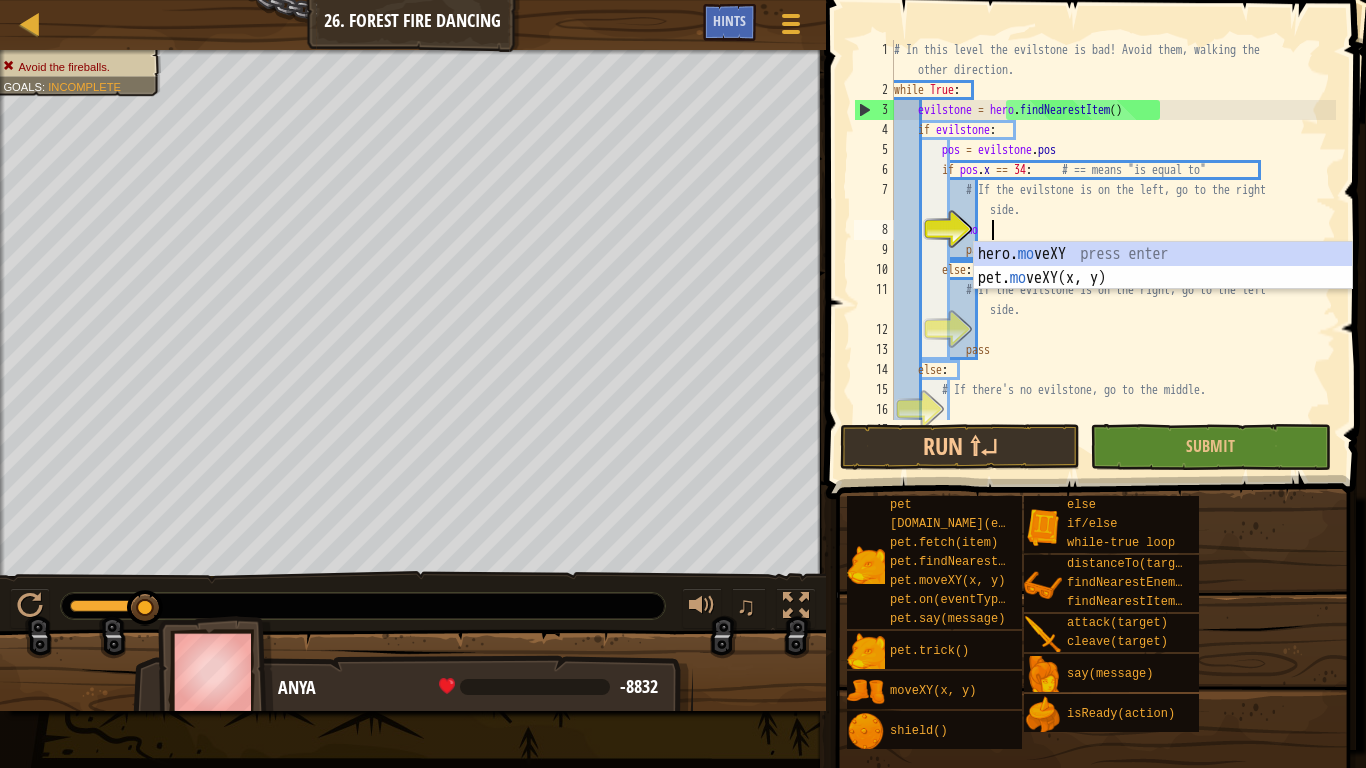 scroll, scrollTop: 9, scrollLeft: 13, axis: both 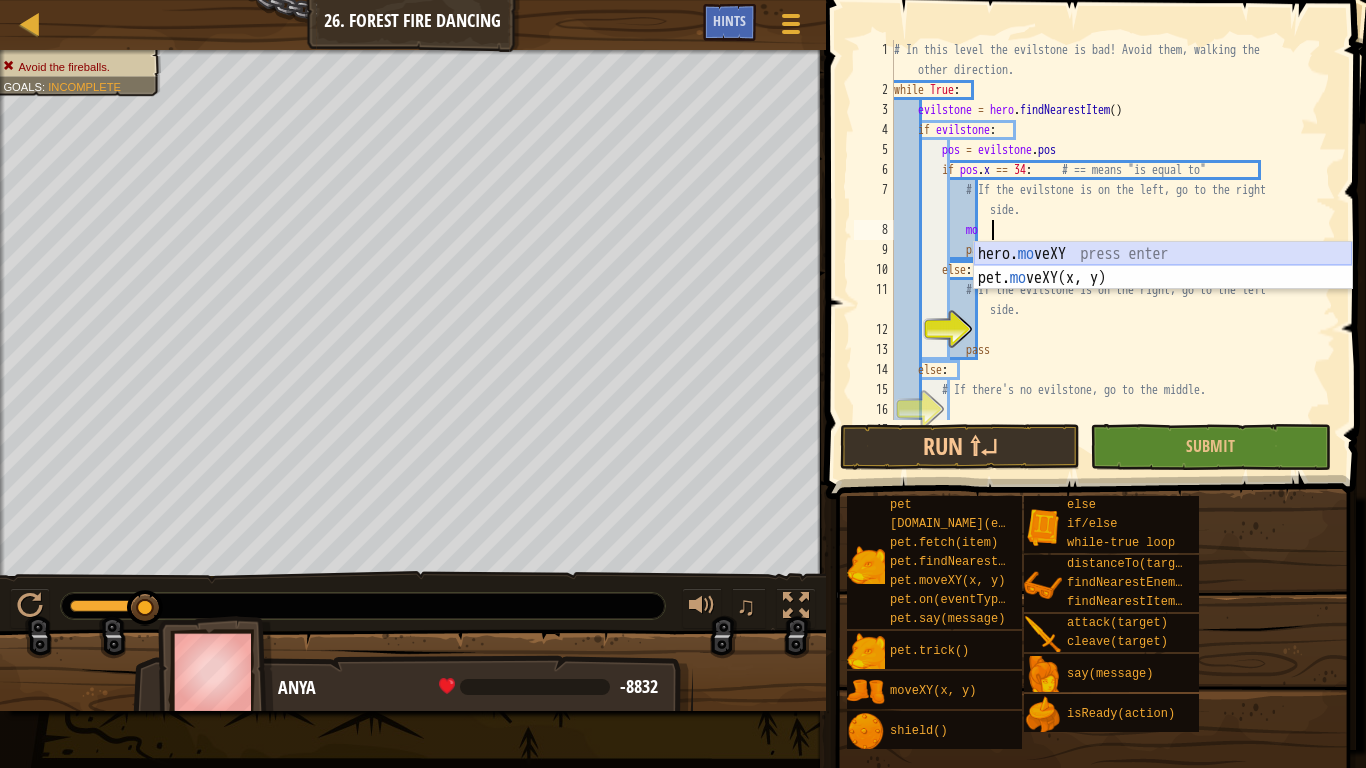 click on "hero. mo veXY press enter pet. mo veXY(x, y) press enter" at bounding box center [1163, 290] 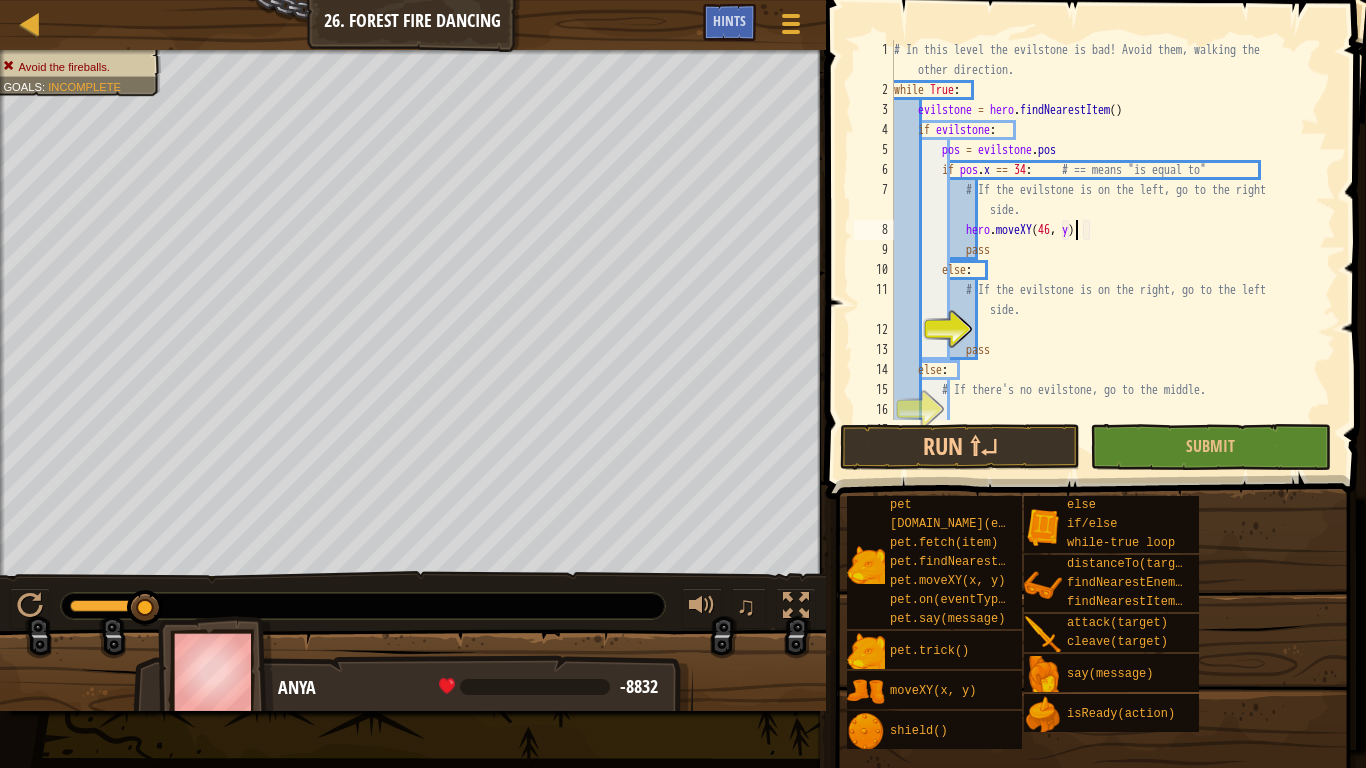 scroll, scrollTop: 9, scrollLeft: 26, axis: both 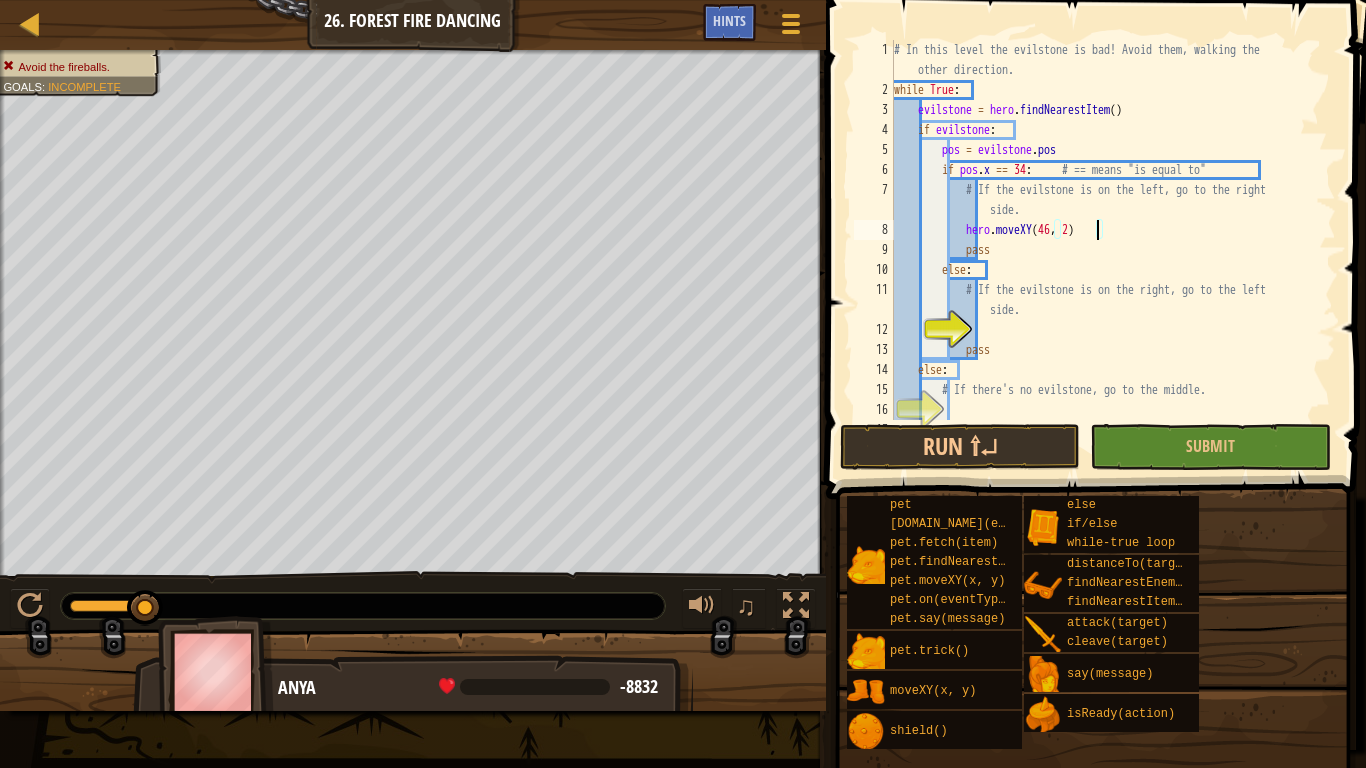 type on "hero.moveXY(46, 222)" 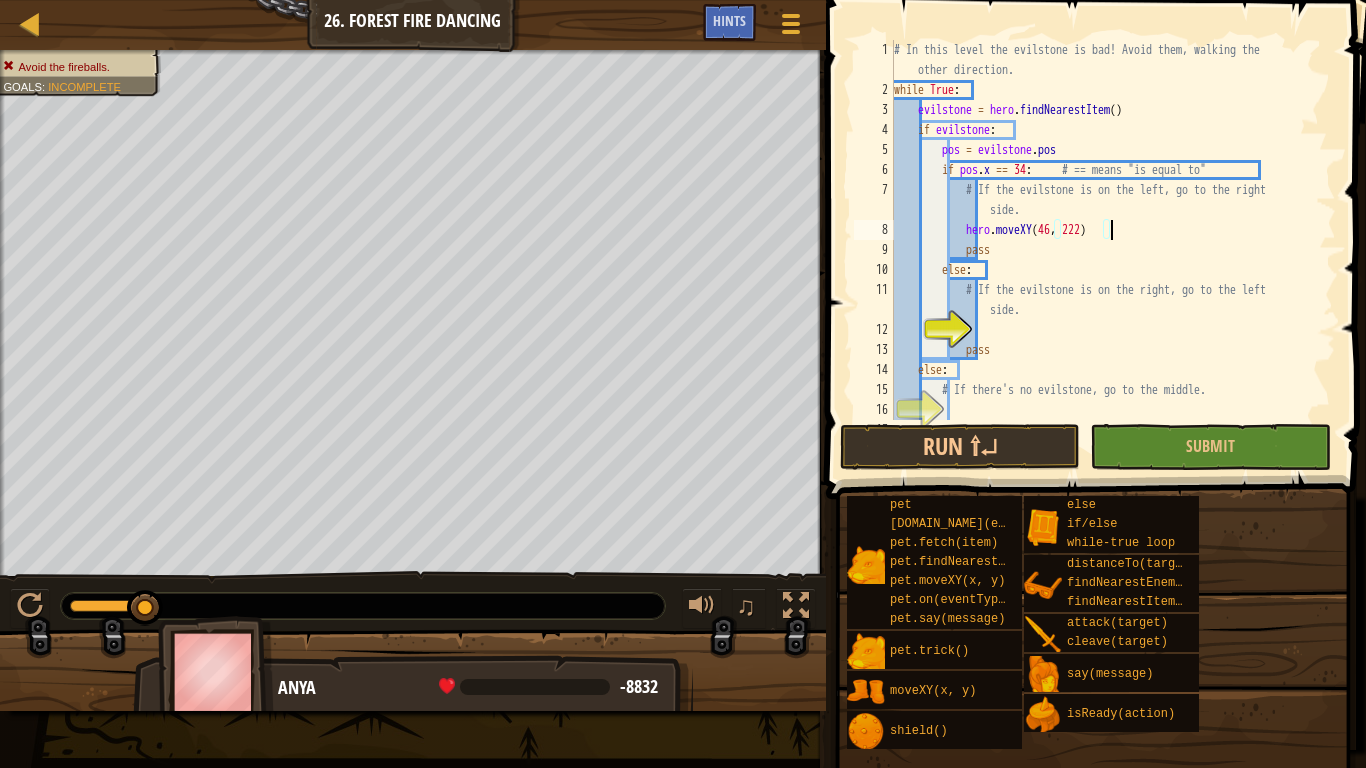 scroll, scrollTop: 9, scrollLeft: 31, axis: both 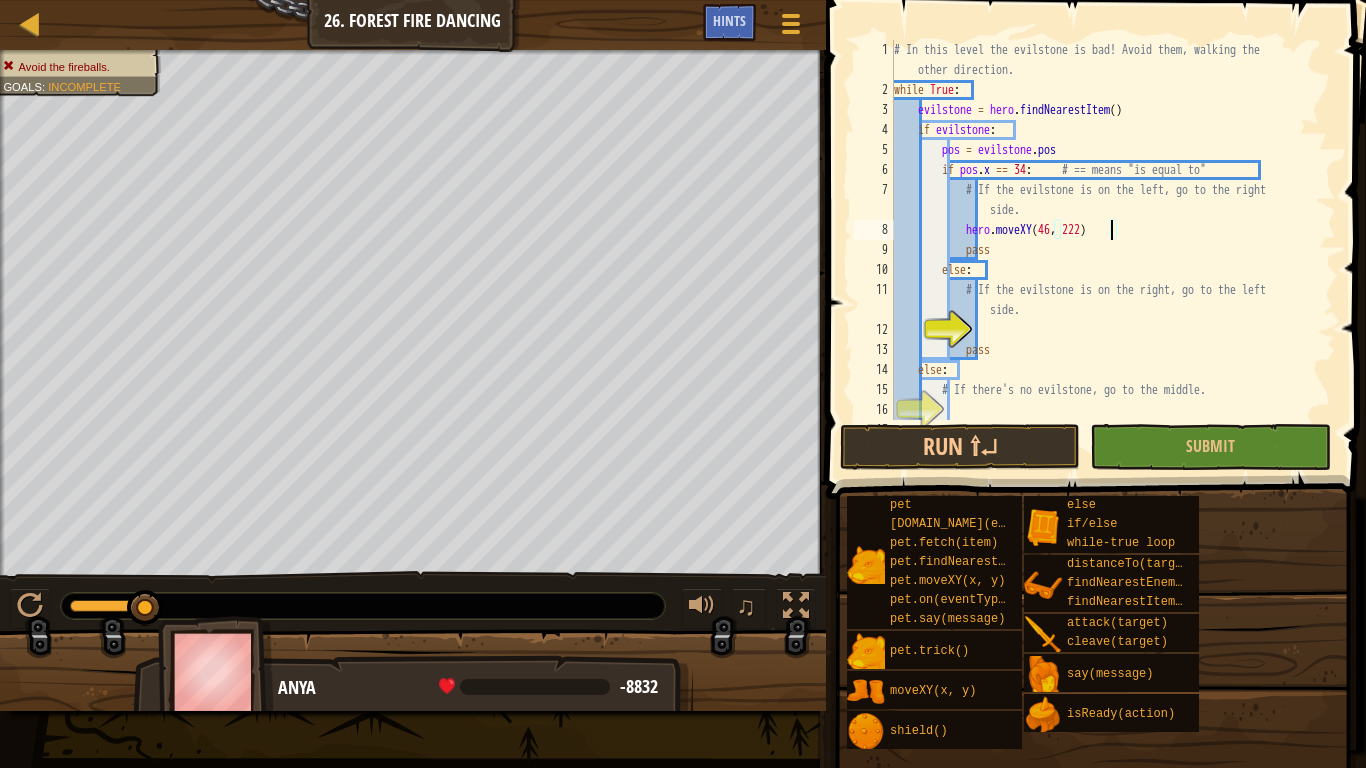 click on "# In this level the evilstone is bad! Avoid them, walking the       other direction. while   True :      evilstone   =   hero . findNearestItem ( )      if   evilstone :          pos   =   evilstone . pos          if   pos . x   ==   34 :       # == means "is equal to"              # If the evilstone is on the left, go to the right                   side.              hero . moveXY ( 46 ,   222 )              pass          else :              # If the evilstone is on the right, go to the left                   side.                           pass      else :          # If there's no evilstone, go to the middle.                   pass" at bounding box center (1113, 260) 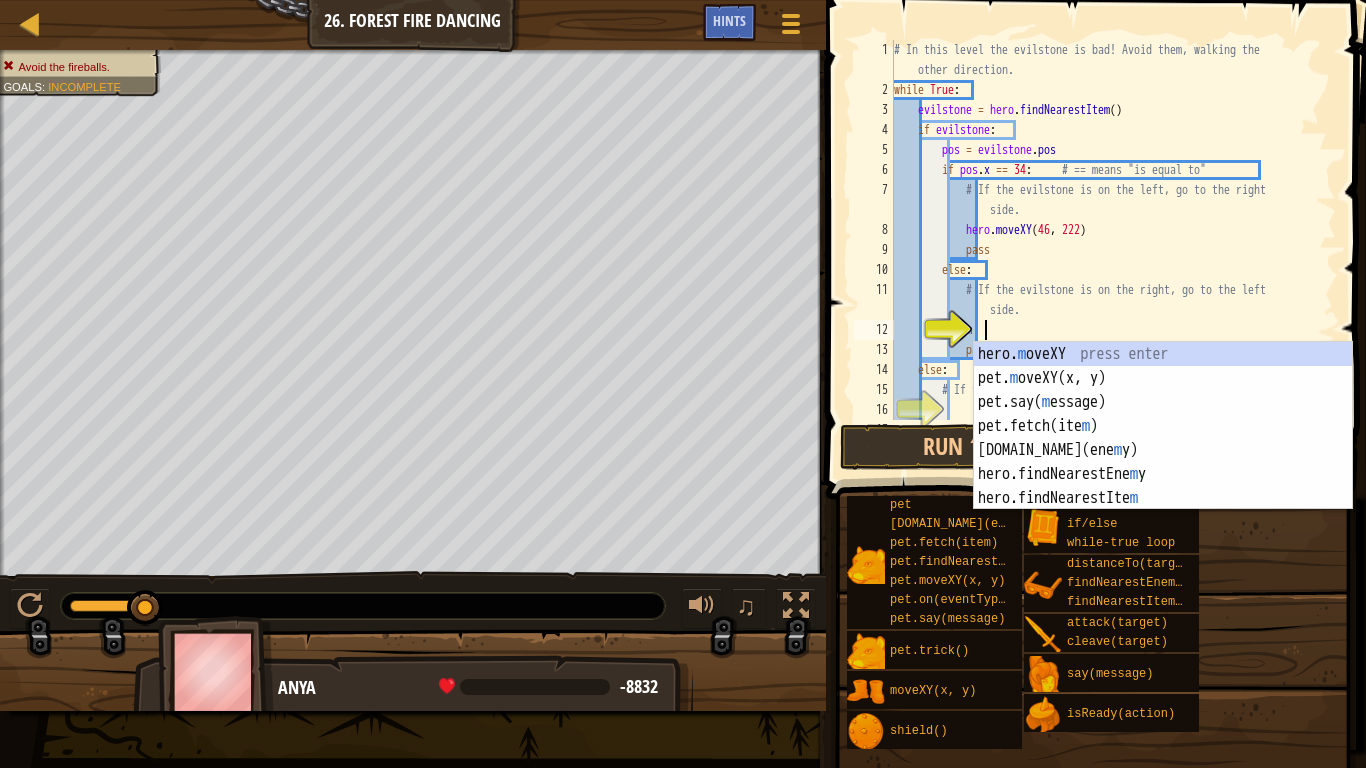 scroll, scrollTop: 9, scrollLeft: 13, axis: both 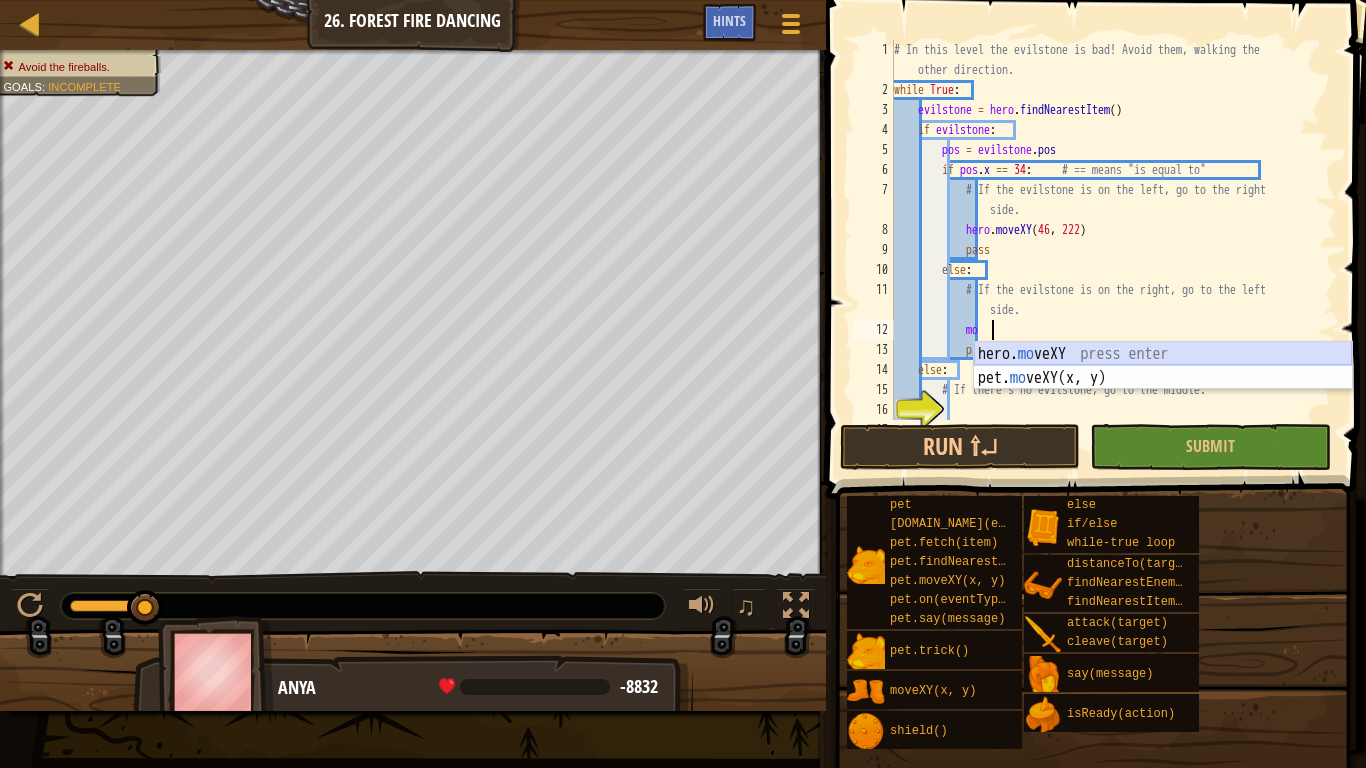 click on "hero. mo veXY press enter pet. mo veXY(x, y) press enter" at bounding box center (1163, 390) 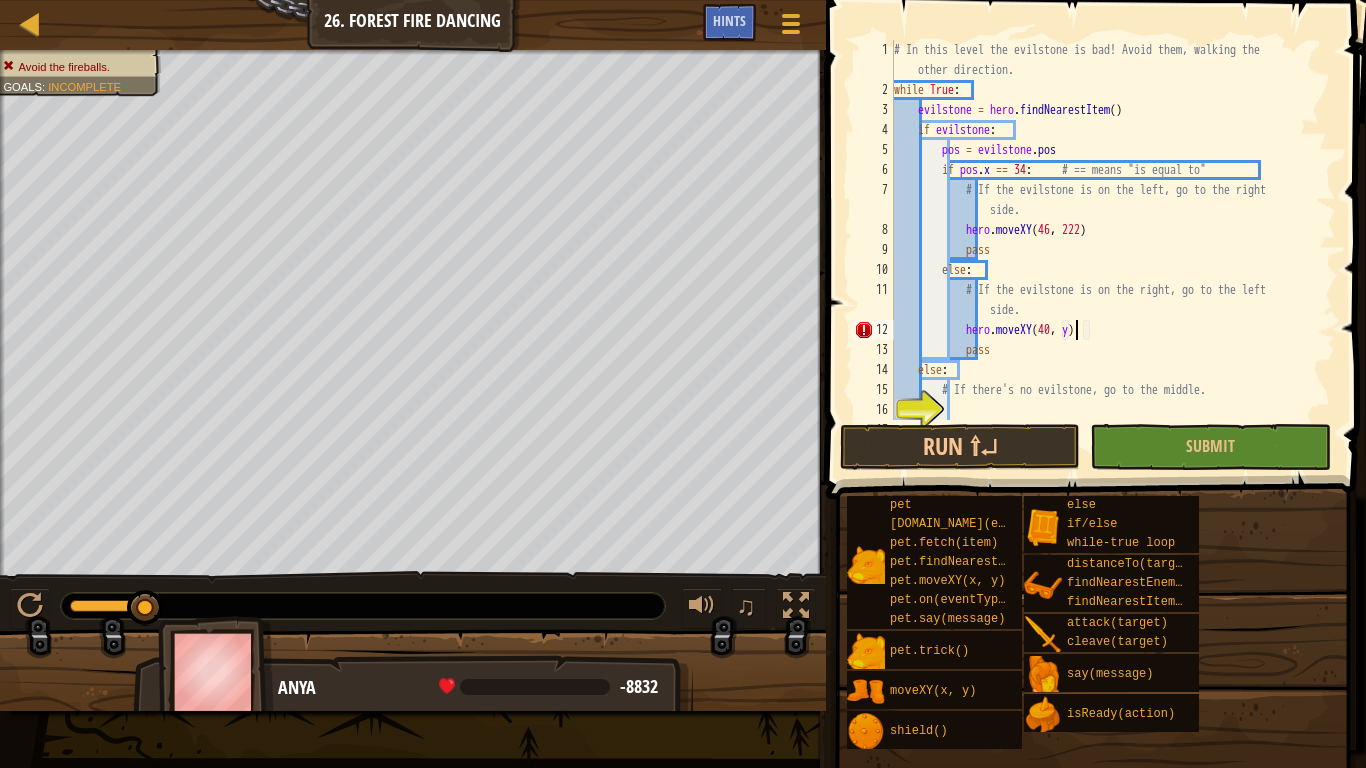 scroll, scrollTop: 9, scrollLeft: 26, axis: both 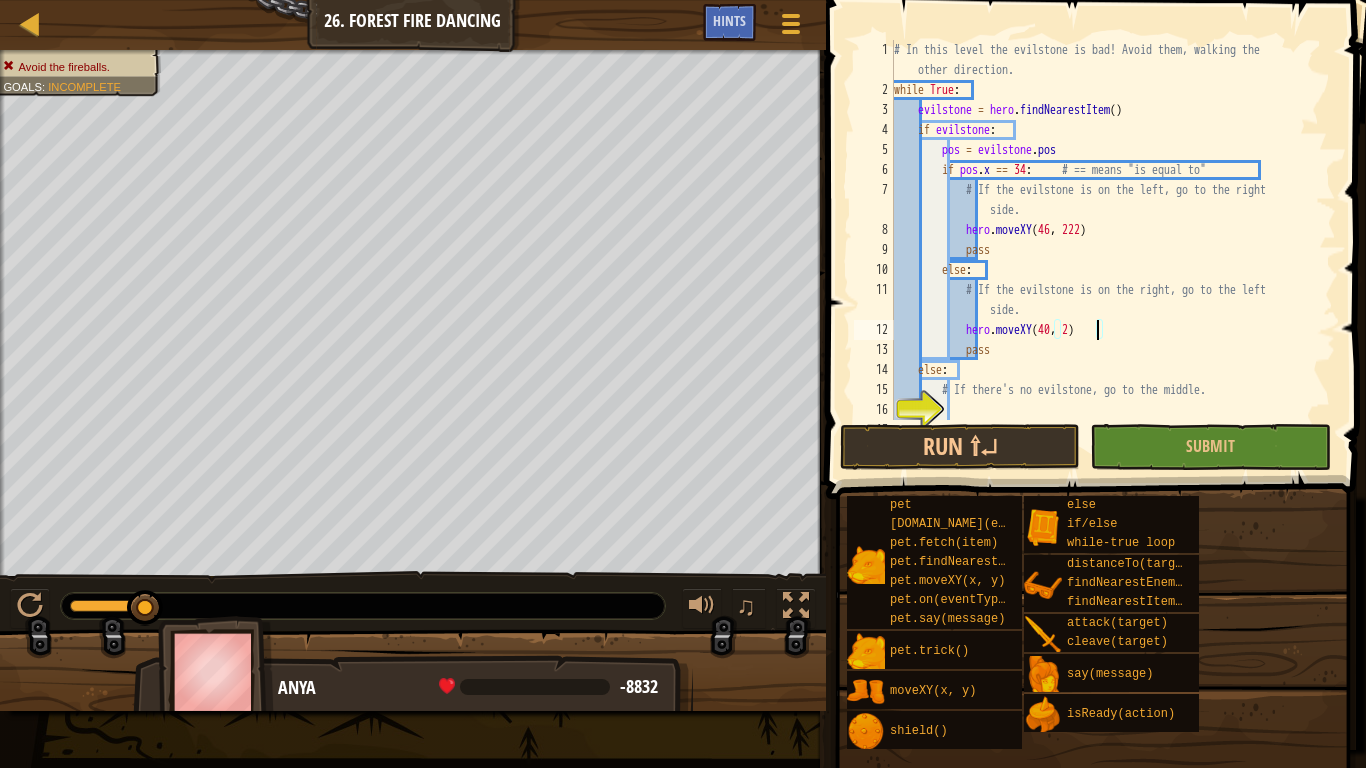 type on "hero.moveXY(40, 22)" 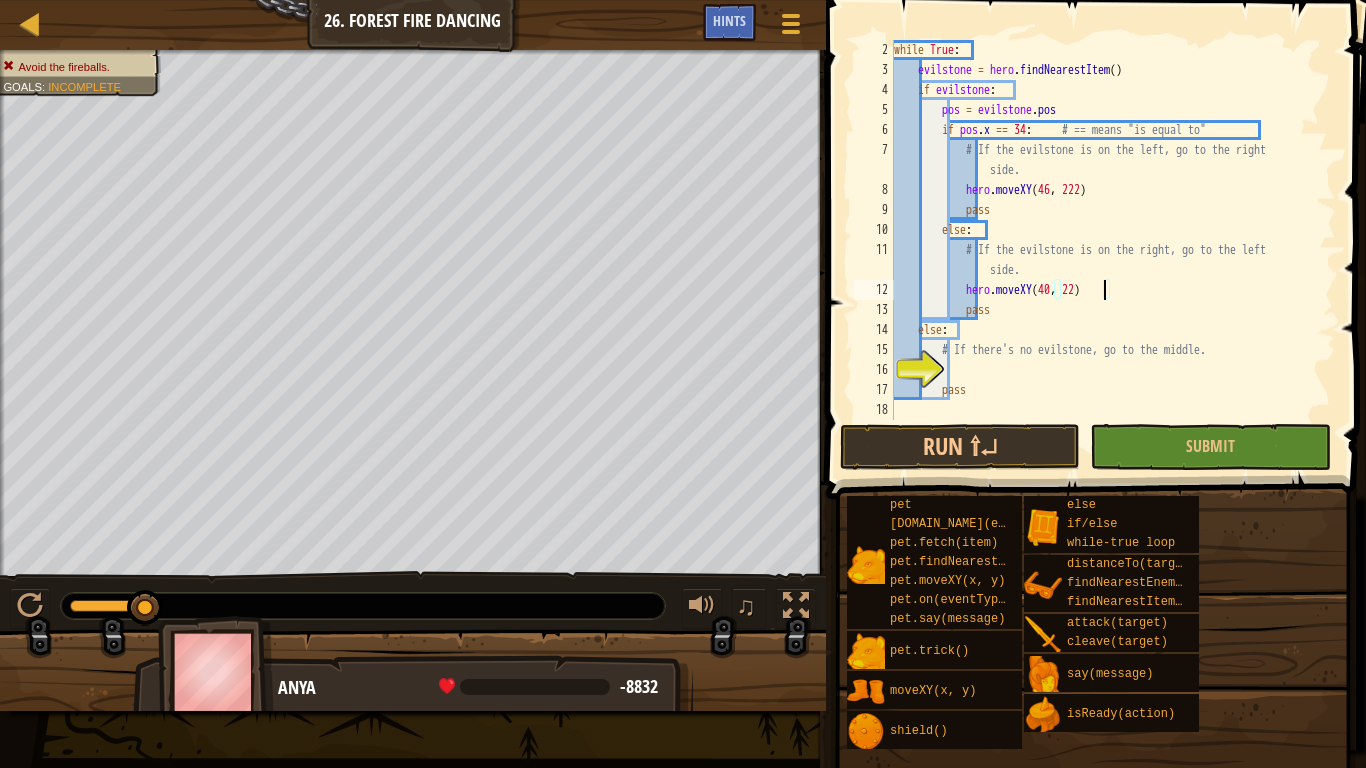 scroll, scrollTop: 40, scrollLeft: 0, axis: vertical 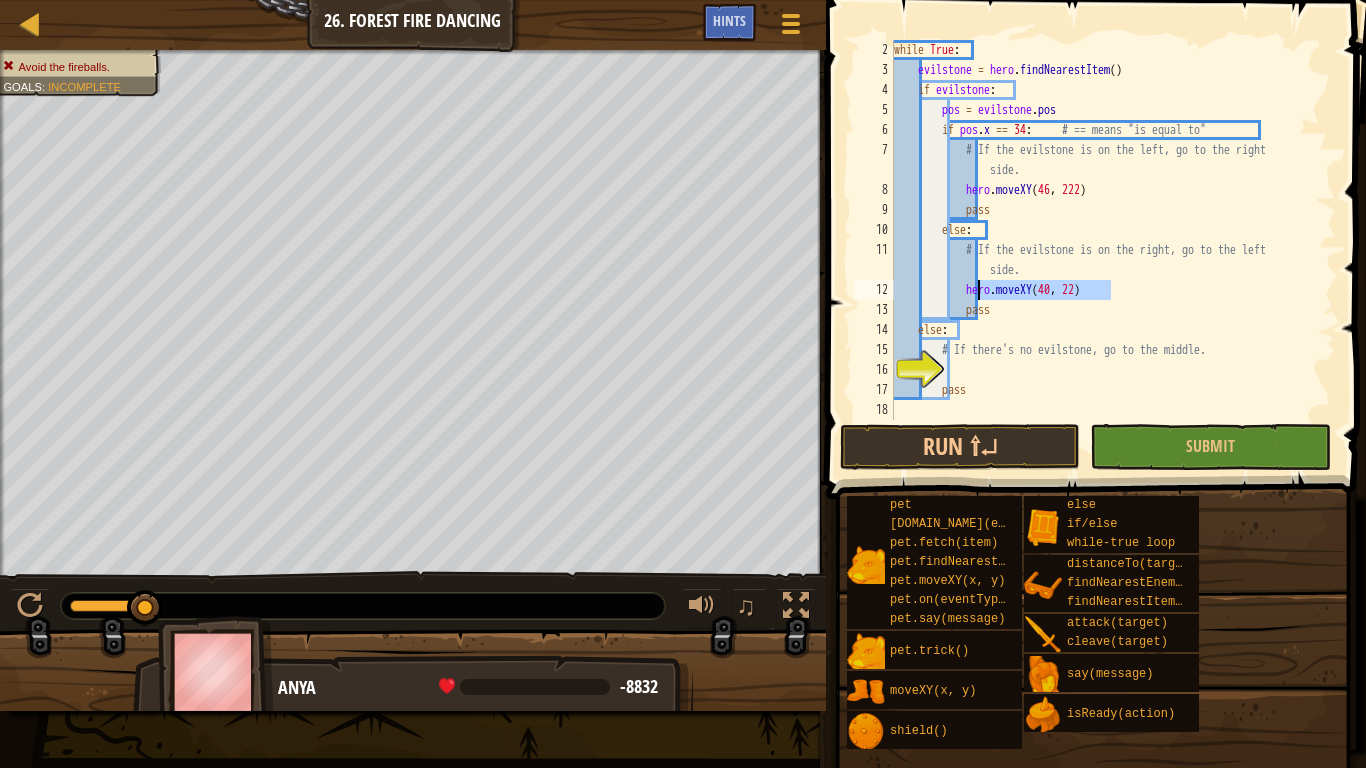 drag, startPoint x: 1121, startPoint y: 286, endPoint x: 978, endPoint y: 283, distance: 143.03146 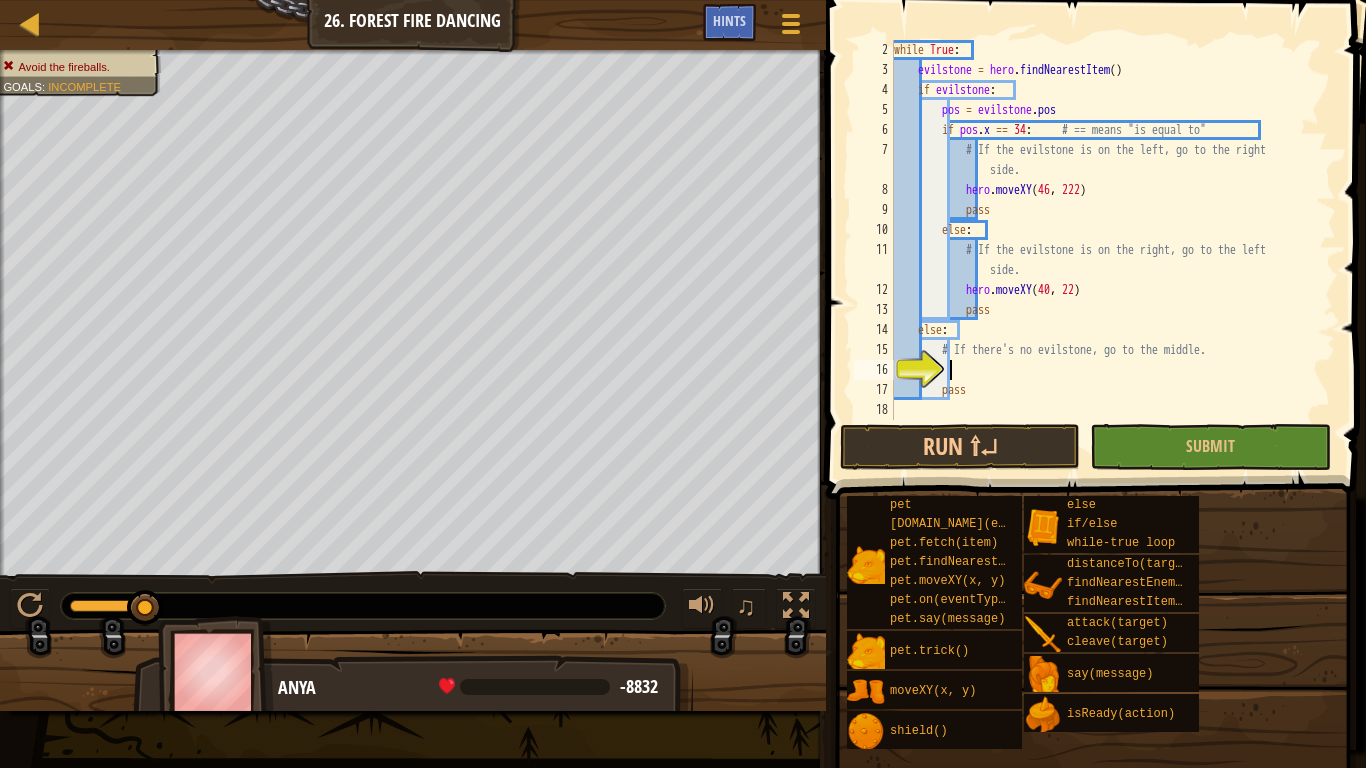 paste on "hero.moveXY(40, 22)" 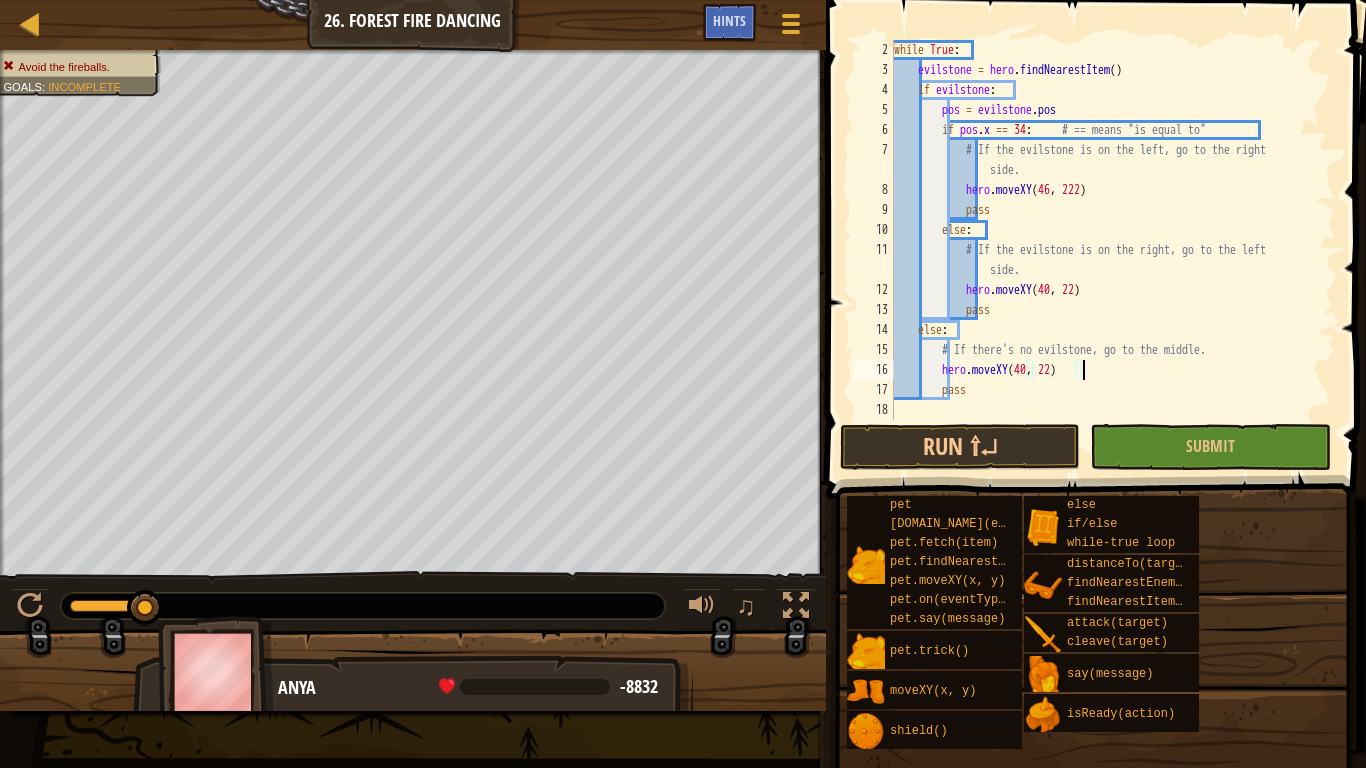 click on "while   True :      evilstone   =   hero . findNearestItem ( )      if   evilstone :          pos   =   evilstone . pos          if   pos . x   ==   34 :       # == means "is equal to"              # If the evilstone is on the left, go to the right                   side.              hero . moveXY ( 46 ,   222 )              pass          else :              # If the evilstone is on the right, go to the left                   side.              hero . moveXY ( 40 ,   22 )              pass      else :          # If there's no evilstone, go to the middle.          hero . moveXY ( 40 ,   22 )          pass" at bounding box center [1113, 250] 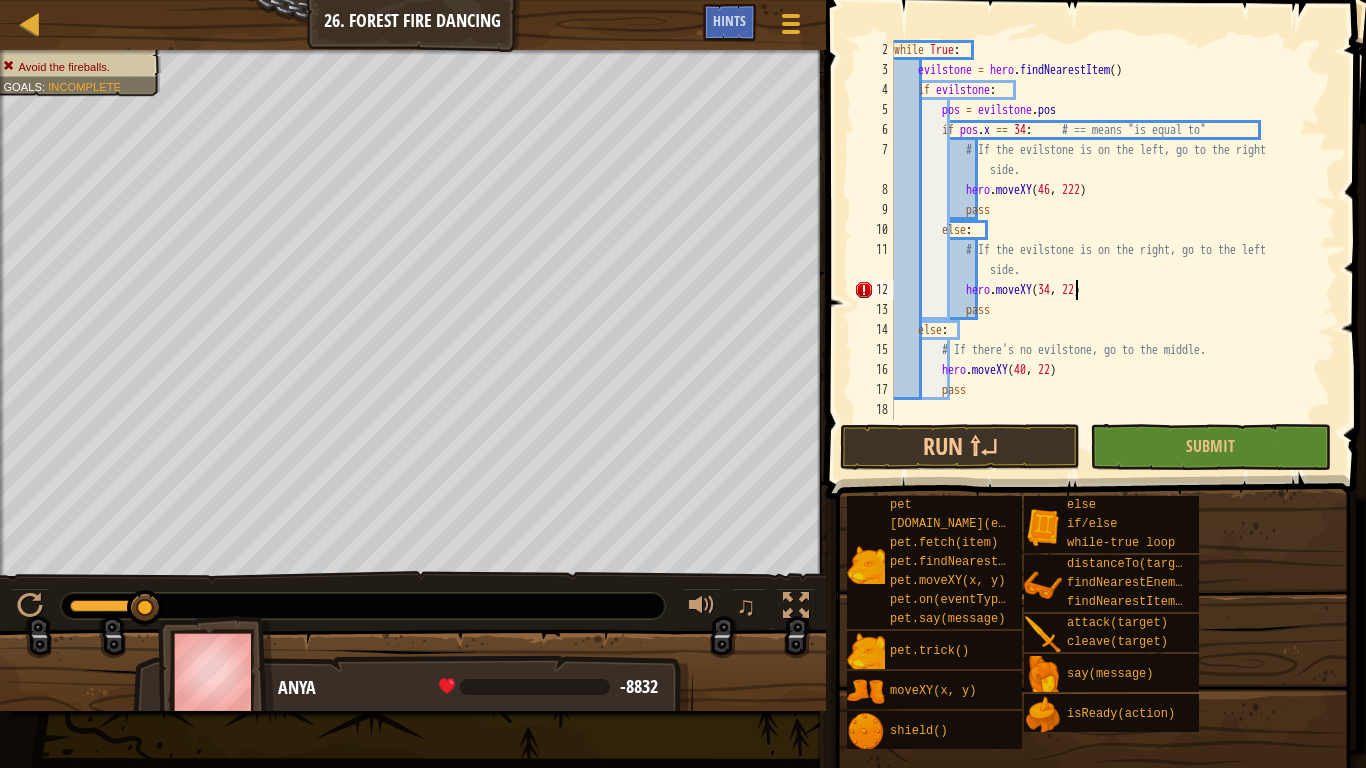 scroll, scrollTop: 9, scrollLeft: 26, axis: both 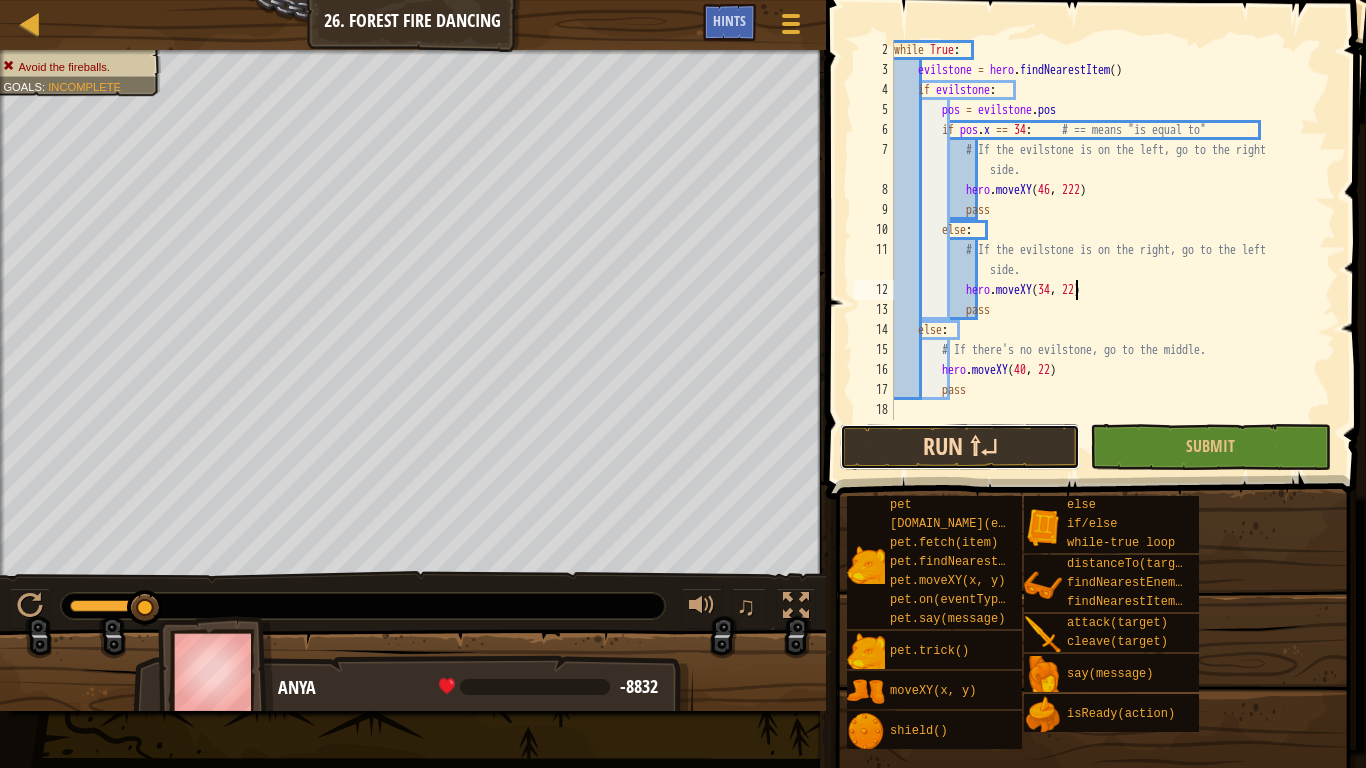 click on "Run ⇧↵" at bounding box center [960, 447] 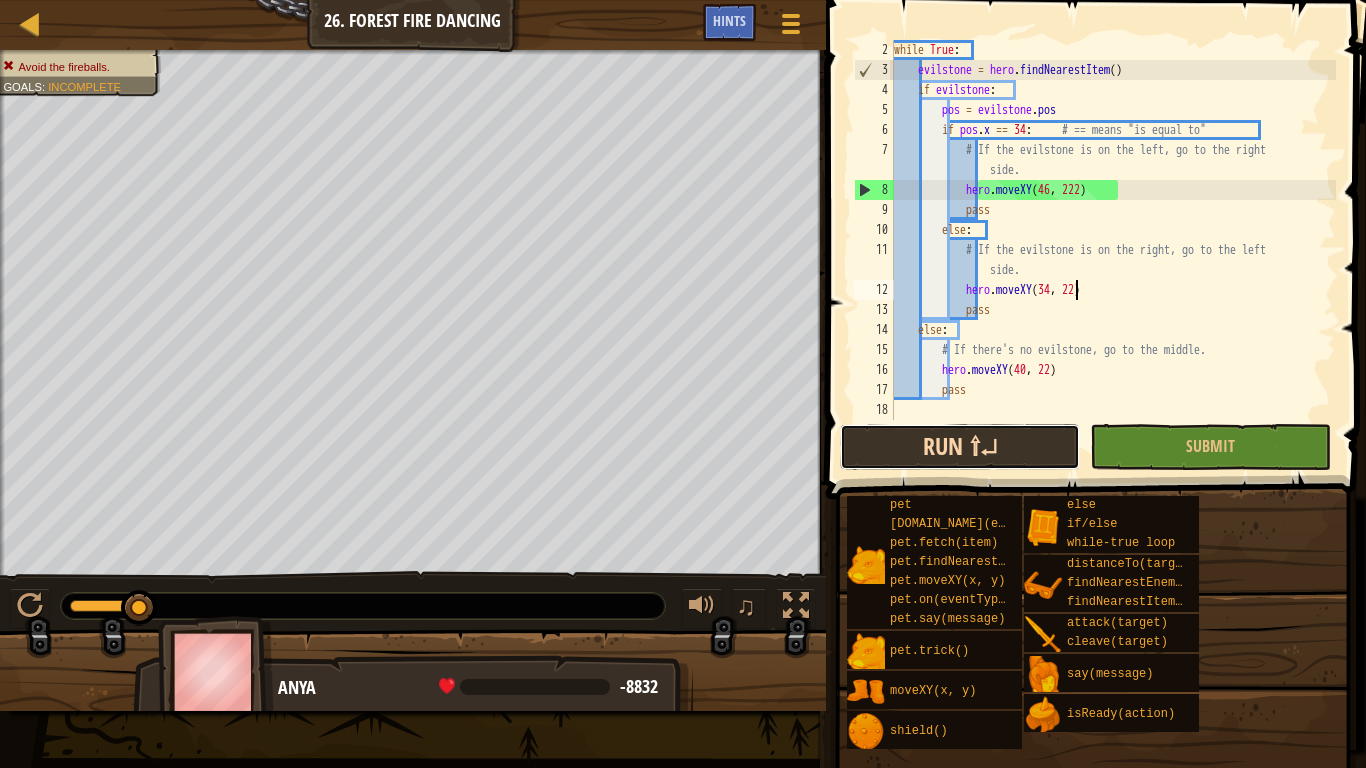 click on "Run ⇧↵" at bounding box center [960, 447] 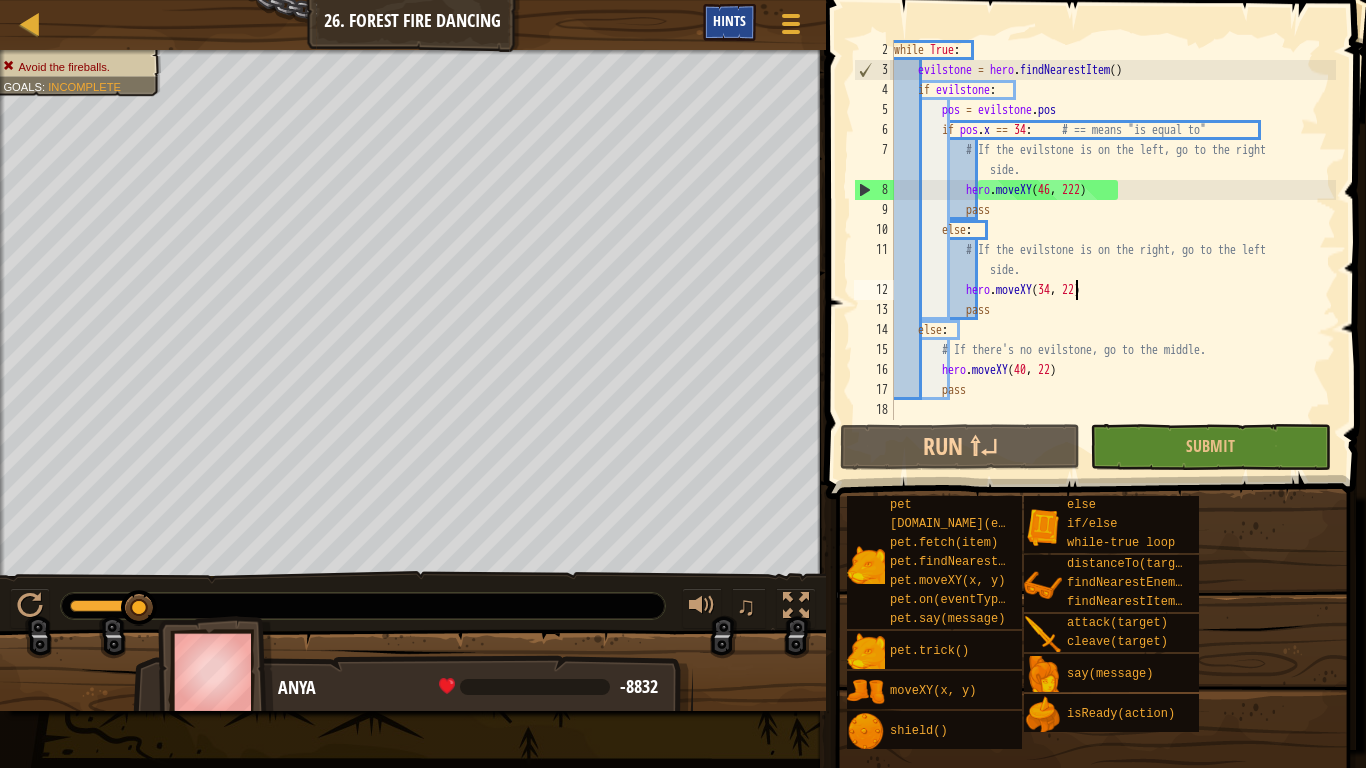 click on "Hints" at bounding box center (729, 20) 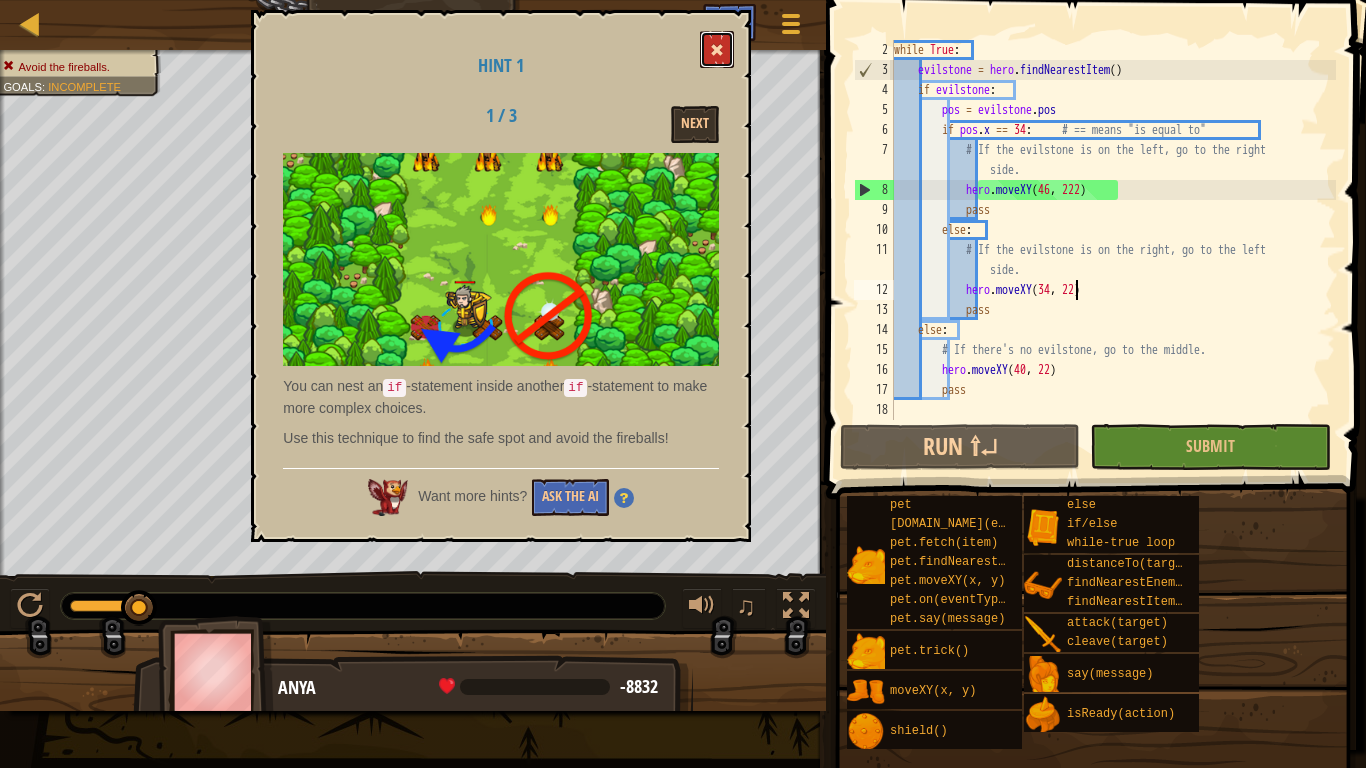 click at bounding box center [717, 49] 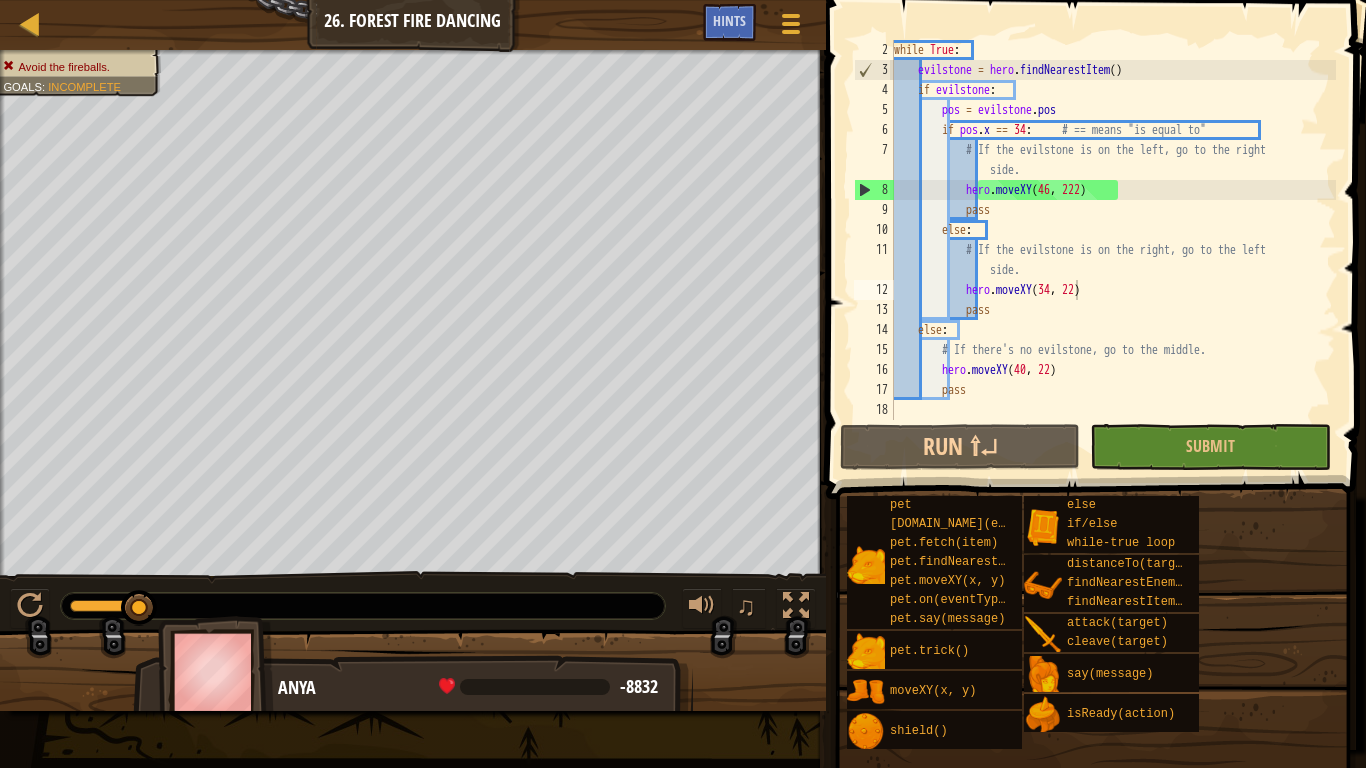 type on "# If the evilstone is on the left, go to the right side." 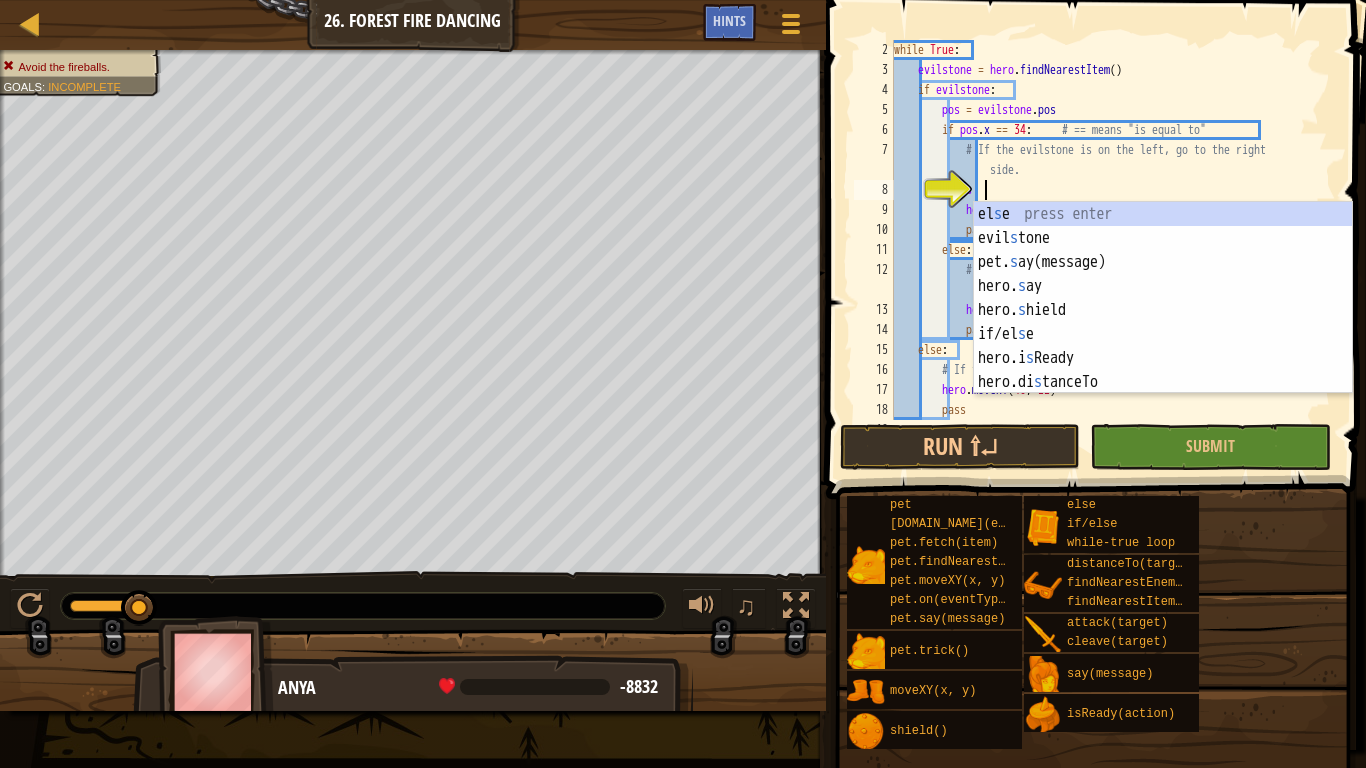scroll, scrollTop: 9, scrollLeft: 12, axis: both 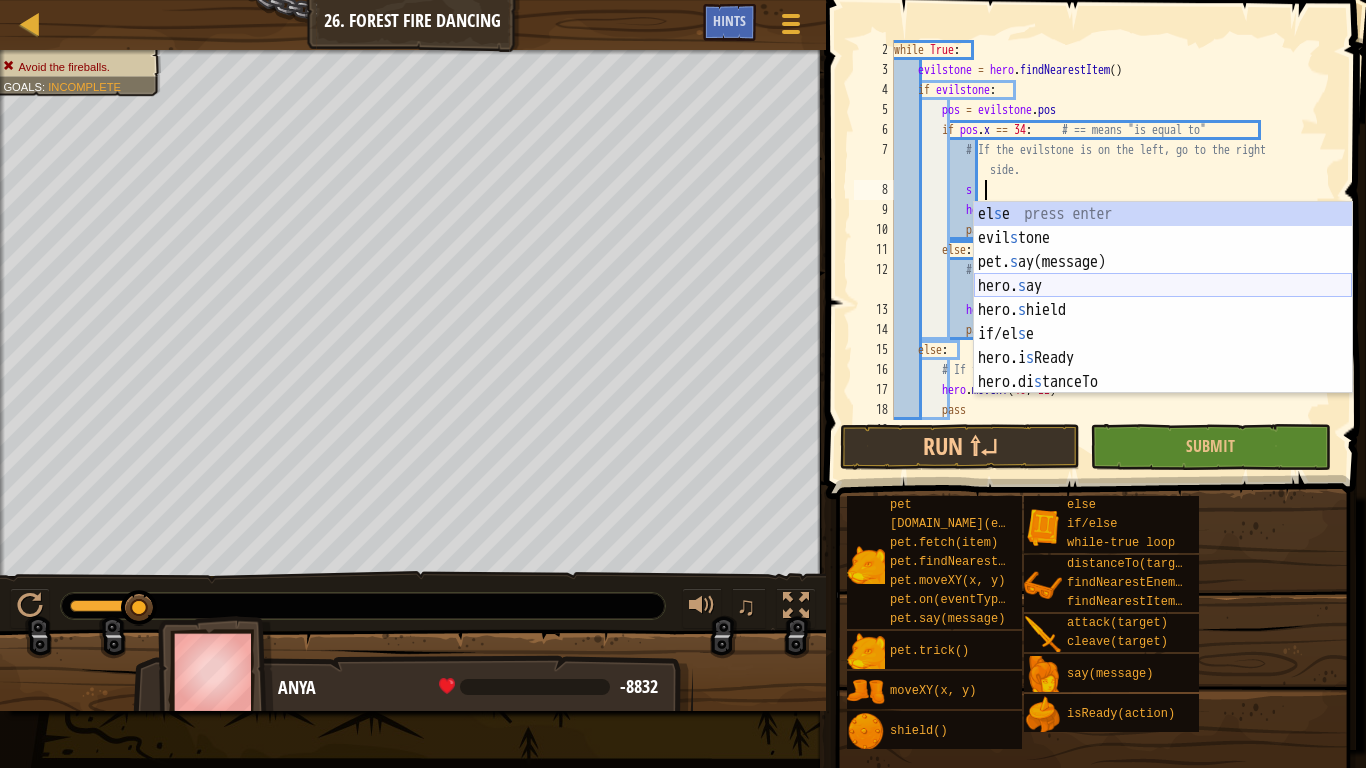 type on "sh" 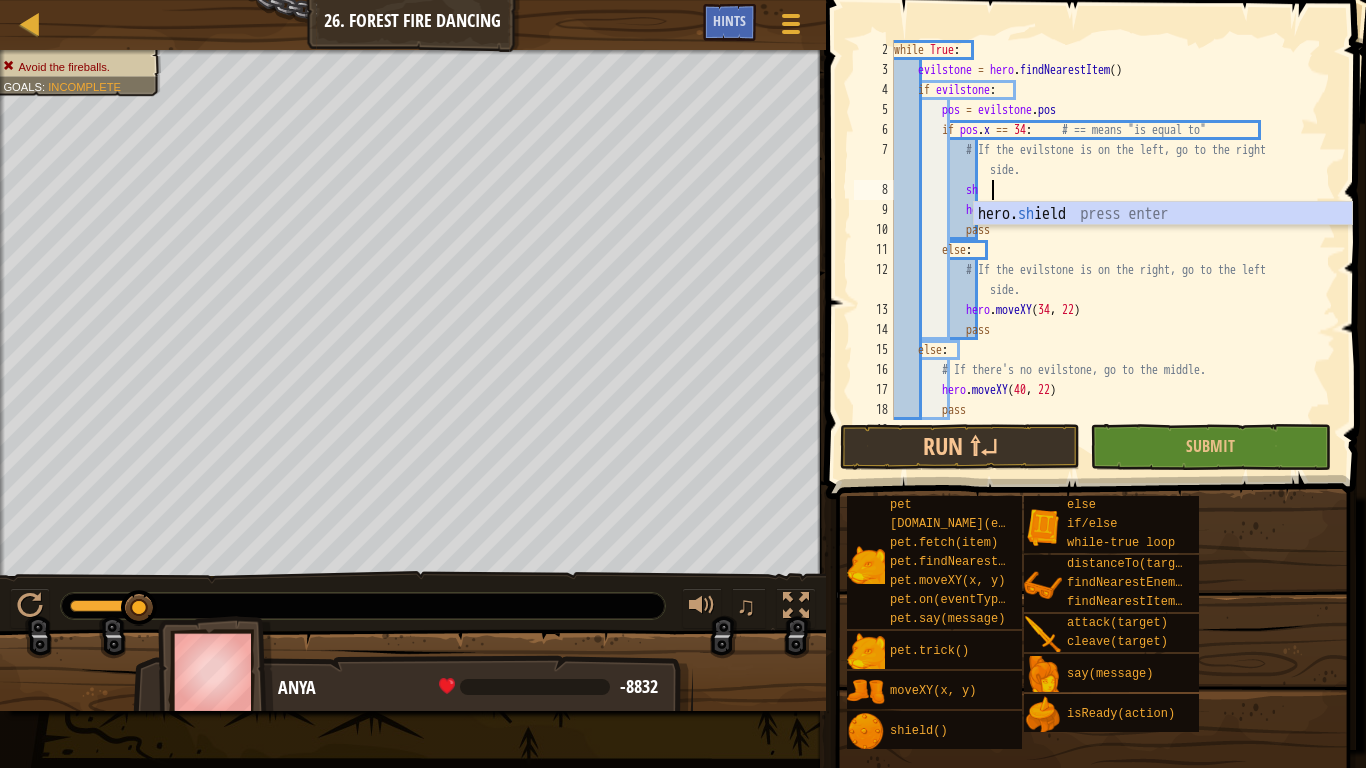 scroll, scrollTop: 9, scrollLeft: 11, axis: both 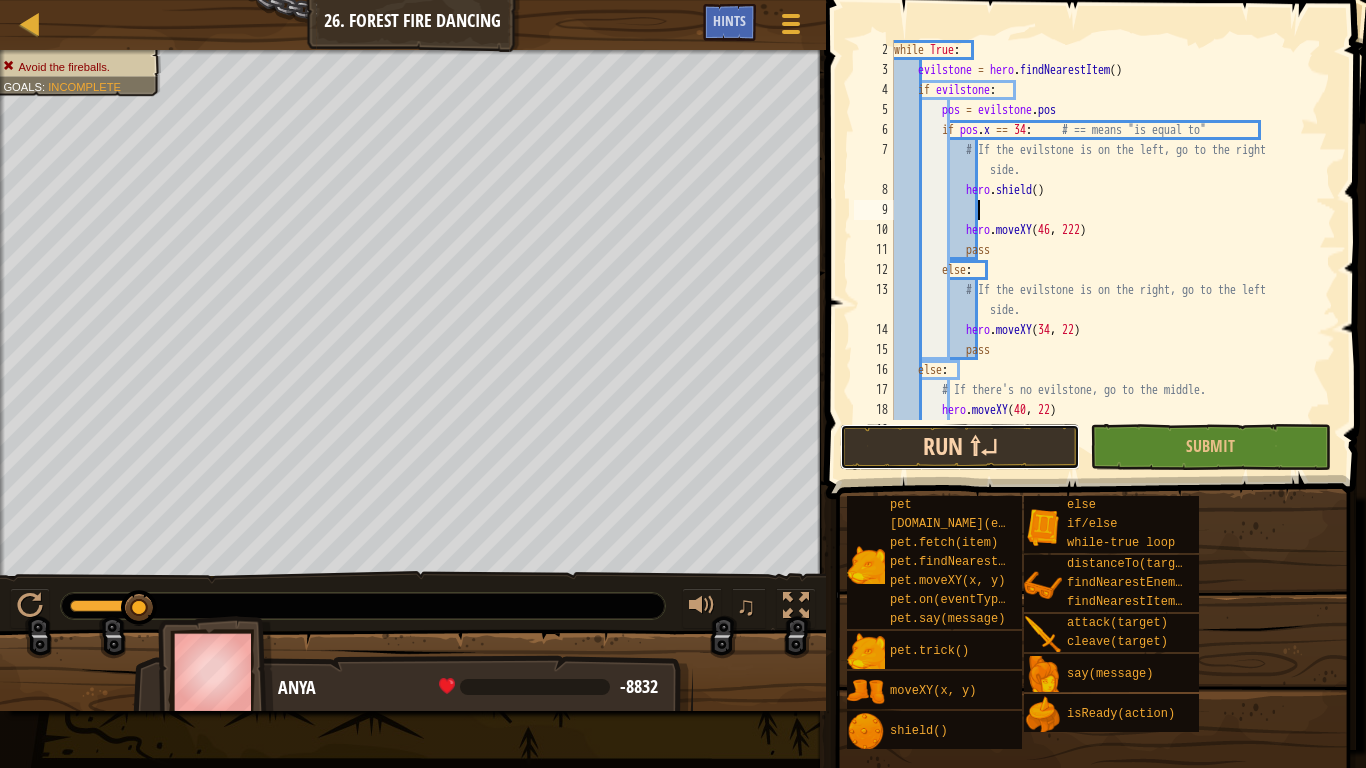 click on "Run ⇧↵" at bounding box center (960, 447) 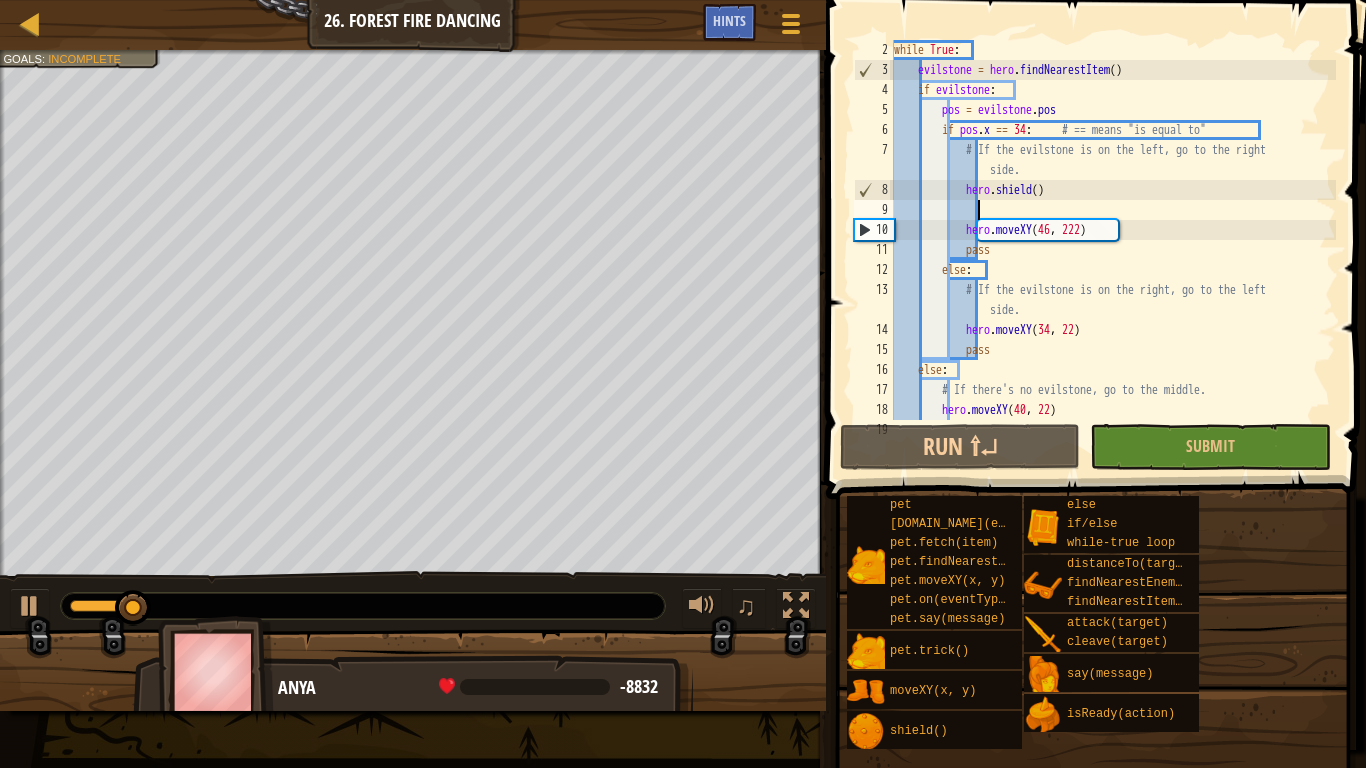 type on "s" 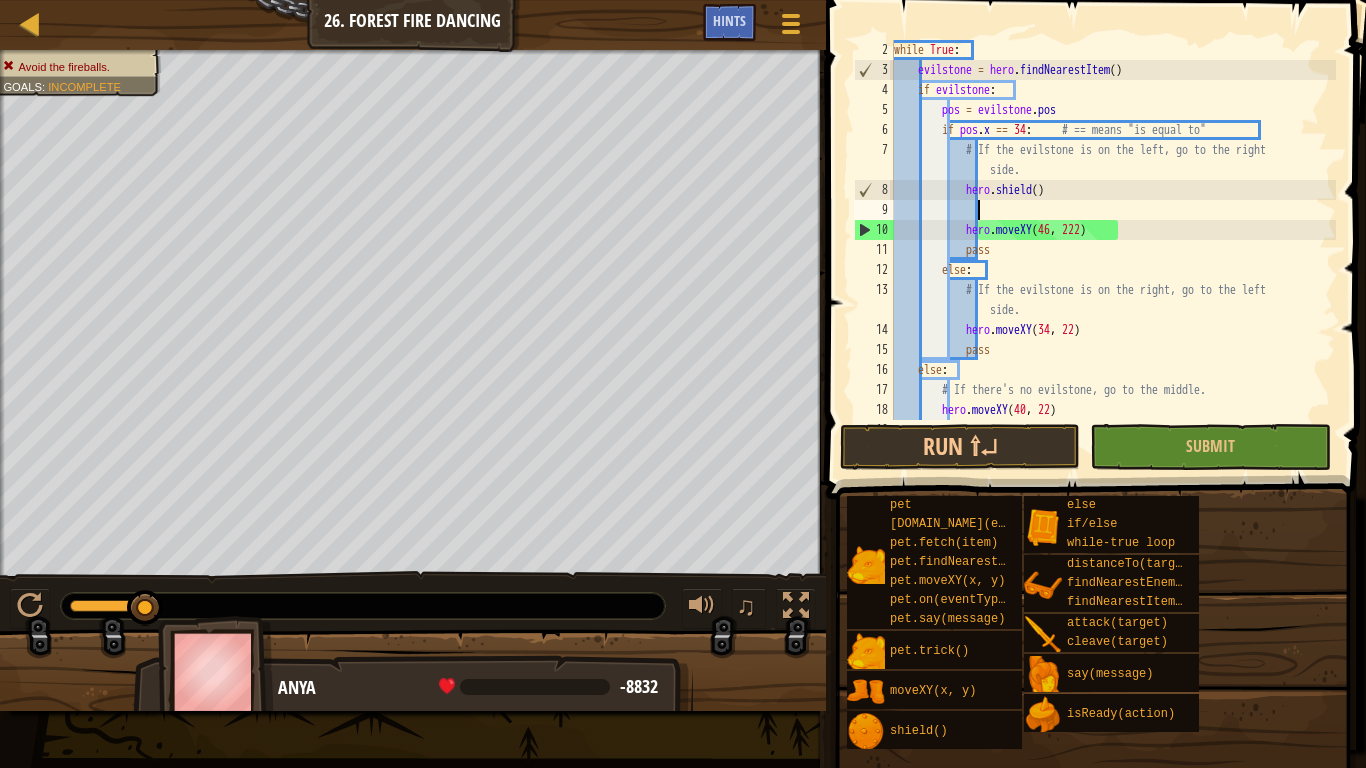 scroll, scrollTop: 9, scrollLeft: 11, axis: both 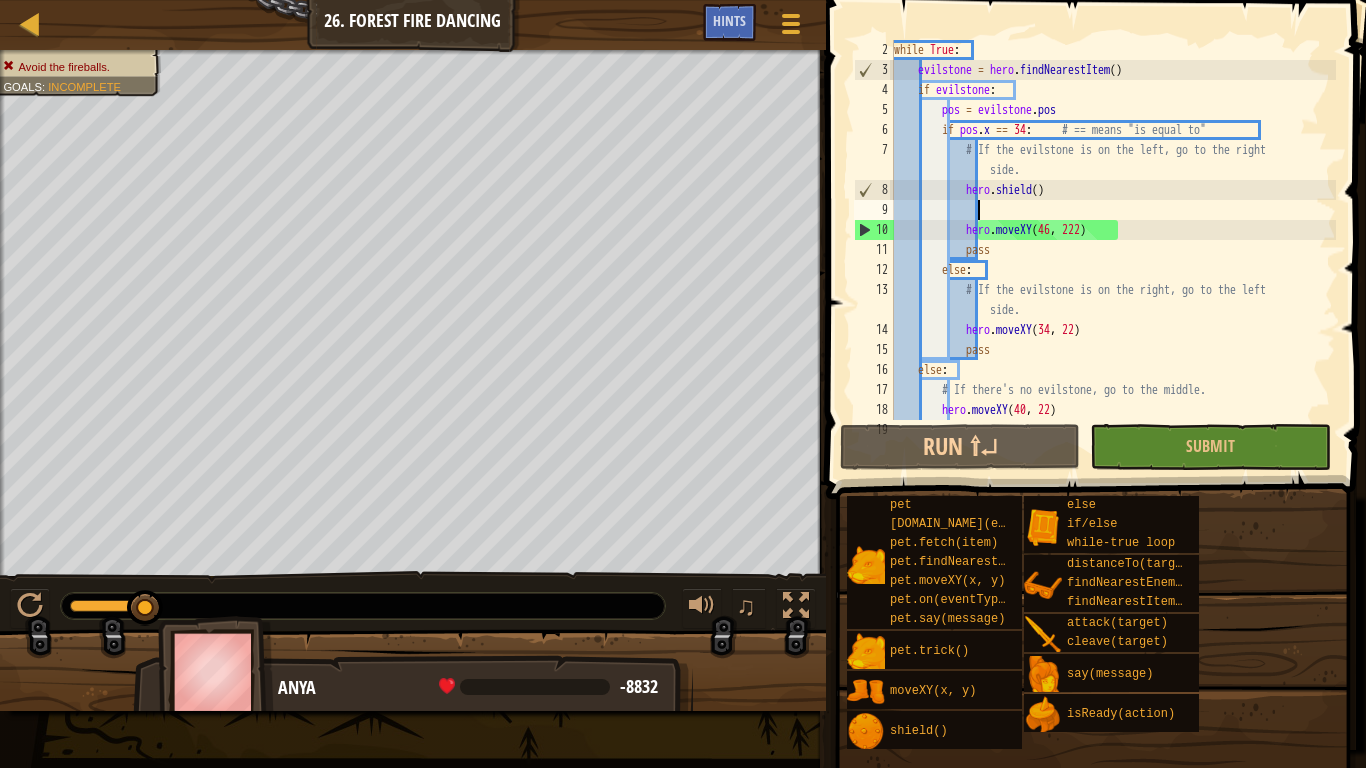 click on "while   True :      evilstone   =   hero . findNearestItem ( )      if   evilstone :          pos   =   evilstone . pos          if   pos . x   ==   34 :       # == means "is equal to"              # If the evilstone is on the left, go to the right                   side.              hero . shield ( )                           hero . moveXY ( 46 ,   222 )              pass          else :              # If the evilstone is on the right, go to the left                   side.              hero . moveXY ( 34 ,   22 )              pass      else :          # If there's no evilstone, go to the middle.          hero . moveXY ( 40 ,   22 )          pass" at bounding box center [1113, 250] 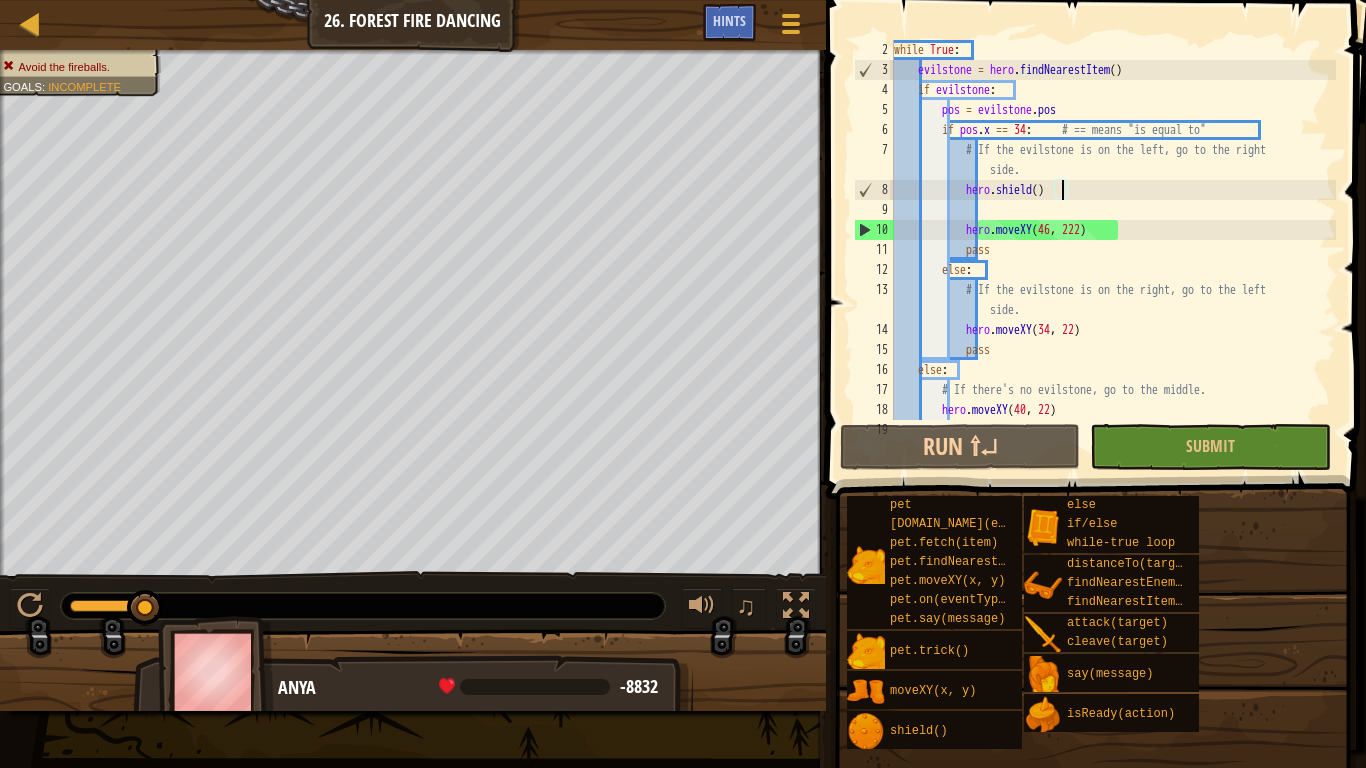 scroll, scrollTop: 9, scrollLeft: 25, axis: both 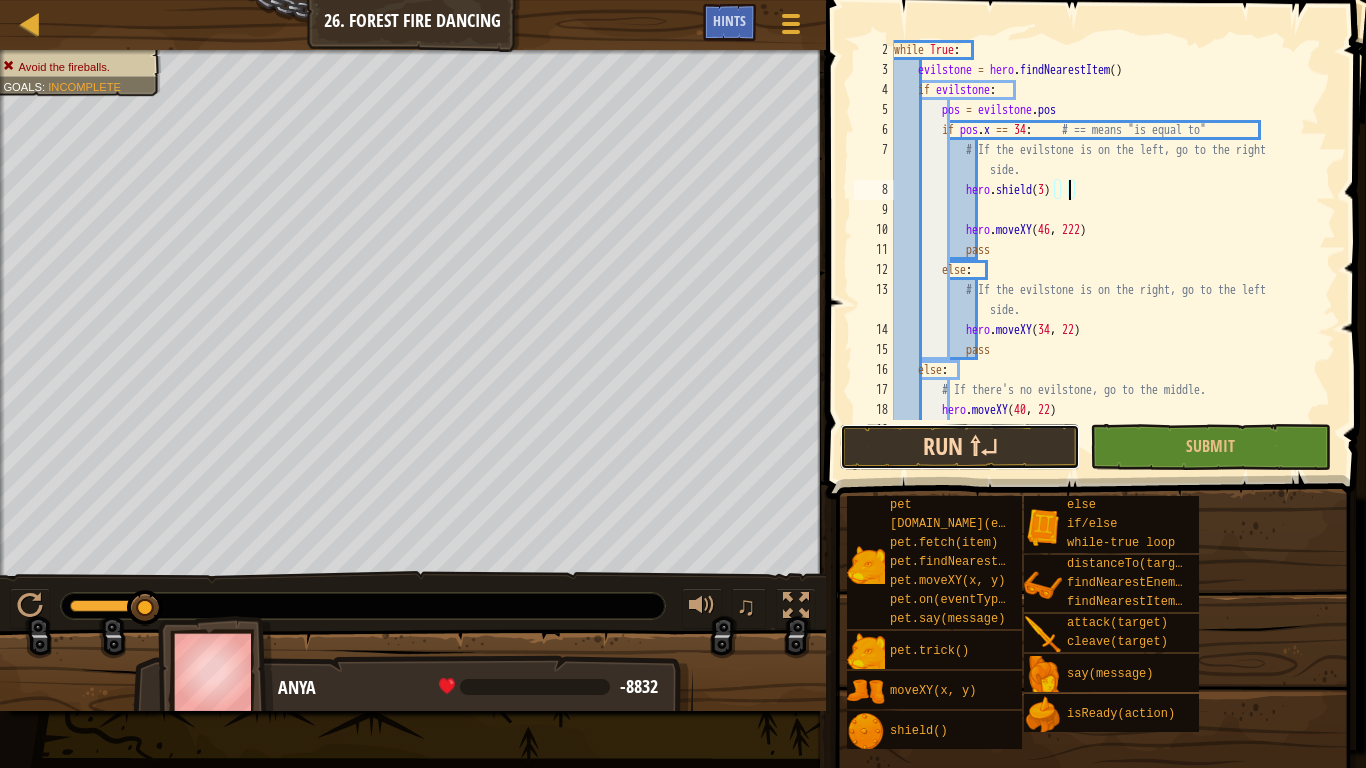 click on "Run ⇧↵" at bounding box center (960, 447) 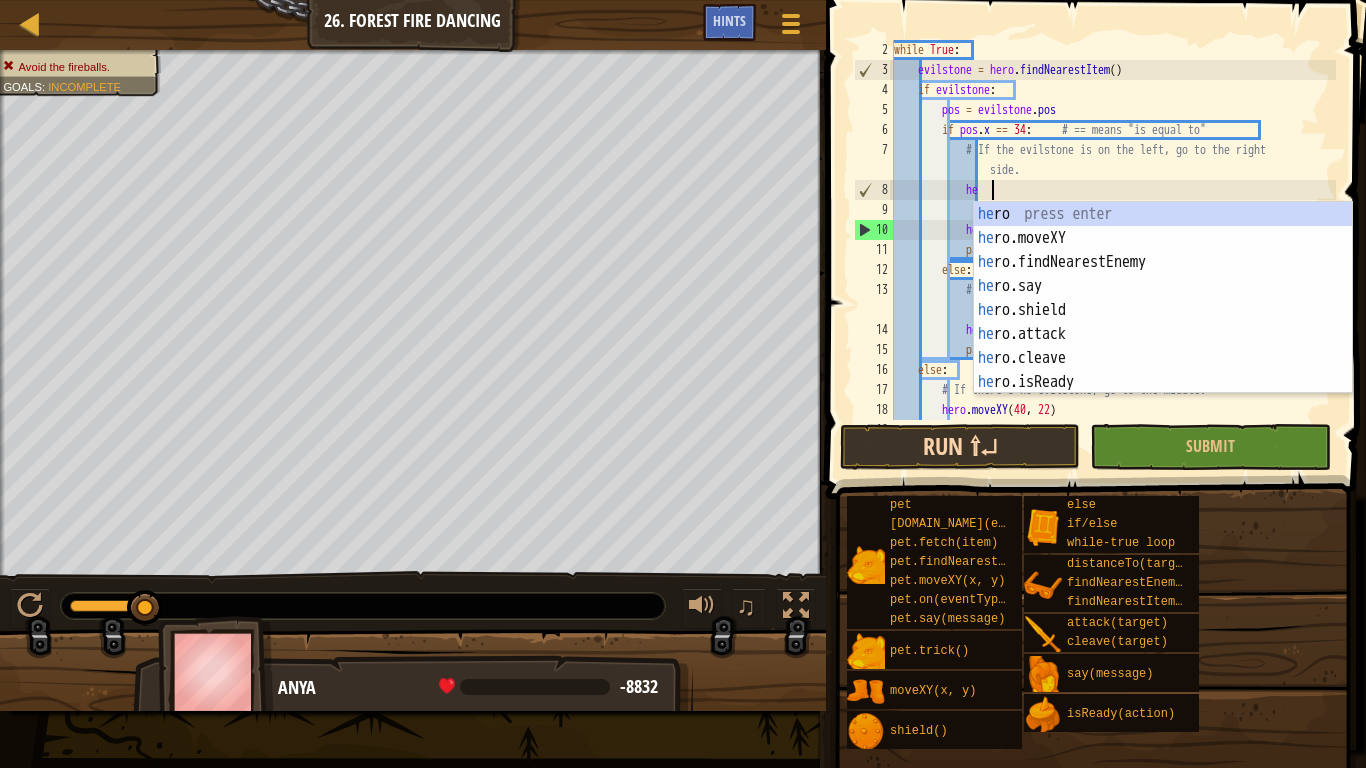type on "h" 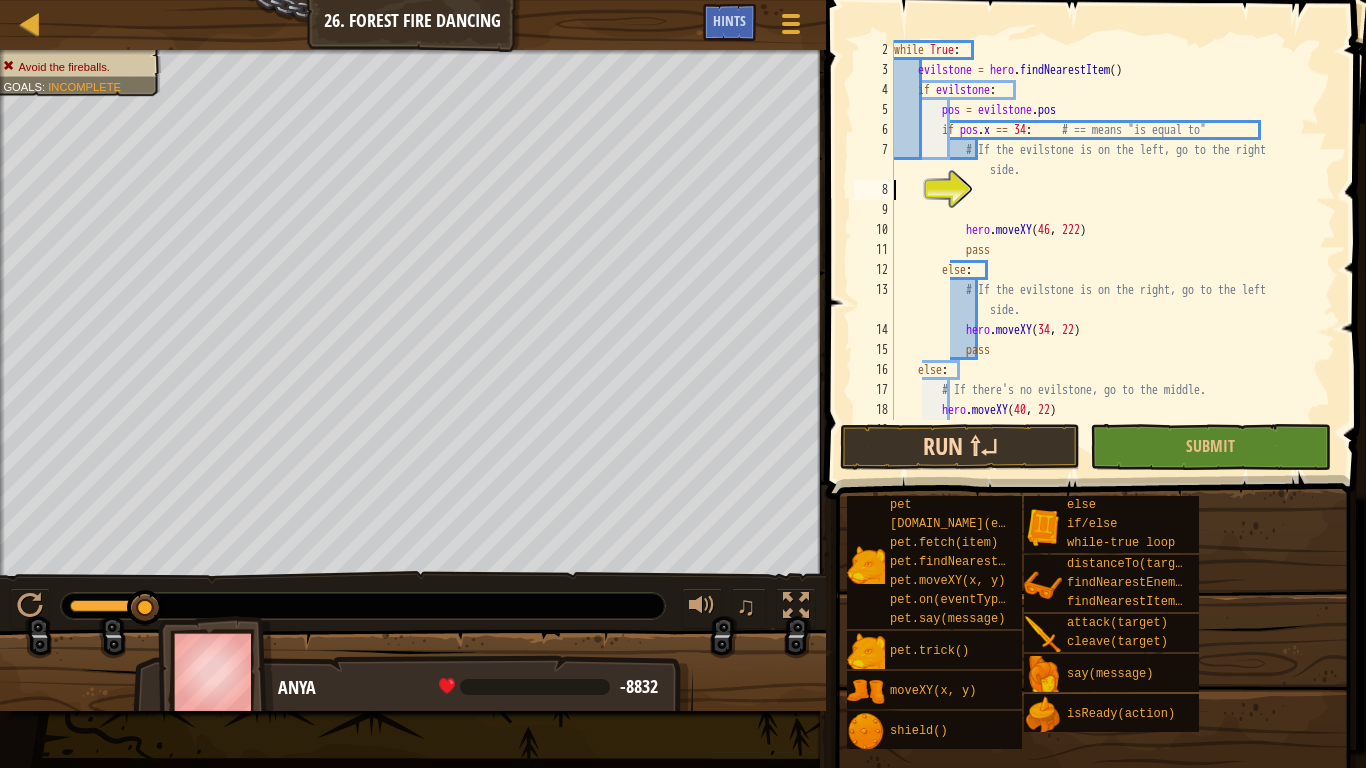 scroll, scrollTop: 9, scrollLeft: 0, axis: vertical 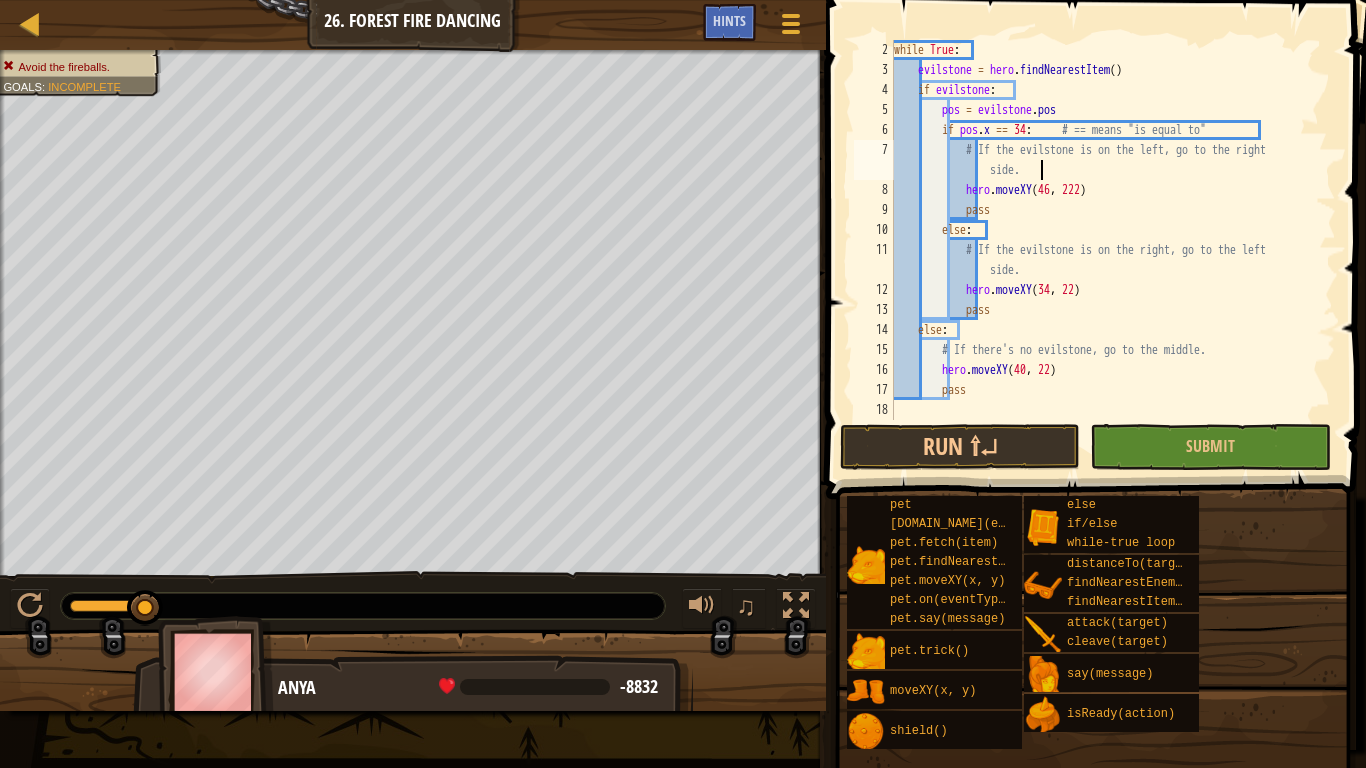 click on "while   True :      evilstone   =   hero . findNearestItem ( )      if   evilstone :          pos   =   evilstone . pos          if   pos . x   ==   34 :       # == means "is equal to"              # If the evilstone is on the left, go to the right                   side.              hero . moveXY ( 46 ,   222 )              pass          else :              # If the evilstone is on the right, go to the left                   side.              hero . moveXY ( 34 ,   22 )              pass      else :          # If there's no evilstone, go to the middle.          hero . moveXY ( 40 ,   22 )          pass" at bounding box center (1113, 250) 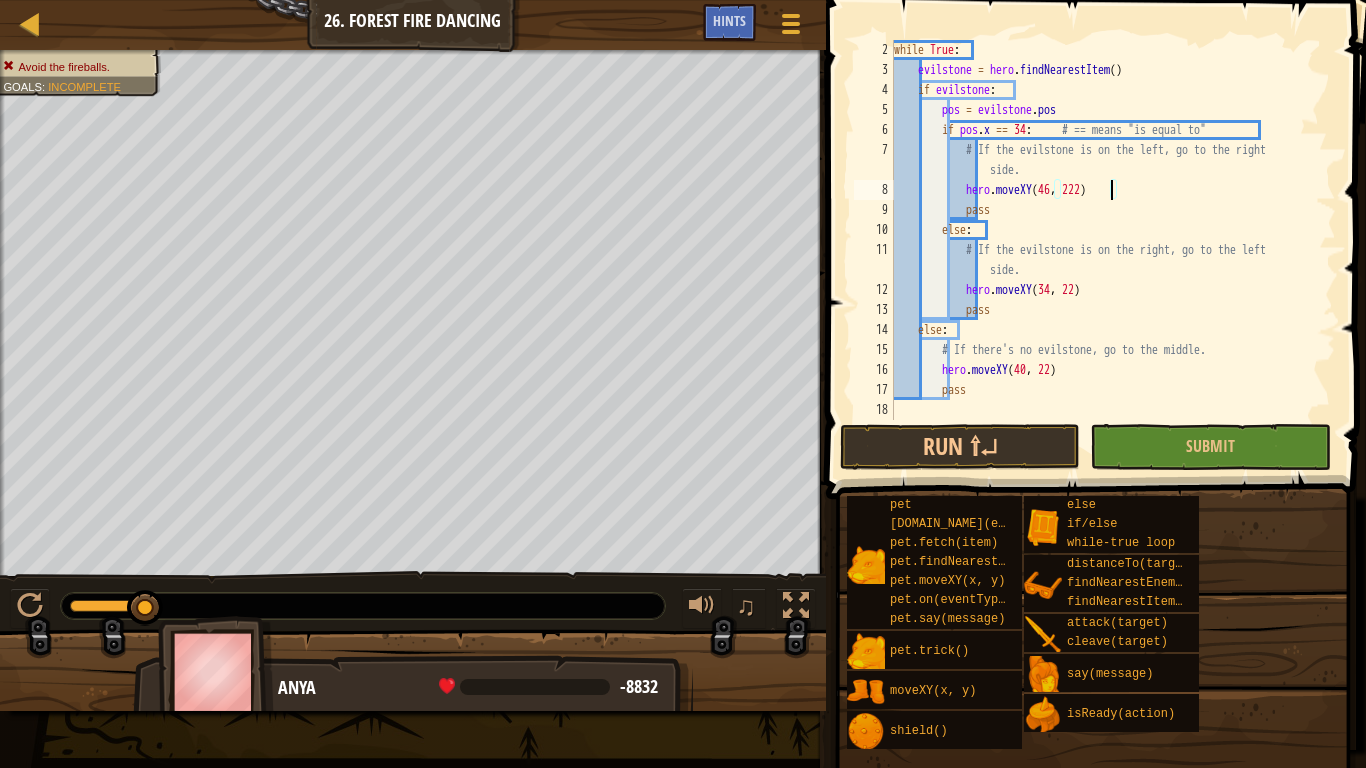 type on "hero.moveXY(46, 22)" 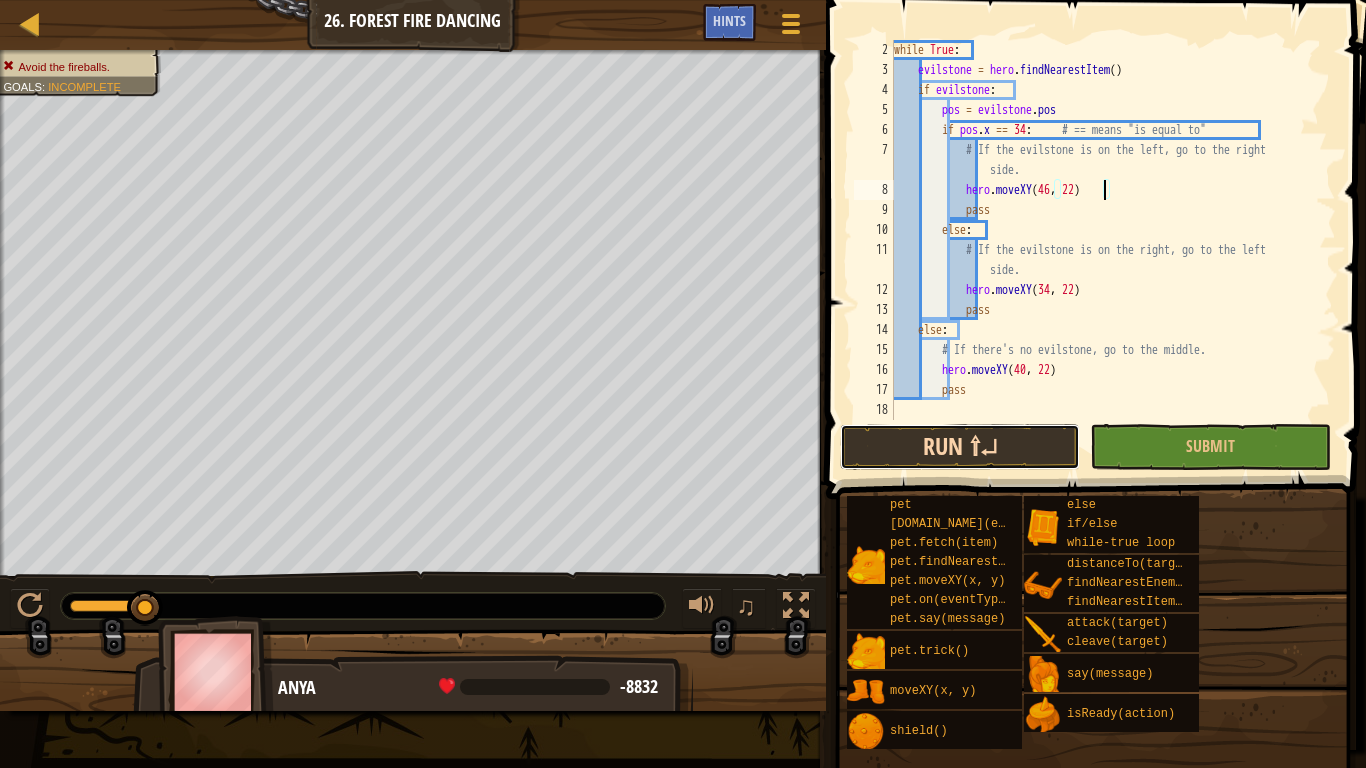click on "Run ⇧↵" at bounding box center [960, 447] 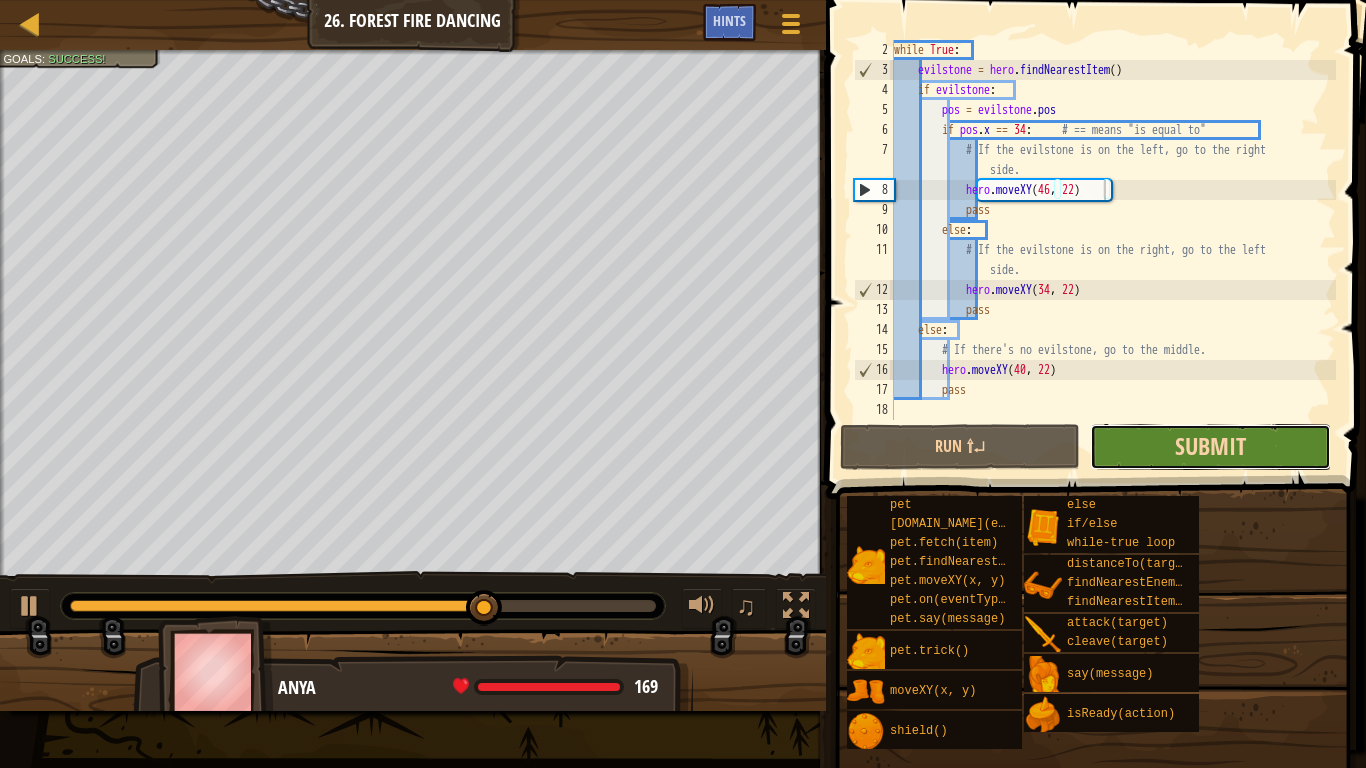 click on "Submit" at bounding box center (1210, 446) 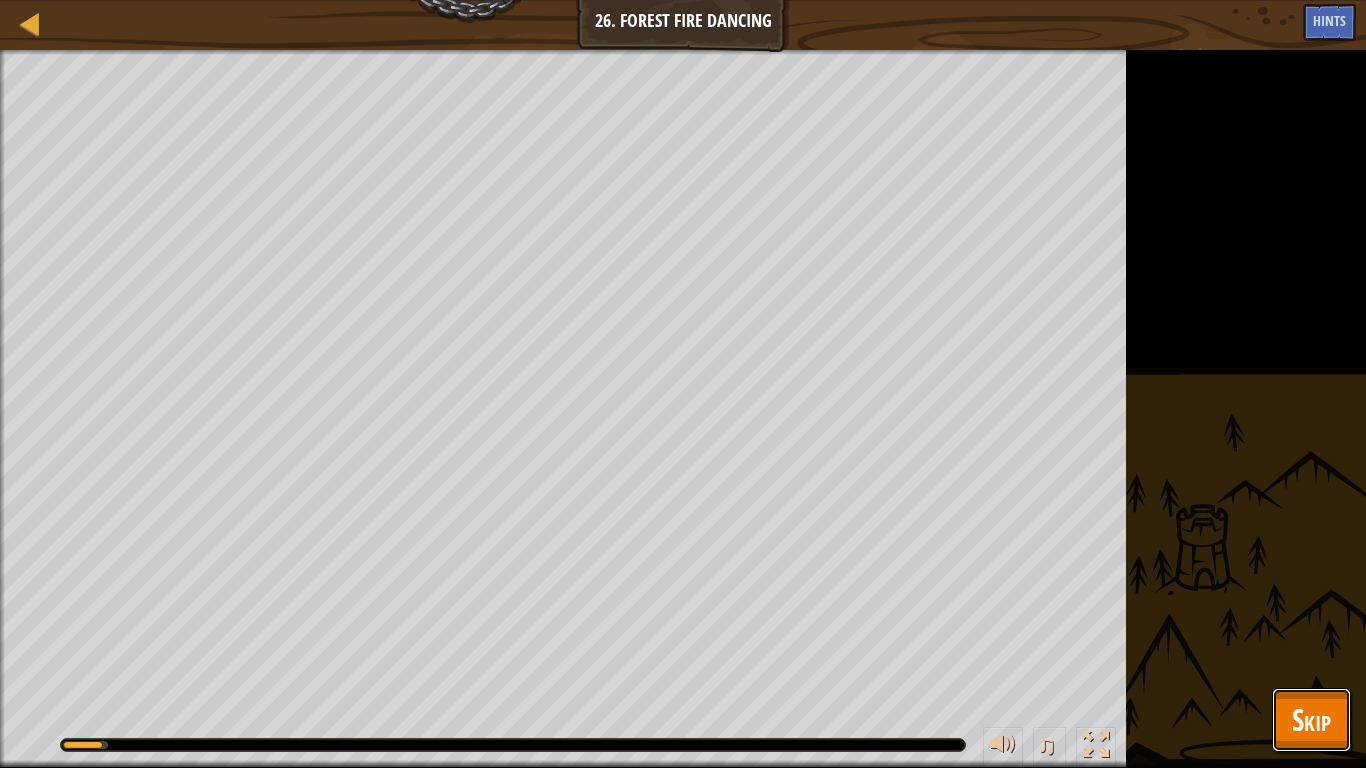 click on "Skip" at bounding box center (1311, 719) 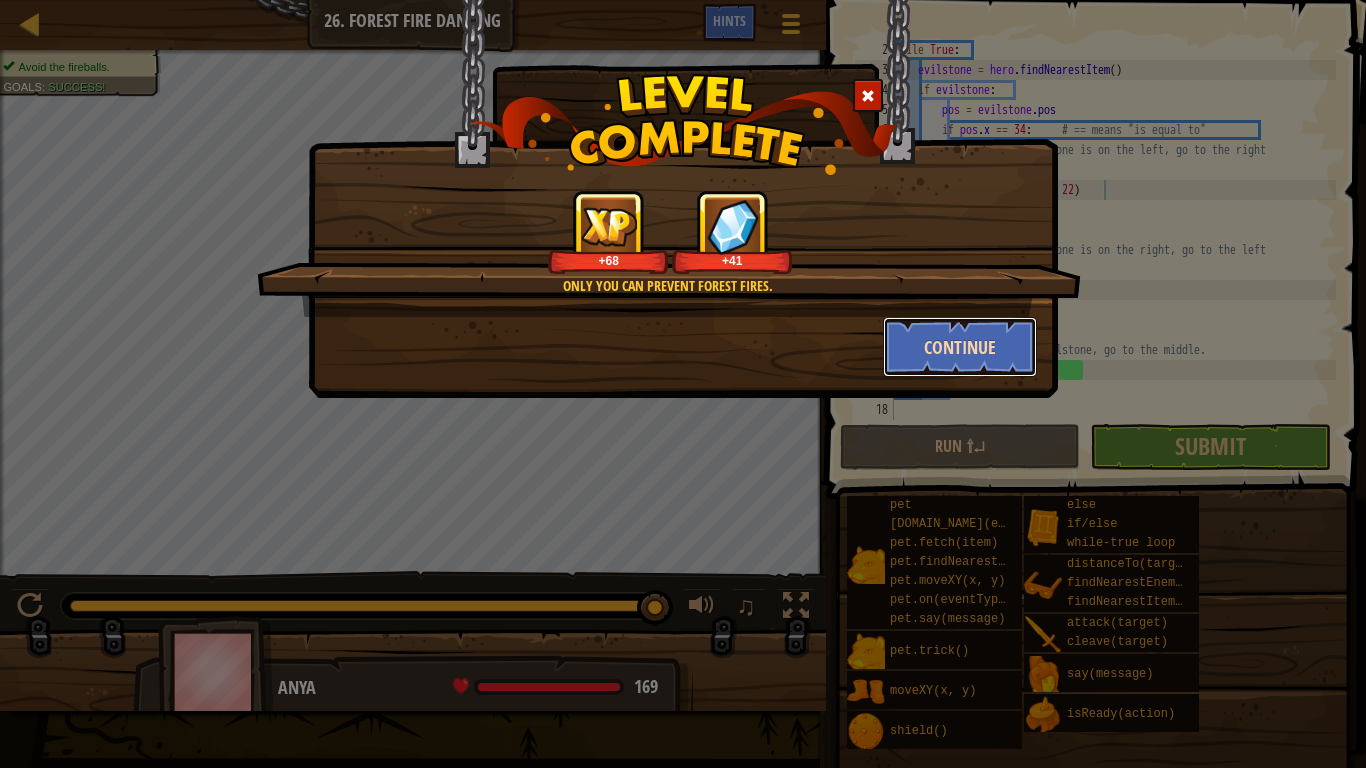 click on "Continue" at bounding box center [960, 347] 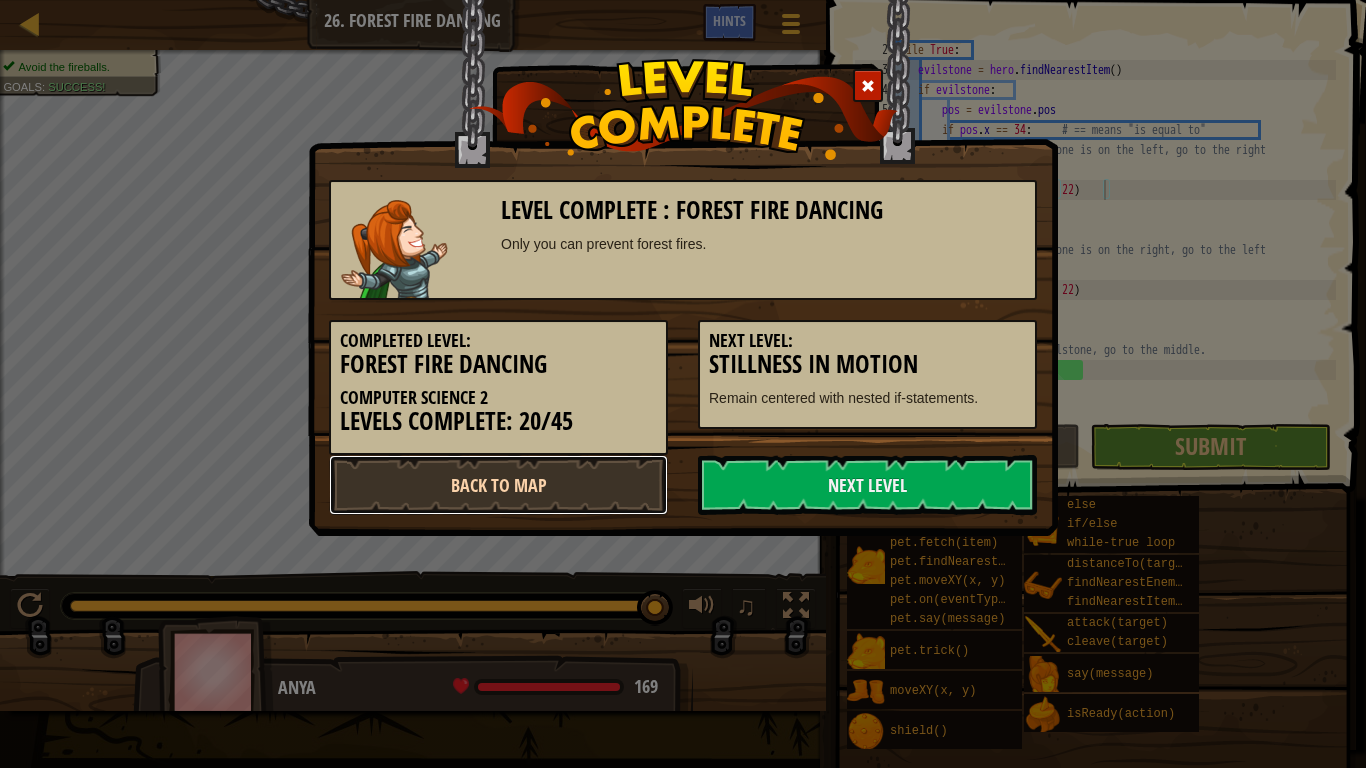 click on "Back to Map" at bounding box center [498, 485] 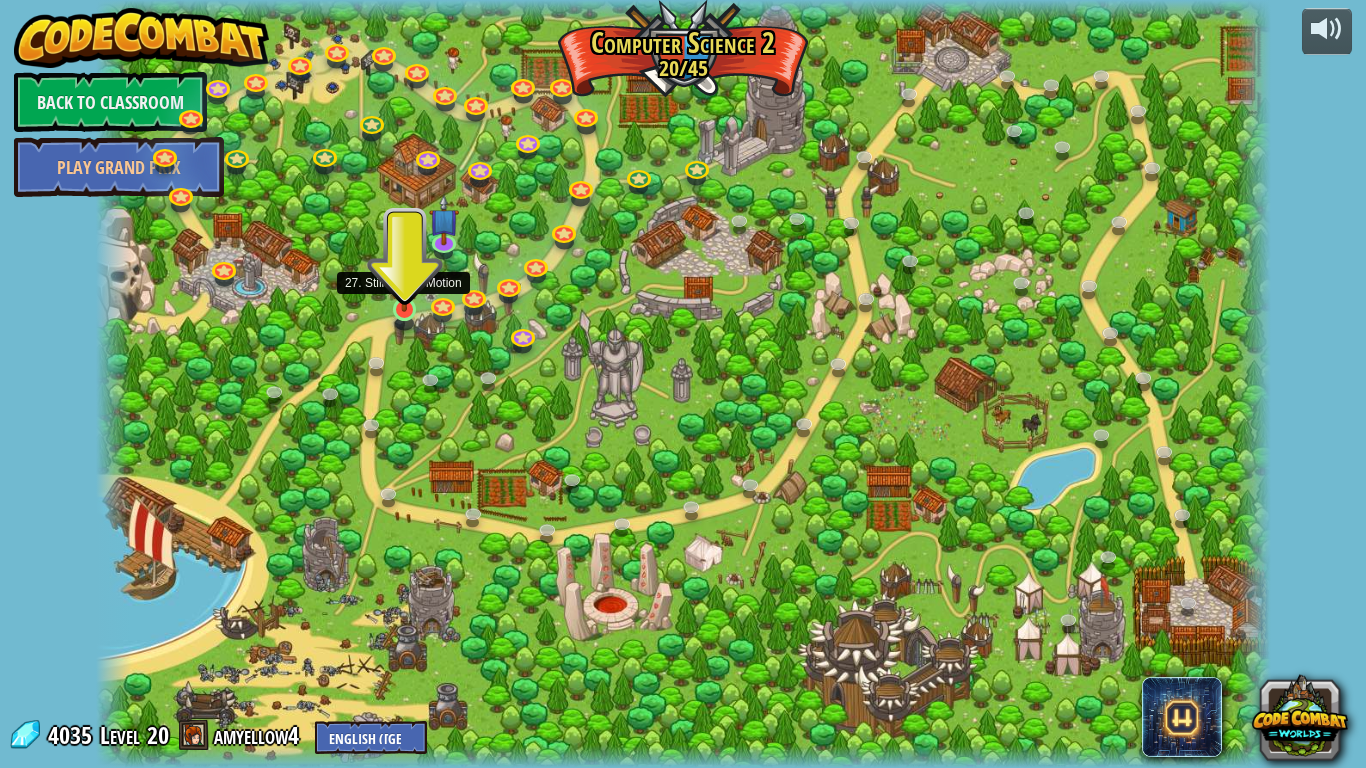 click at bounding box center [405, 277] 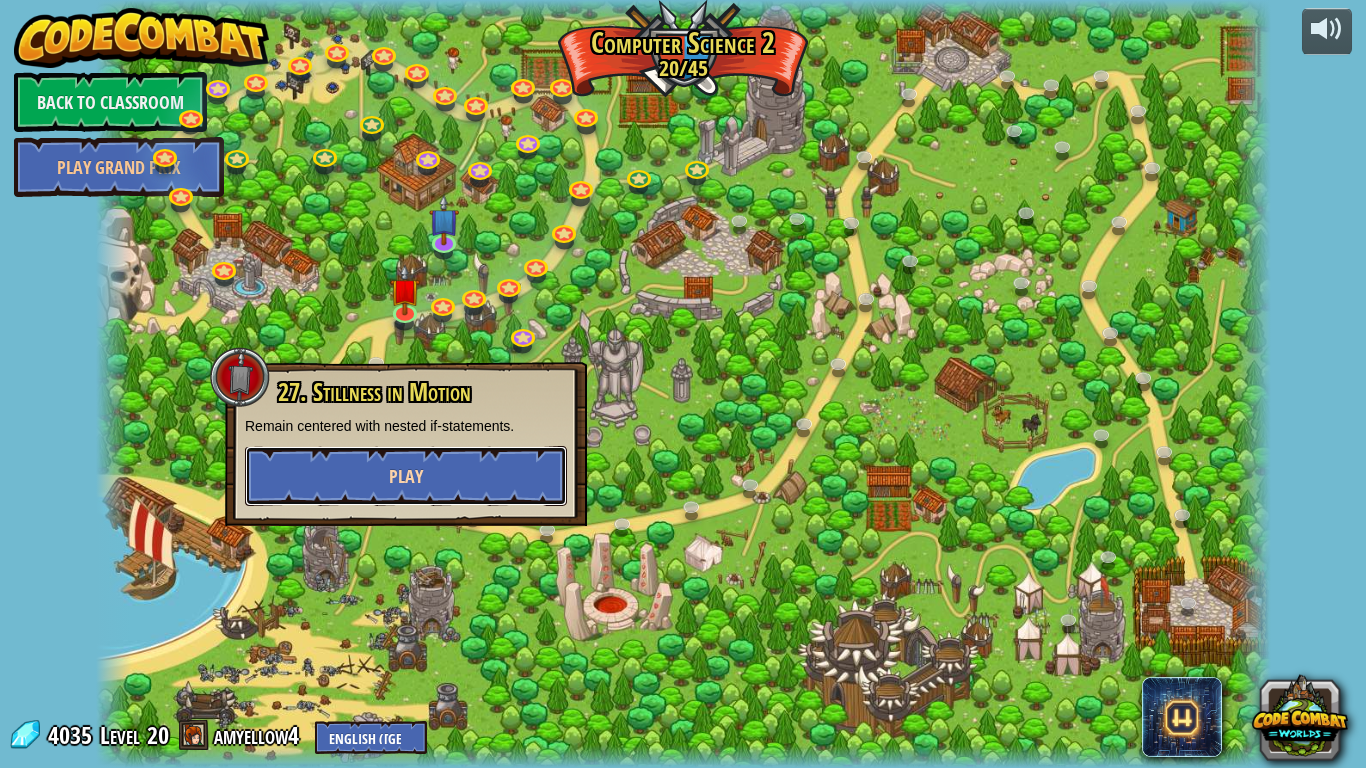 click on "Play" at bounding box center (406, 476) 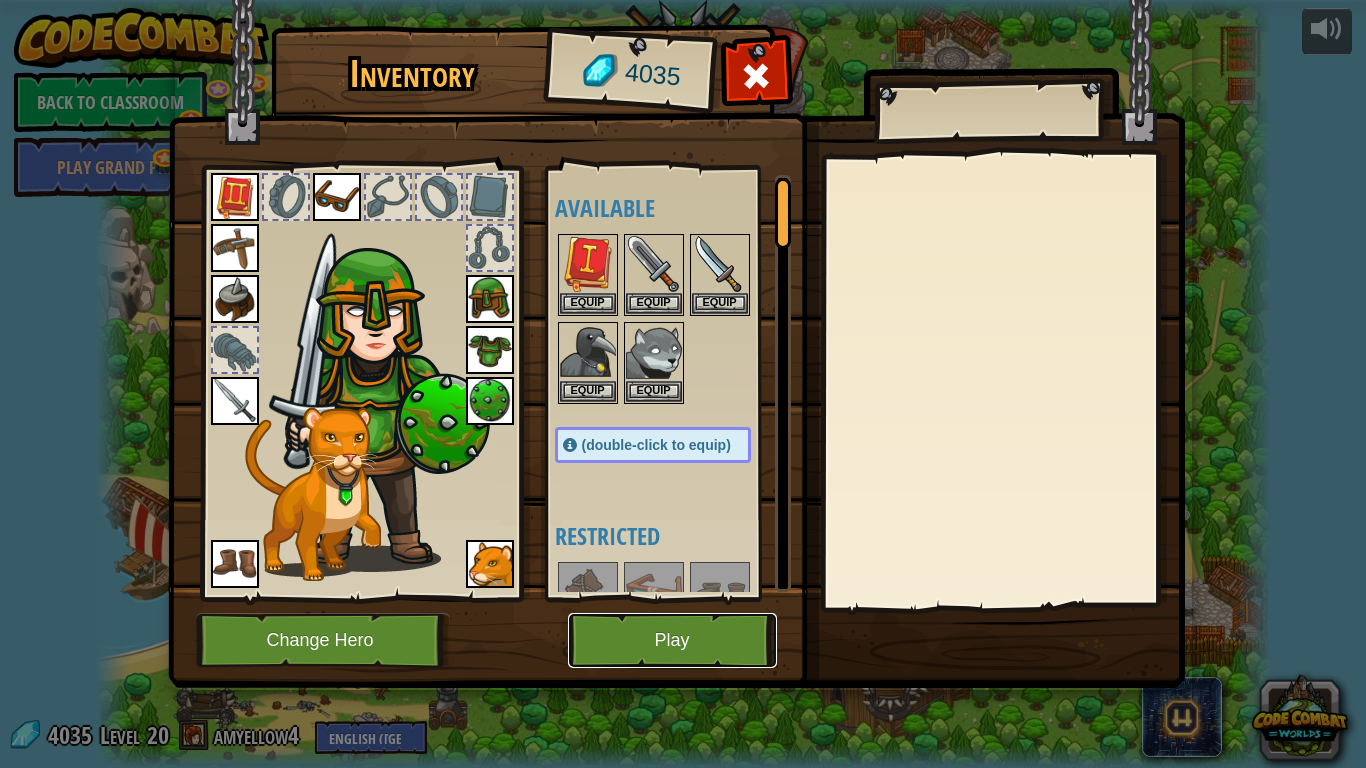 click on "Play" at bounding box center [672, 640] 